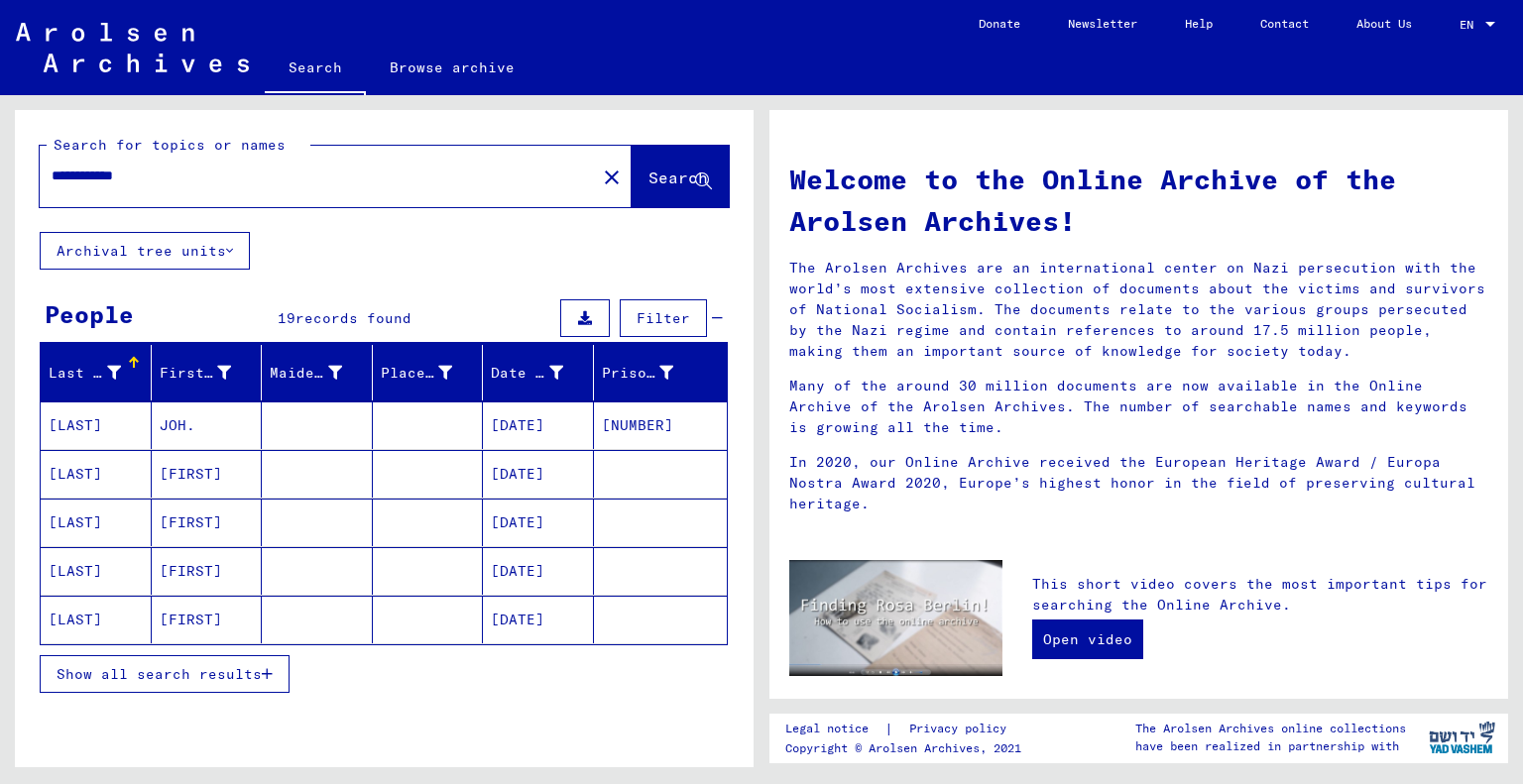 scroll, scrollTop: 0, scrollLeft: 0, axis: both 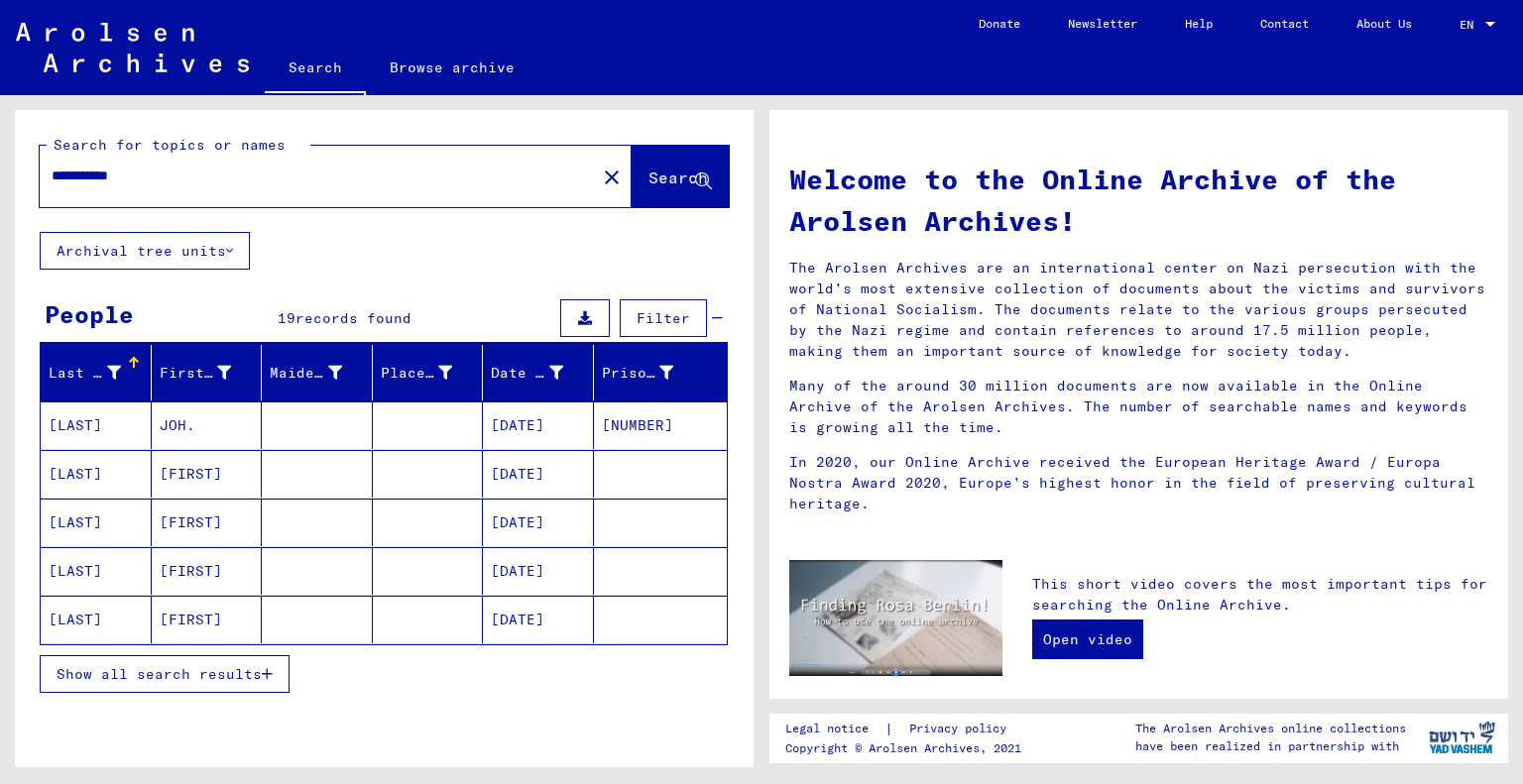 type on "**********" 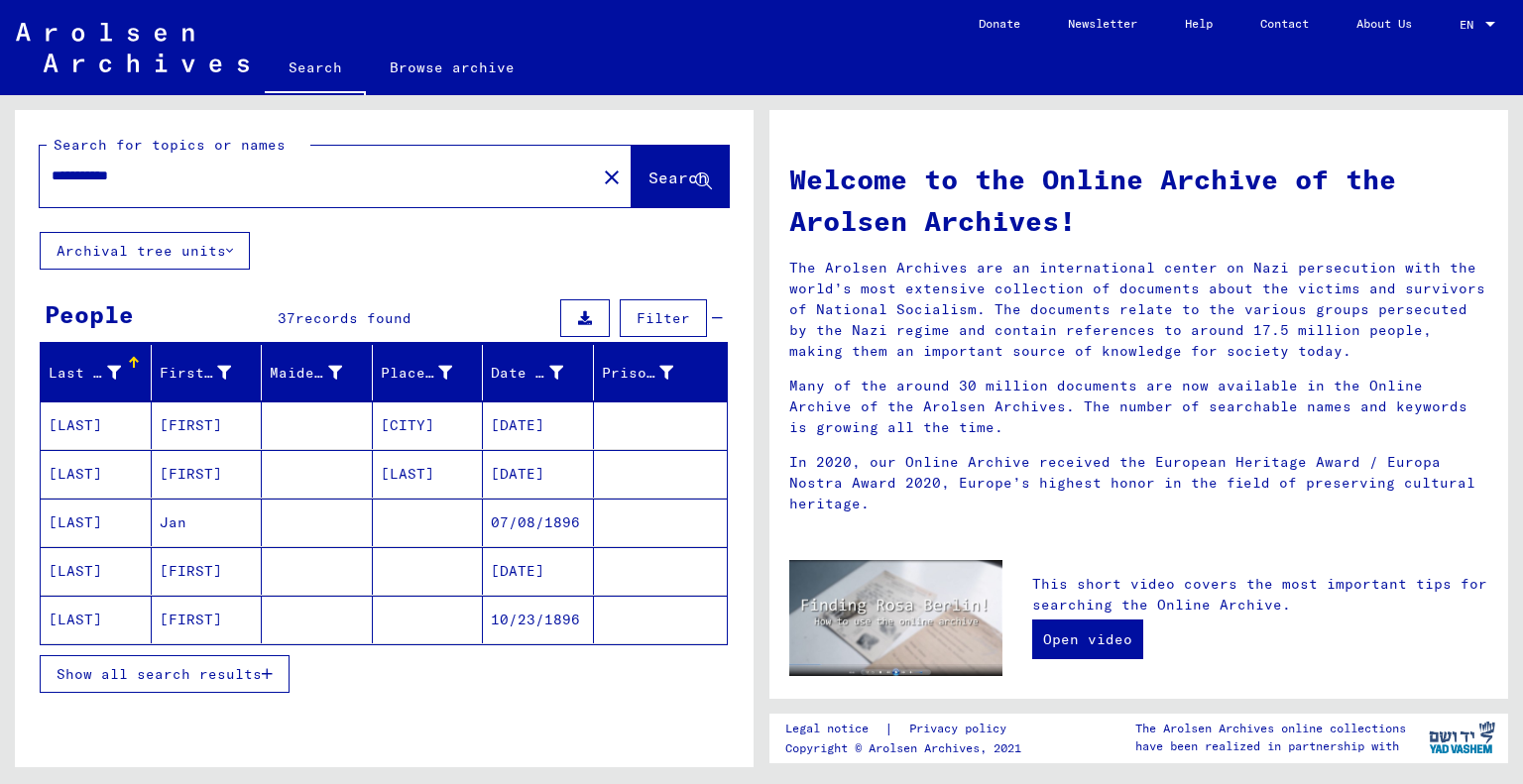 click on "Show all search results" at bounding box center [159, 674] 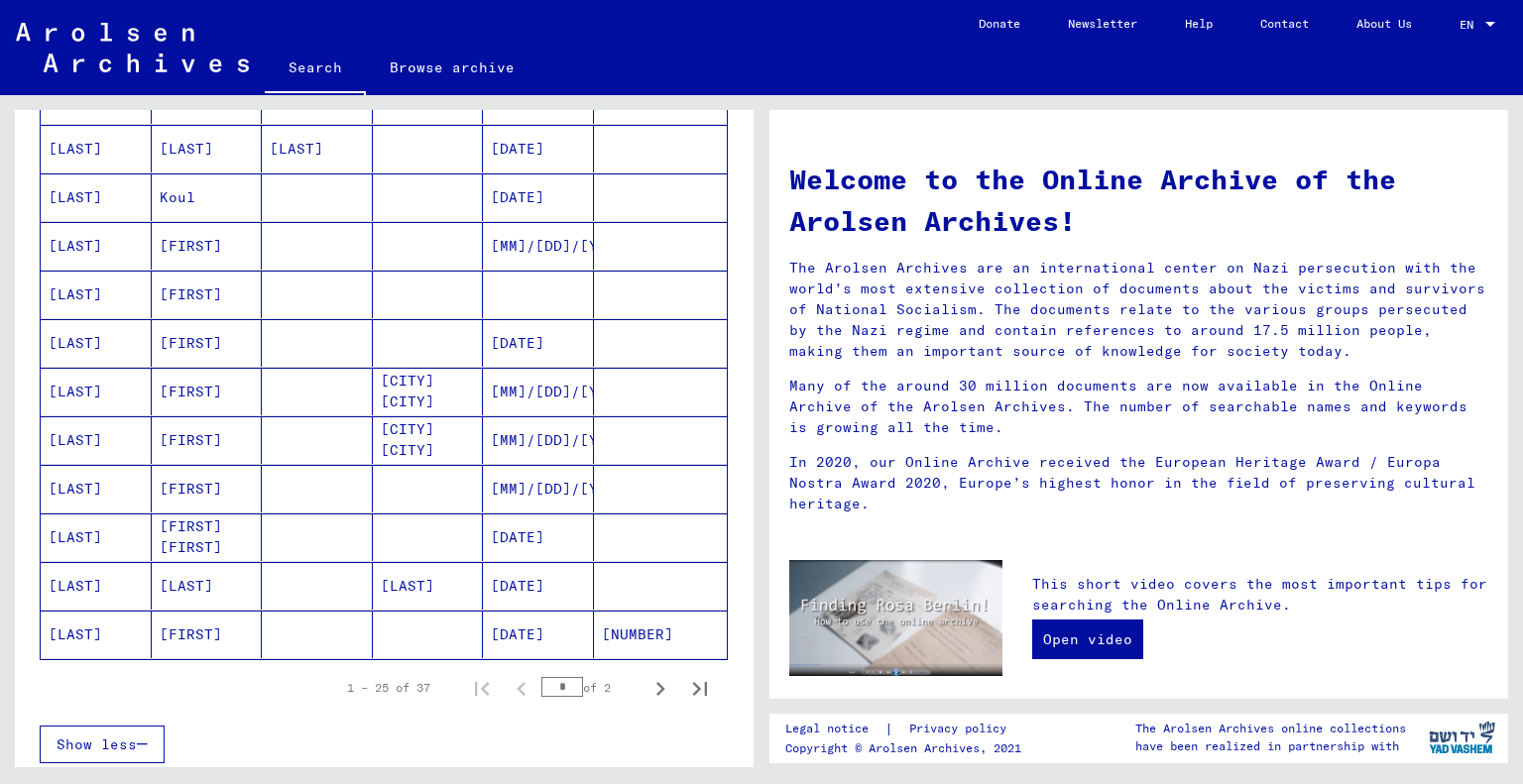 scroll, scrollTop: 991, scrollLeft: 0, axis: vertical 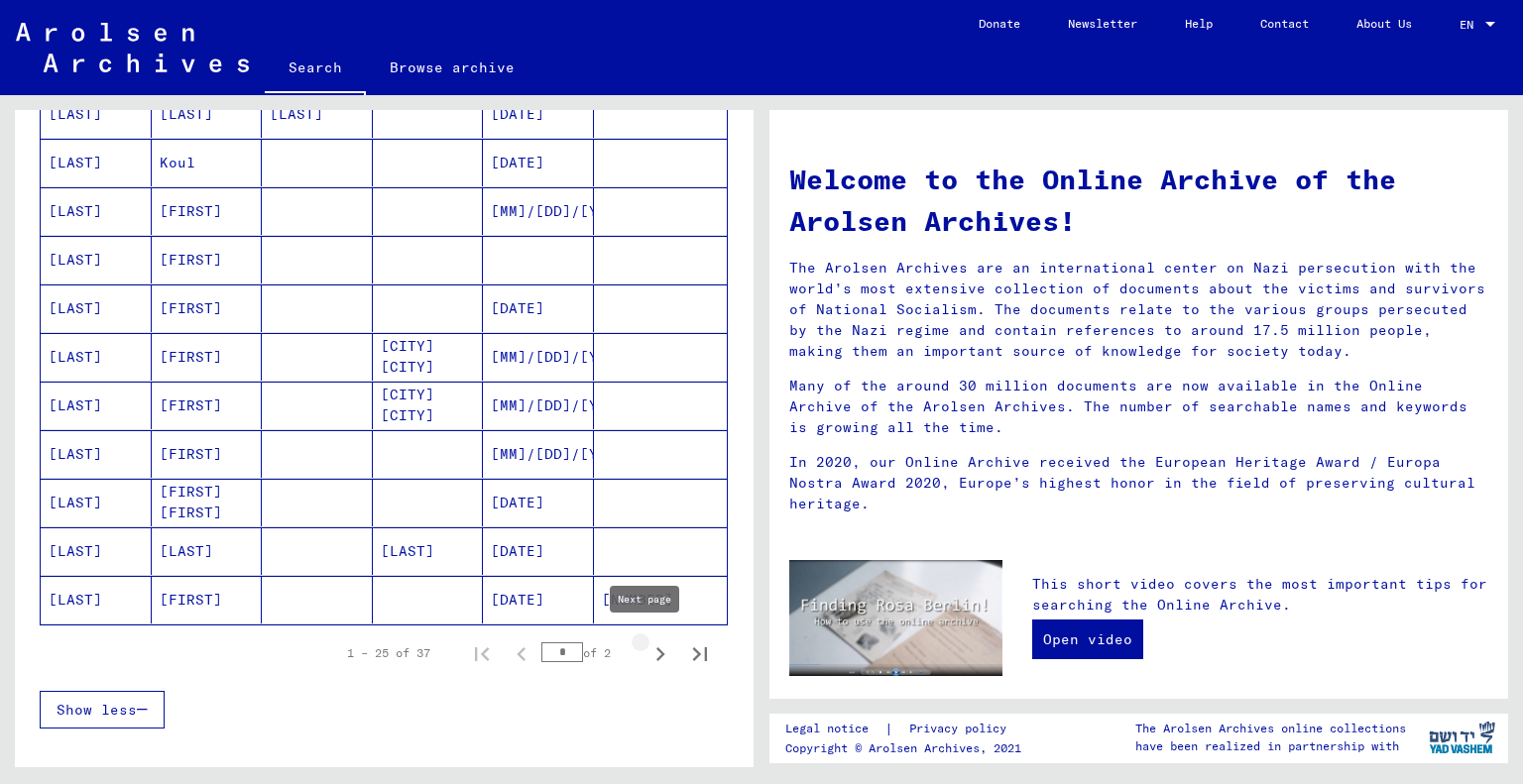 click 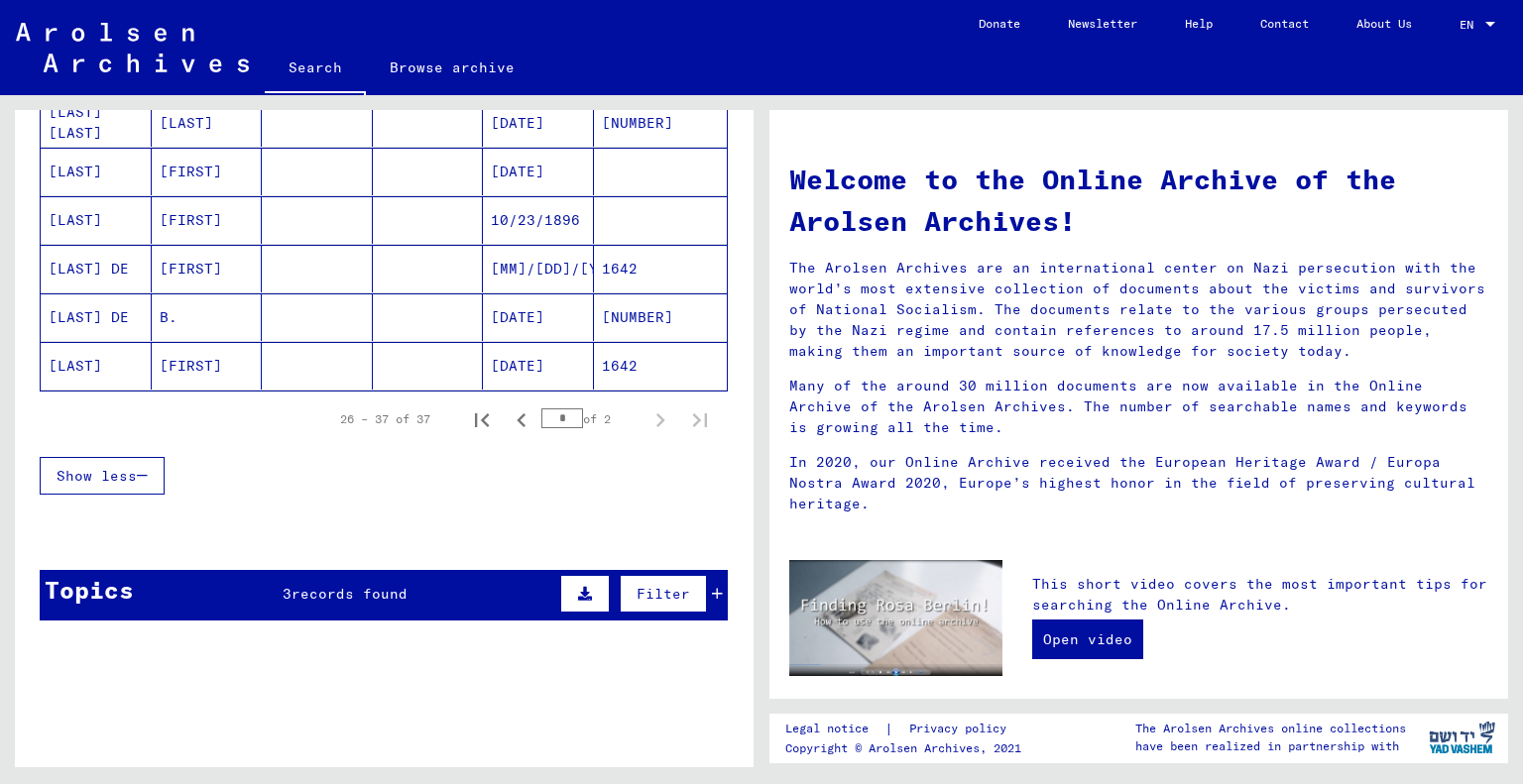 click on "[FIRST]" 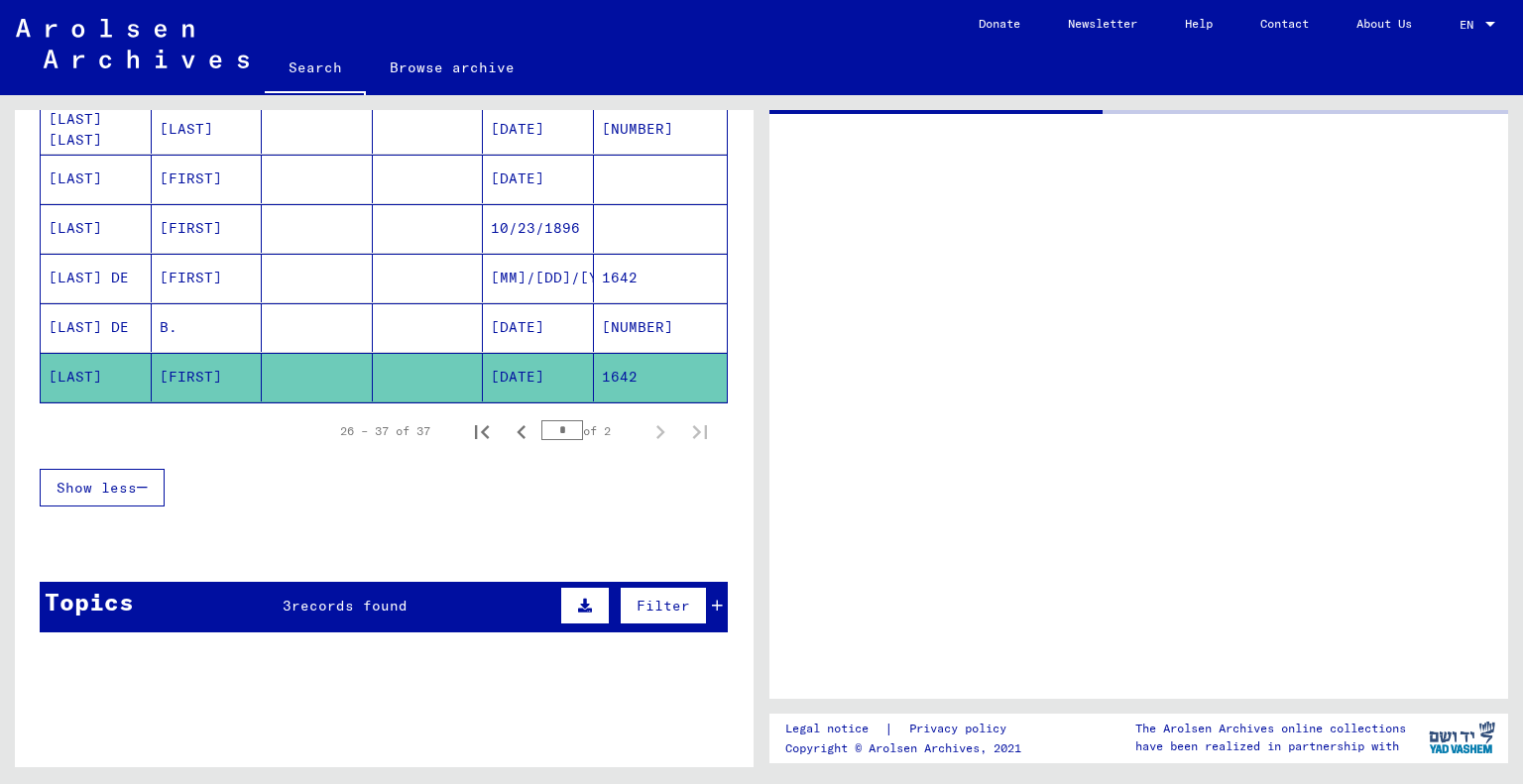 scroll, scrollTop: 599, scrollLeft: 0, axis: vertical 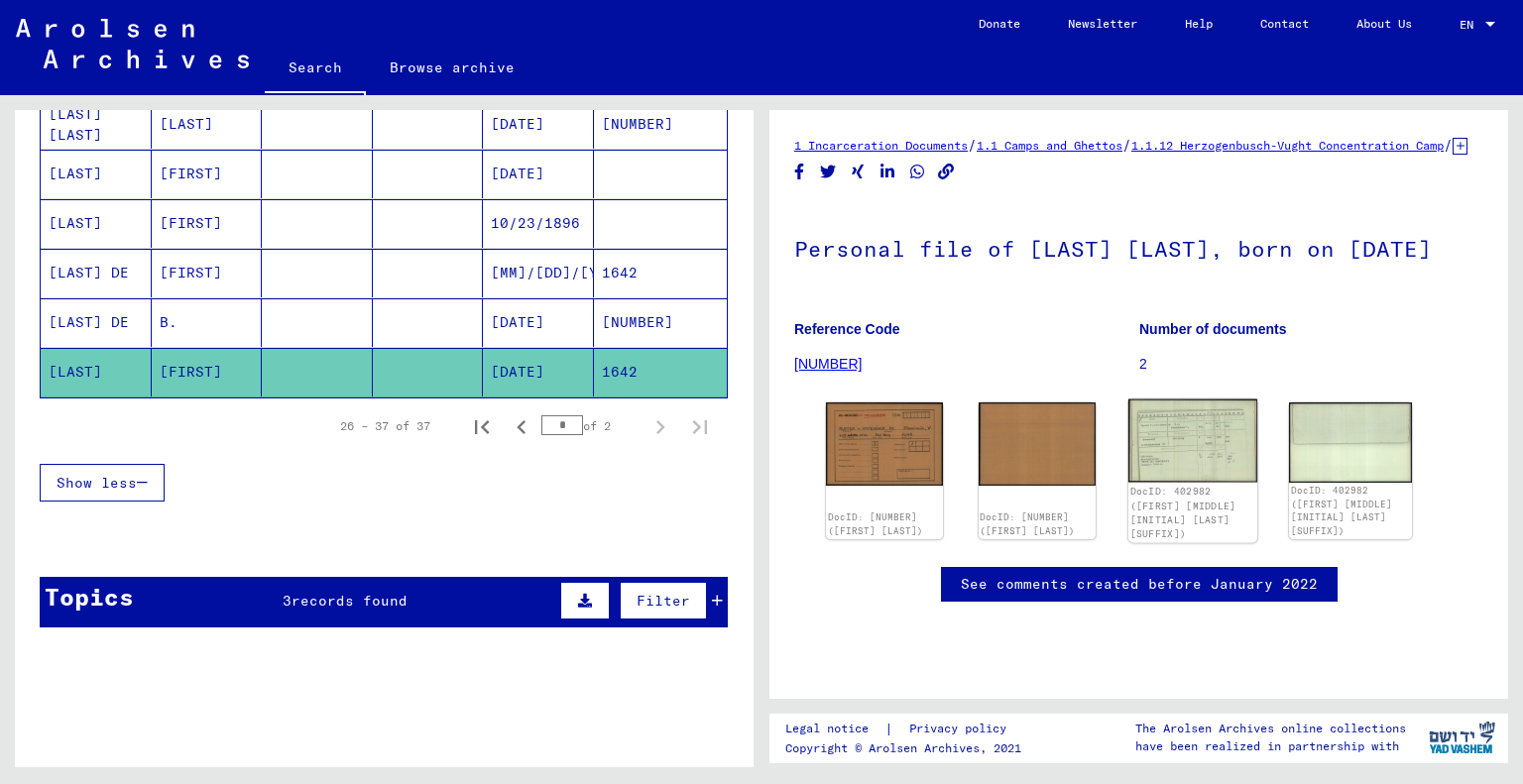 click 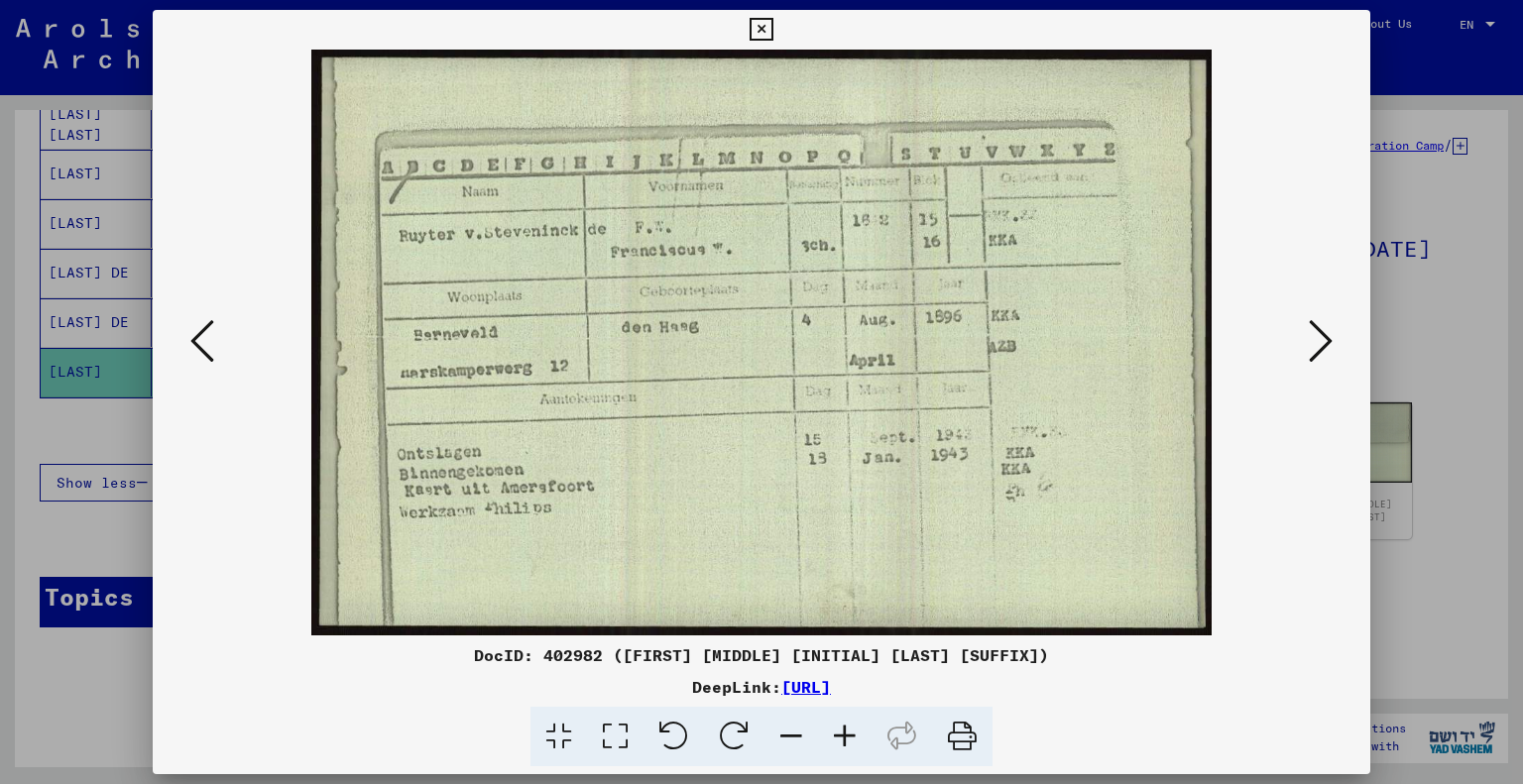 click at bounding box center [761, 30] 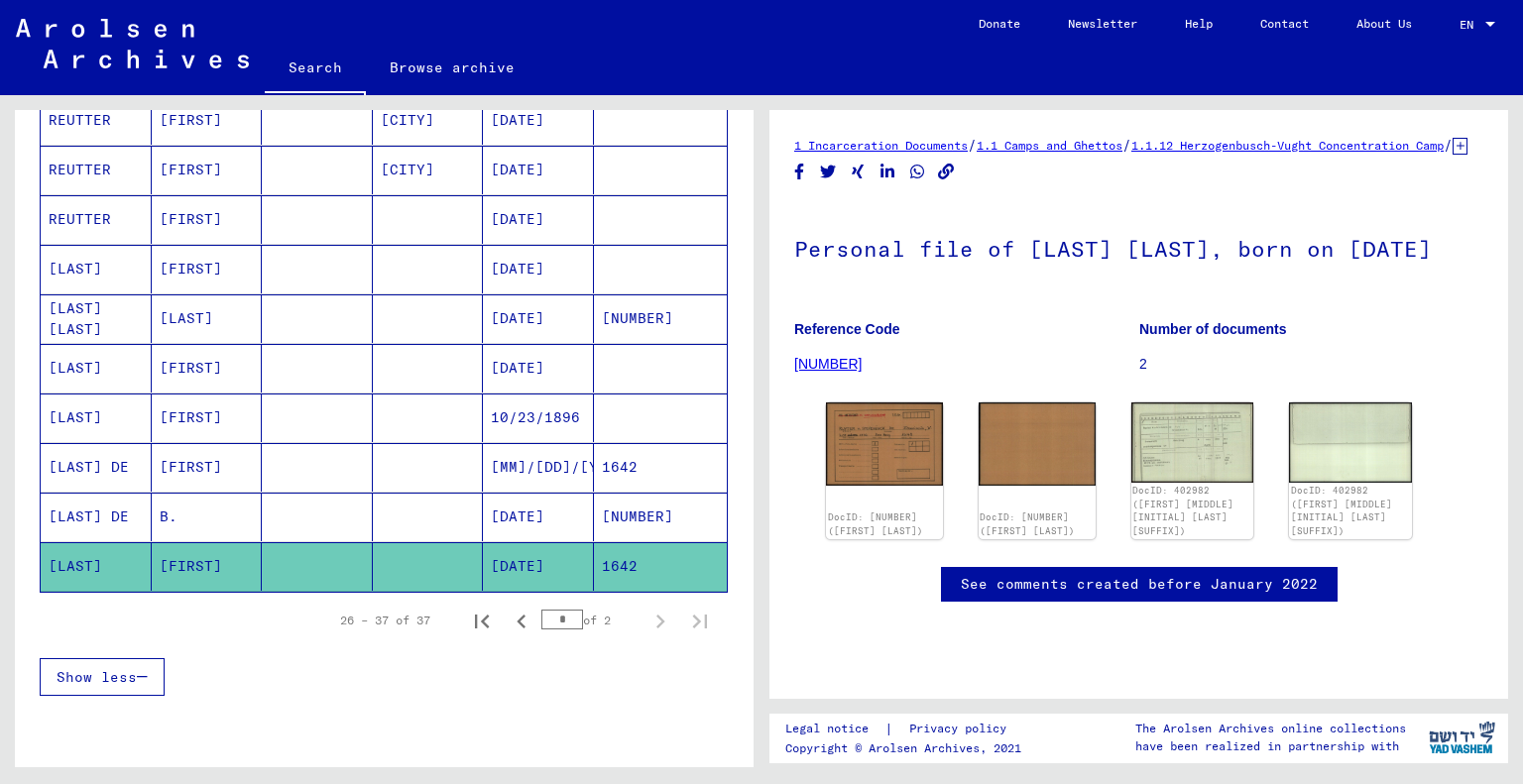 scroll, scrollTop: 400, scrollLeft: 0, axis: vertical 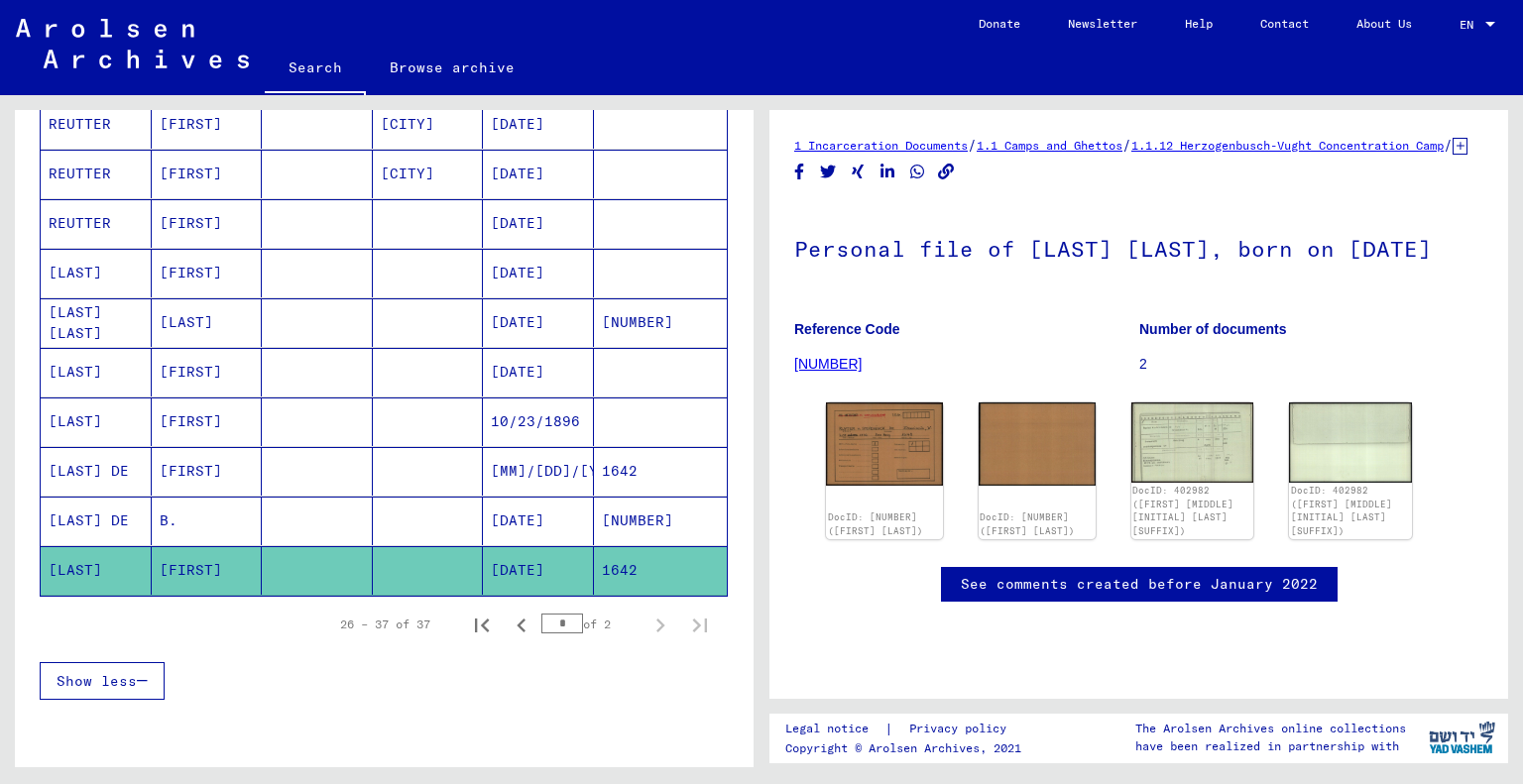 click on "[MM]/[DD]/[YYYY]" at bounding box center [538, 520] 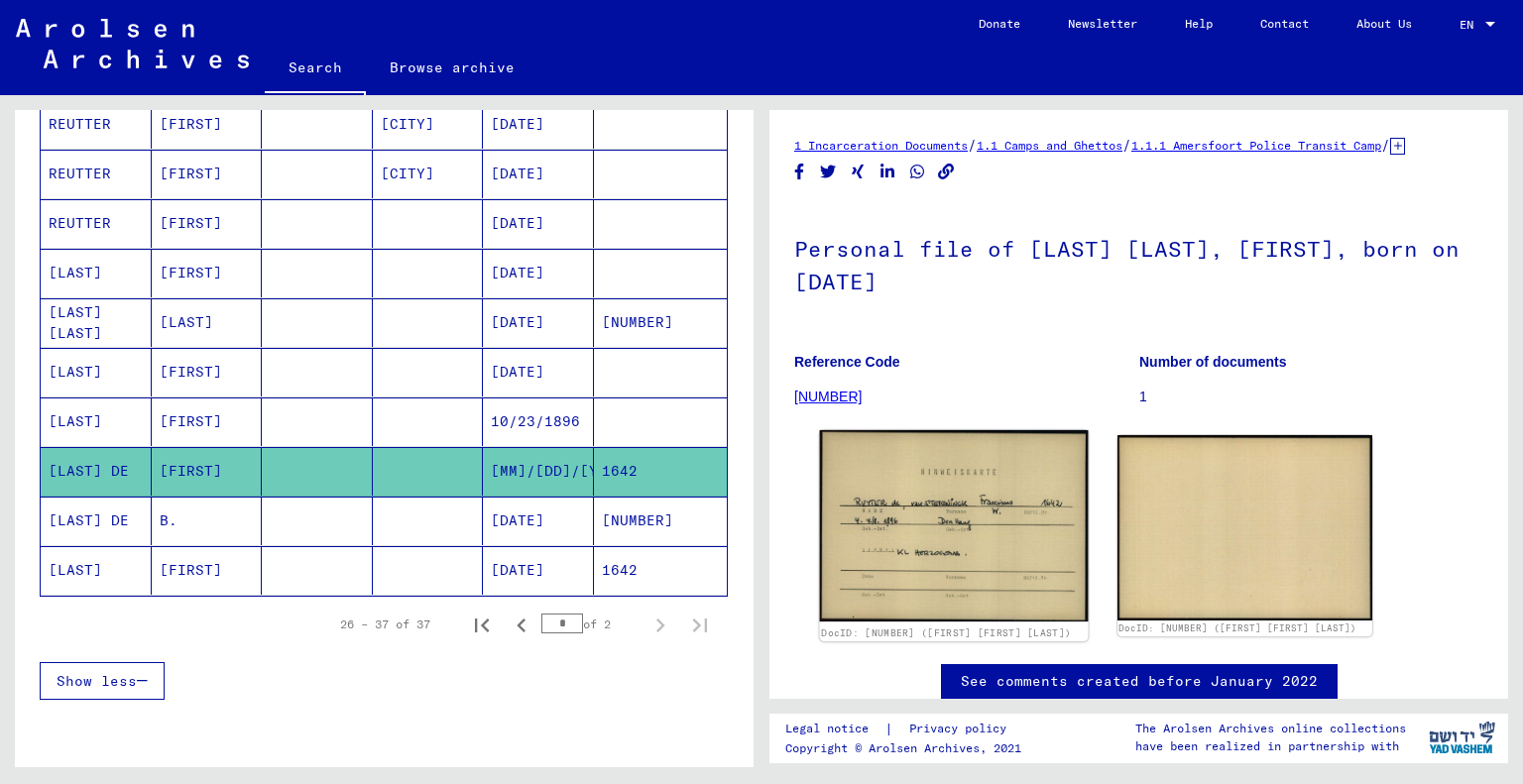 scroll, scrollTop: 0, scrollLeft: 0, axis: both 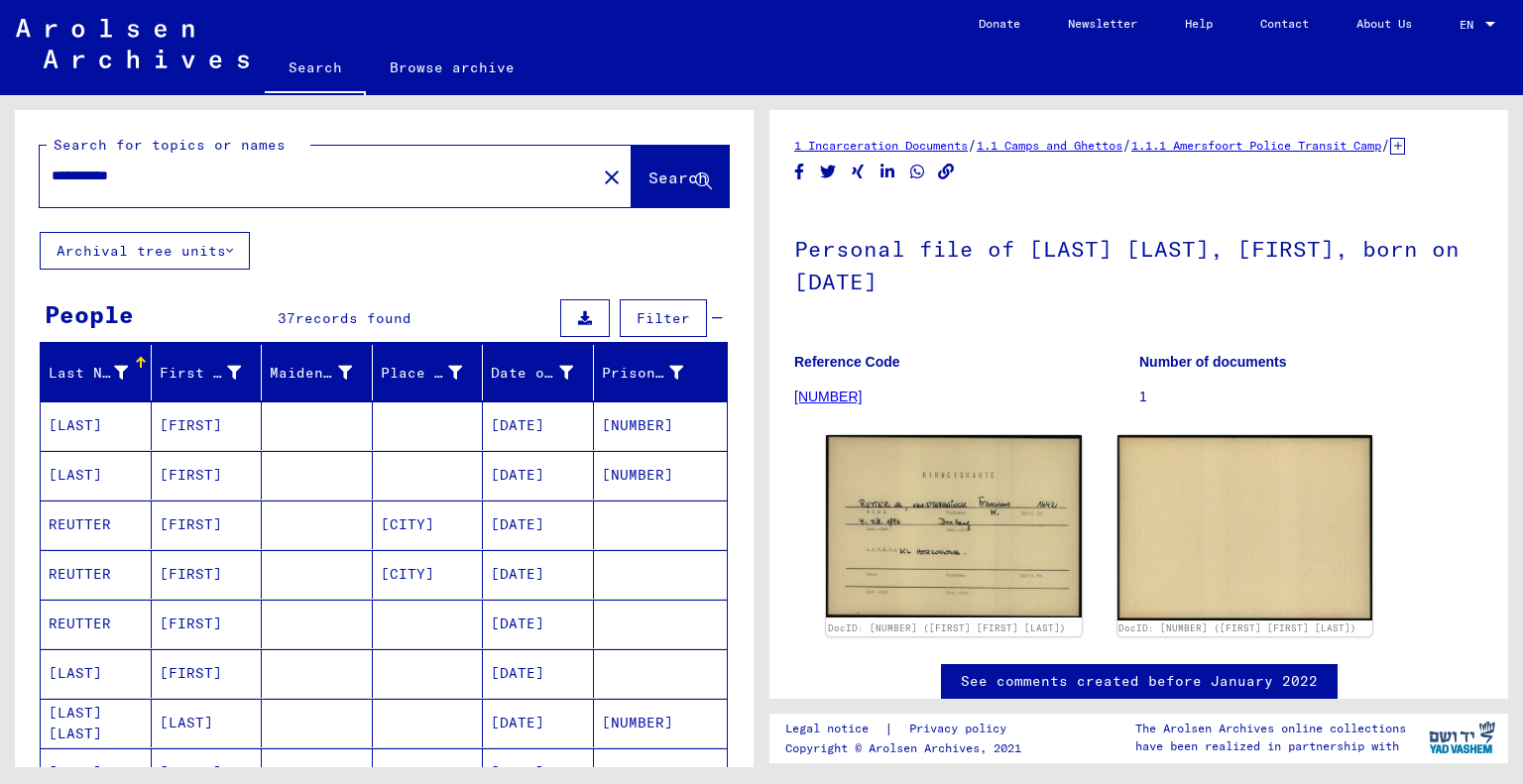 drag, startPoint x: 68, startPoint y: 180, endPoint x: 206, endPoint y: 207, distance: 140.6165 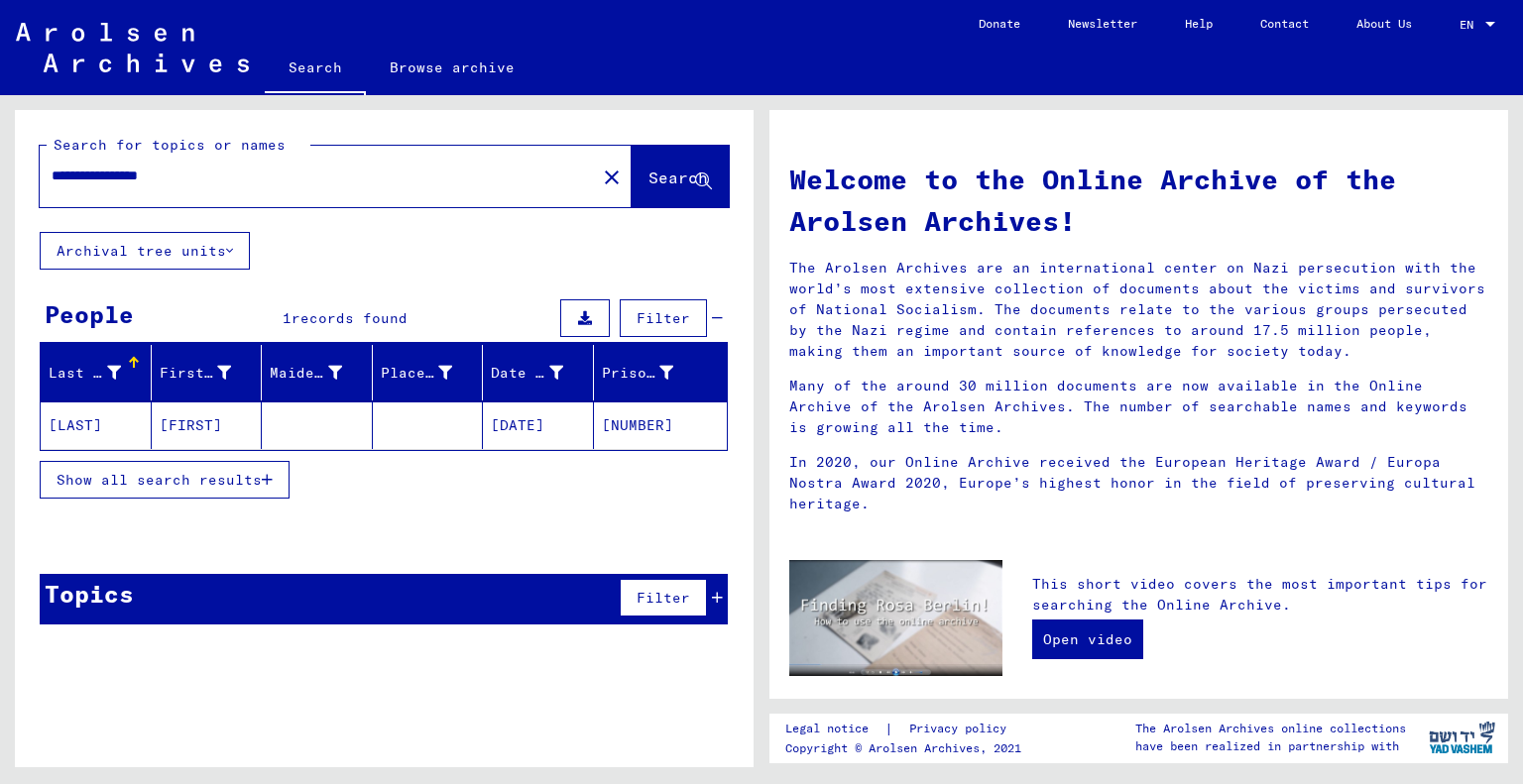 click on "[DATE]" 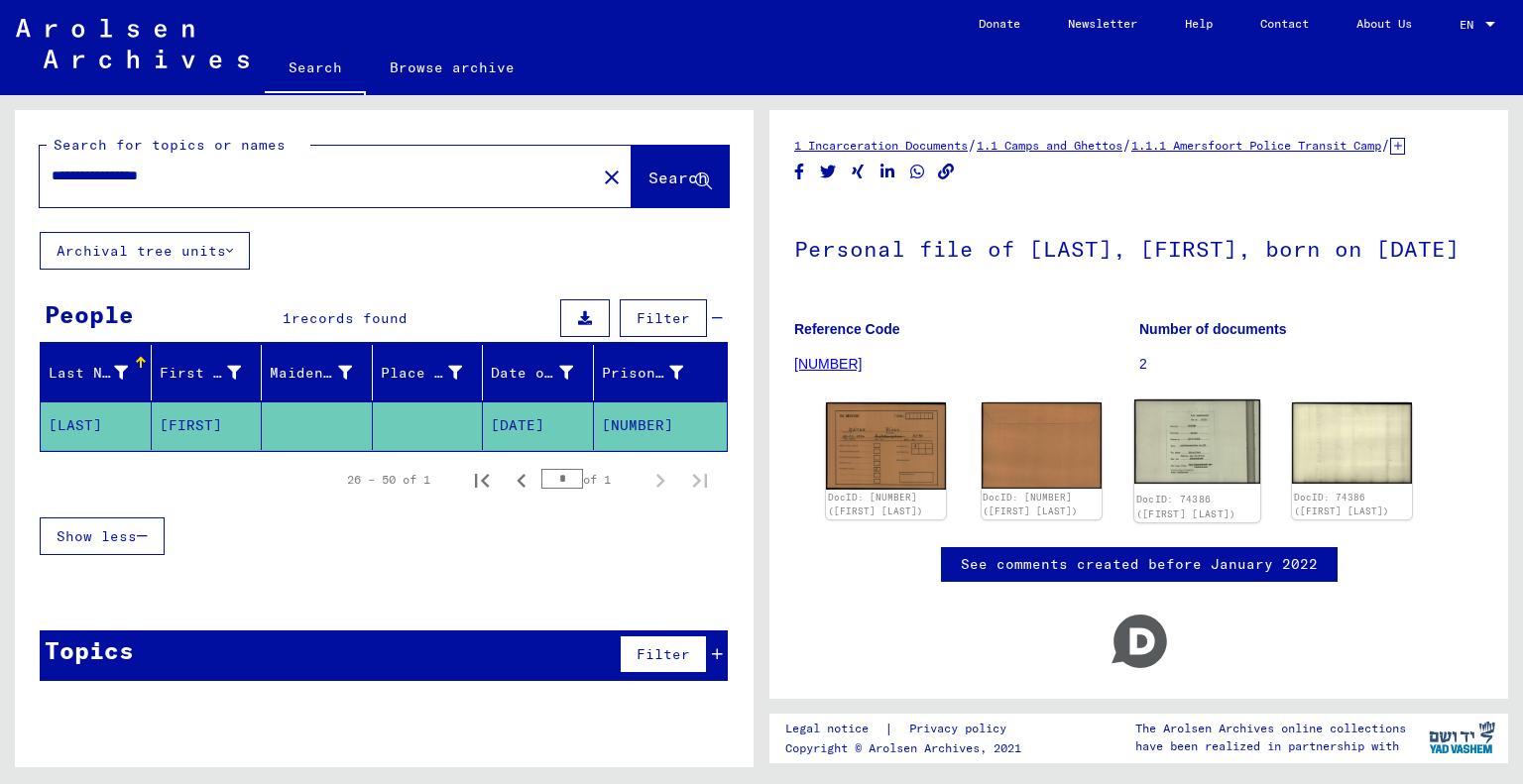 click 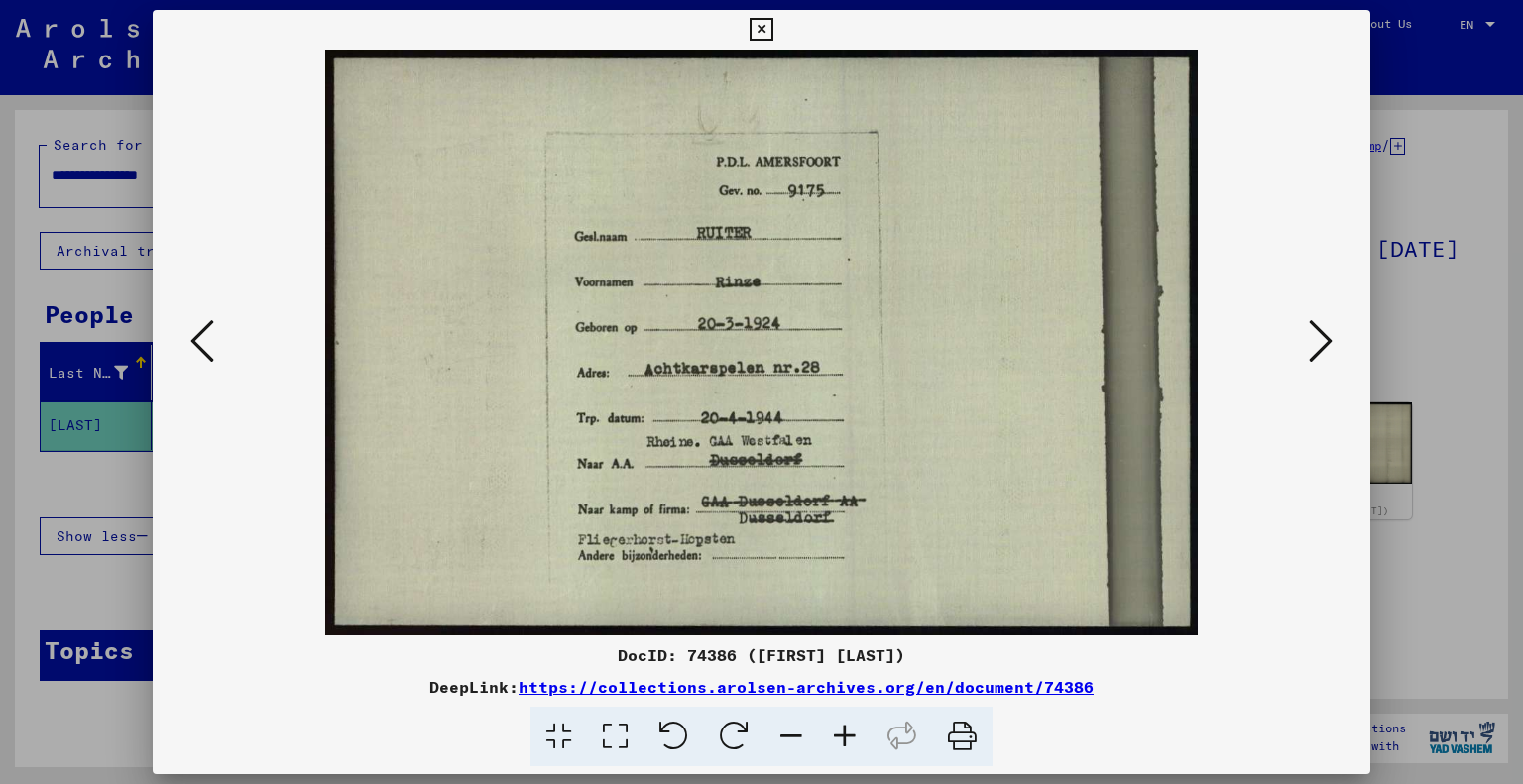 click at bounding box center [761, 30] 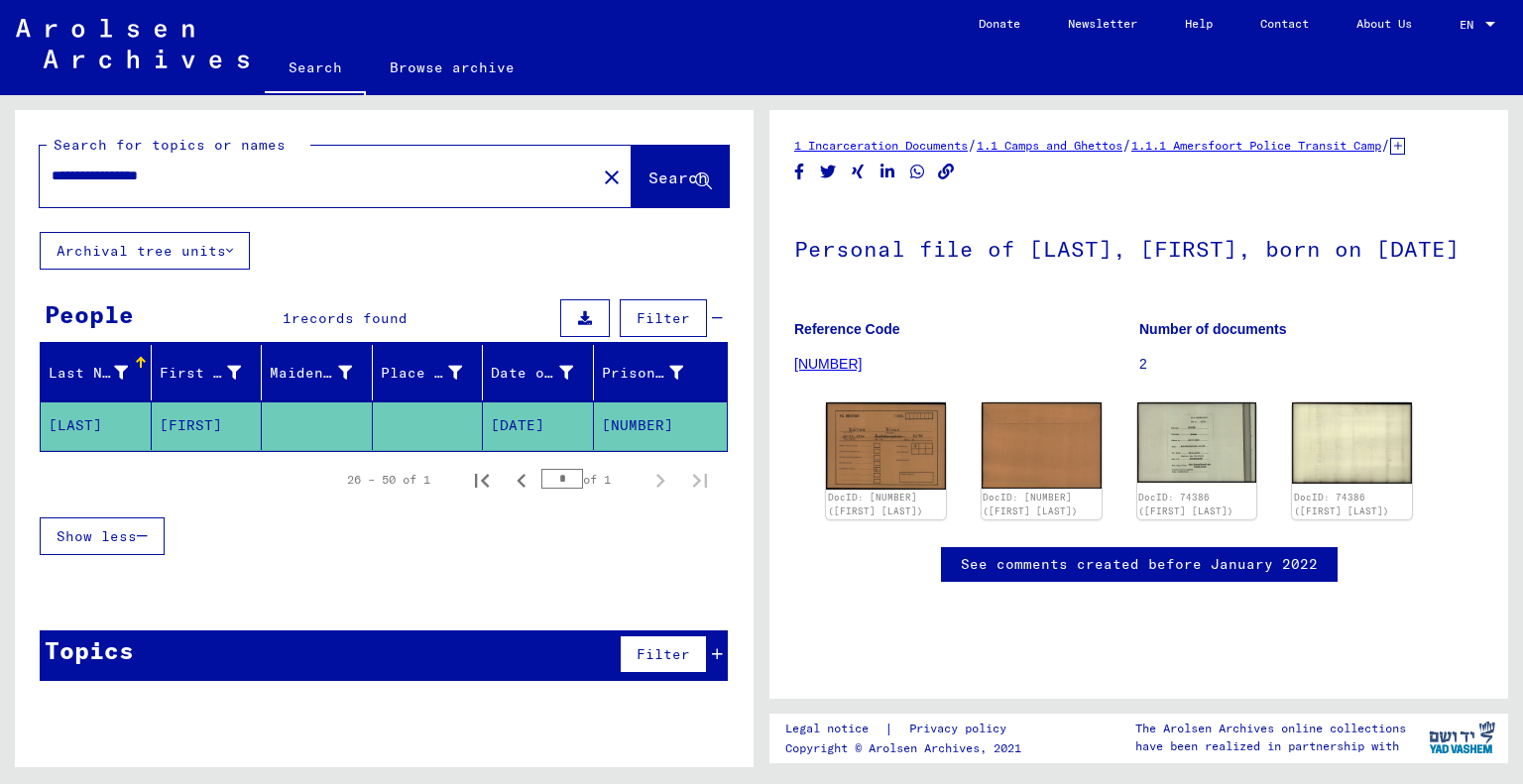 click on "**********" at bounding box center (317, 175) 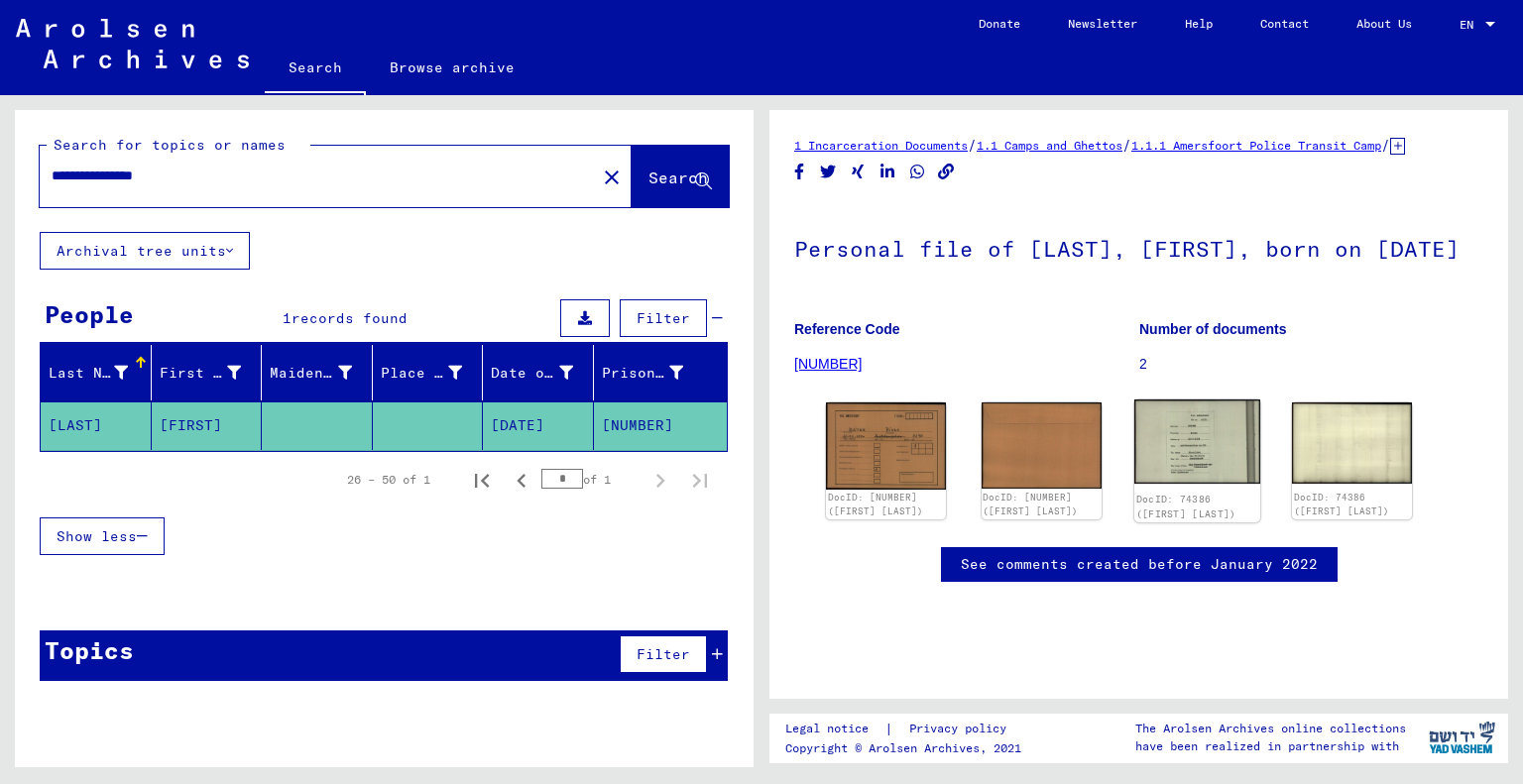 click 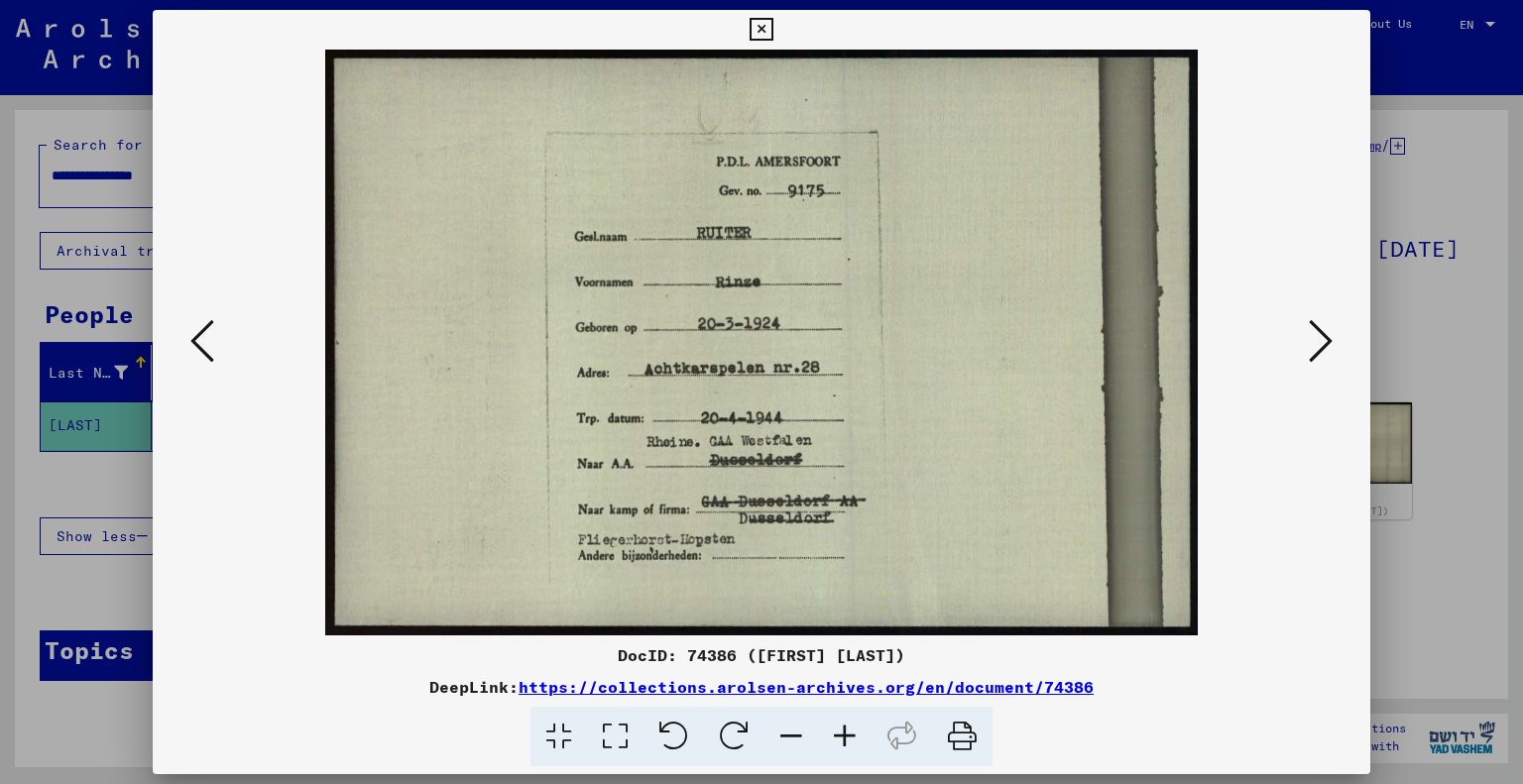 click at bounding box center [845, 736] 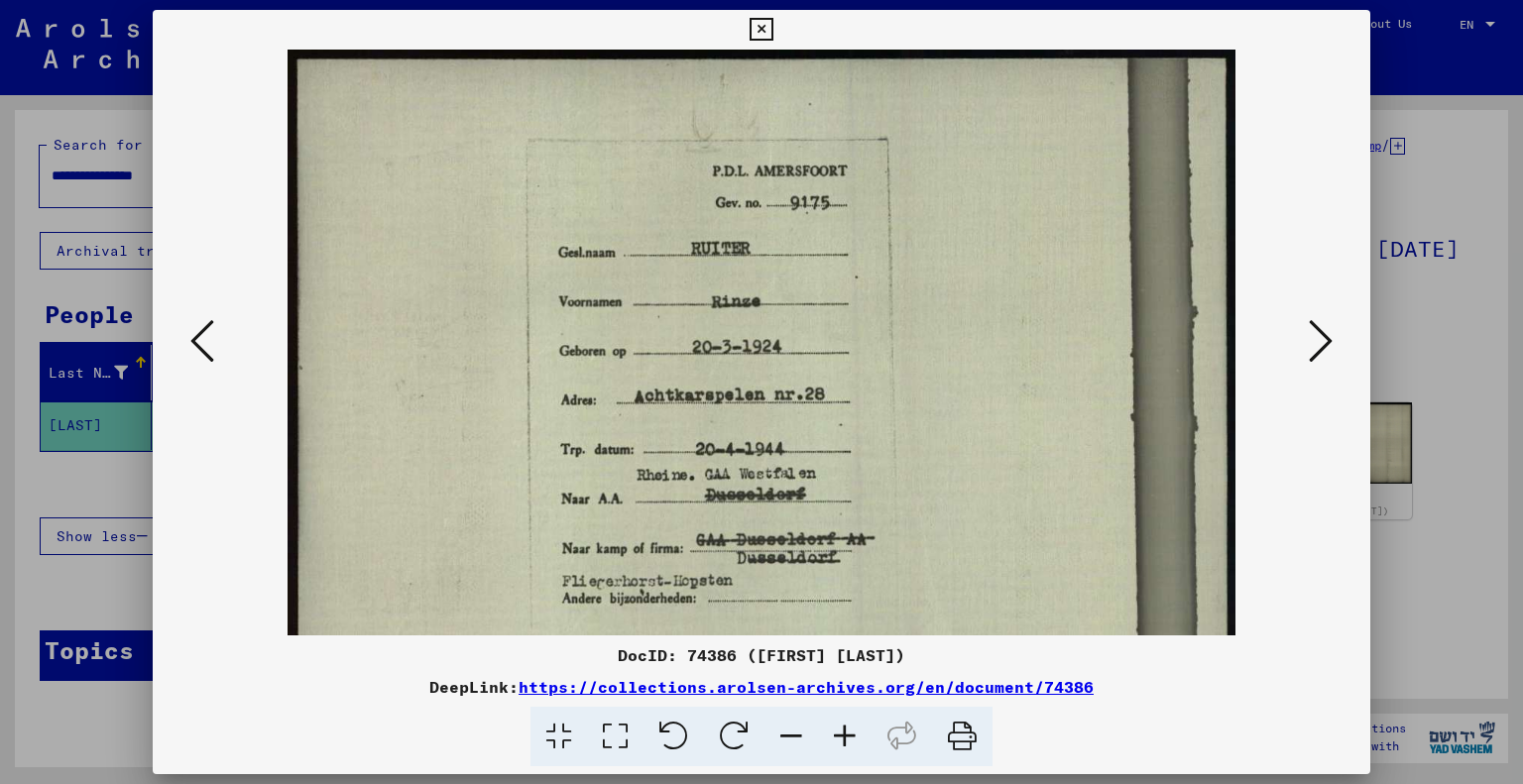 click at bounding box center [845, 736] 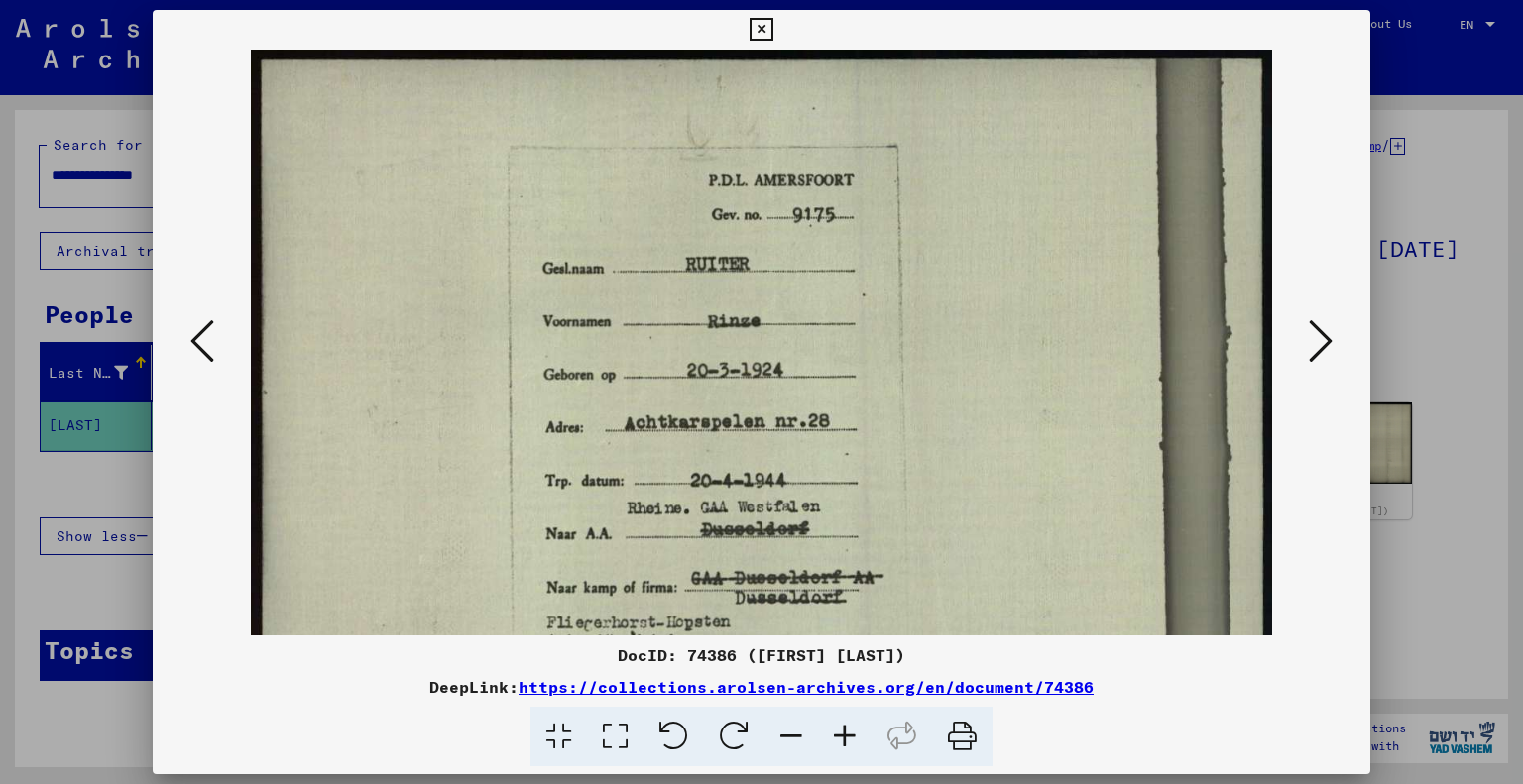 click at bounding box center (845, 736) 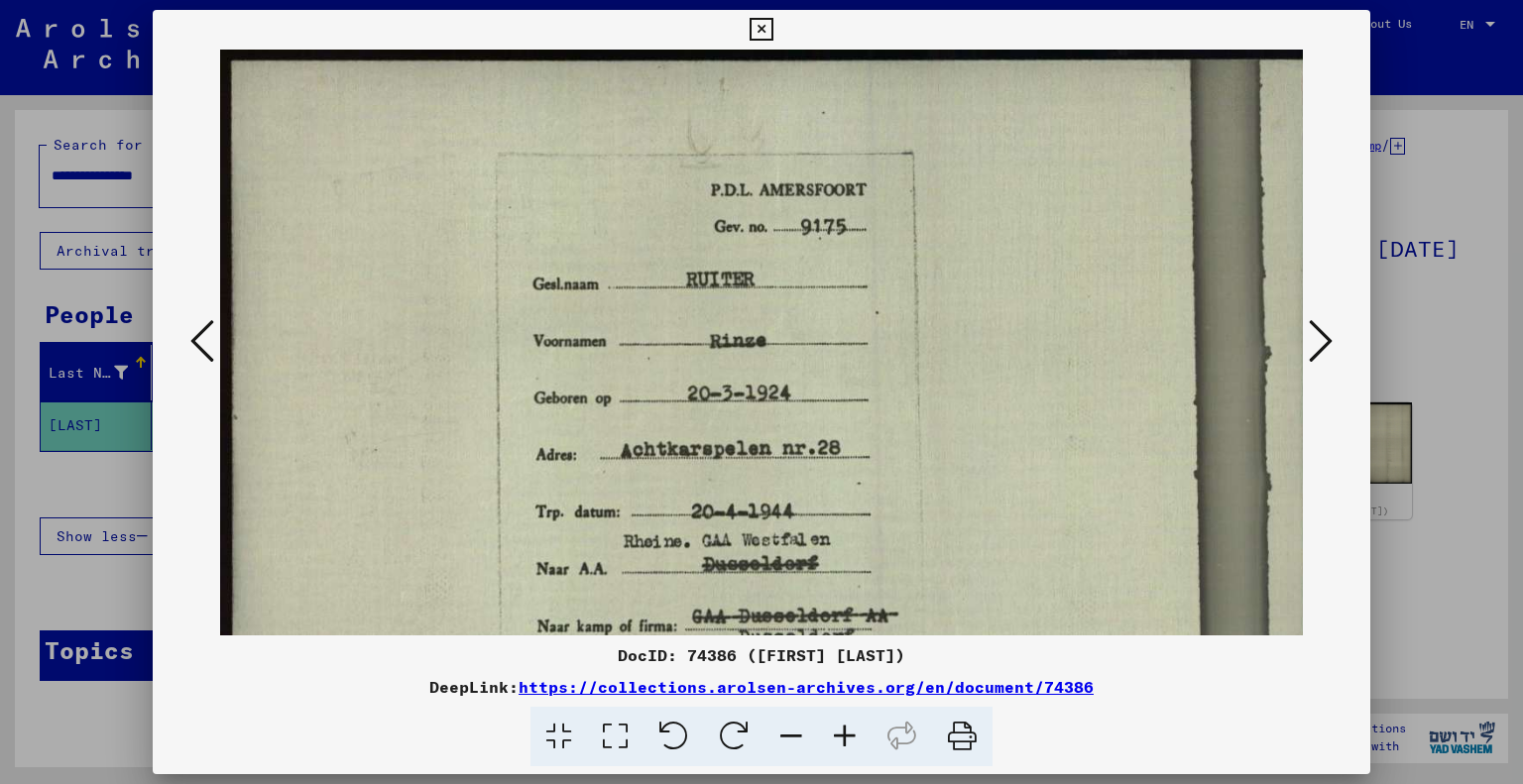 click at bounding box center [845, 736] 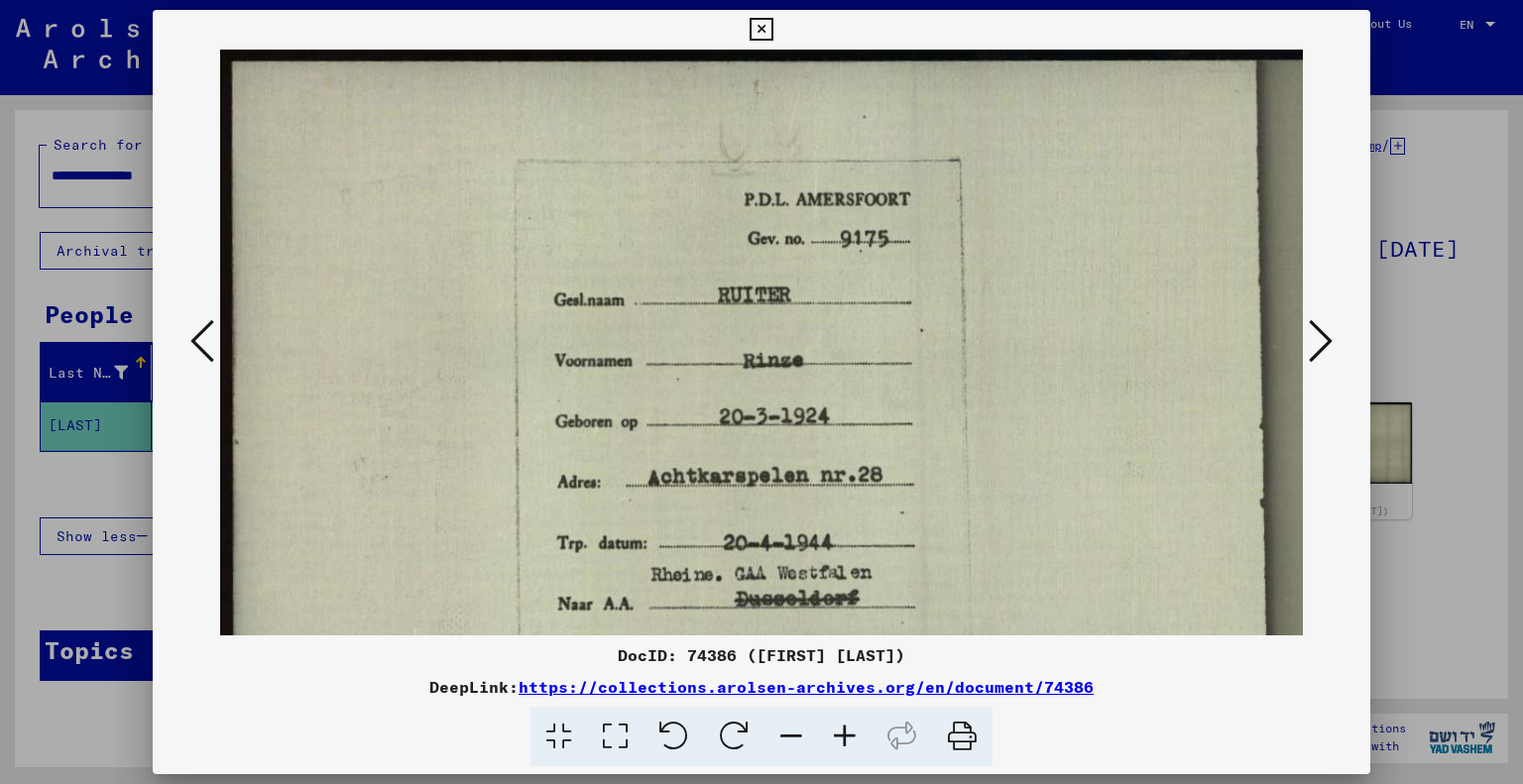 click at bounding box center (845, 736) 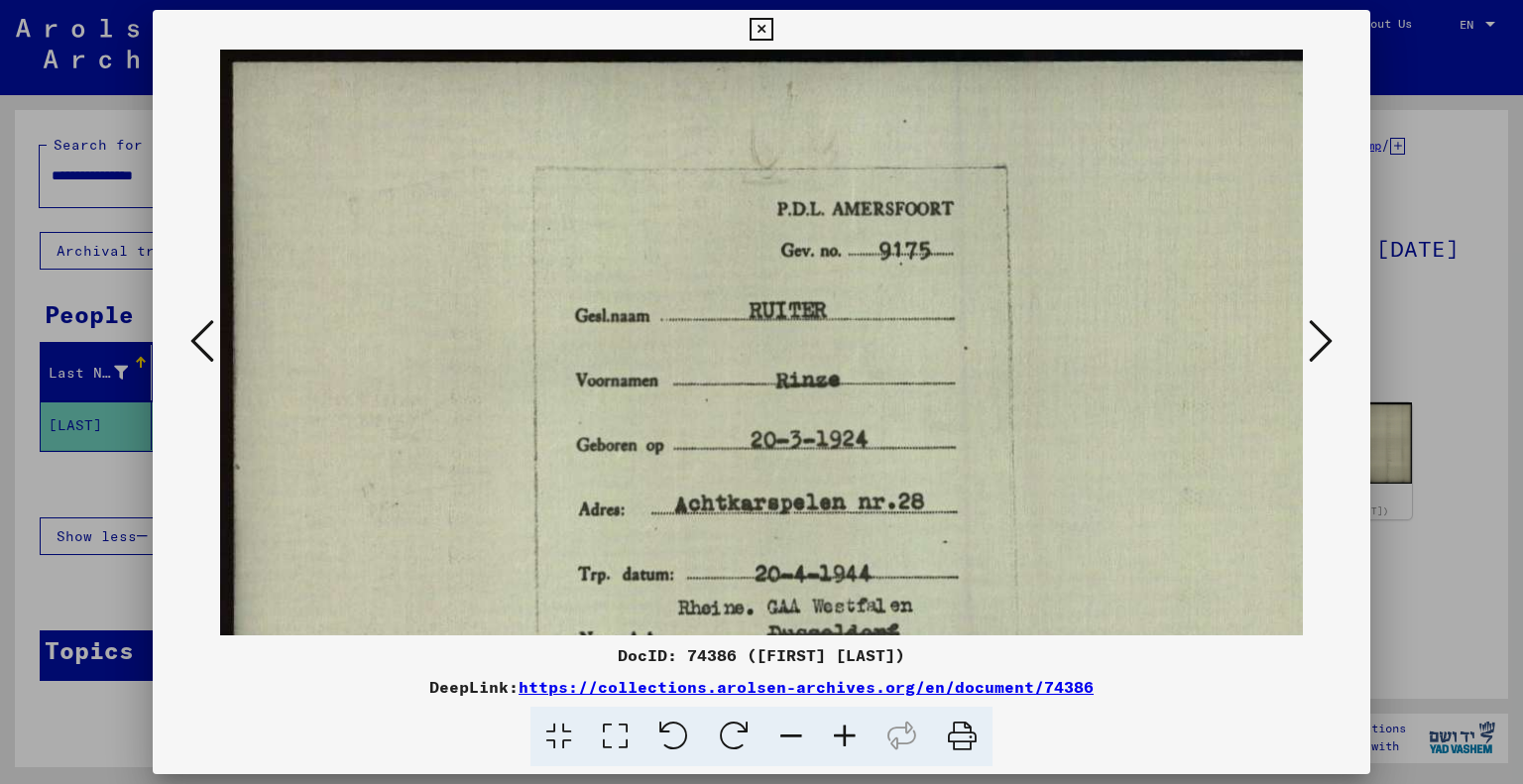 click at bounding box center (845, 736) 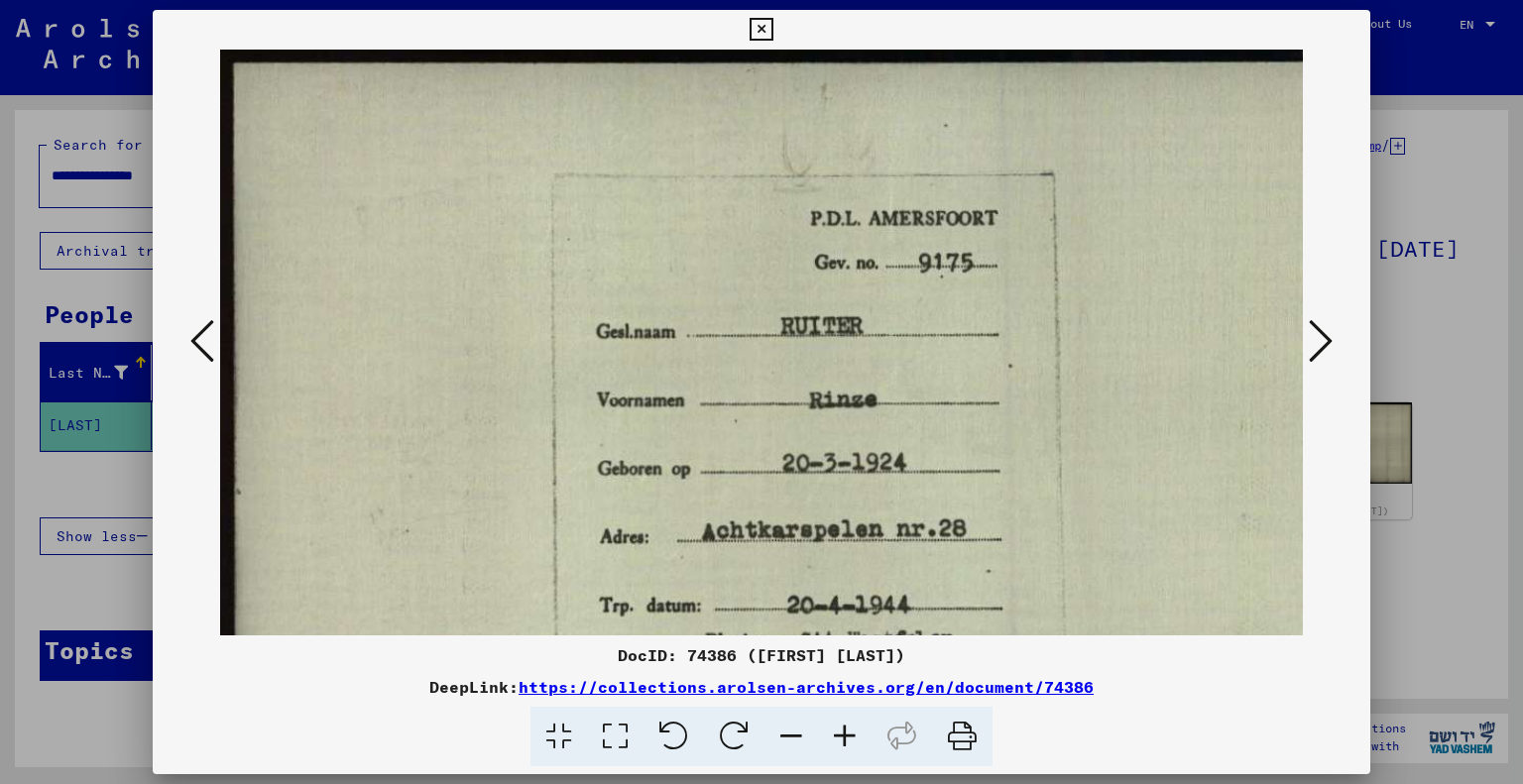 click at bounding box center [845, 736] 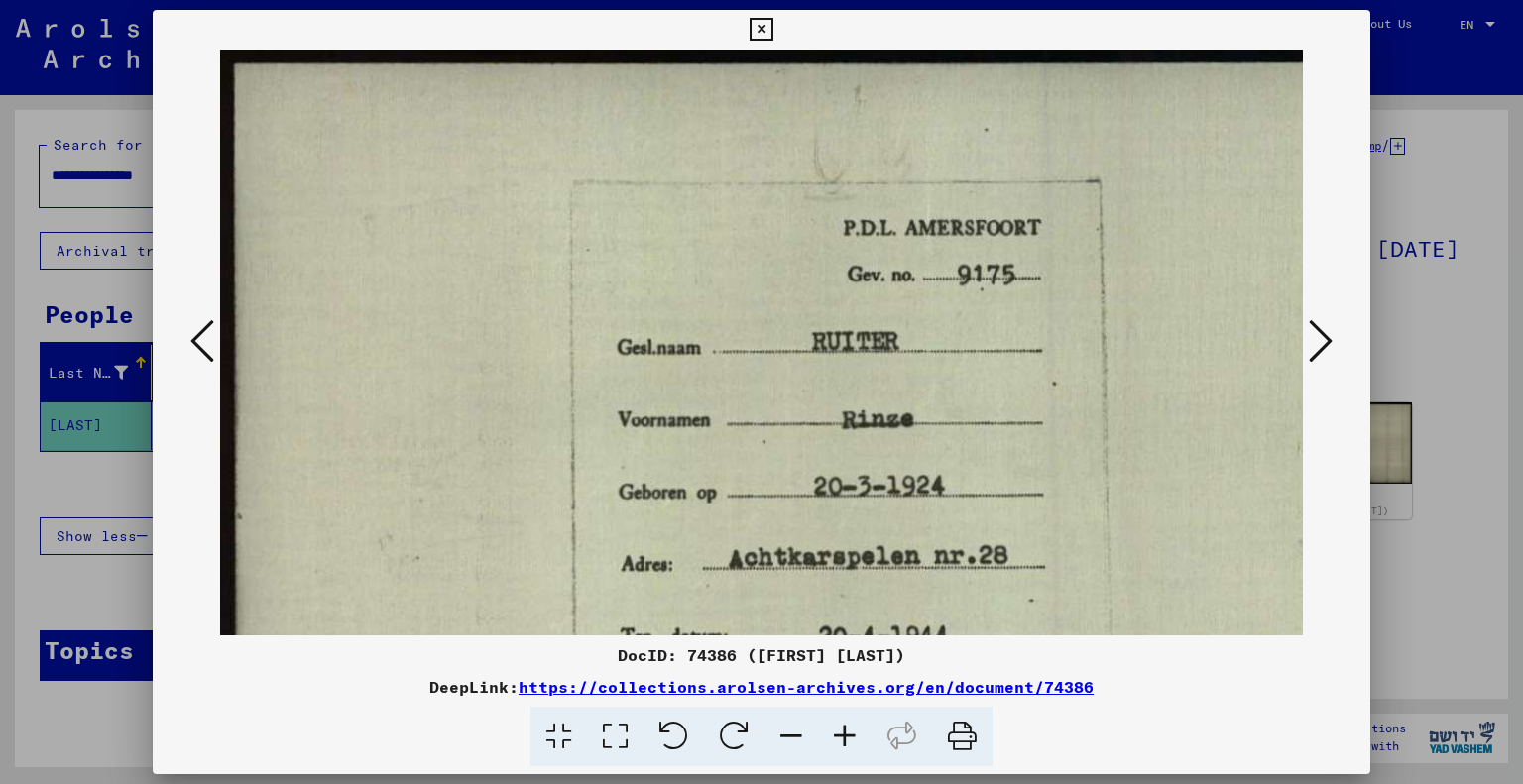 click at bounding box center (845, 736) 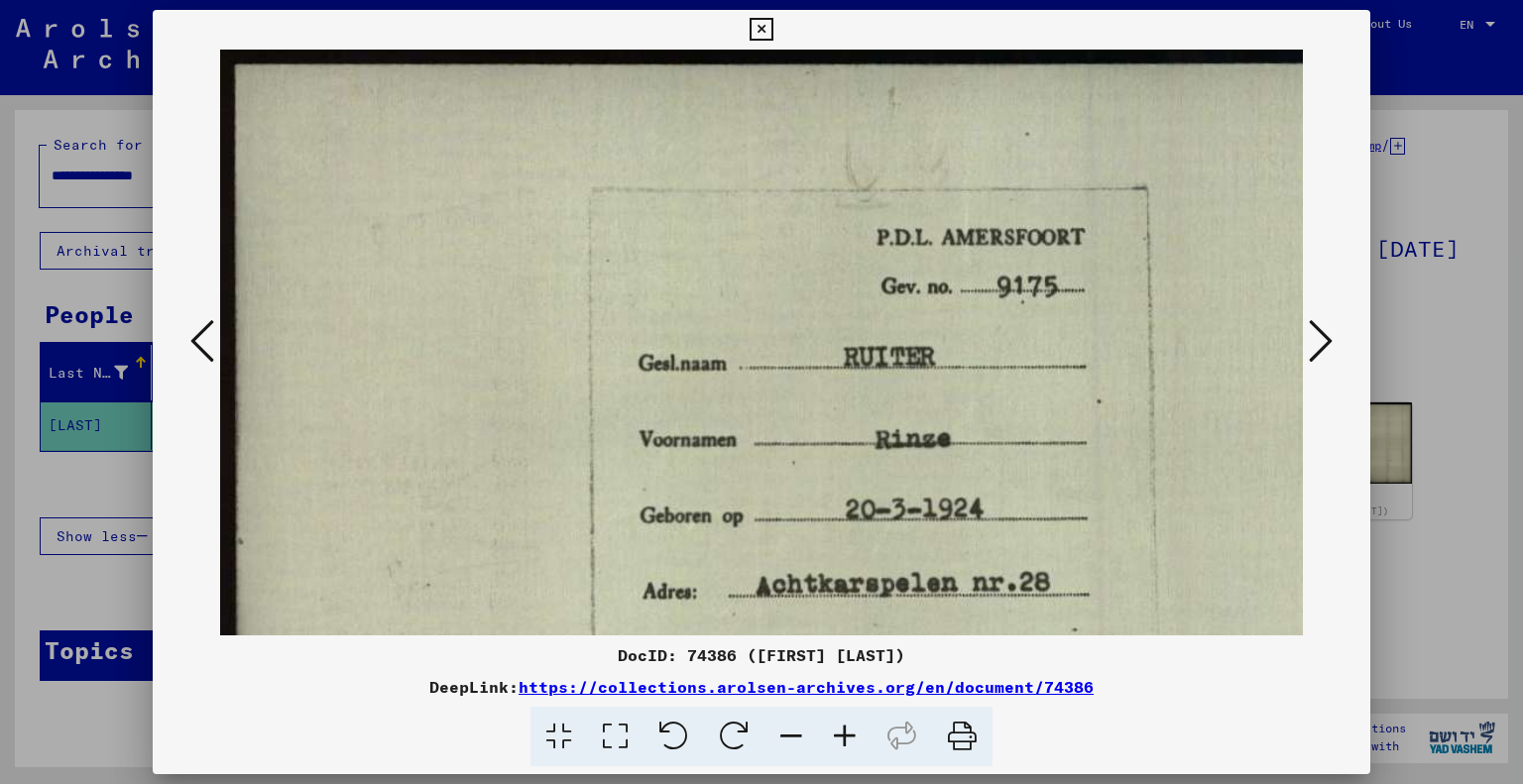 click at bounding box center (761, 30) 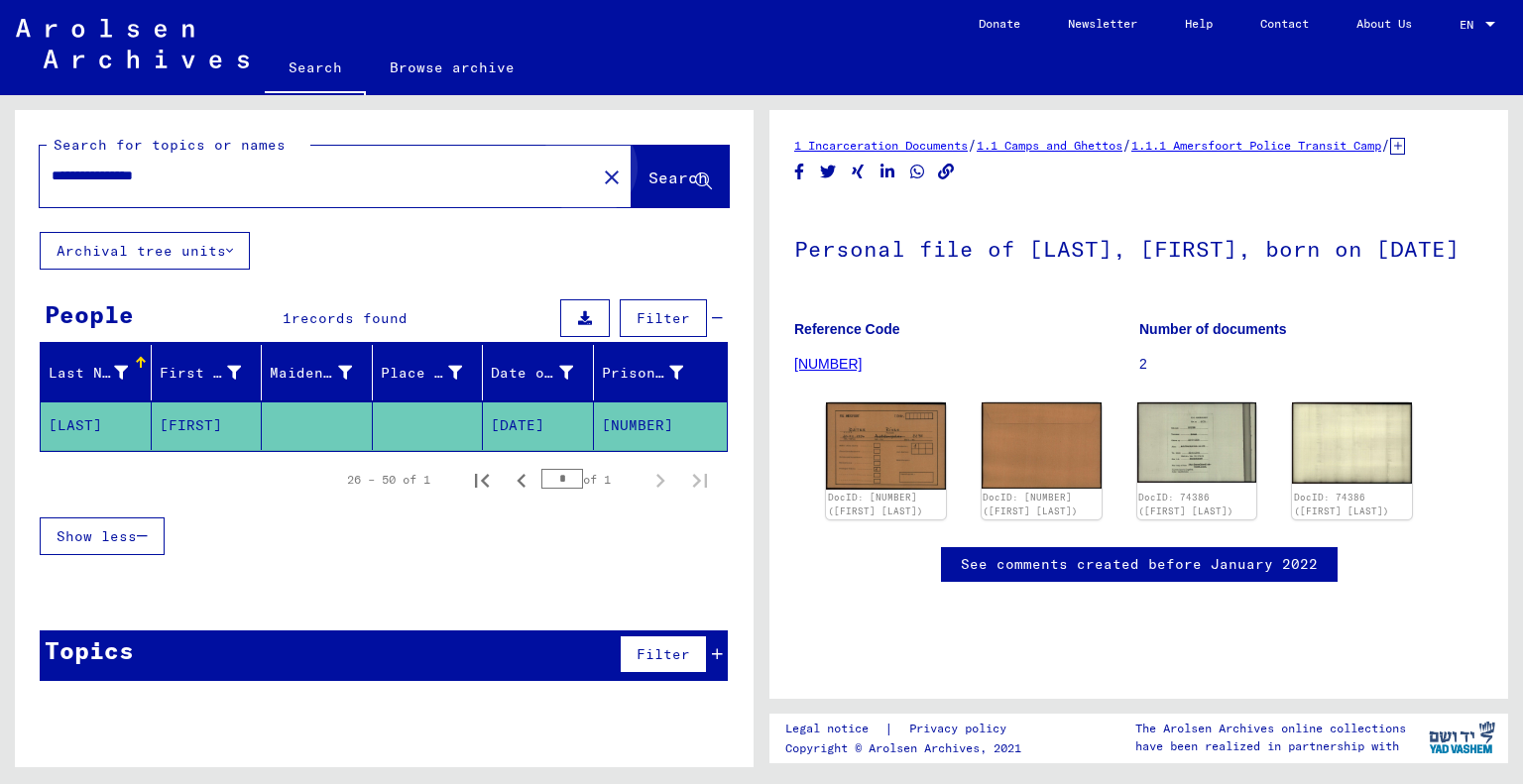 click on "Search" 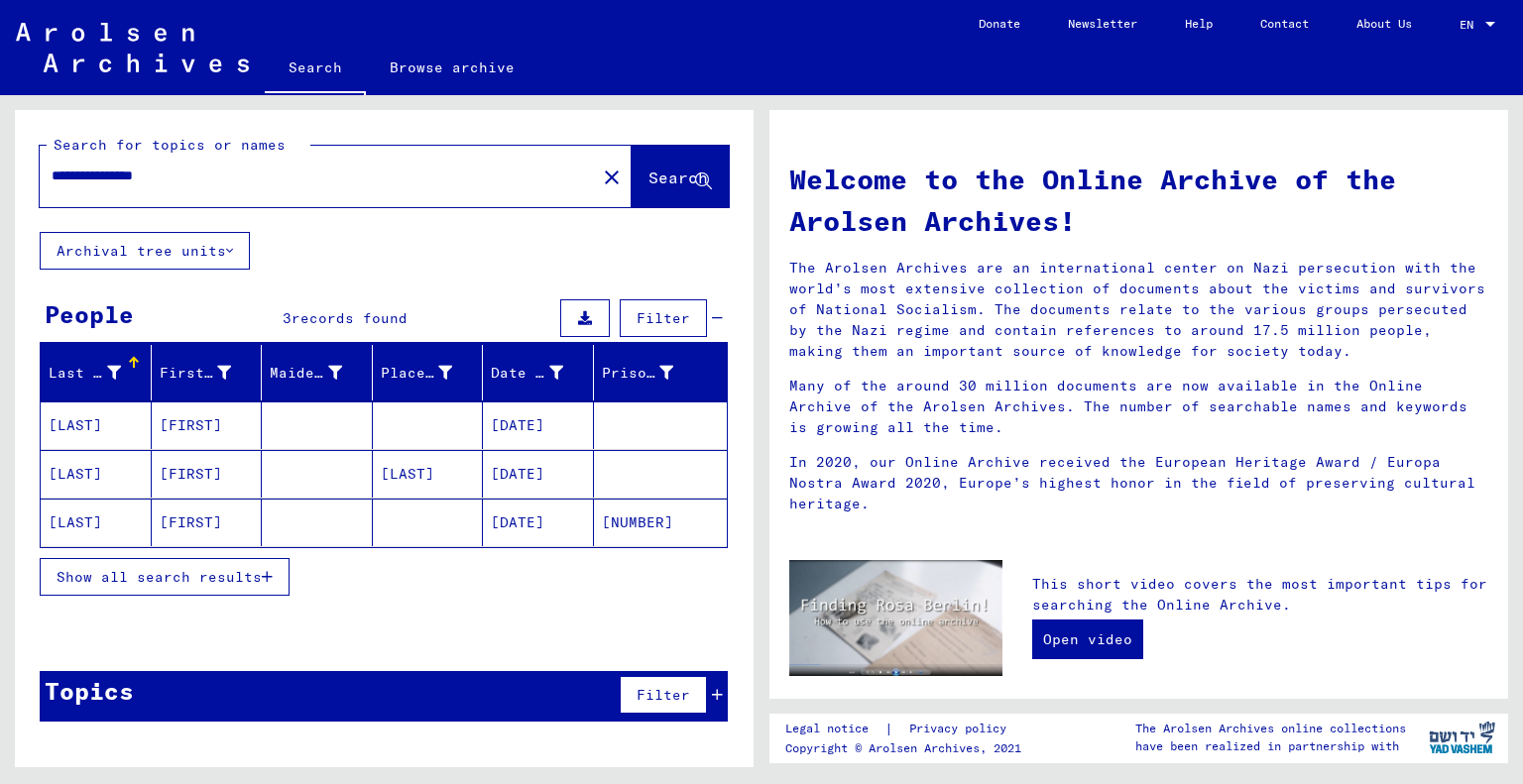 click on "**********" at bounding box center (311, 175) 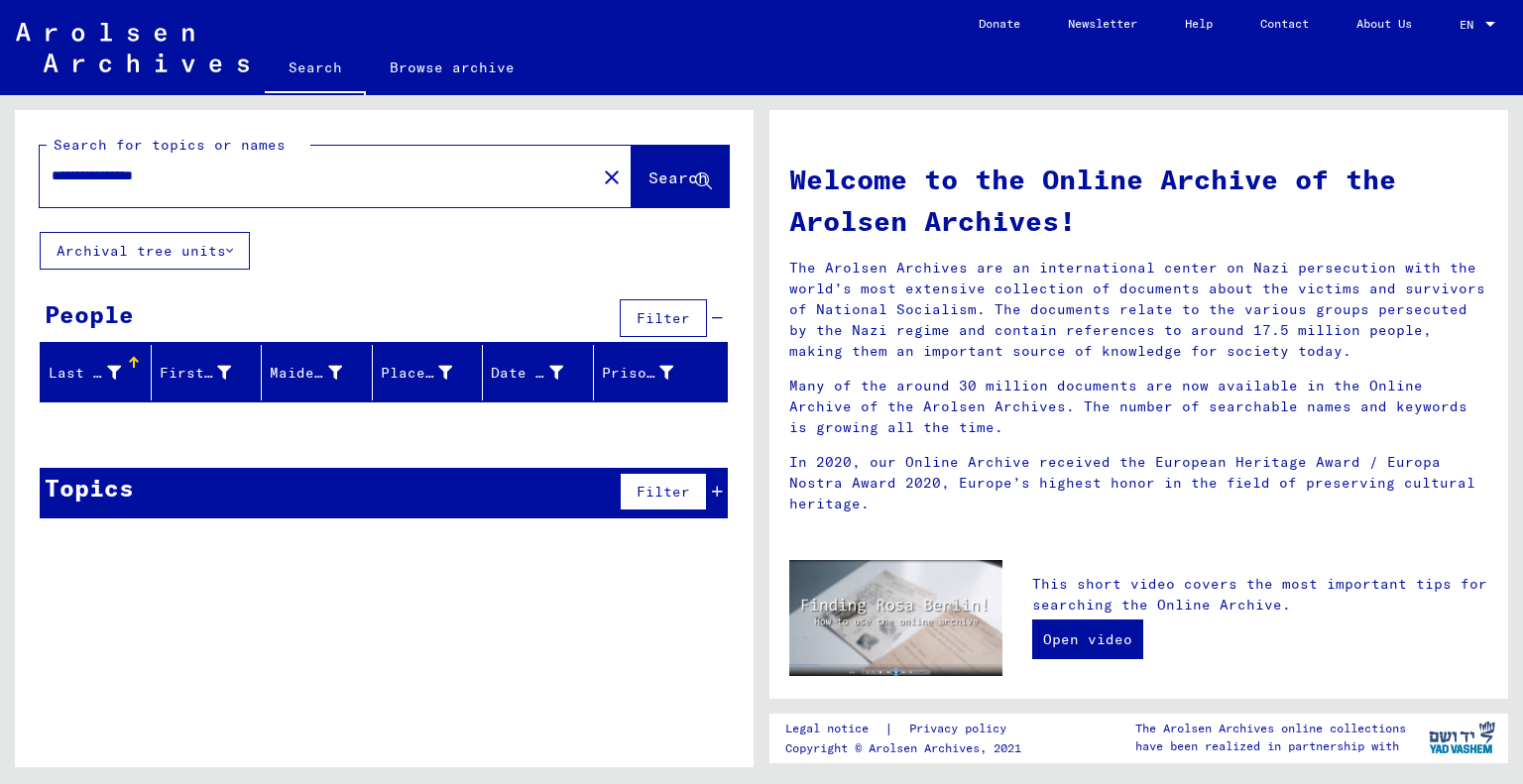 drag, startPoint x: 62, startPoint y: 180, endPoint x: 270, endPoint y: 204, distance: 209.38004 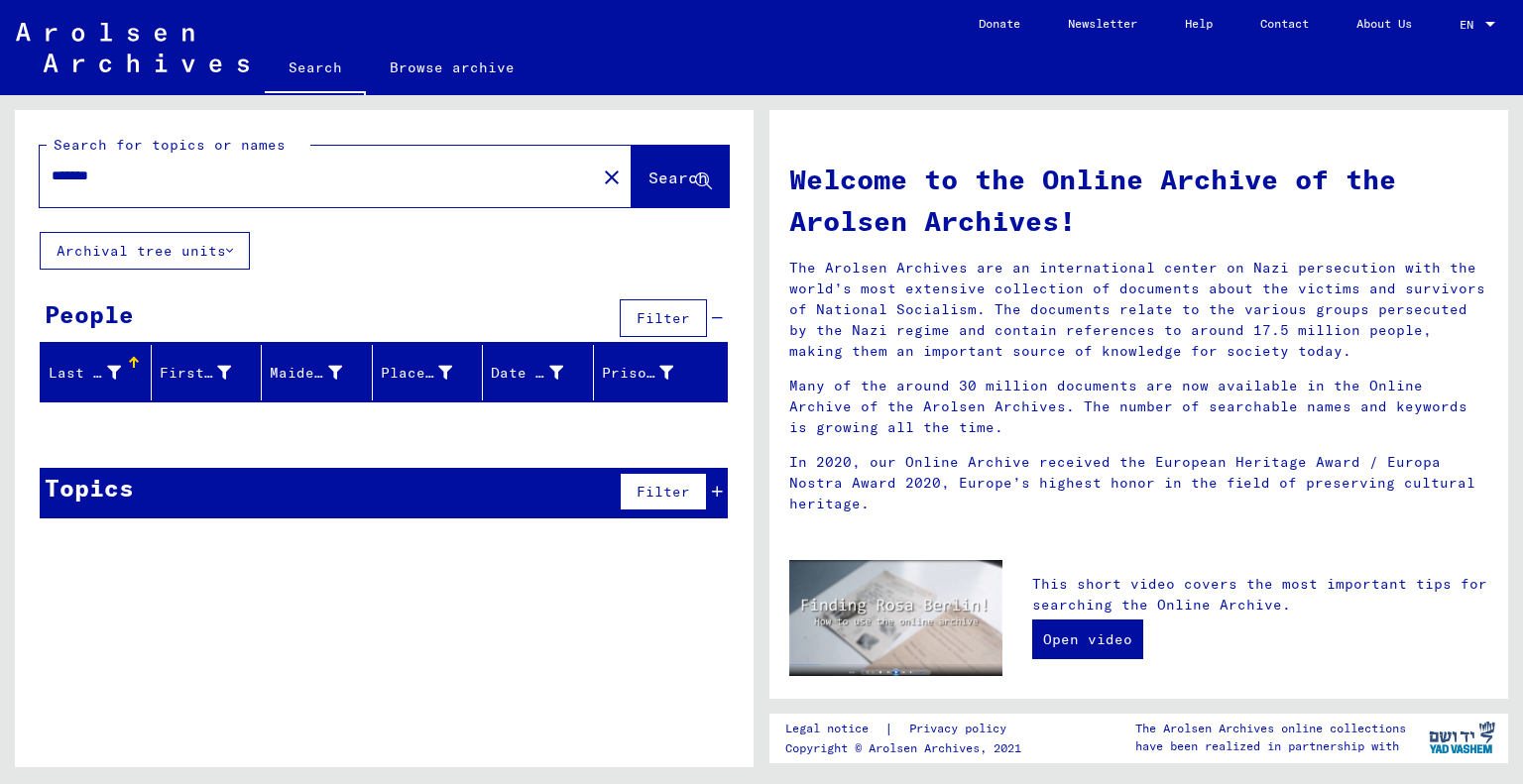 type on "*******" 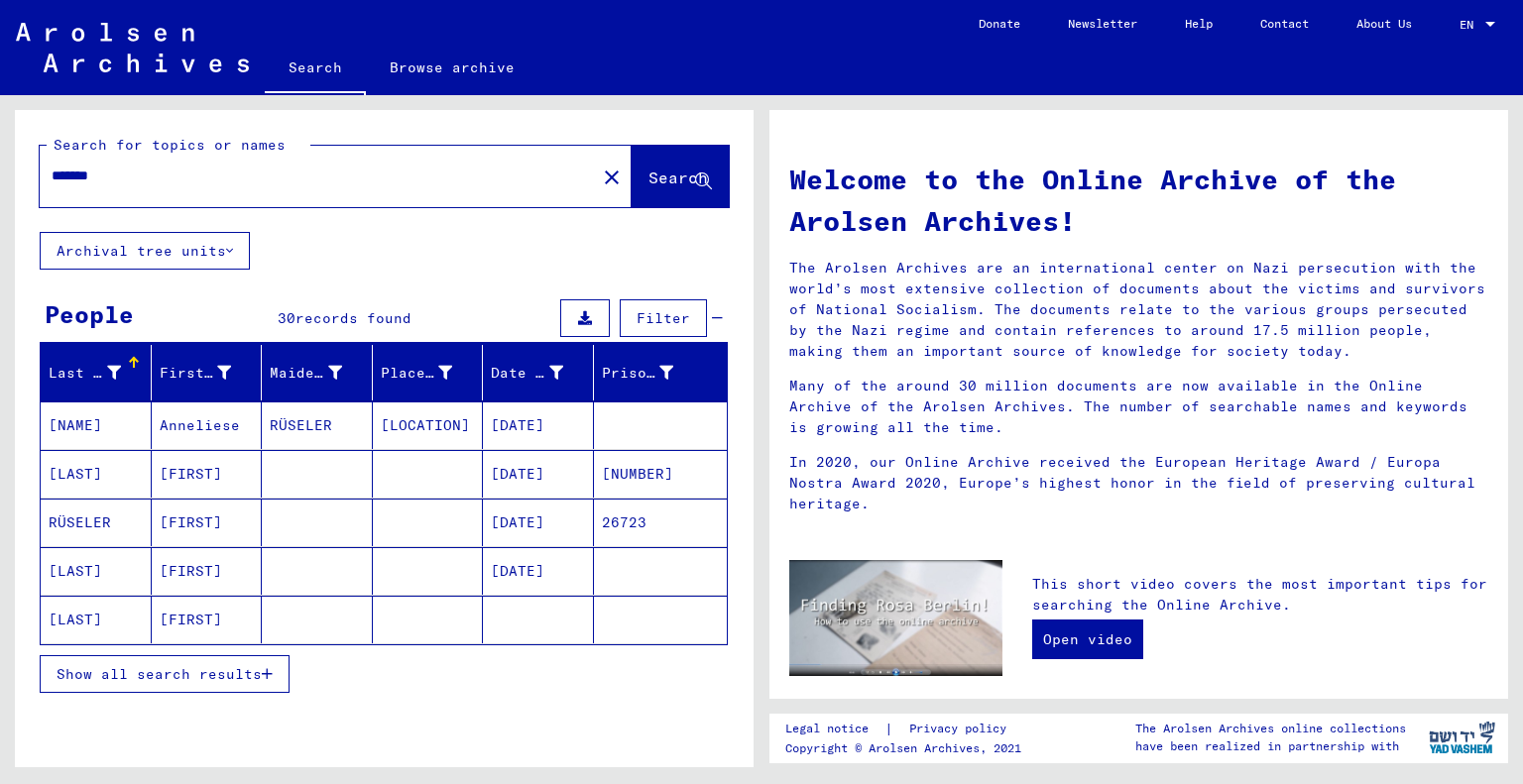 click on "Show all search results" at bounding box center (159, 674) 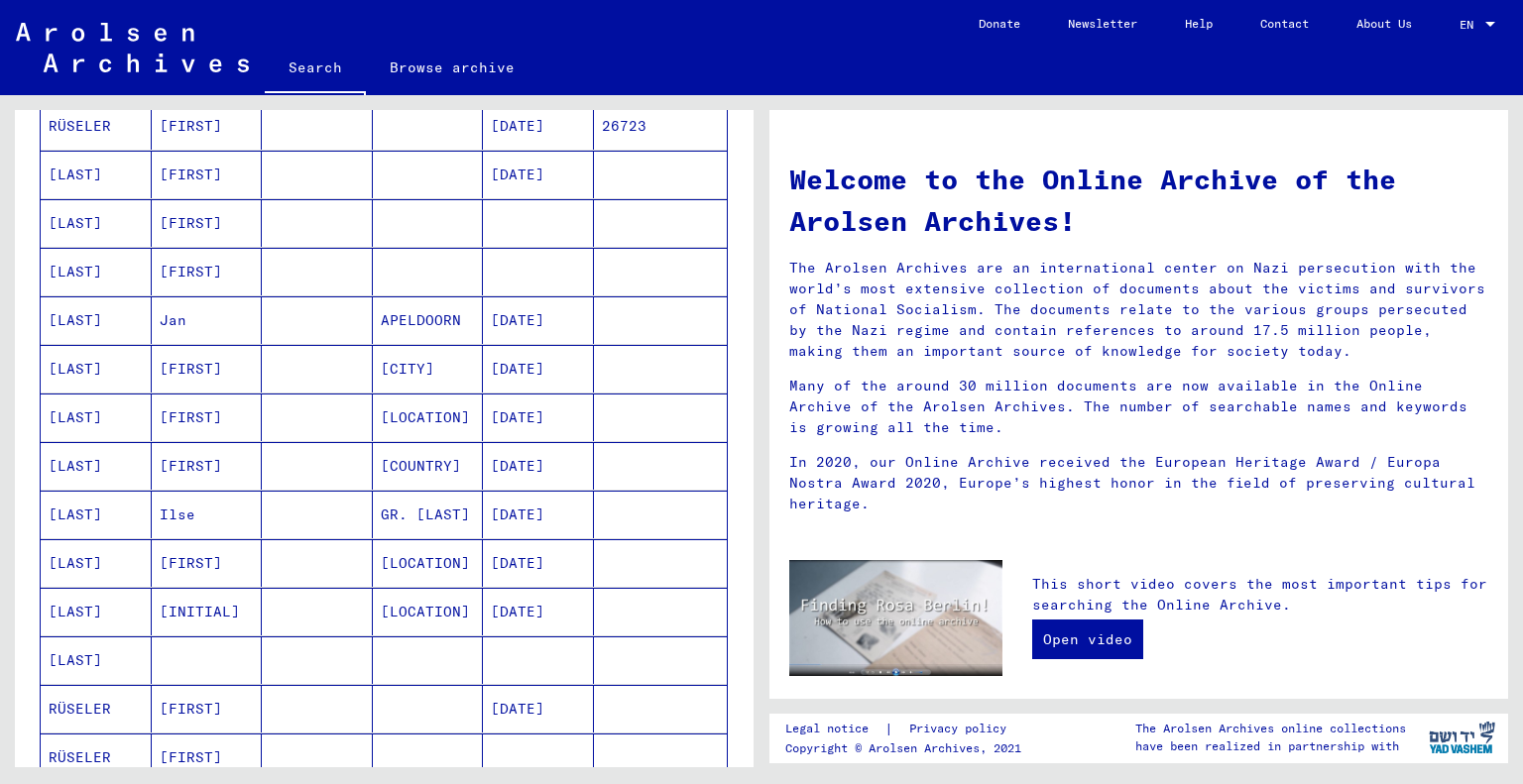 scroll, scrollTop: 496, scrollLeft: 0, axis: vertical 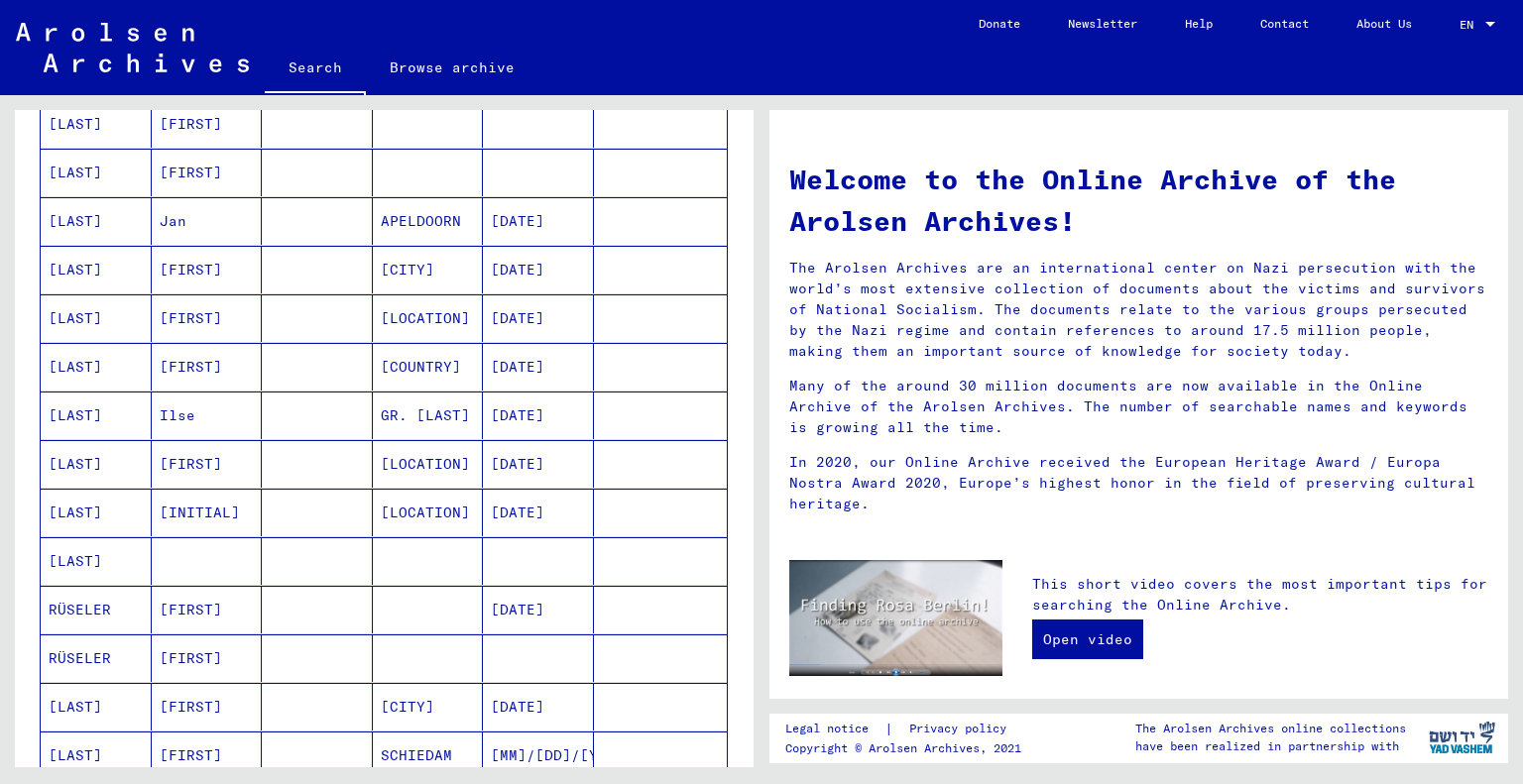 click on "[DATE]" at bounding box center (538, 755) 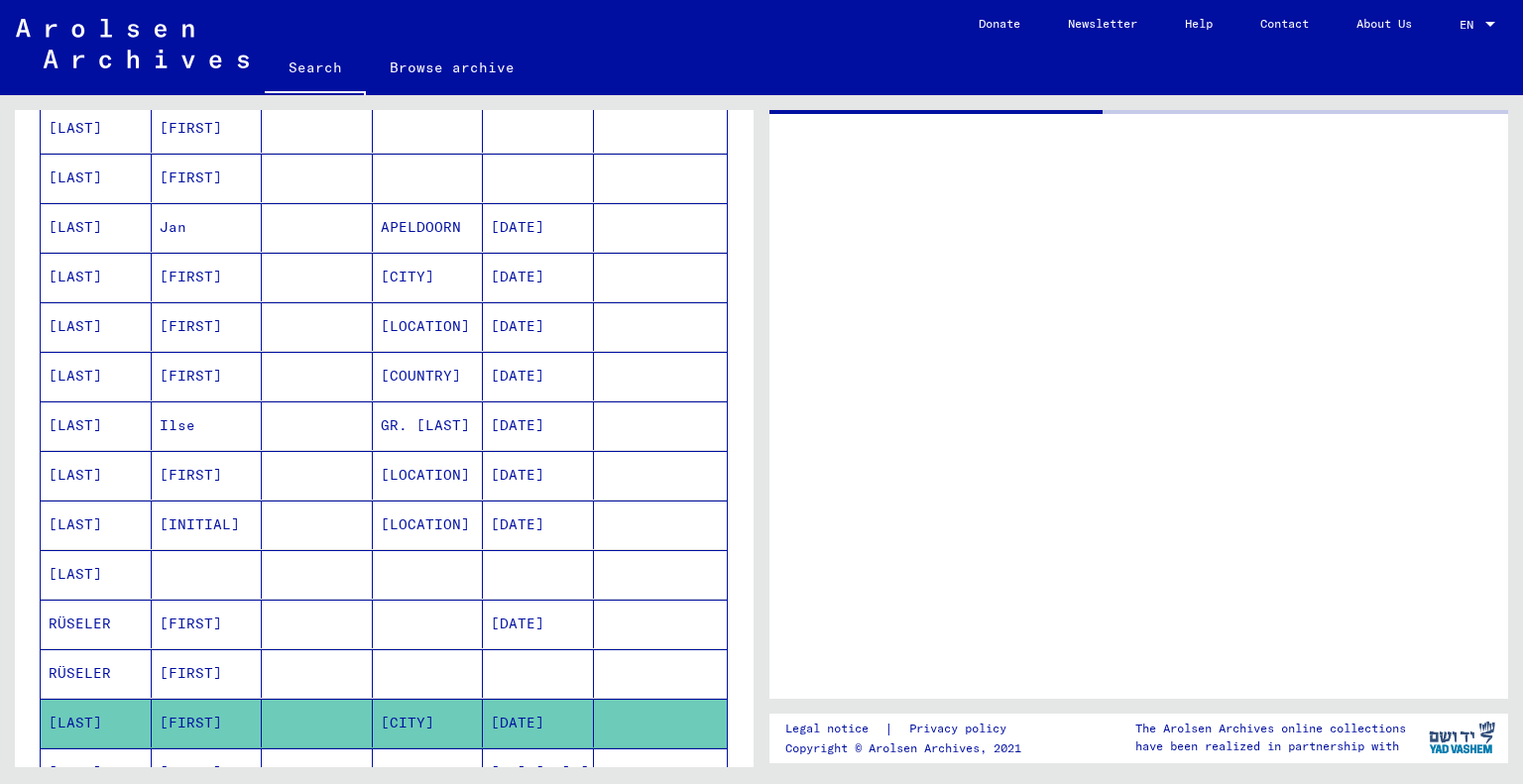 scroll, scrollTop: 500, scrollLeft: 0, axis: vertical 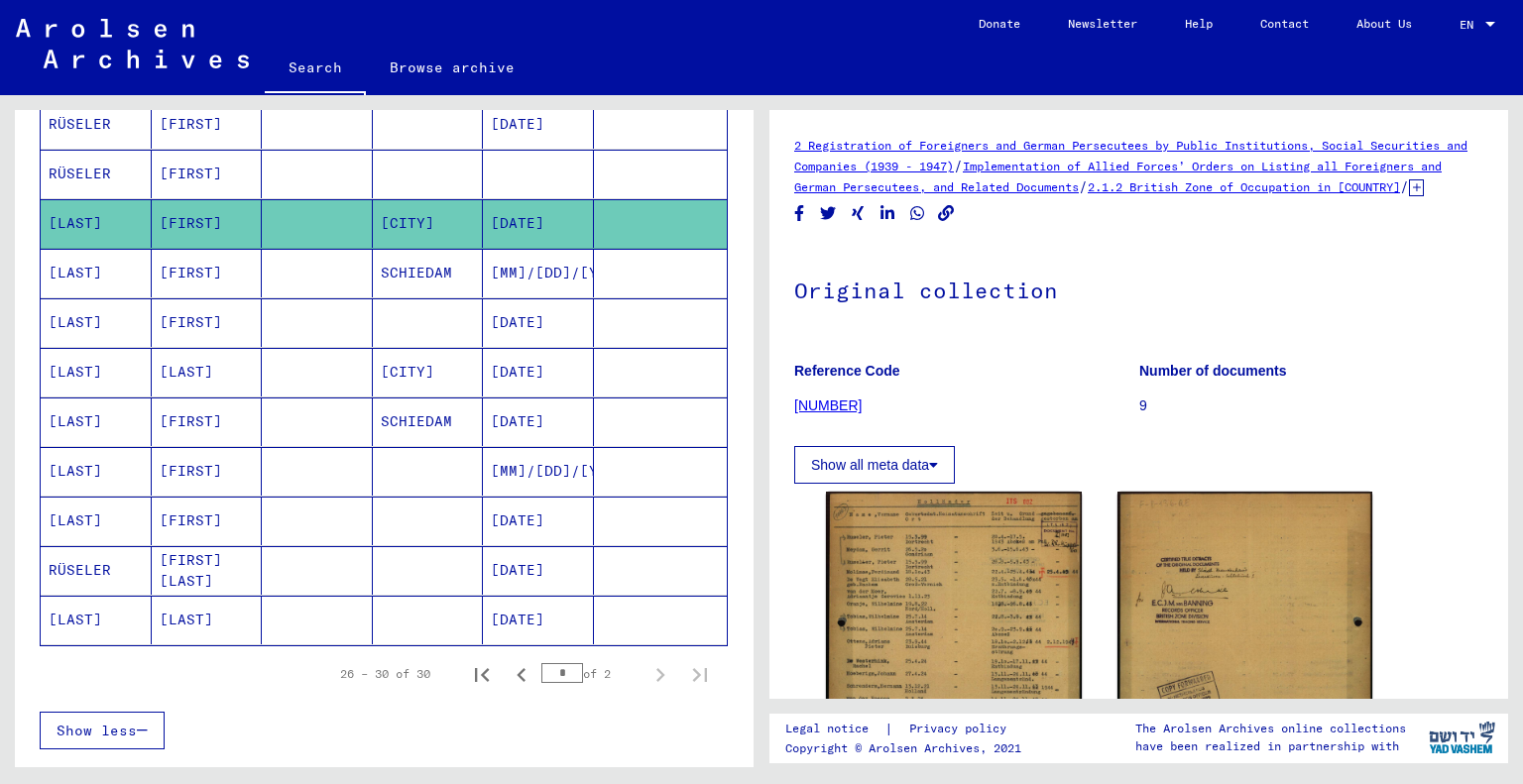 click on "[DATE]" at bounding box center [538, 570] 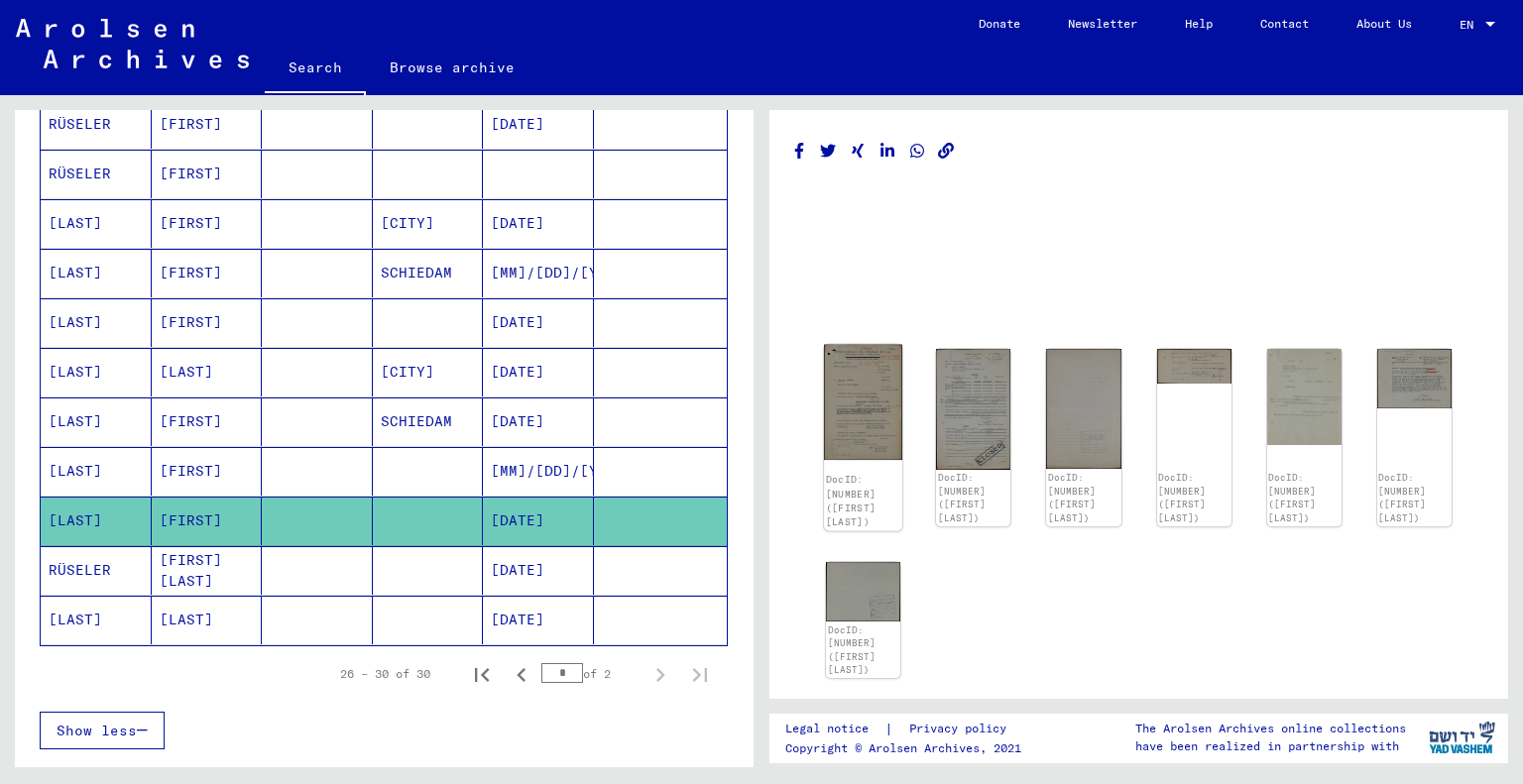 click 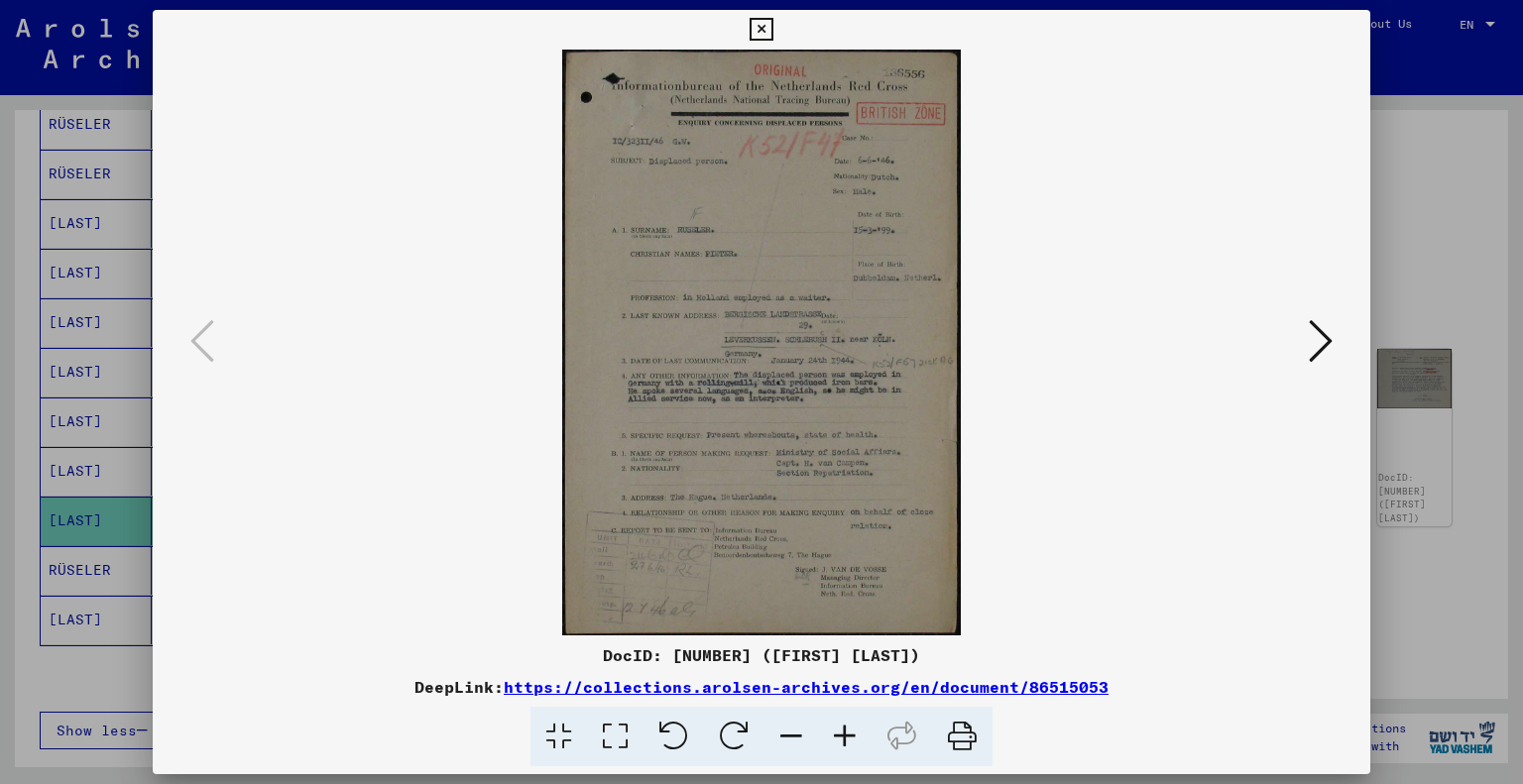 click at bounding box center [845, 736] 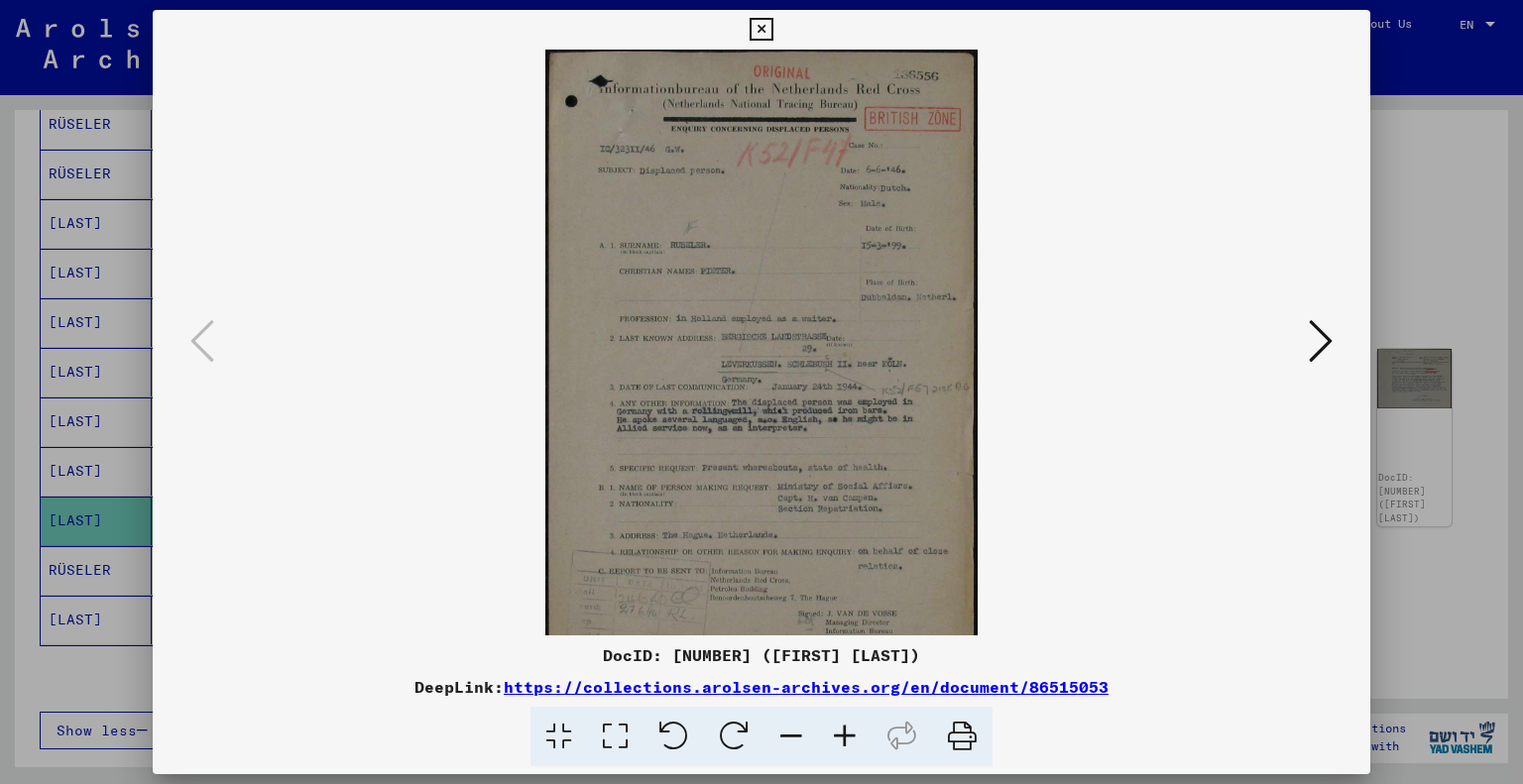 click at bounding box center [845, 736] 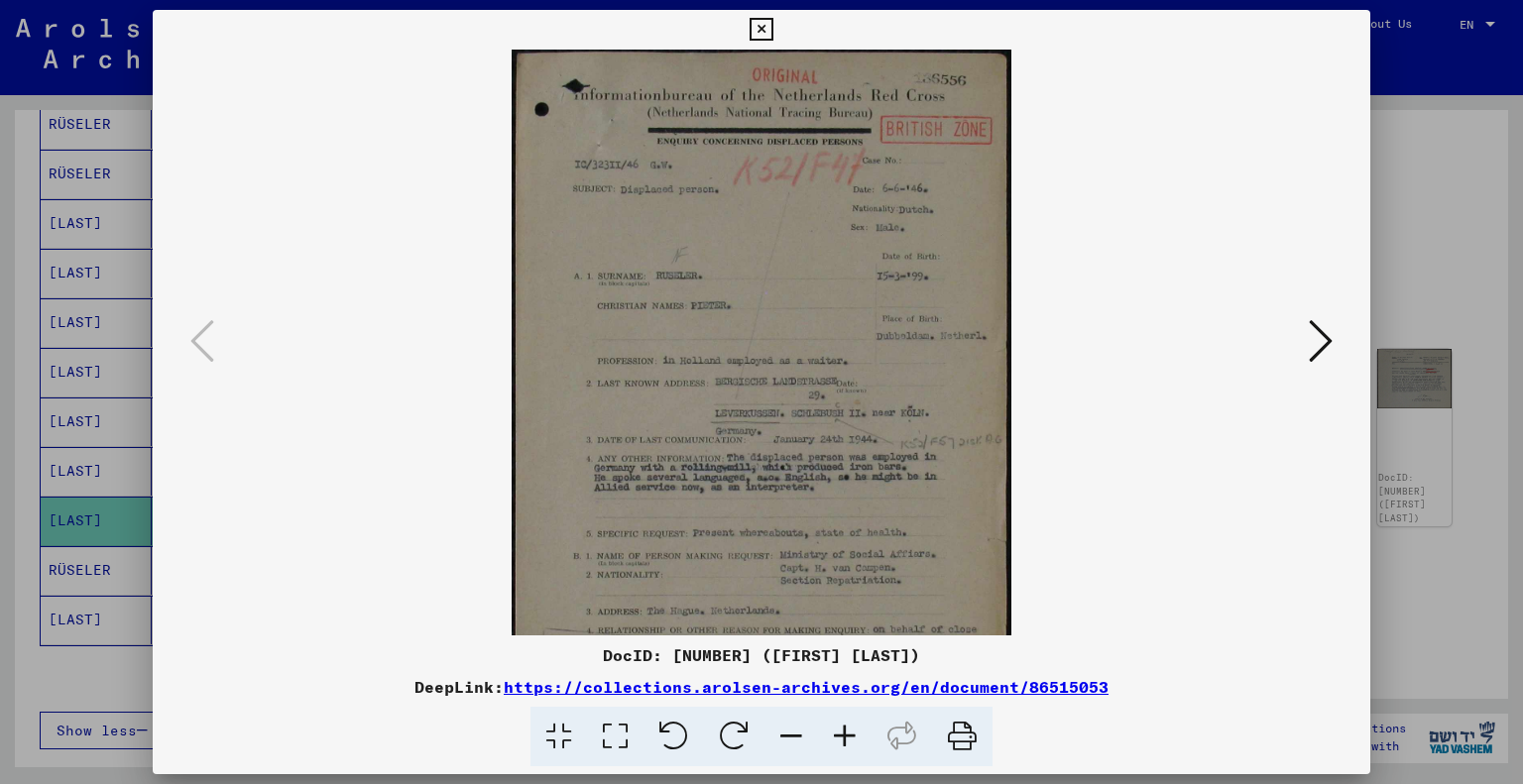 click at bounding box center [845, 736] 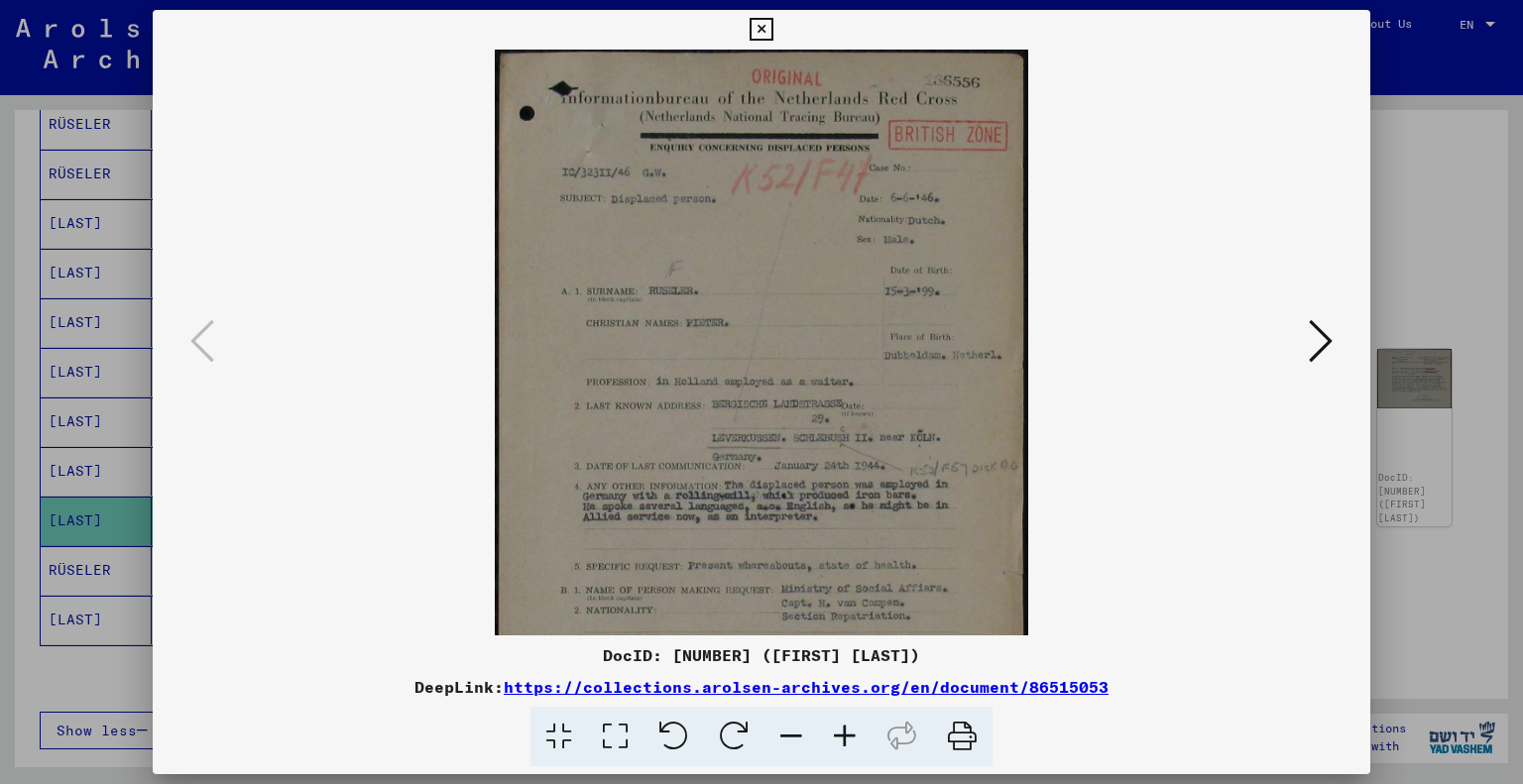 click at bounding box center (845, 736) 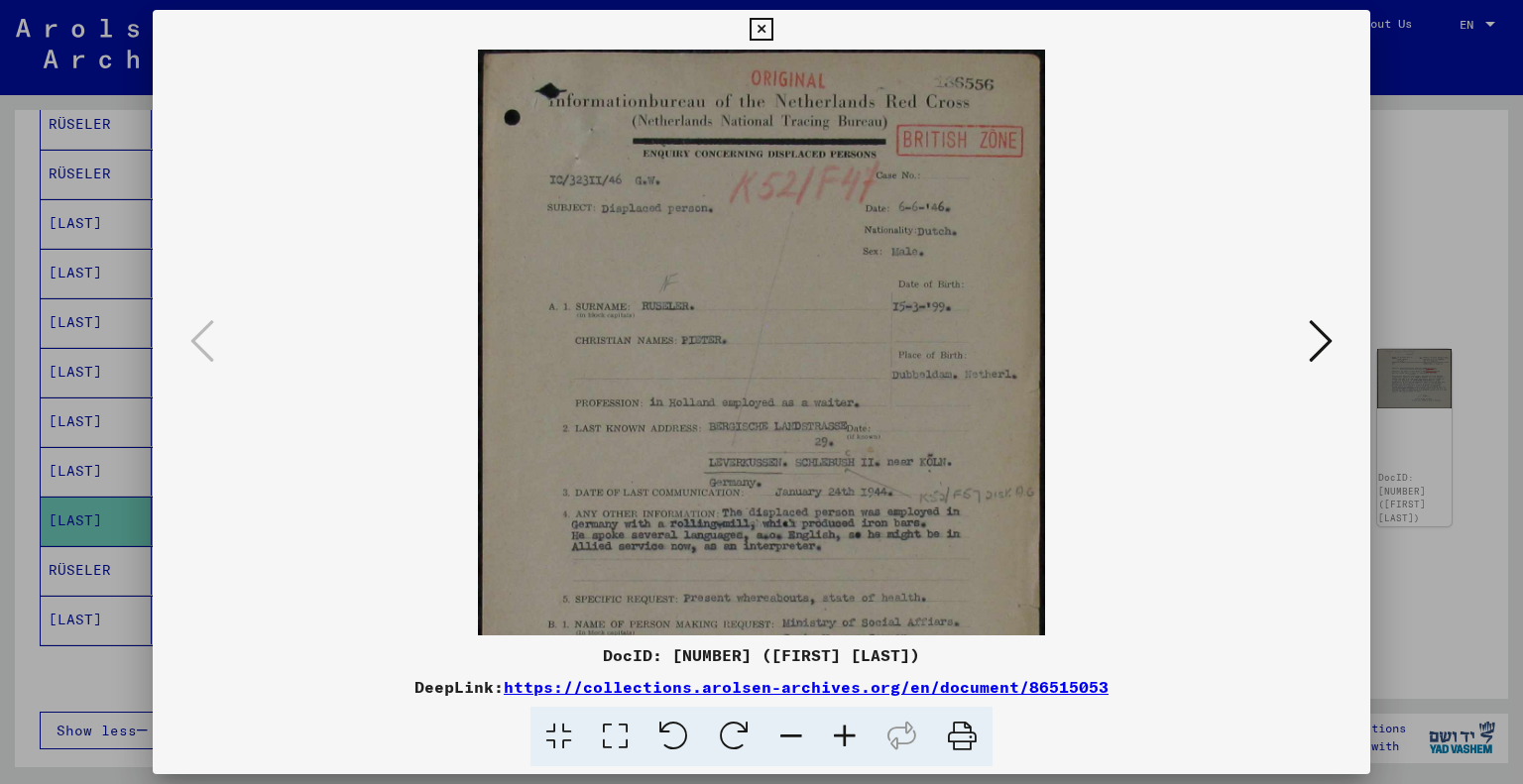 click at bounding box center [845, 736] 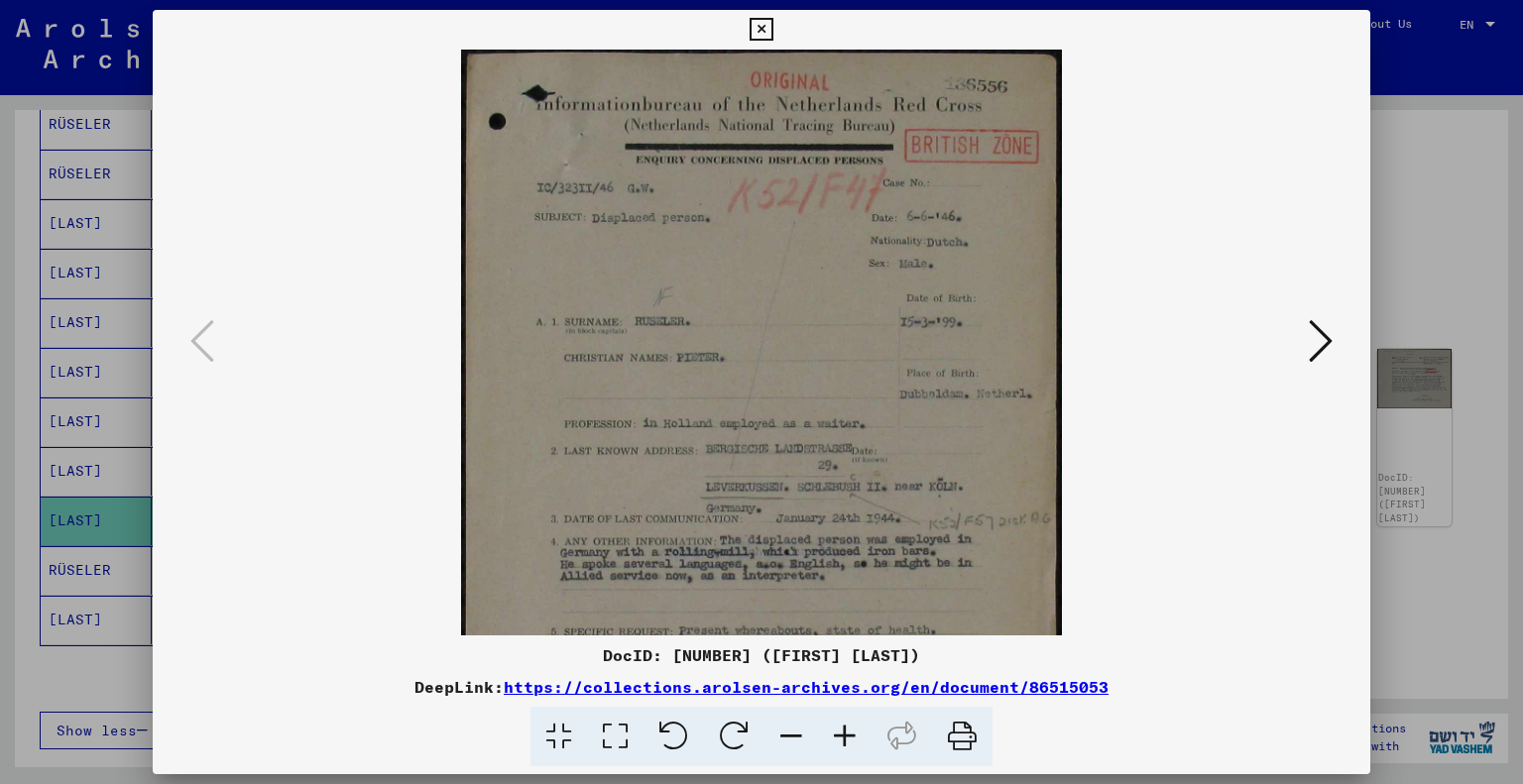 click at bounding box center (845, 736) 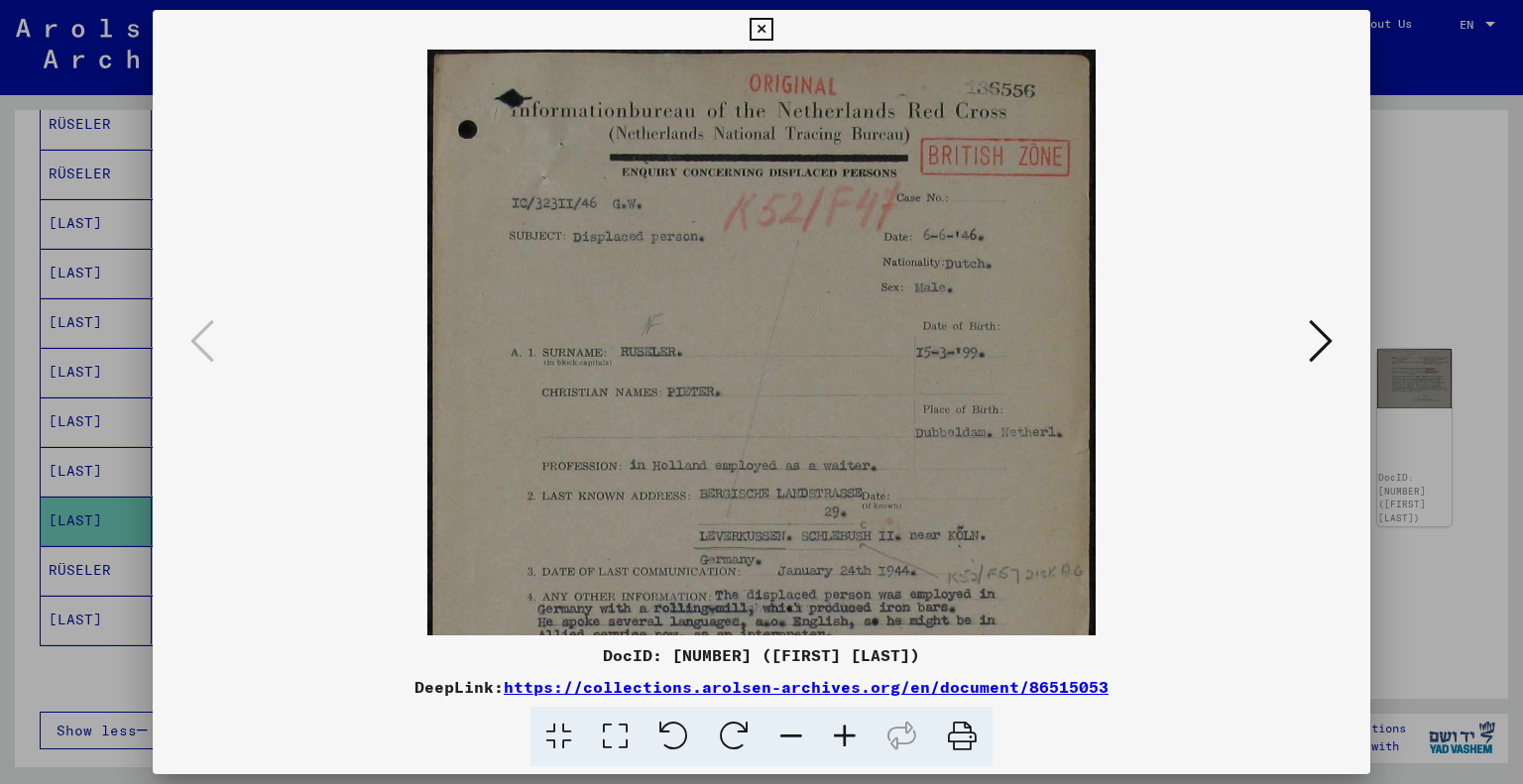 click at bounding box center (845, 736) 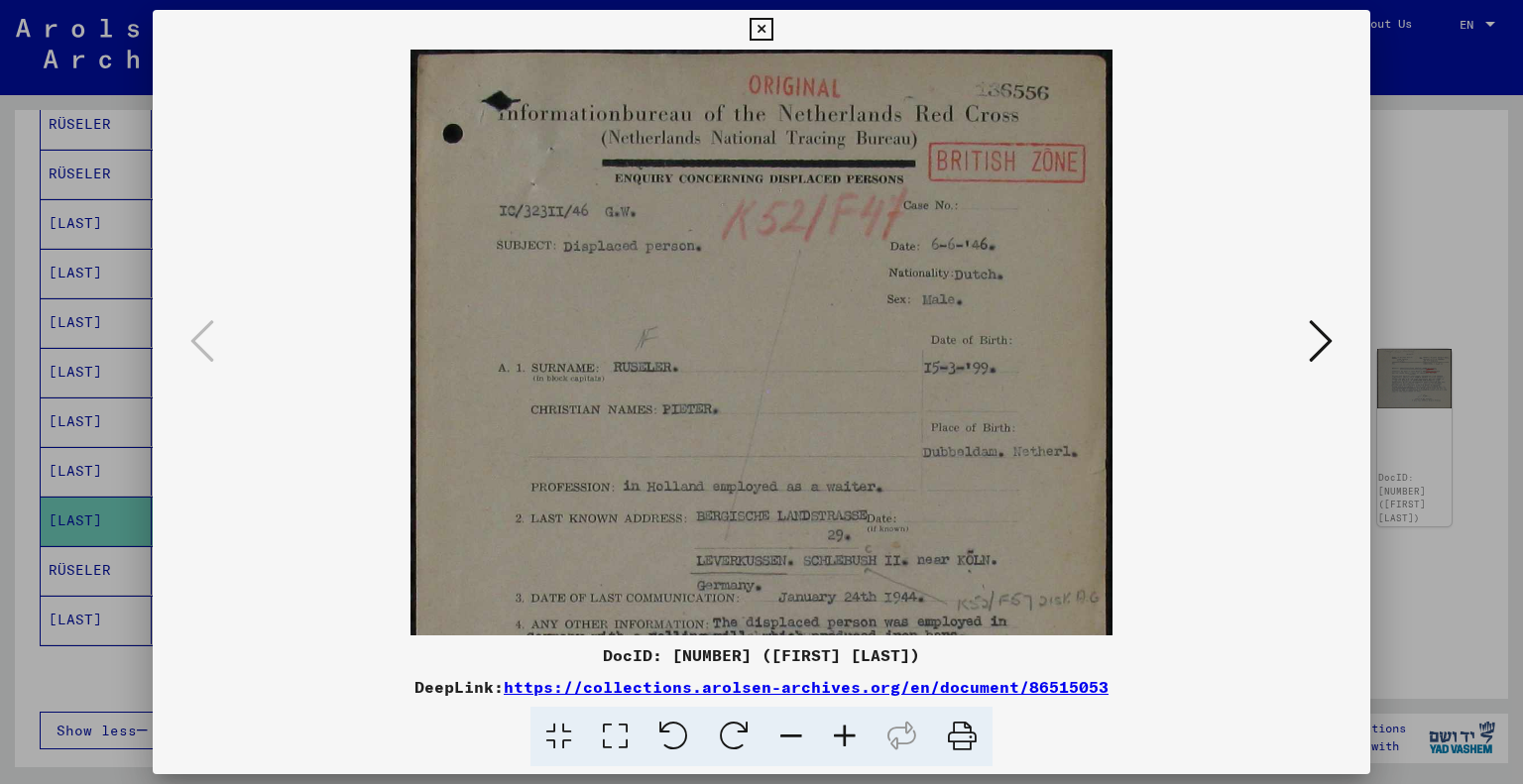 click at bounding box center [845, 736] 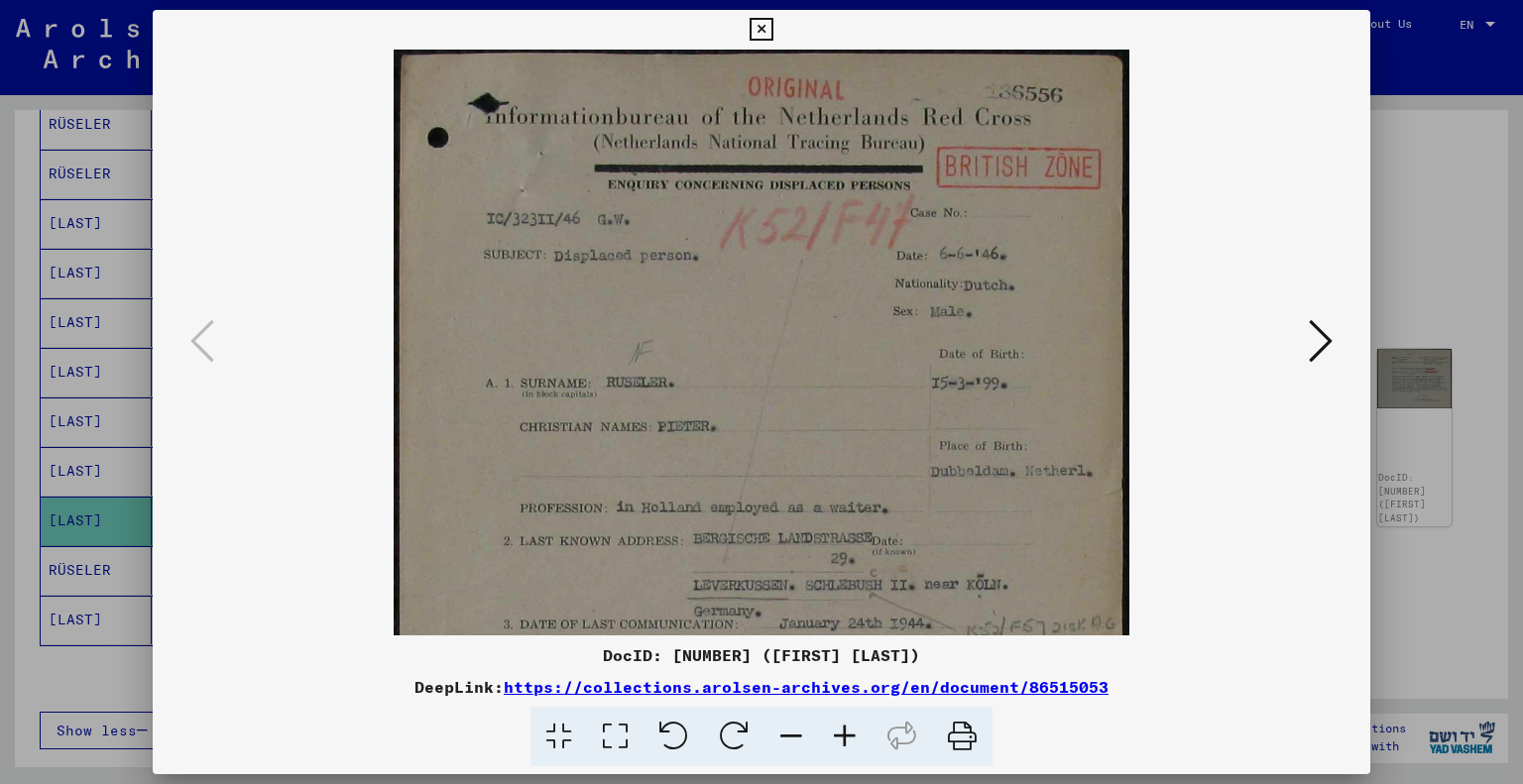 click at bounding box center [845, 736] 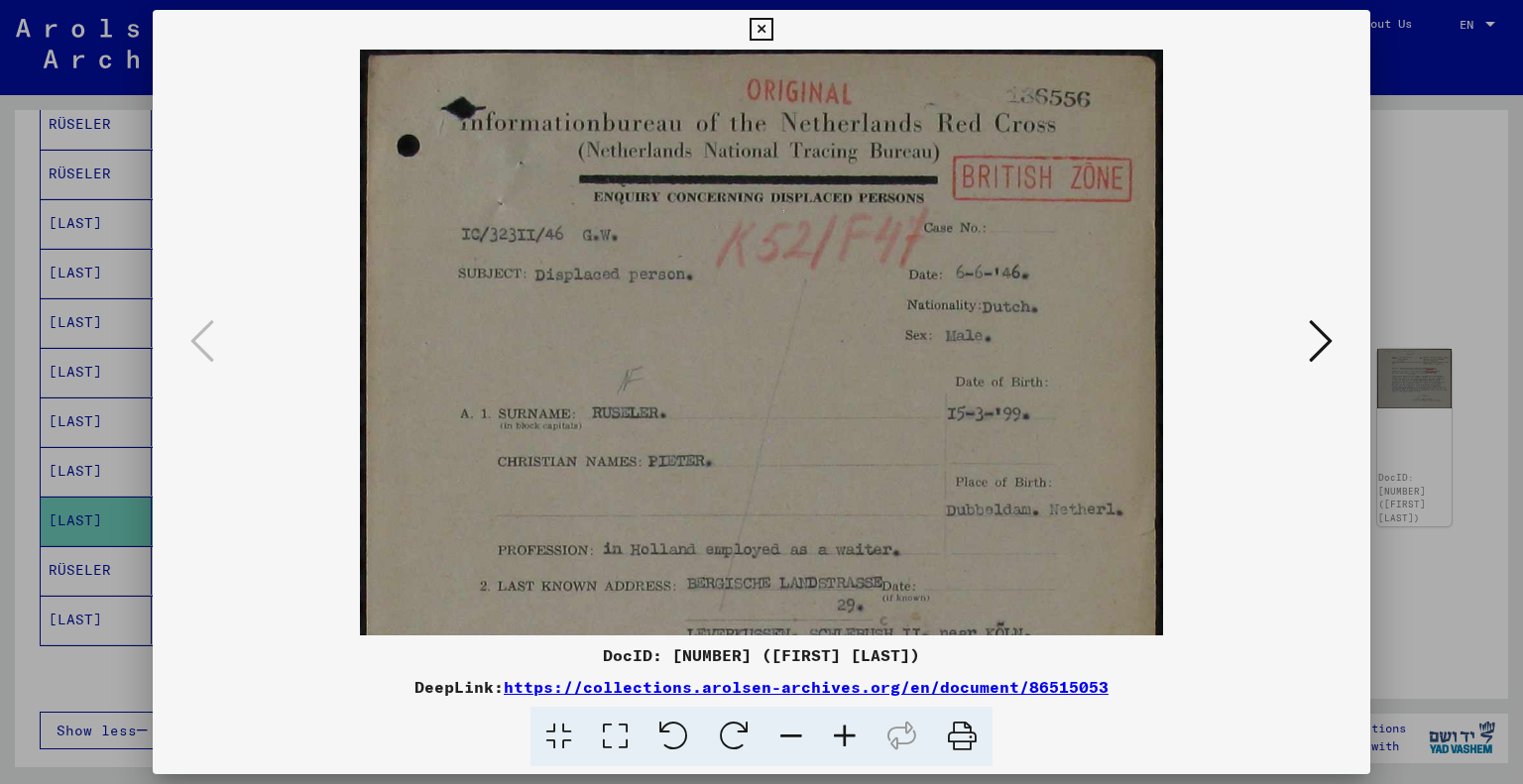 click at bounding box center (845, 736) 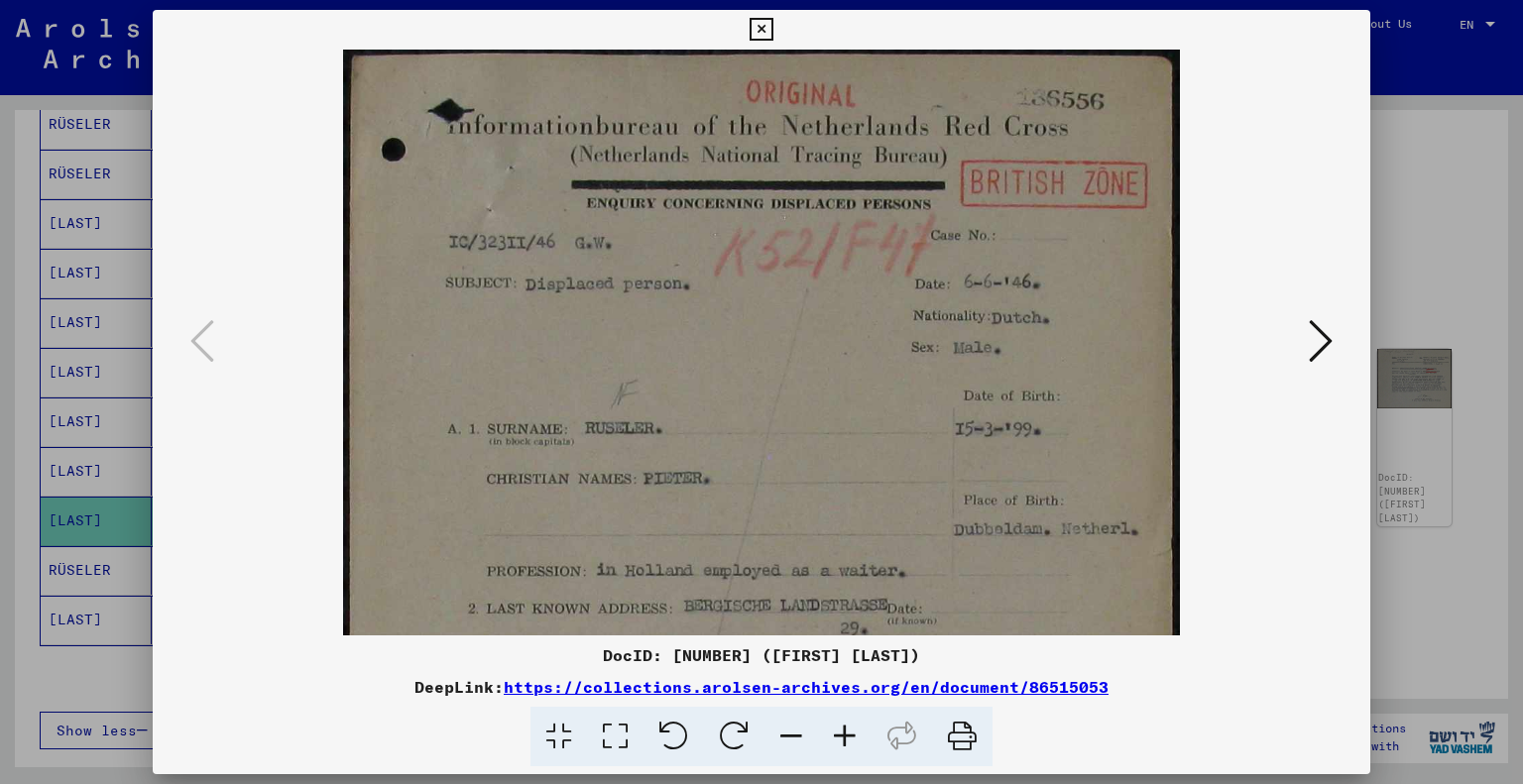 click at bounding box center (845, 736) 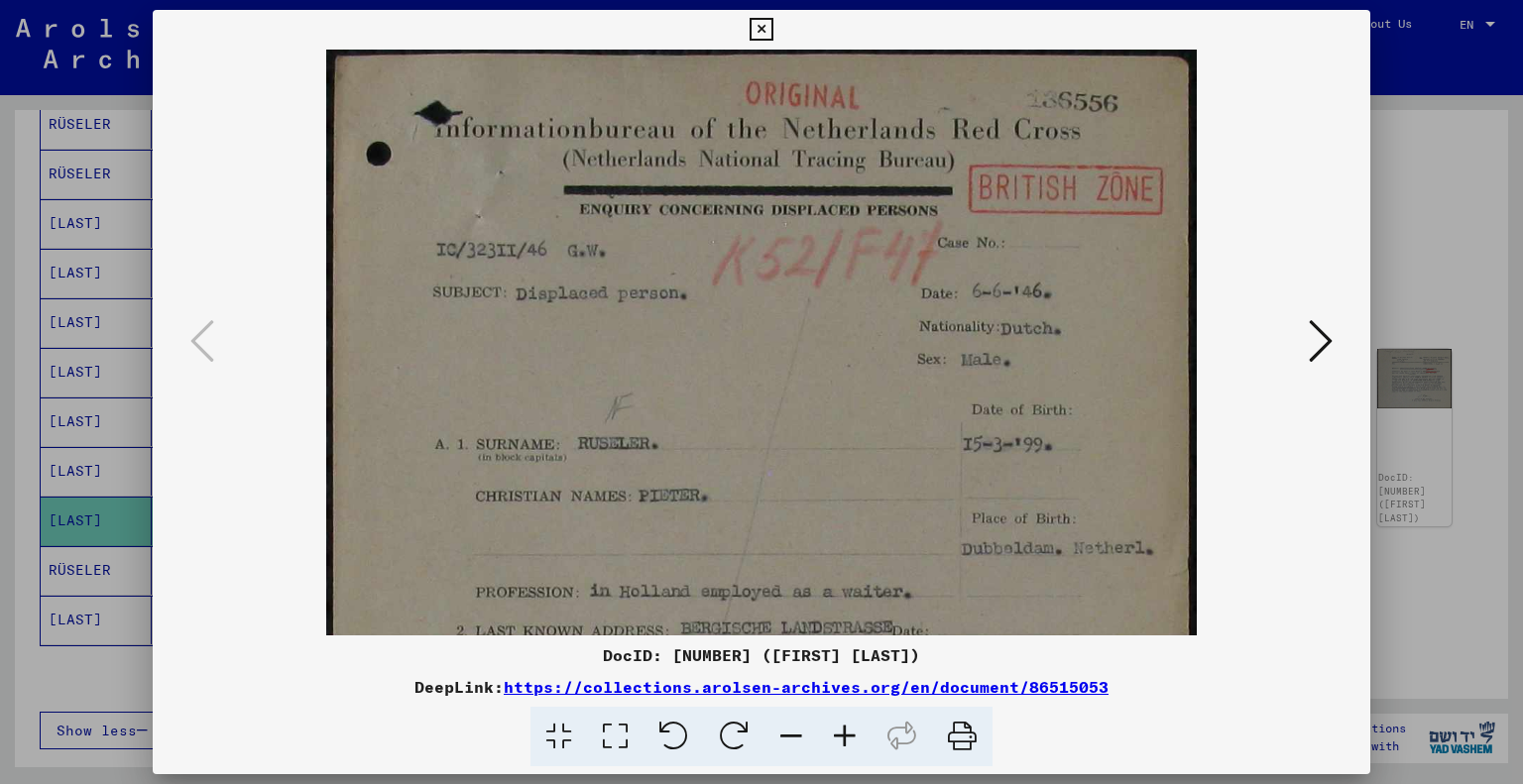 click at bounding box center (845, 736) 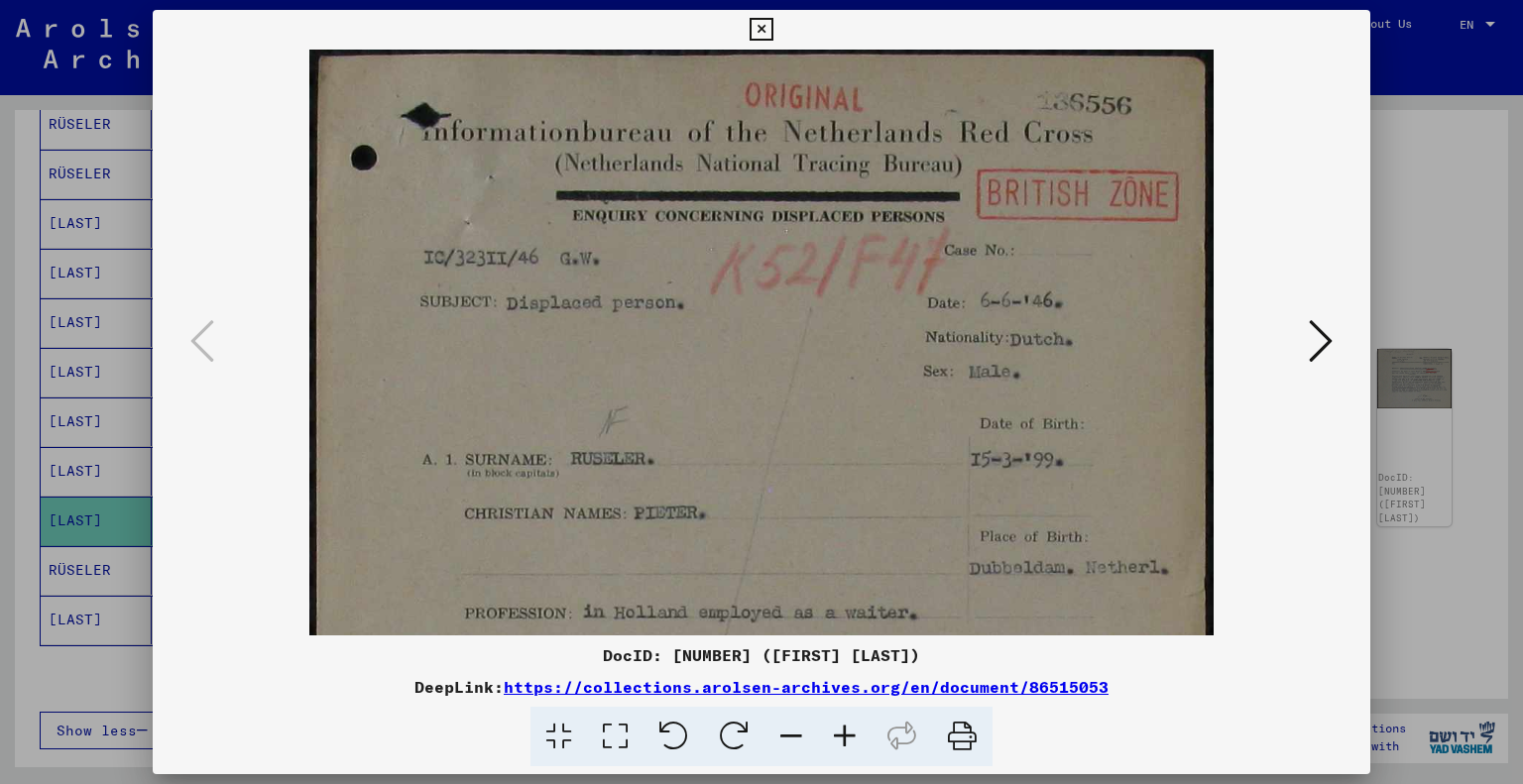 click at bounding box center [845, 736] 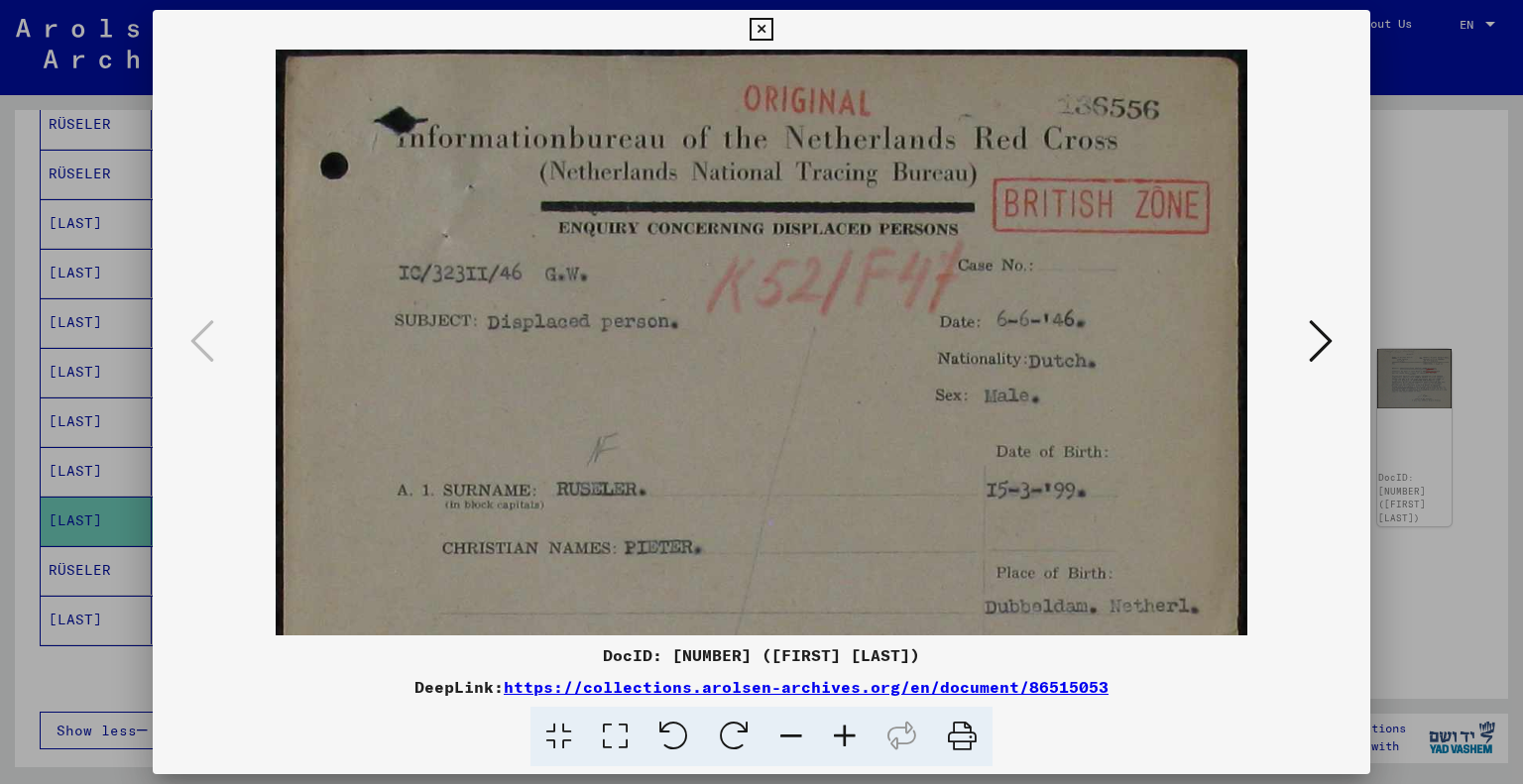 click at bounding box center (845, 736) 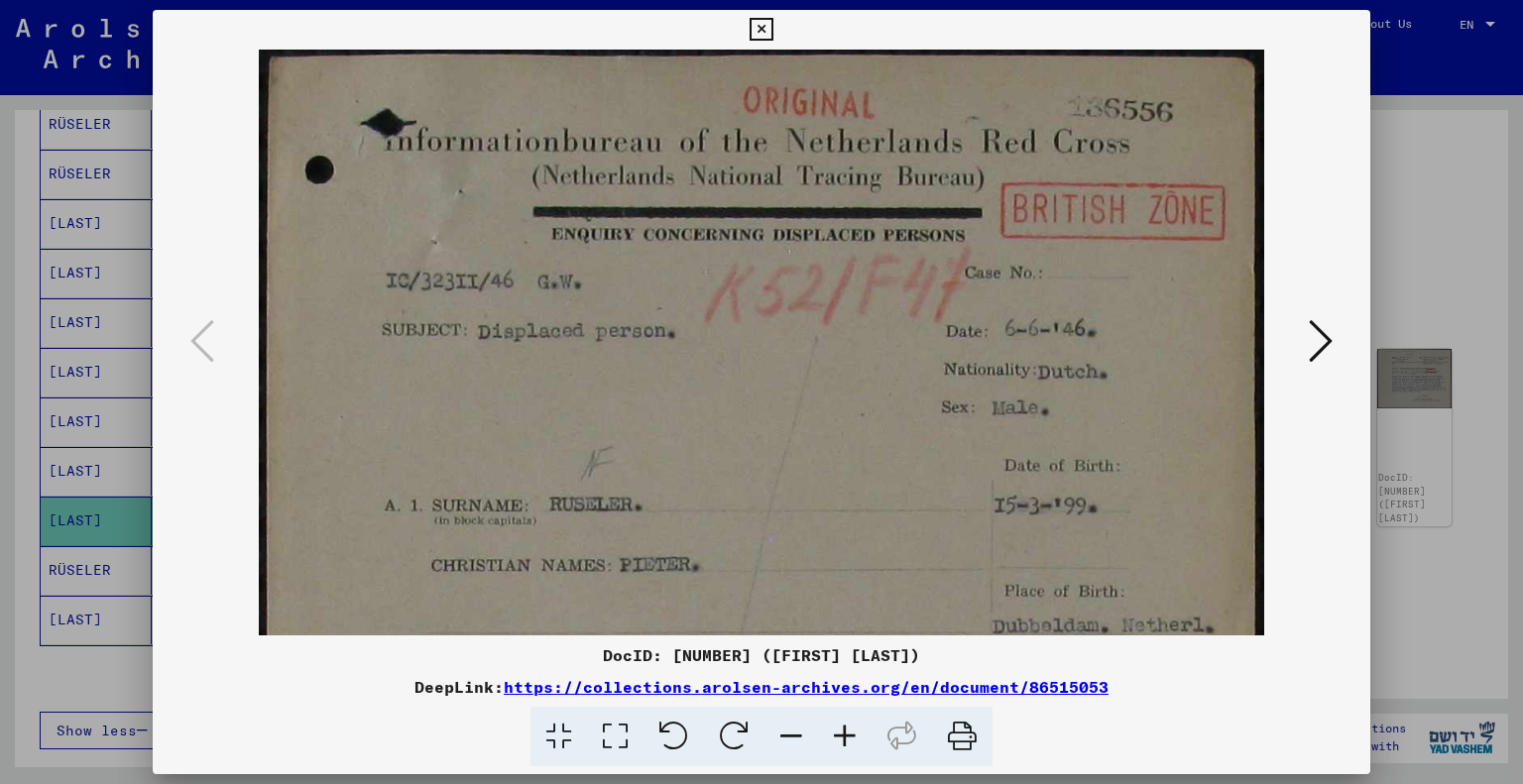 click at bounding box center (845, 736) 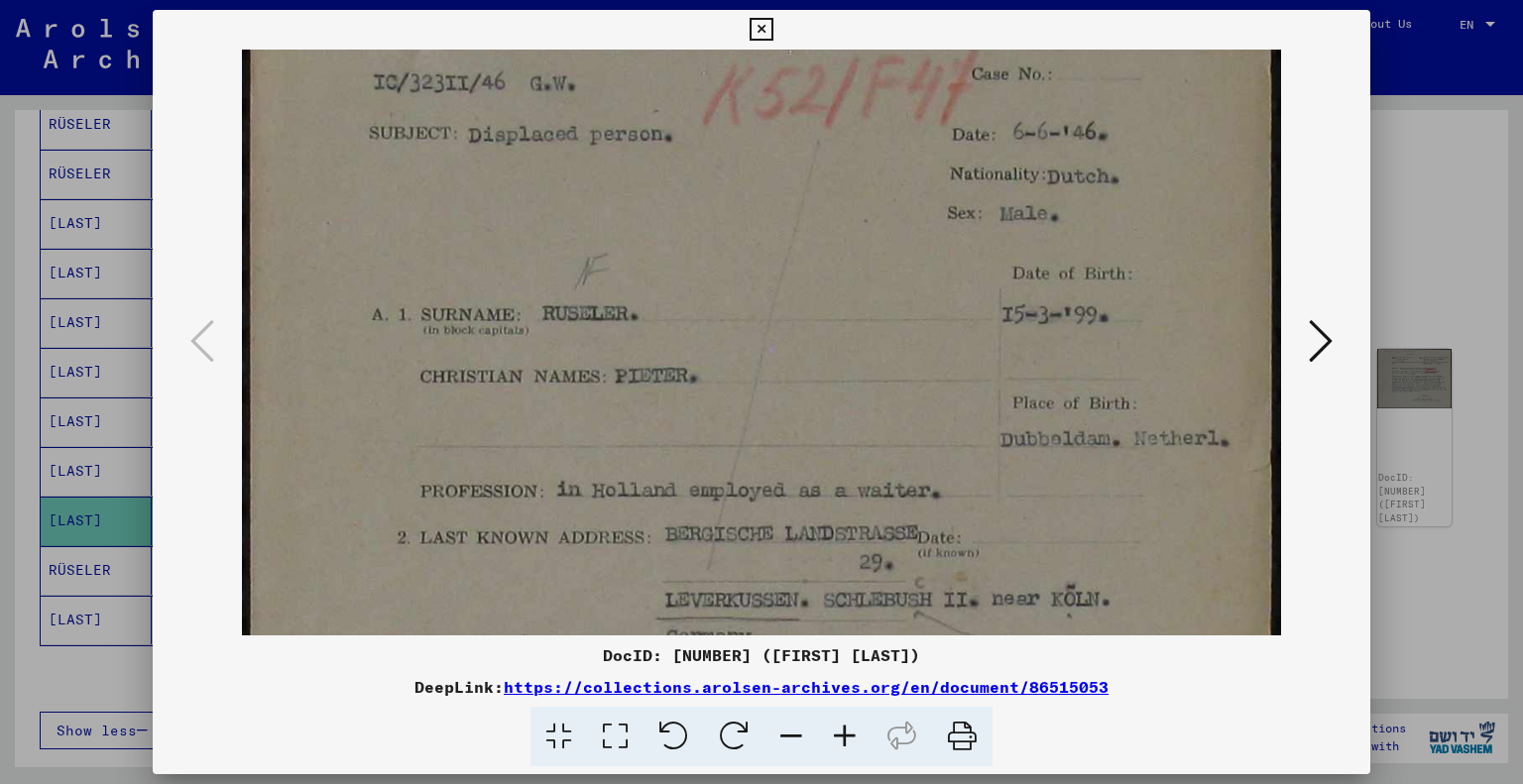 drag, startPoint x: 708, startPoint y: 534, endPoint x: 640, endPoint y: 356, distance: 190.54658 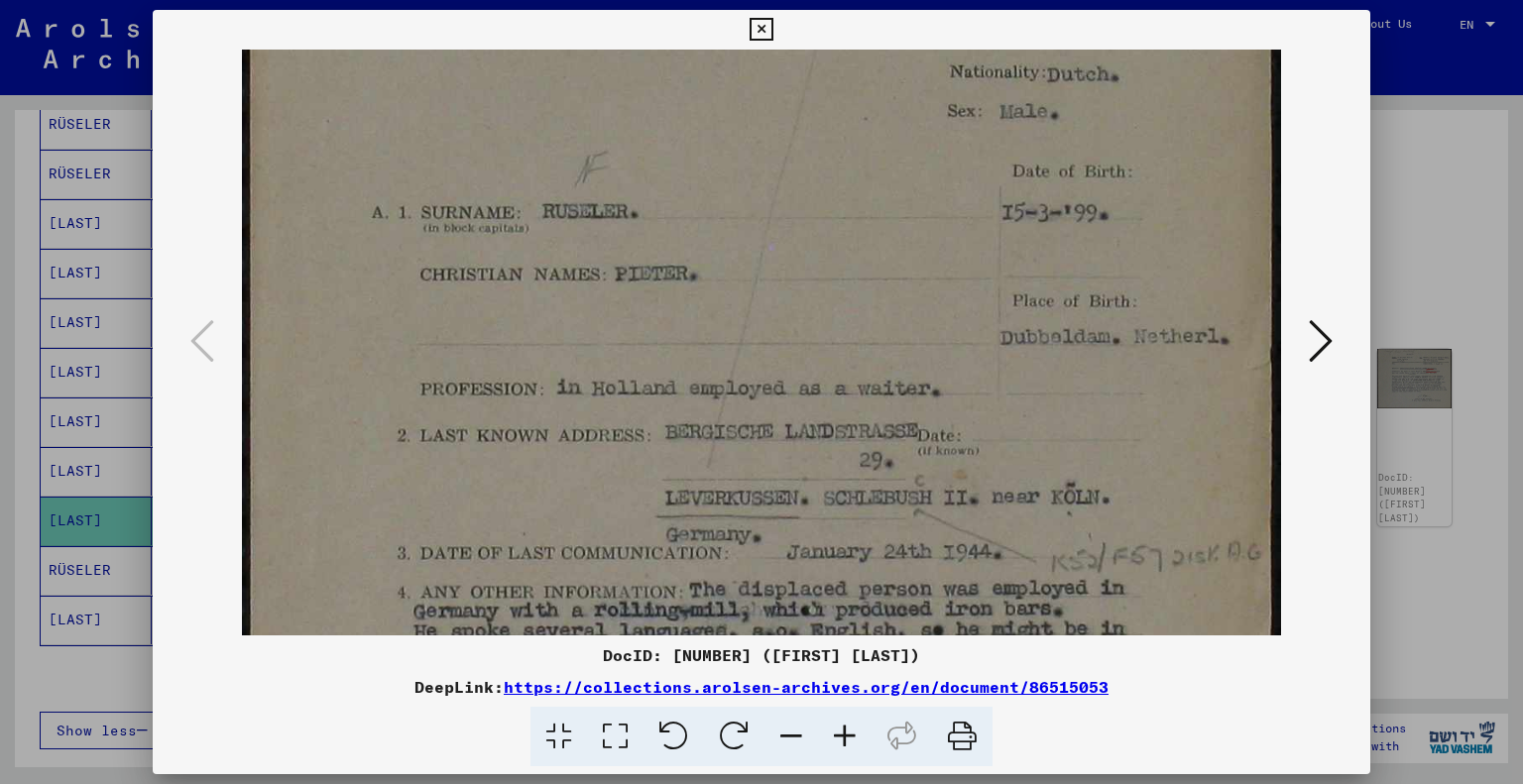 drag, startPoint x: 638, startPoint y: 477, endPoint x: 584, endPoint y: 391, distance: 101.548018 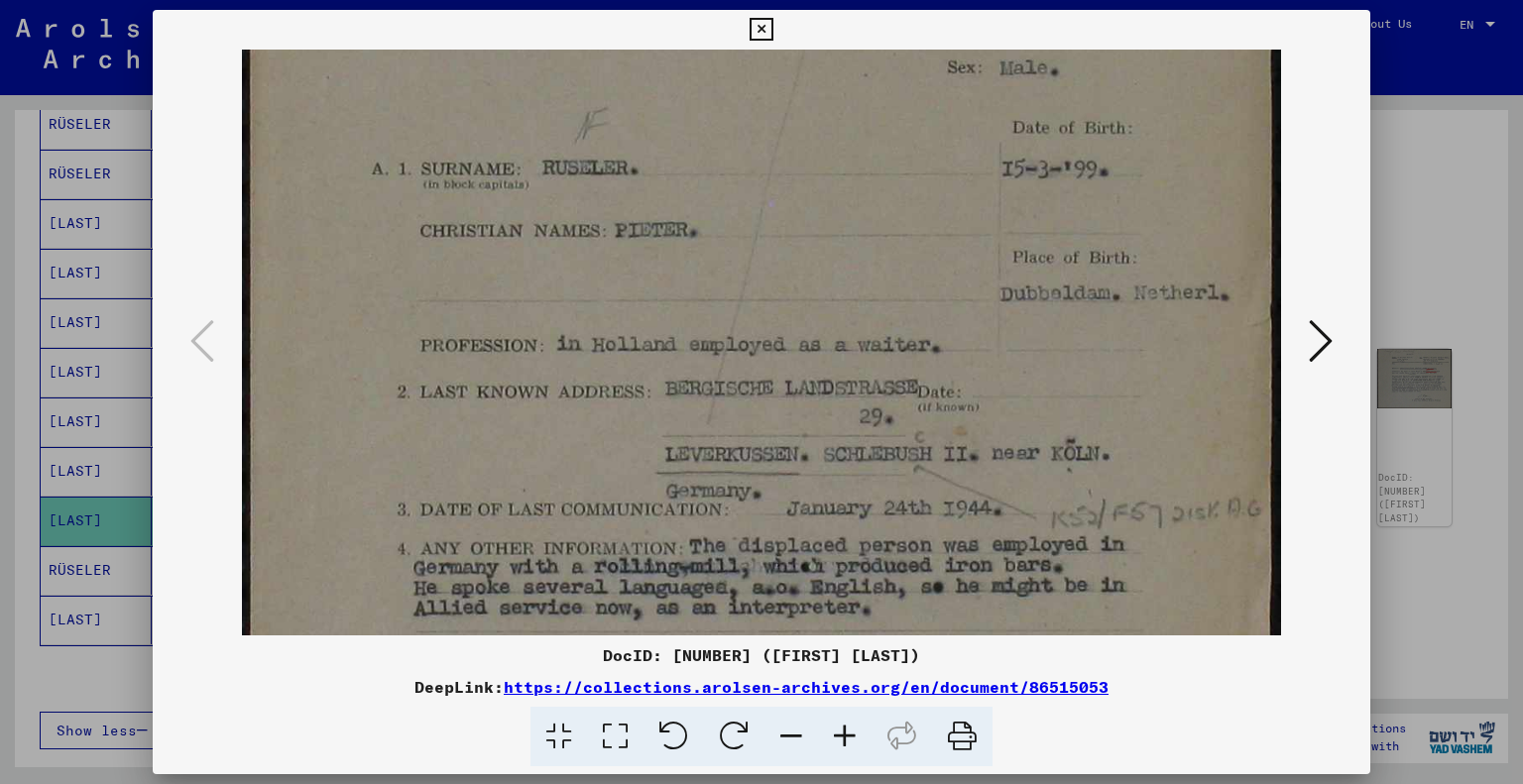 scroll, scrollTop: 353, scrollLeft: 0, axis: vertical 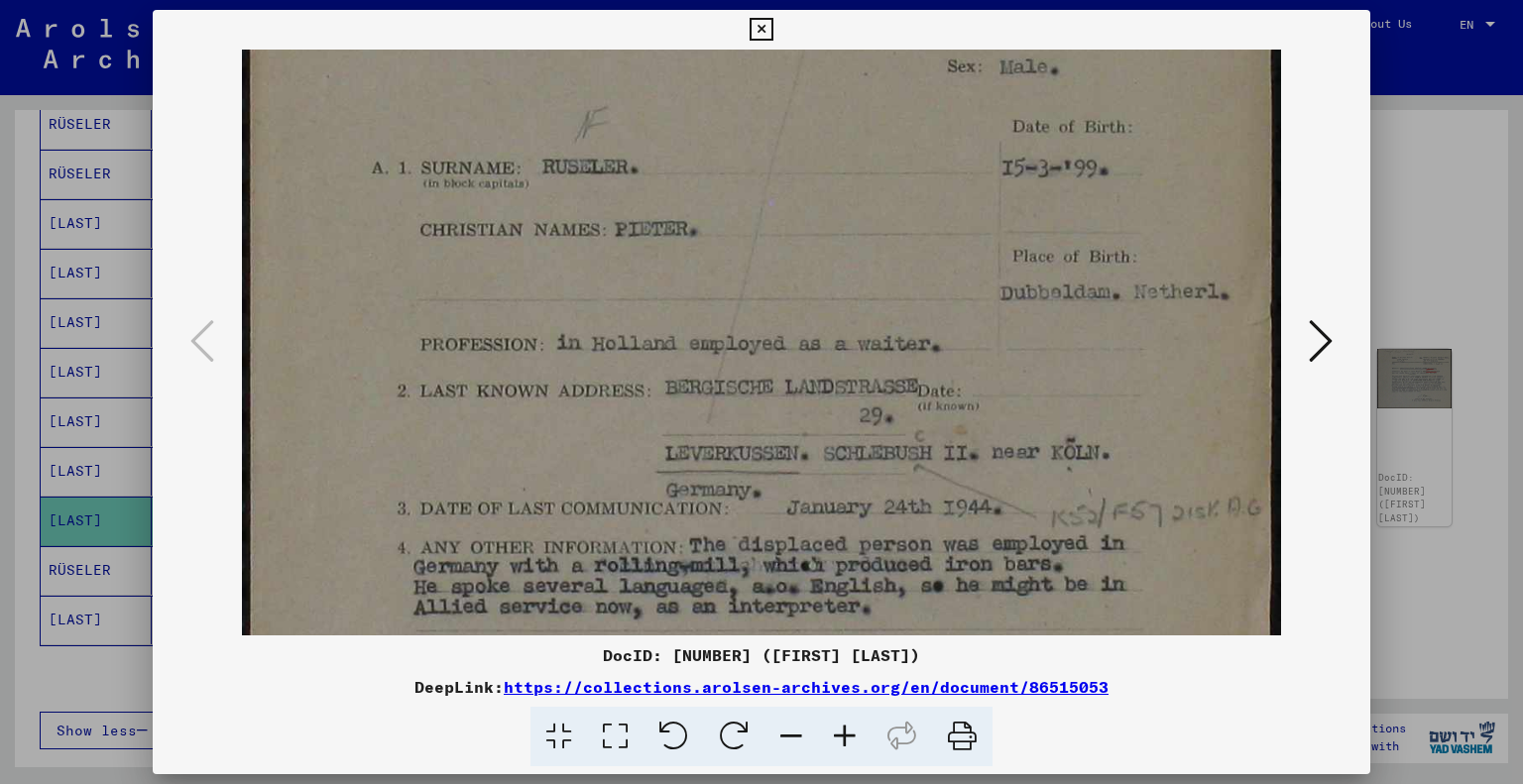 drag, startPoint x: 608, startPoint y: 485, endPoint x: 568, endPoint y: 441, distance: 59.464275 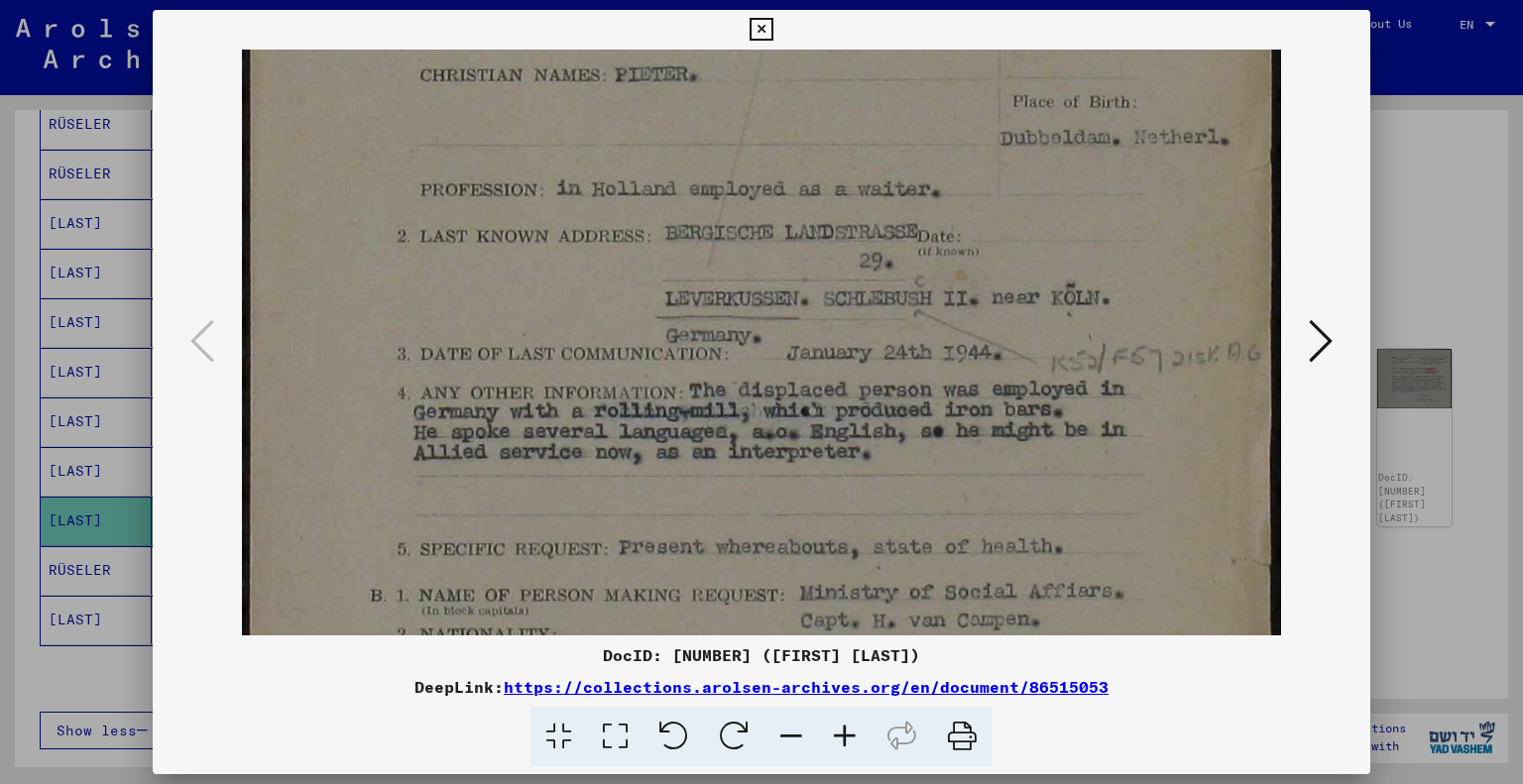 drag, startPoint x: 565, startPoint y: 471, endPoint x: 493, endPoint y: 326, distance: 161.89194 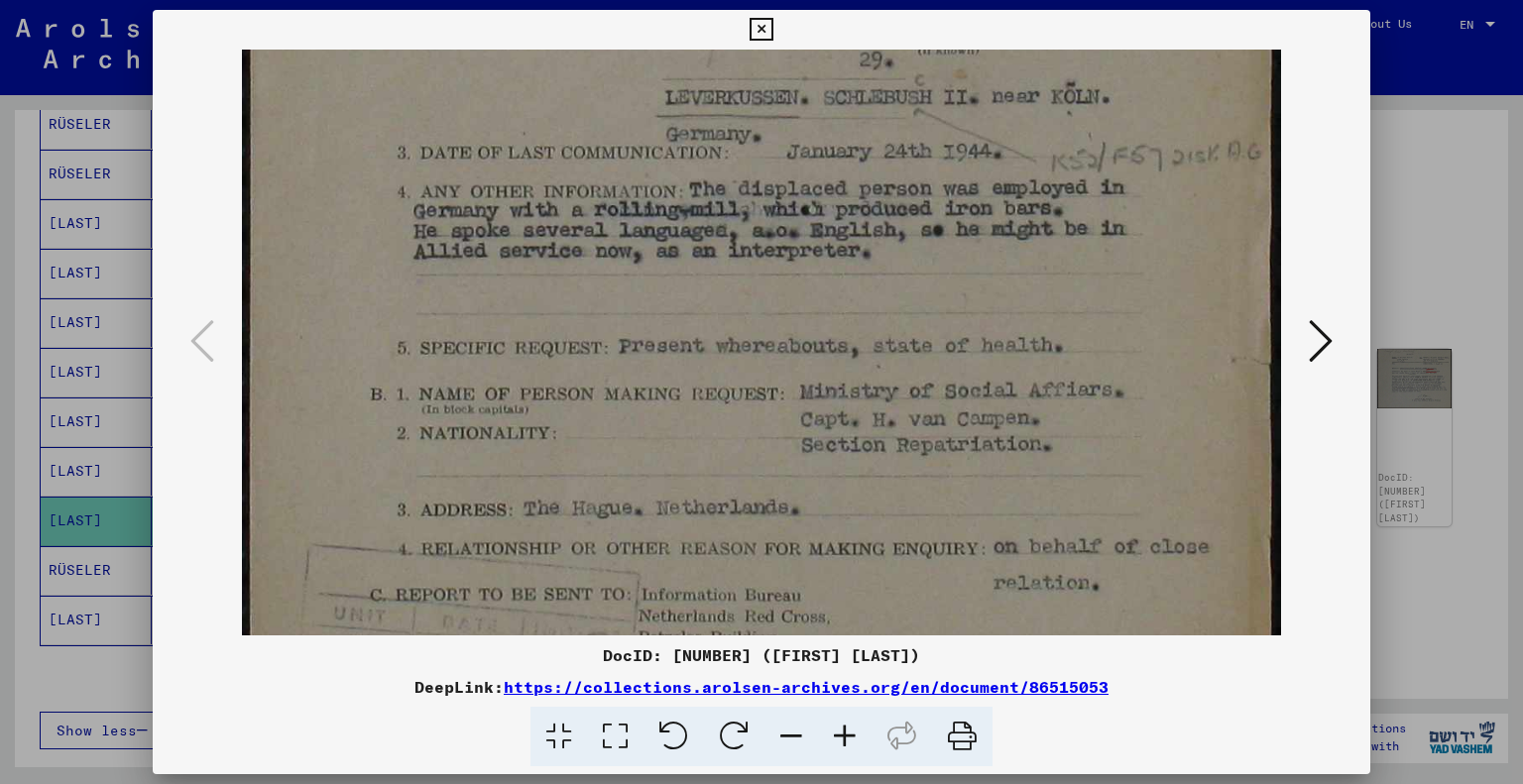 scroll, scrollTop: 707, scrollLeft: 0, axis: vertical 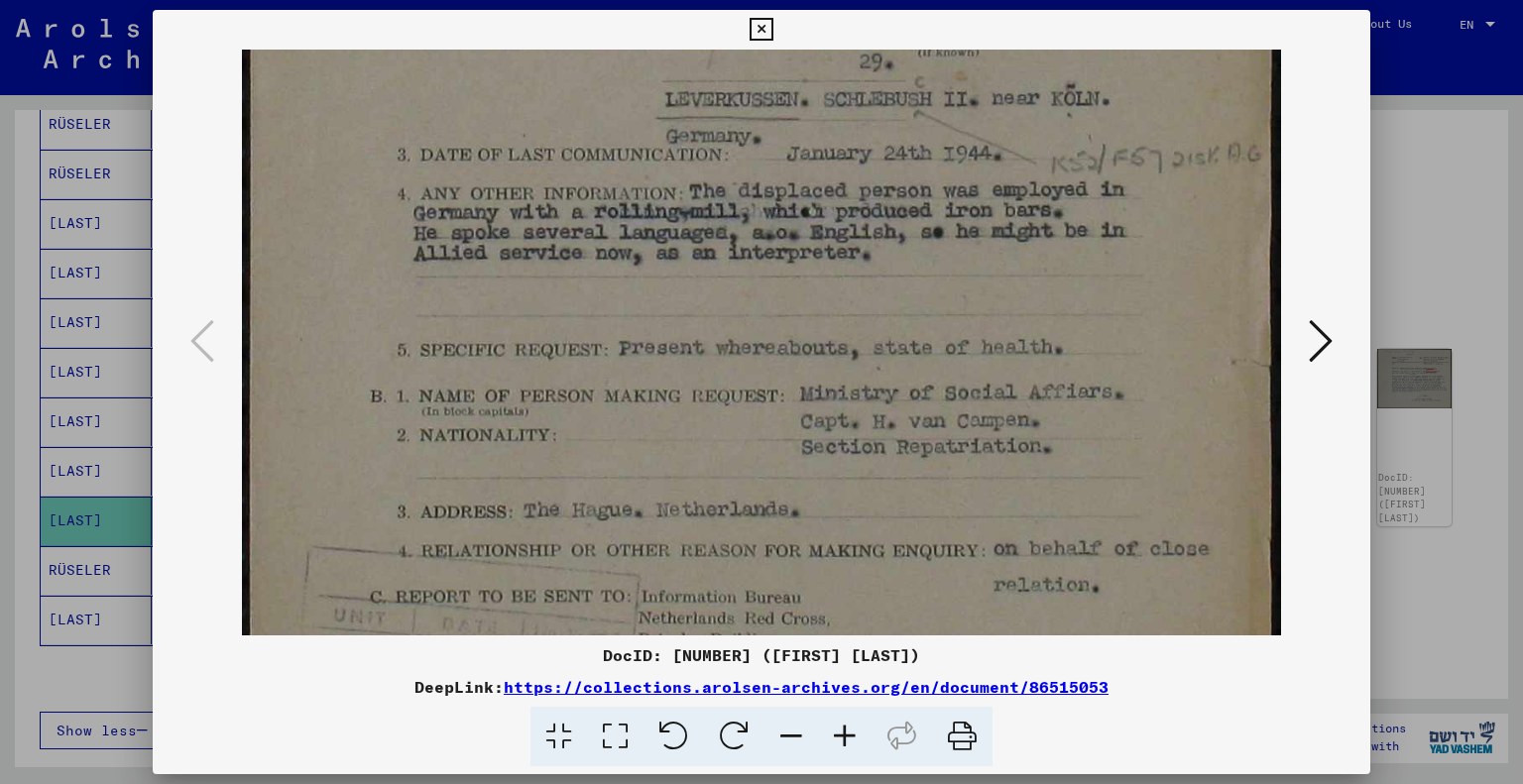 drag, startPoint x: 570, startPoint y: 459, endPoint x: 476, endPoint y: 267, distance: 213.77558 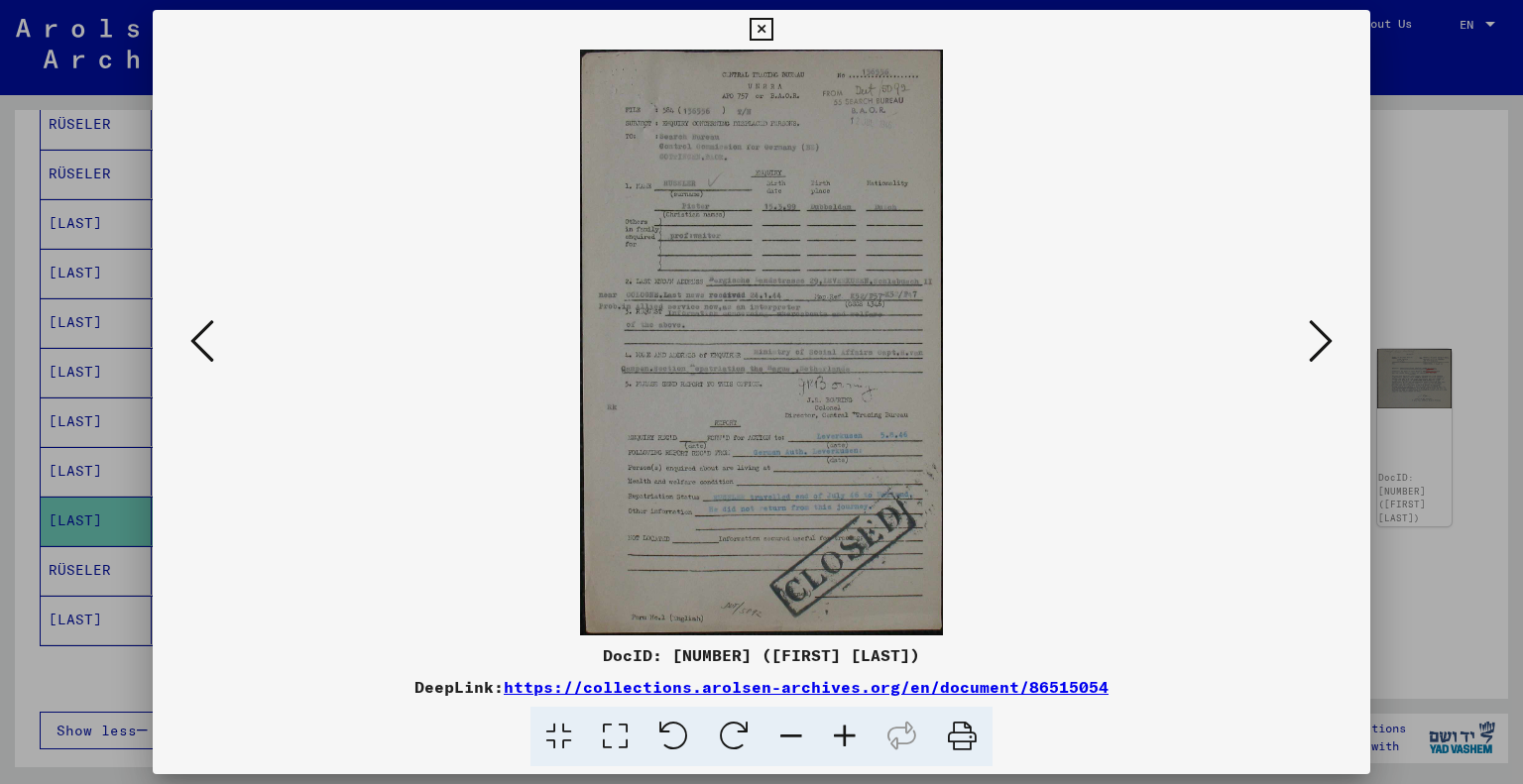 click at bounding box center [845, 736] 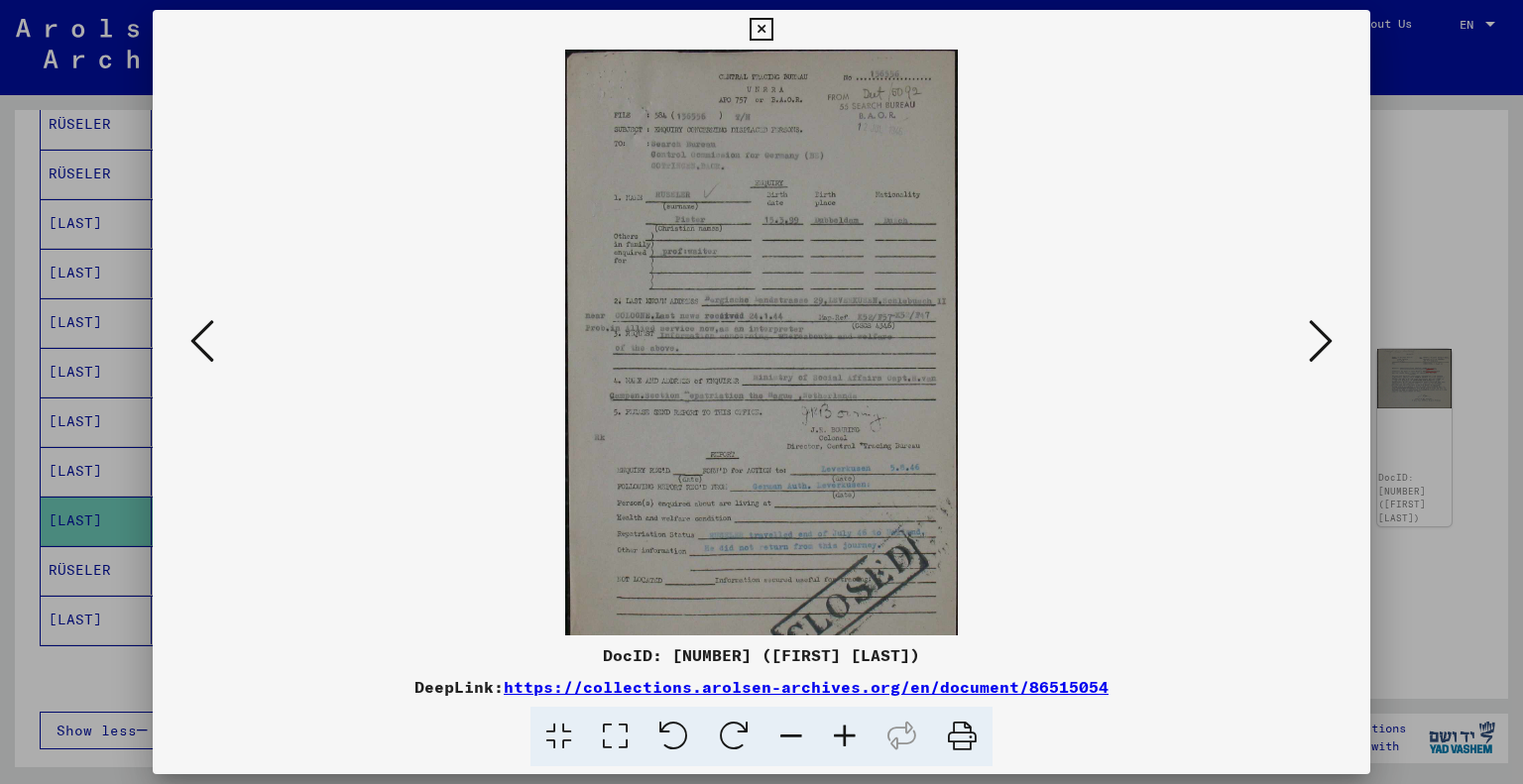 click at bounding box center (845, 736) 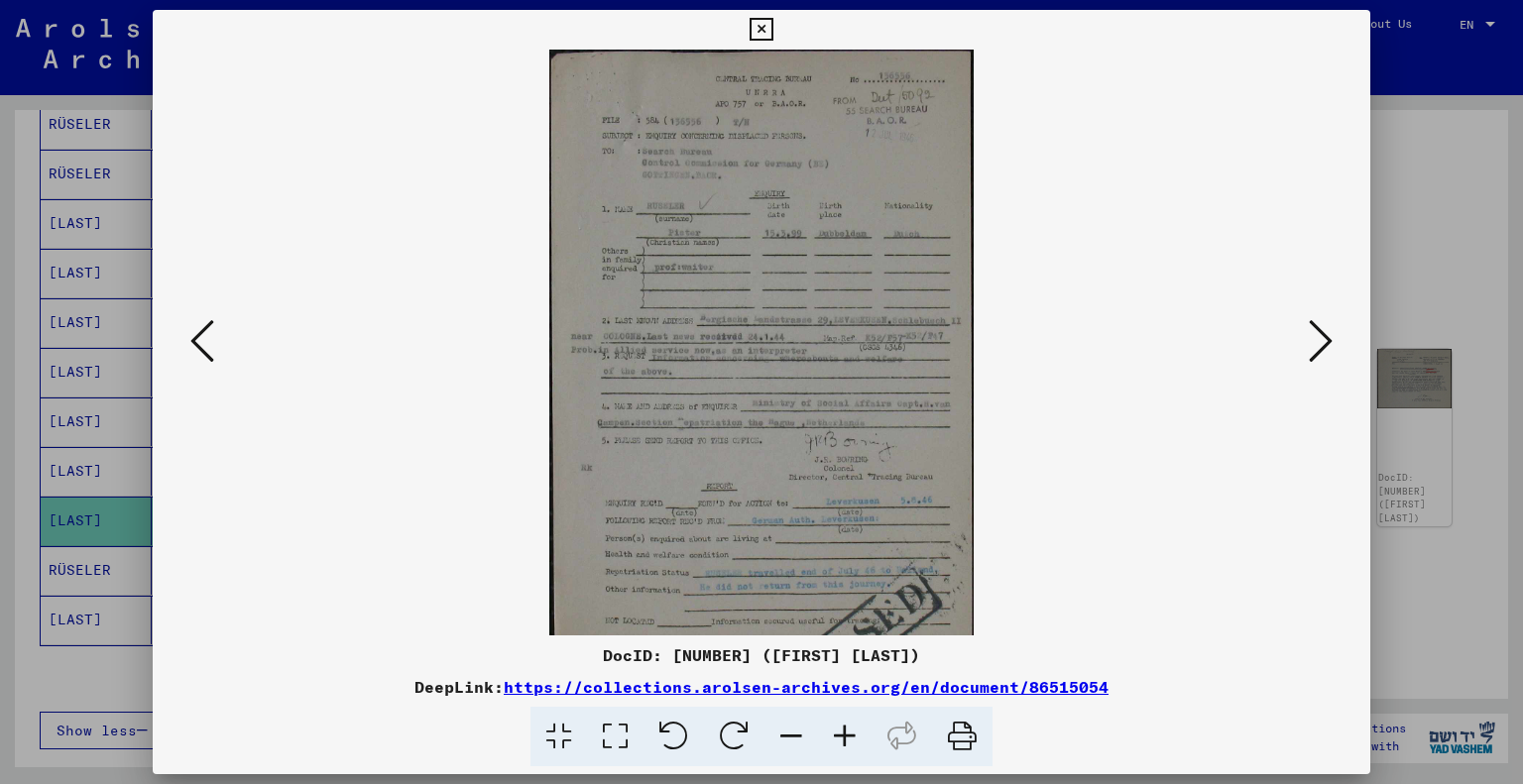 click at bounding box center [845, 736] 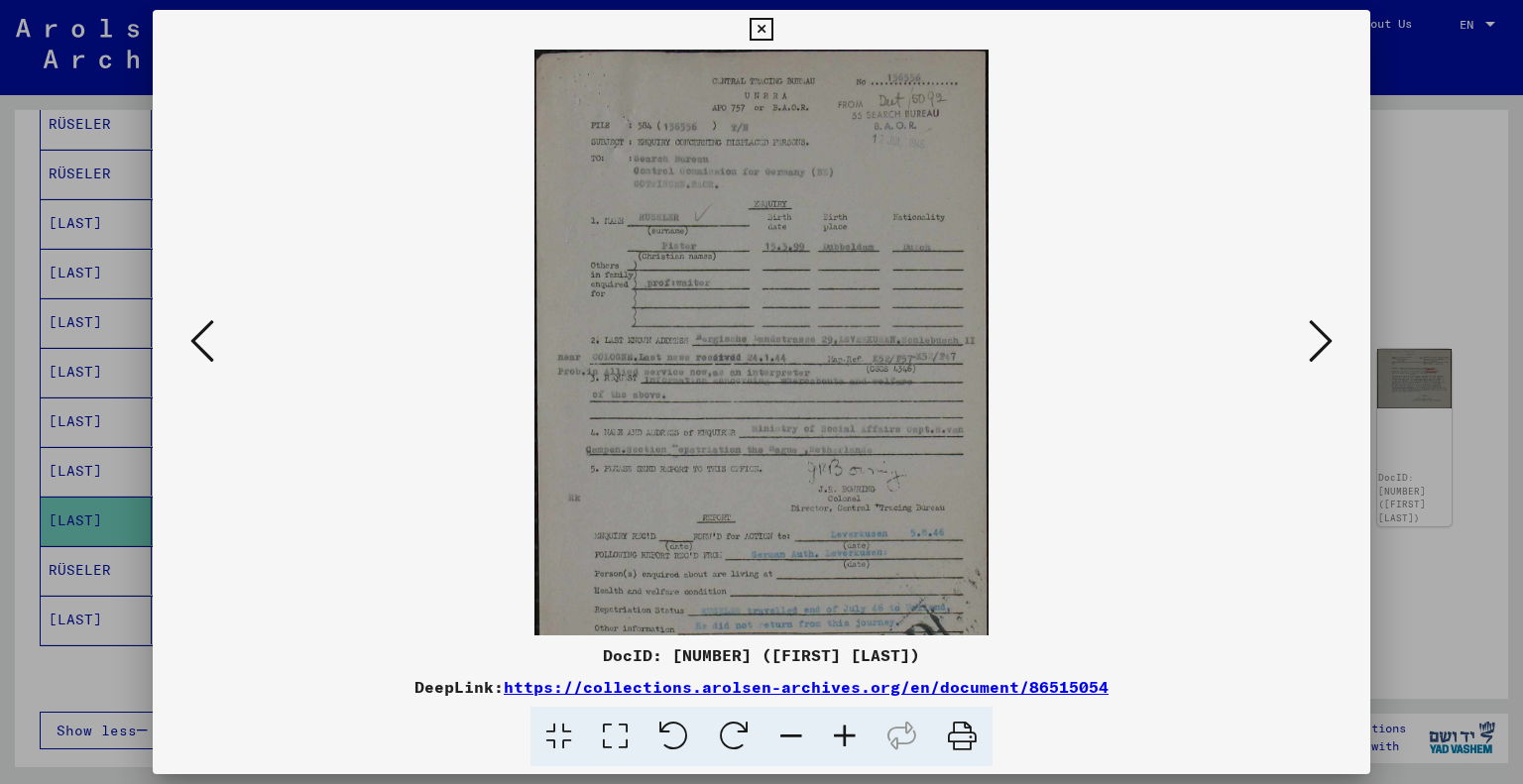 click at bounding box center (845, 736) 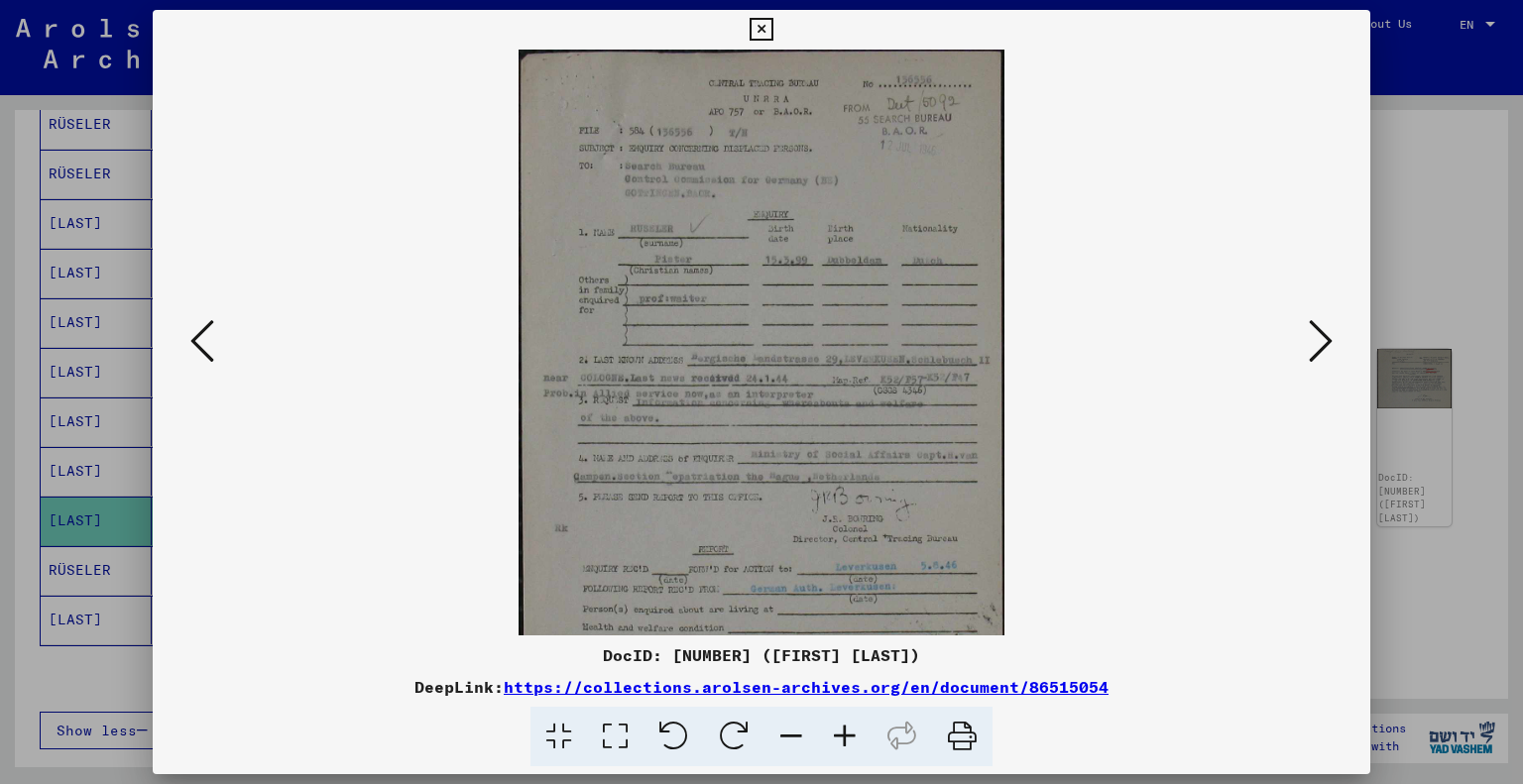 click at bounding box center [845, 736] 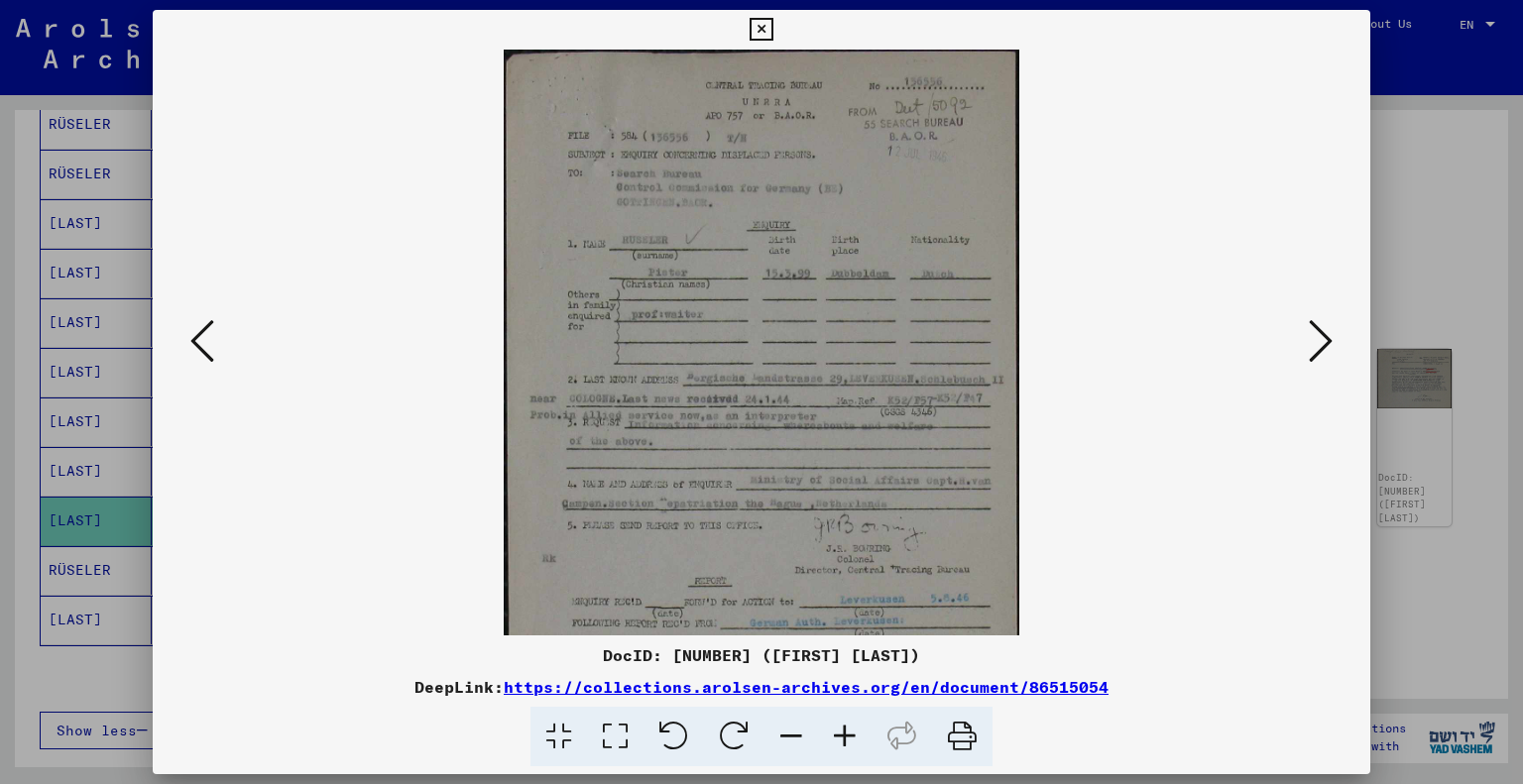 click at bounding box center (845, 736) 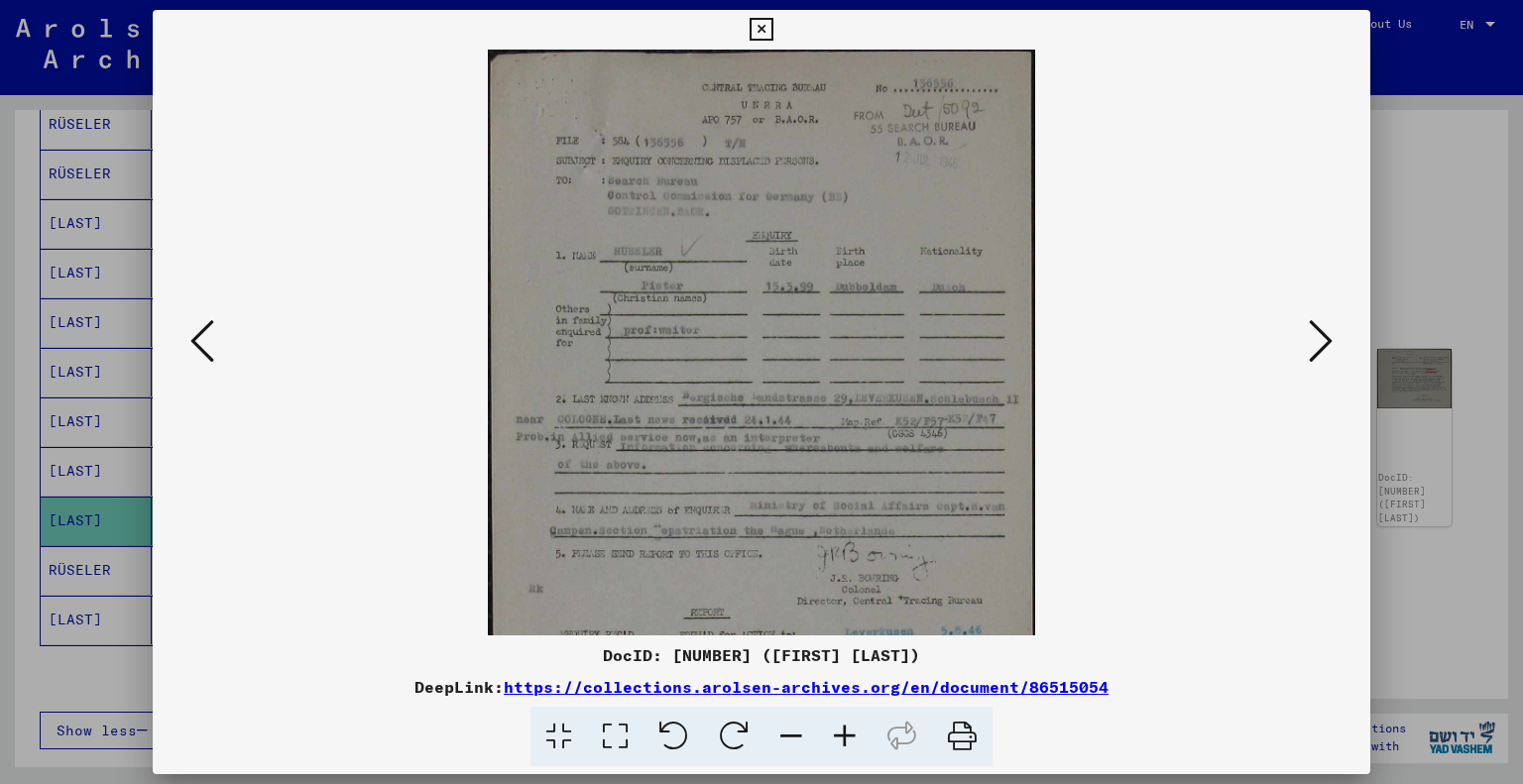 click at bounding box center (845, 736) 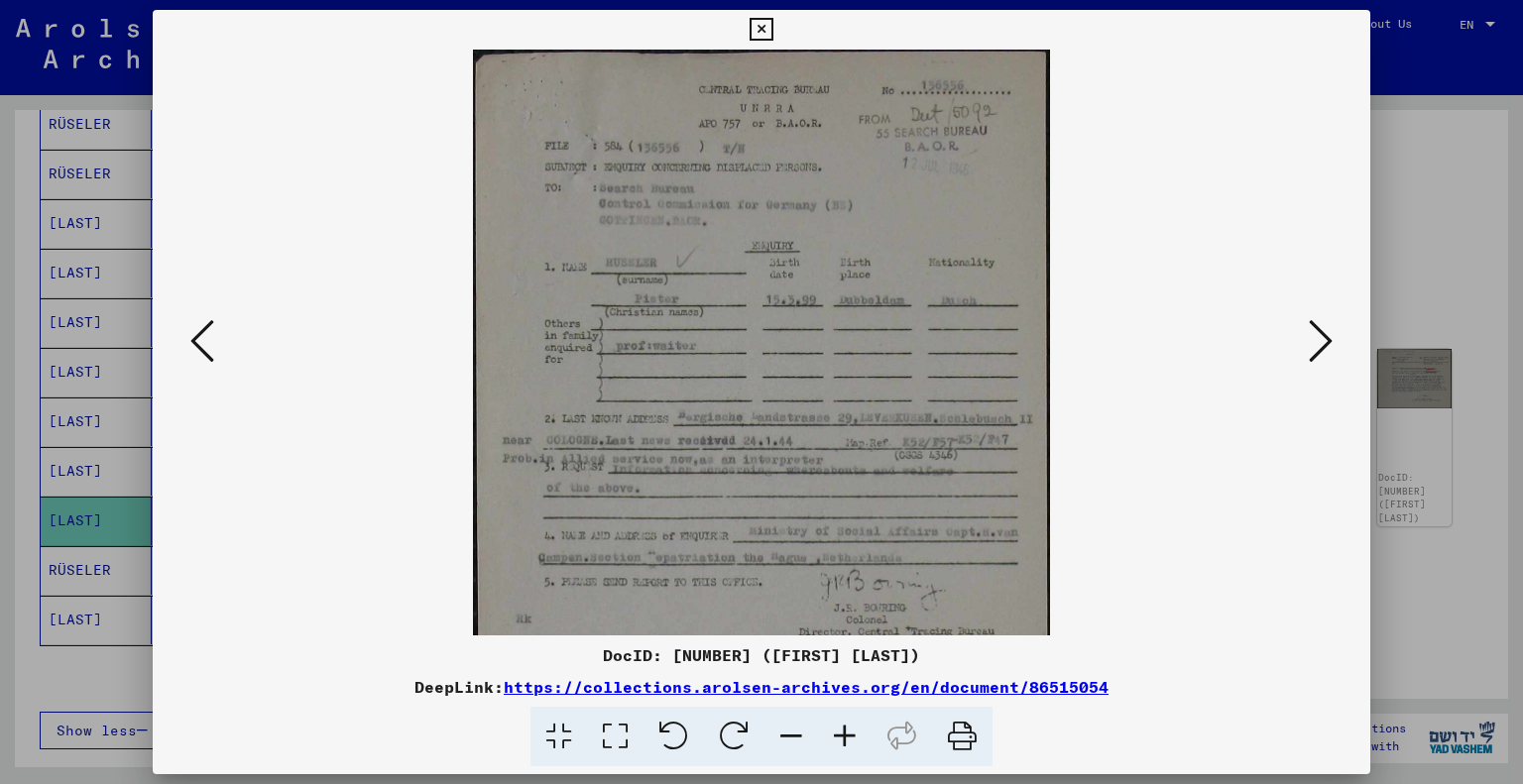 click at bounding box center (845, 736) 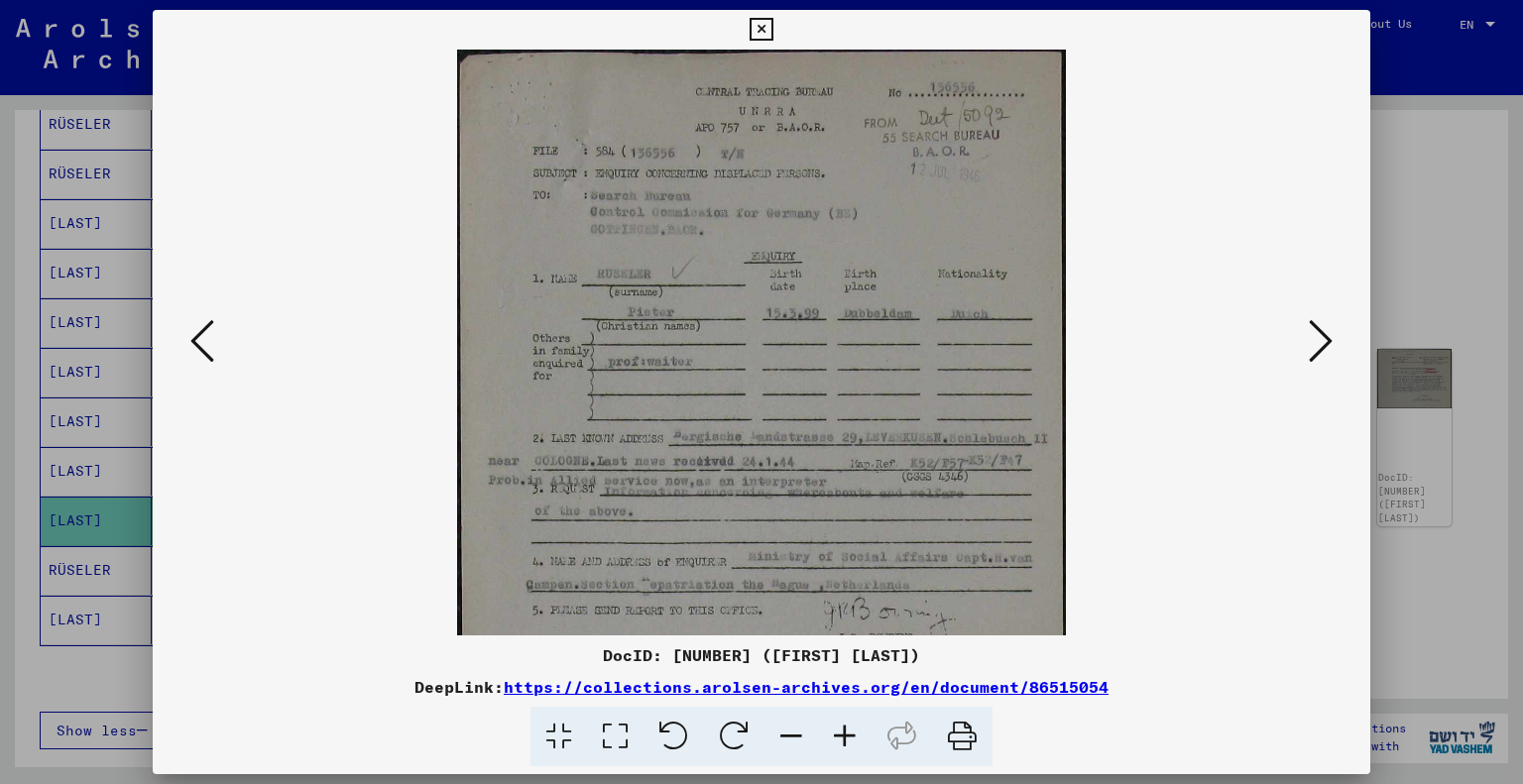 click at bounding box center [845, 736] 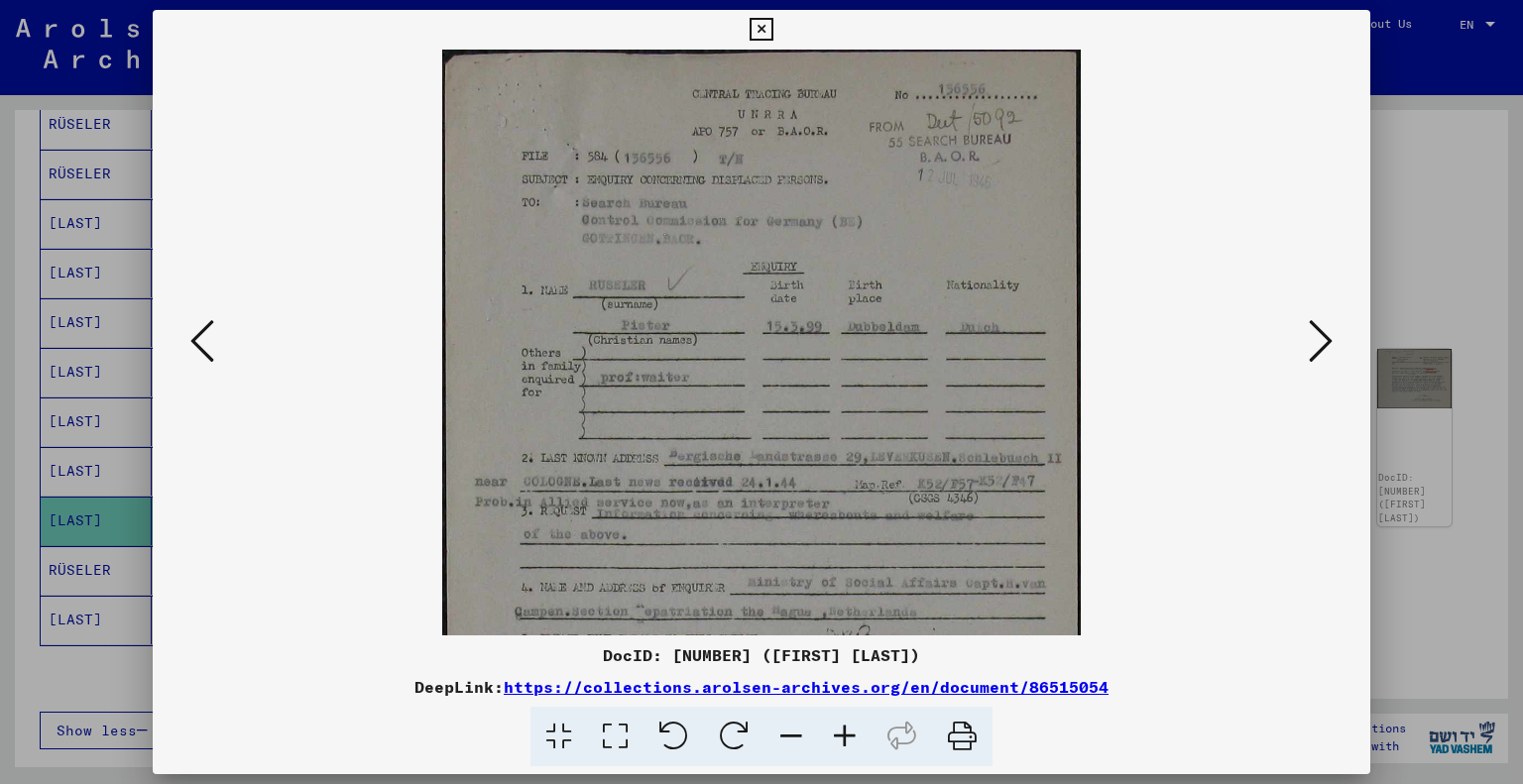 click at bounding box center (845, 736) 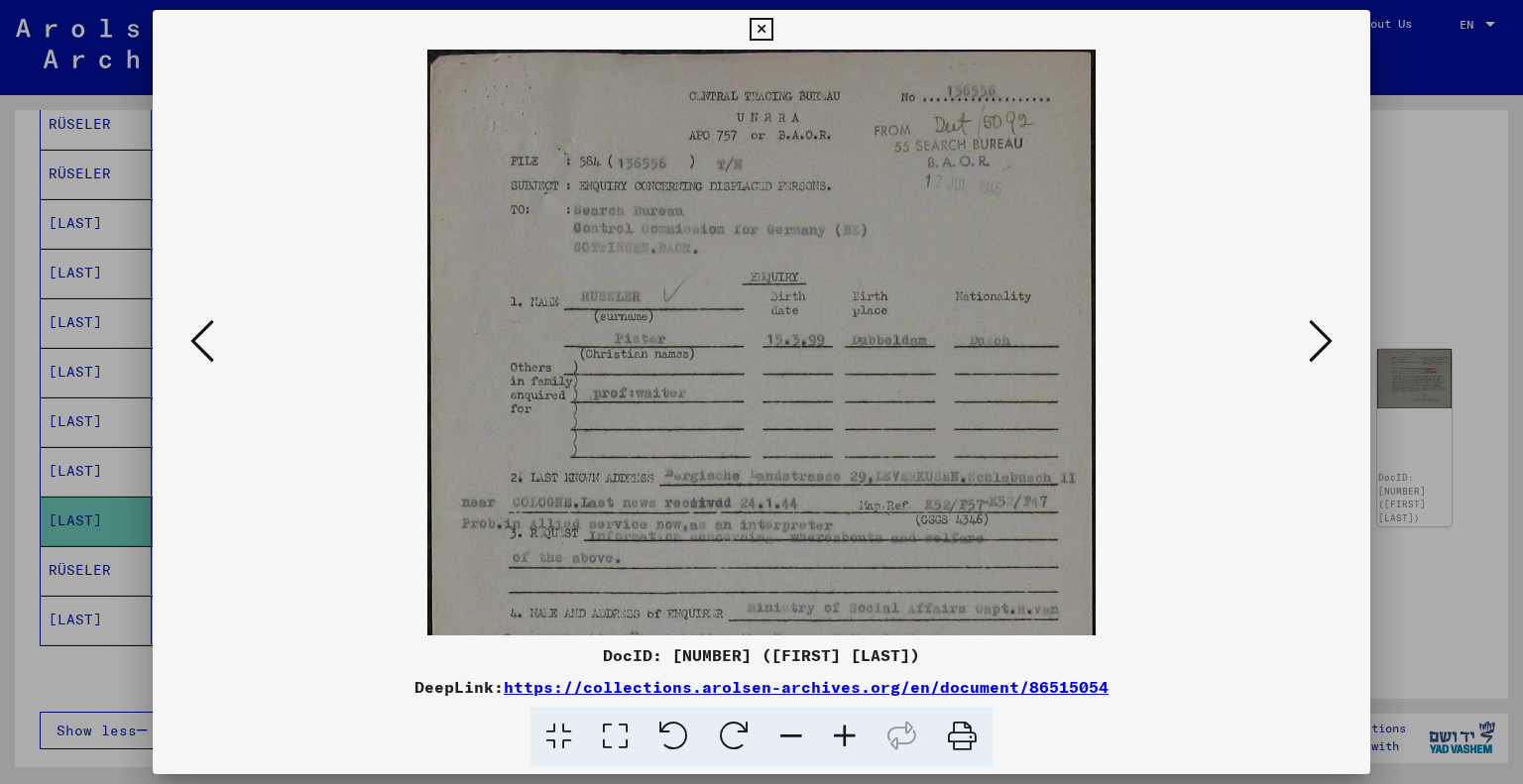 click at bounding box center (845, 736) 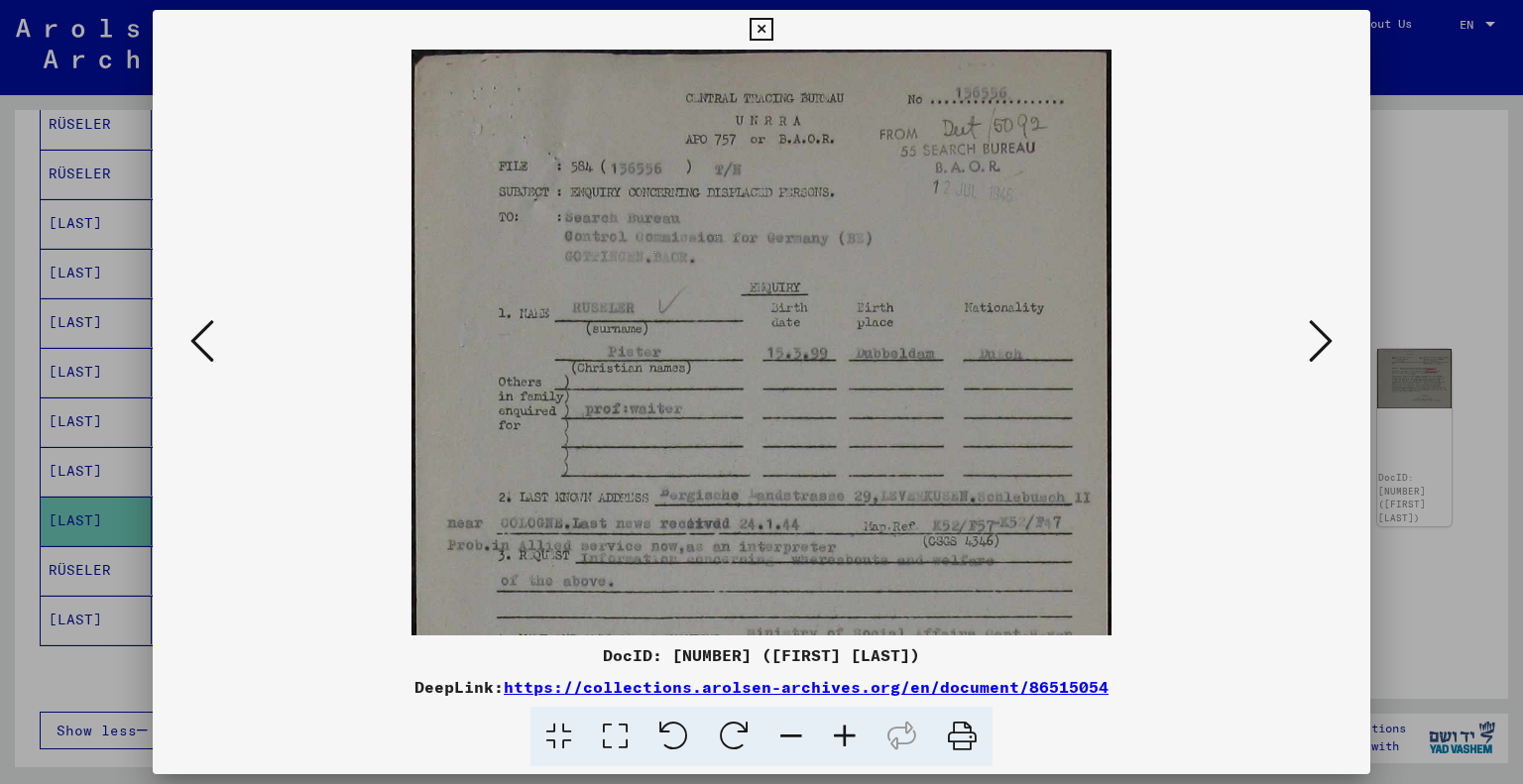 click at bounding box center [845, 736] 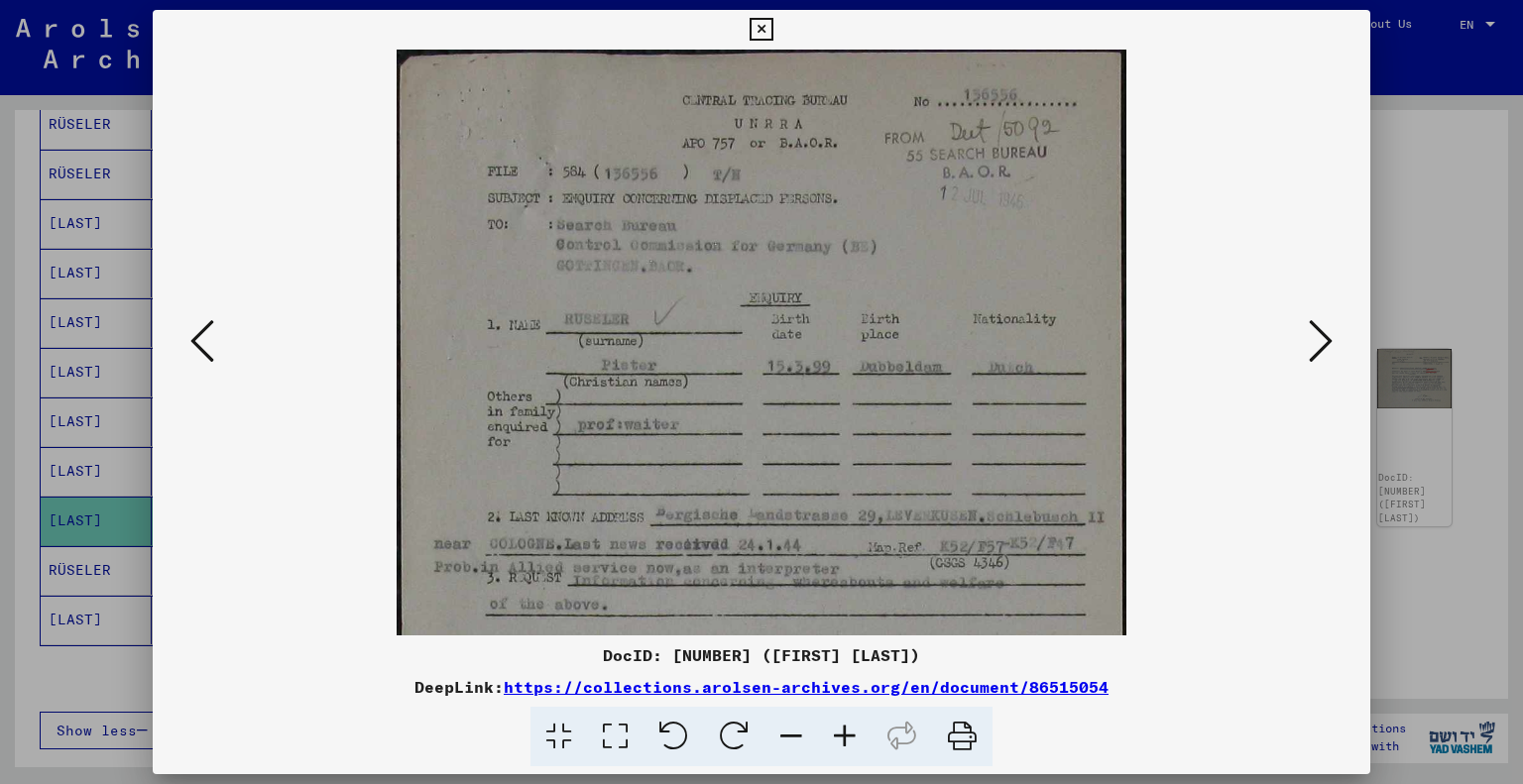 click at bounding box center [845, 736] 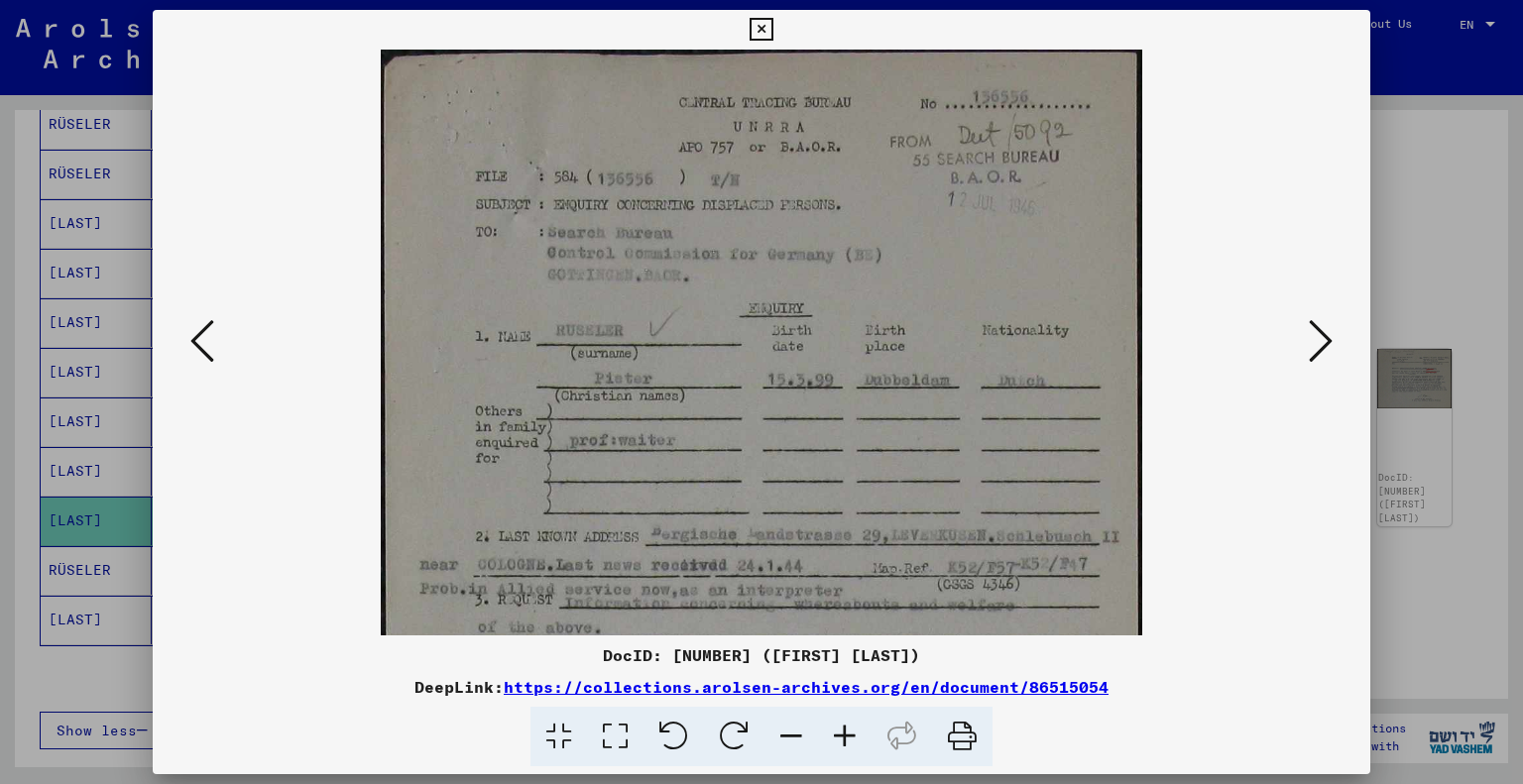 click at bounding box center (845, 736) 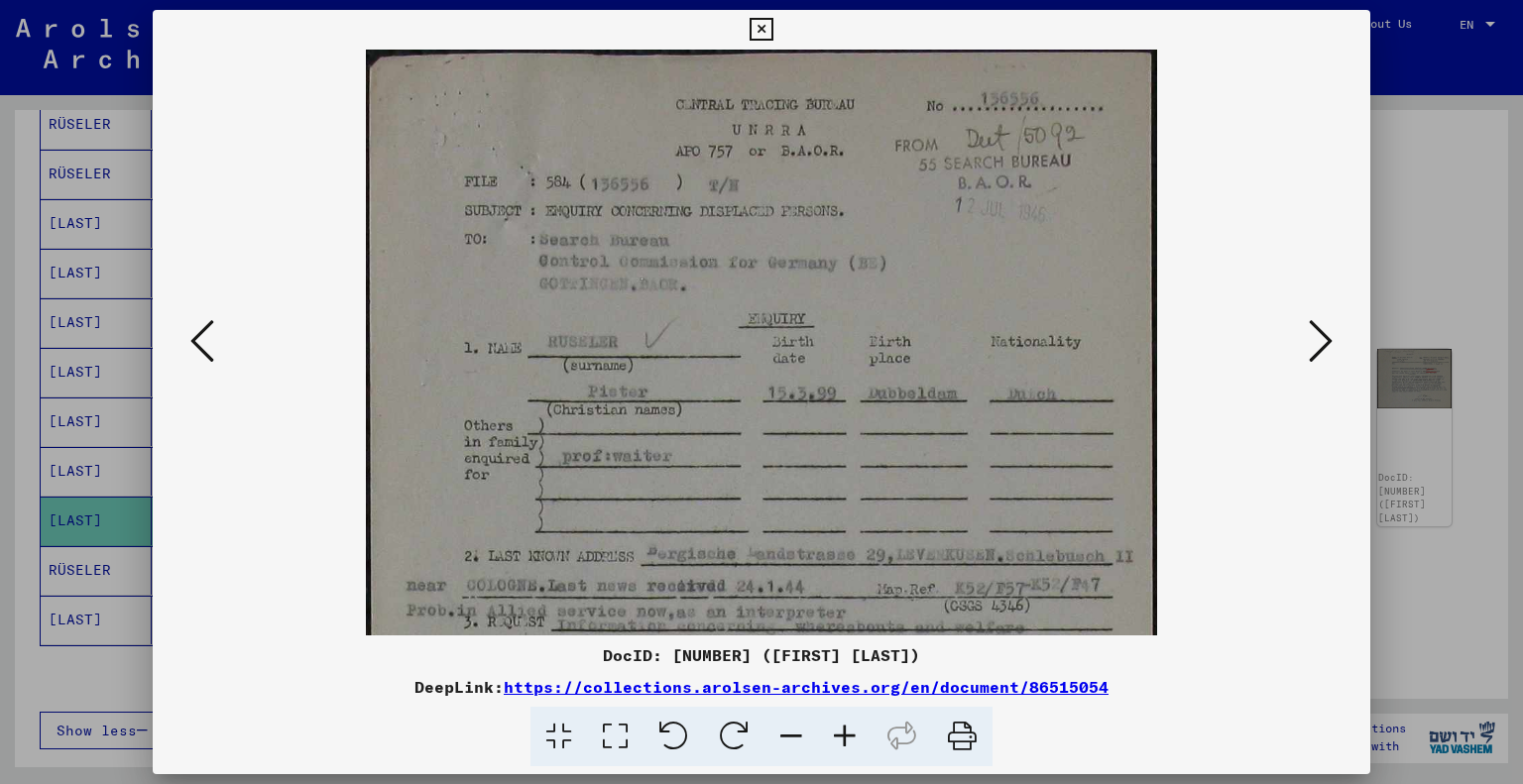 click at bounding box center [845, 736] 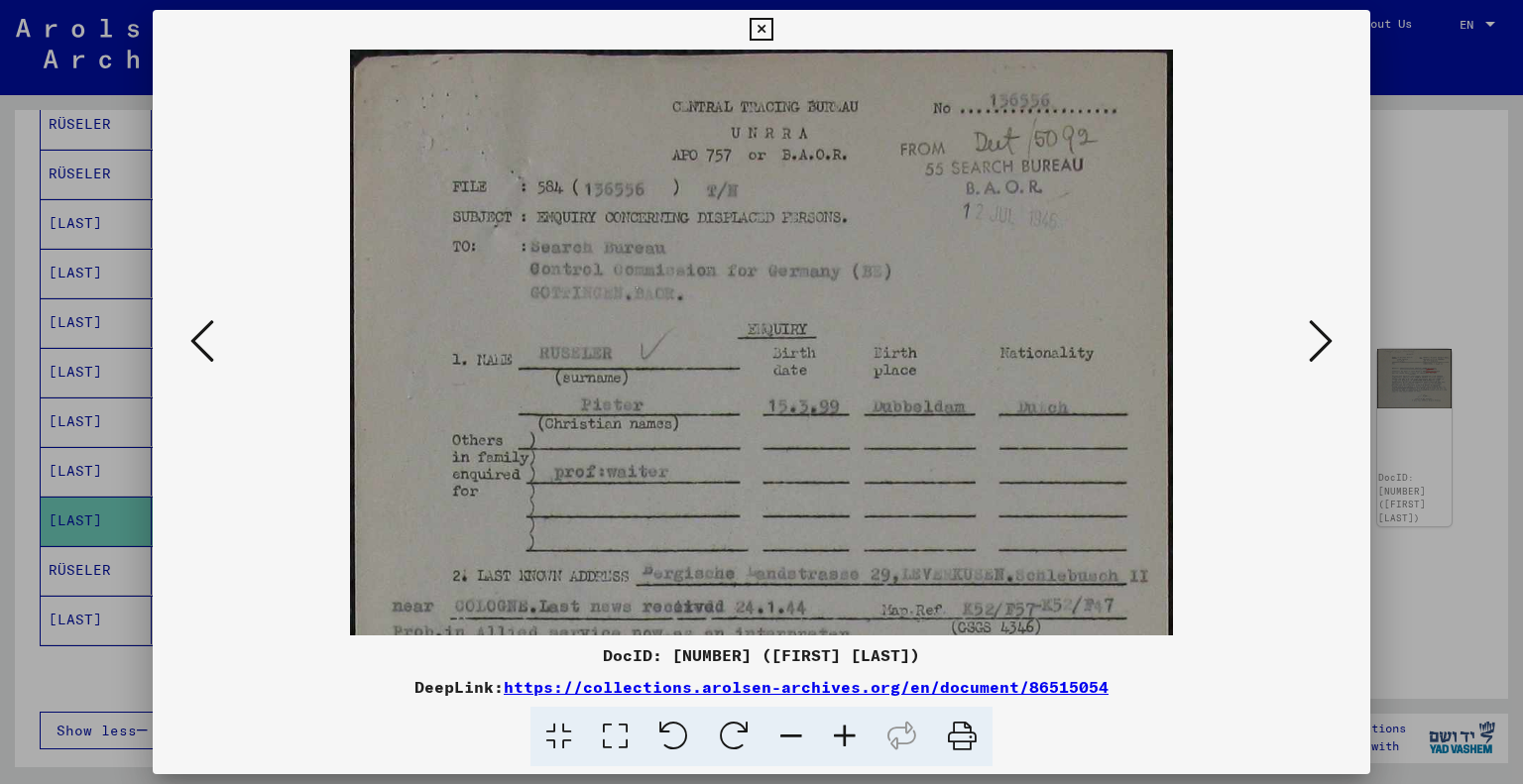 click at bounding box center (845, 736) 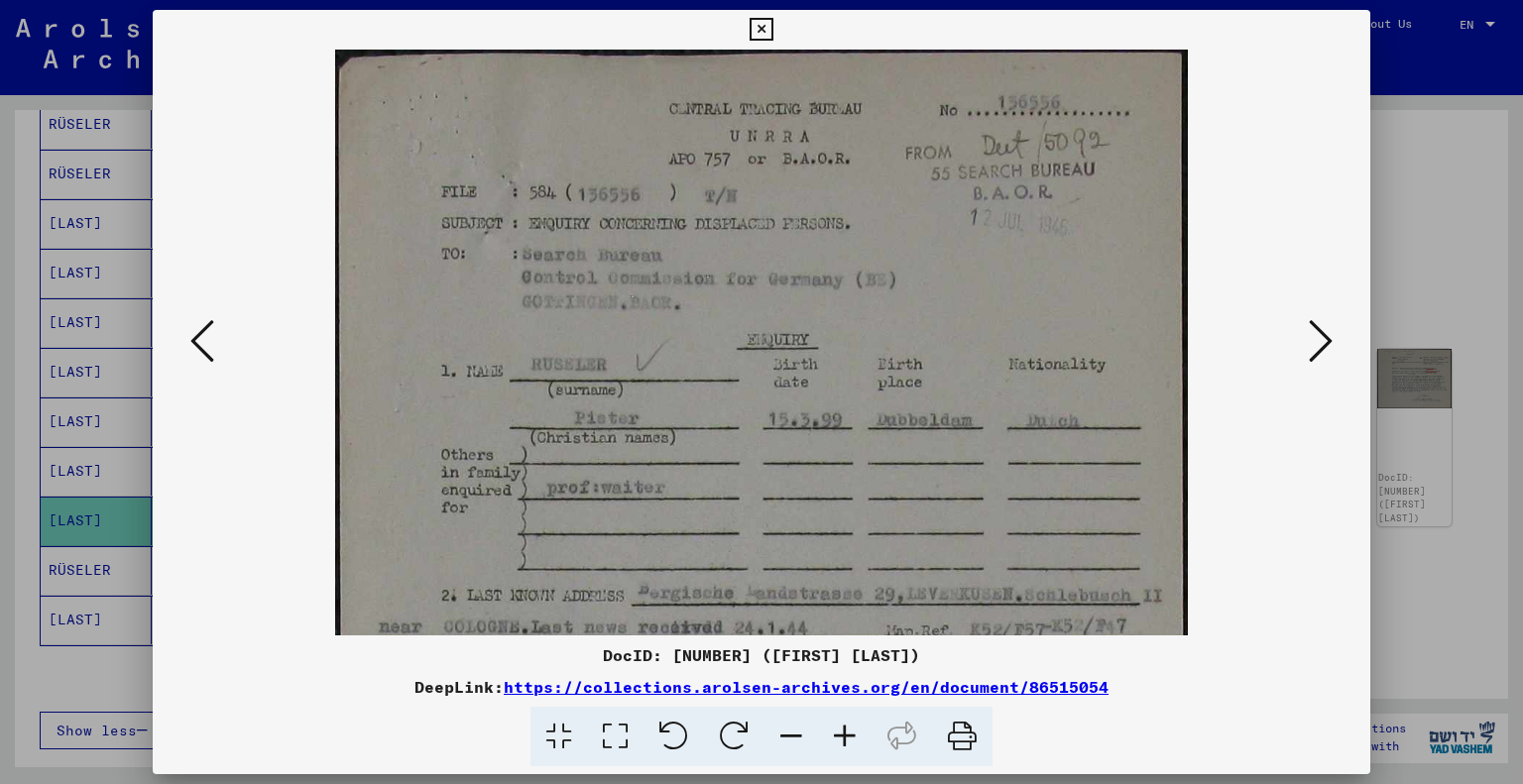 click at bounding box center (845, 736) 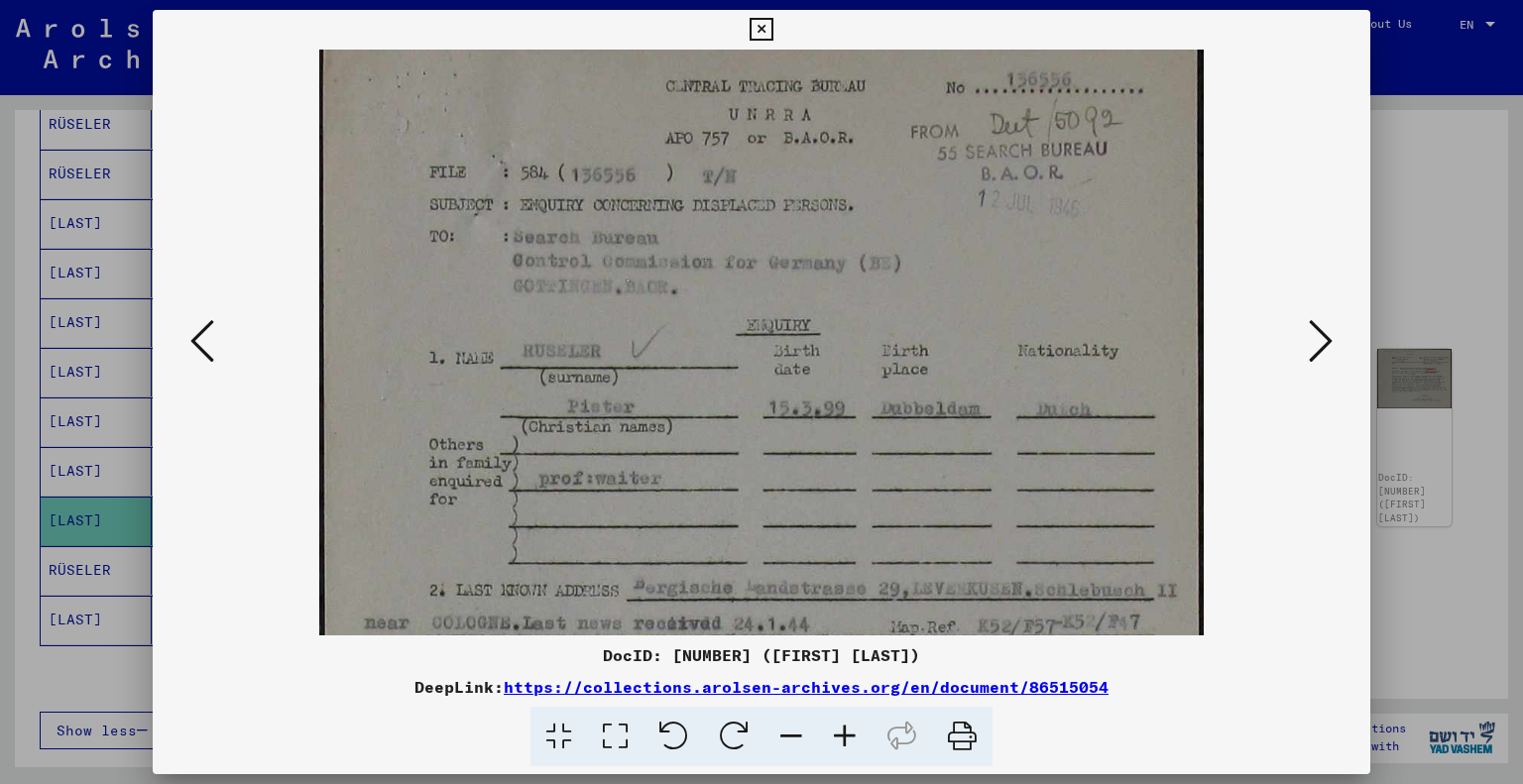 scroll, scrollTop: 32, scrollLeft: 0, axis: vertical 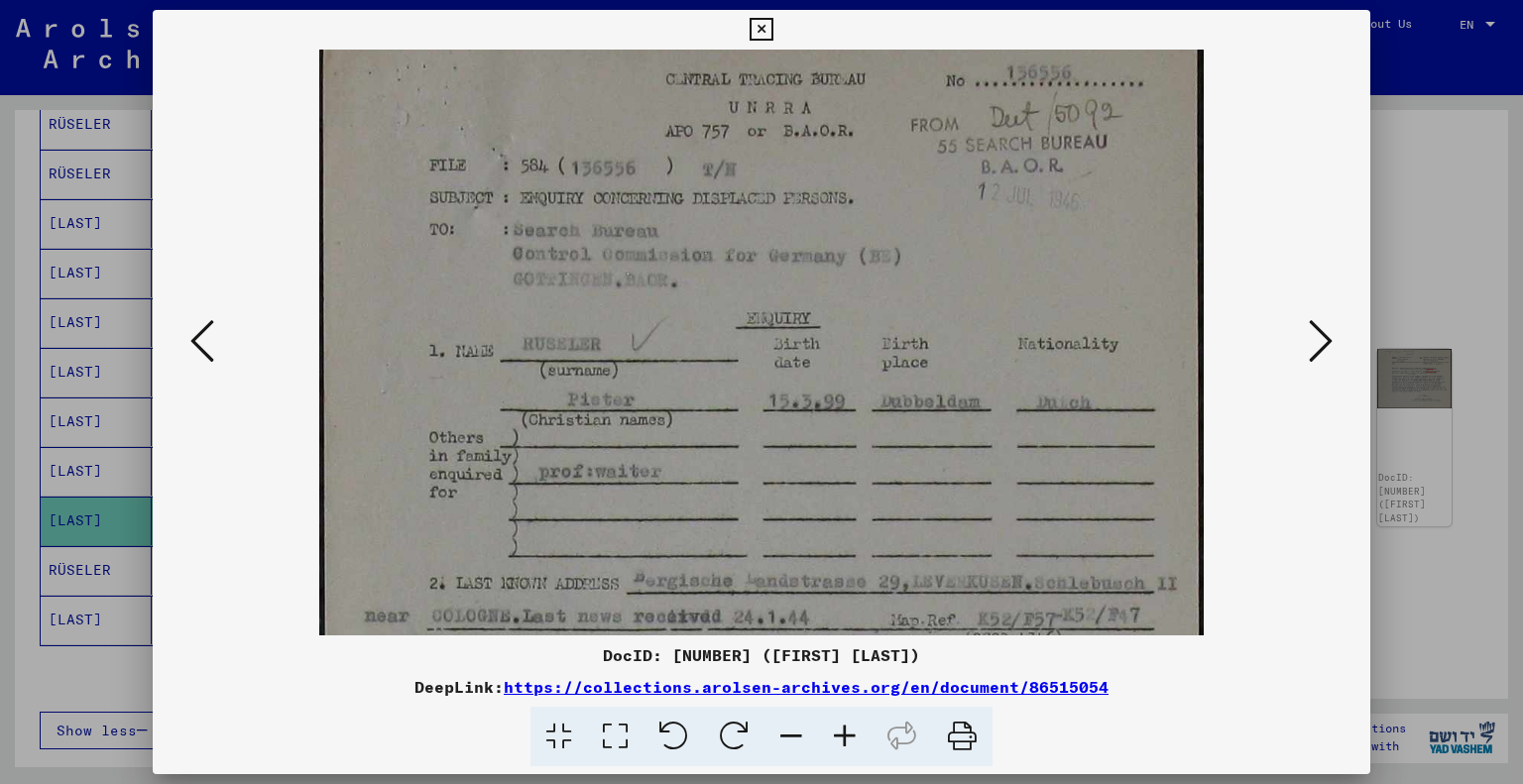 drag, startPoint x: 682, startPoint y: 540, endPoint x: 664, endPoint y: 512, distance: 33.286634 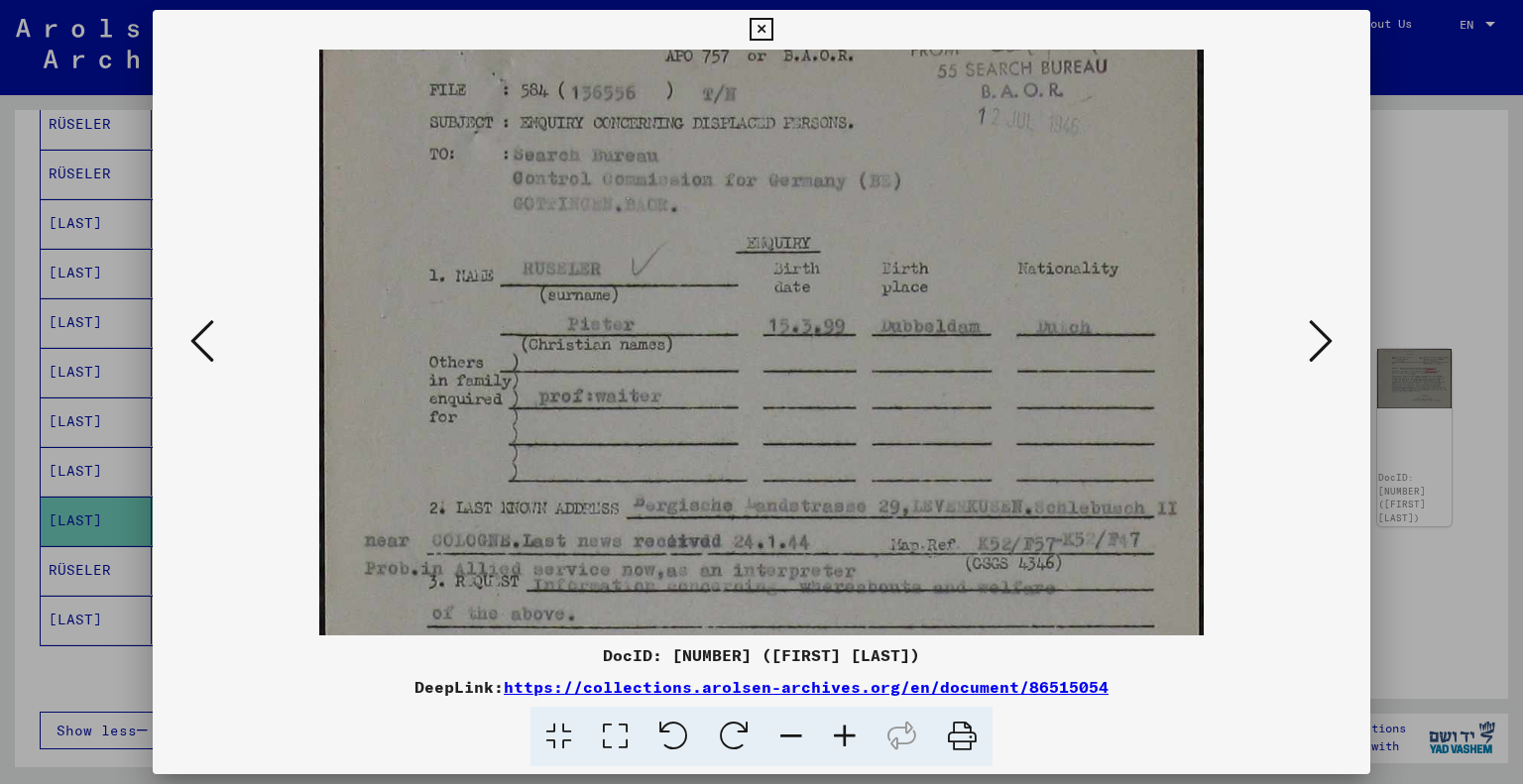 scroll, scrollTop: 108, scrollLeft: 0, axis: vertical 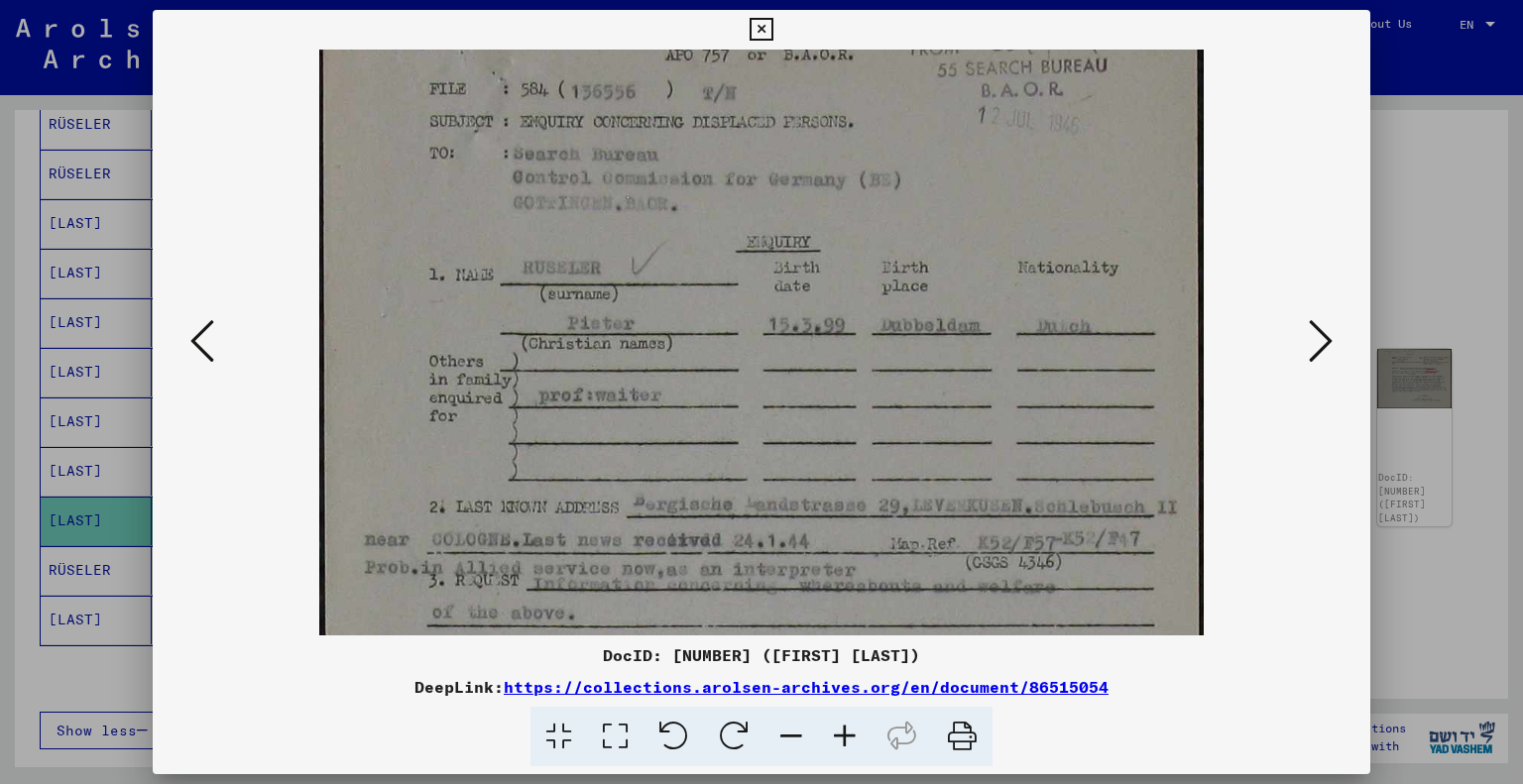 drag, startPoint x: 745, startPoint y: 512, endPoint x: 685, endPoint y: 440, distance: 93.722996 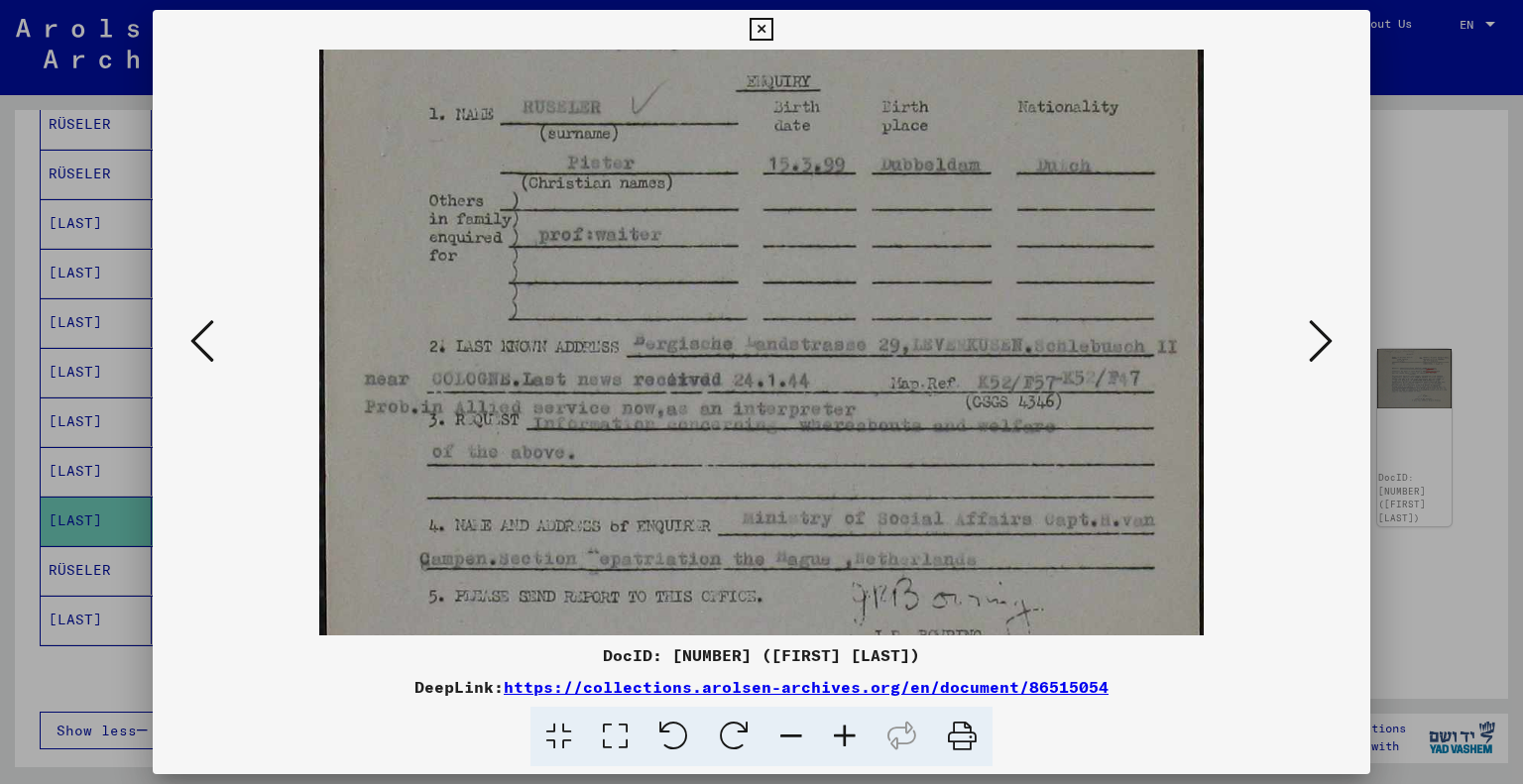 scroll, scrollTop: 271, scrollLeft: 0, axis: vertical 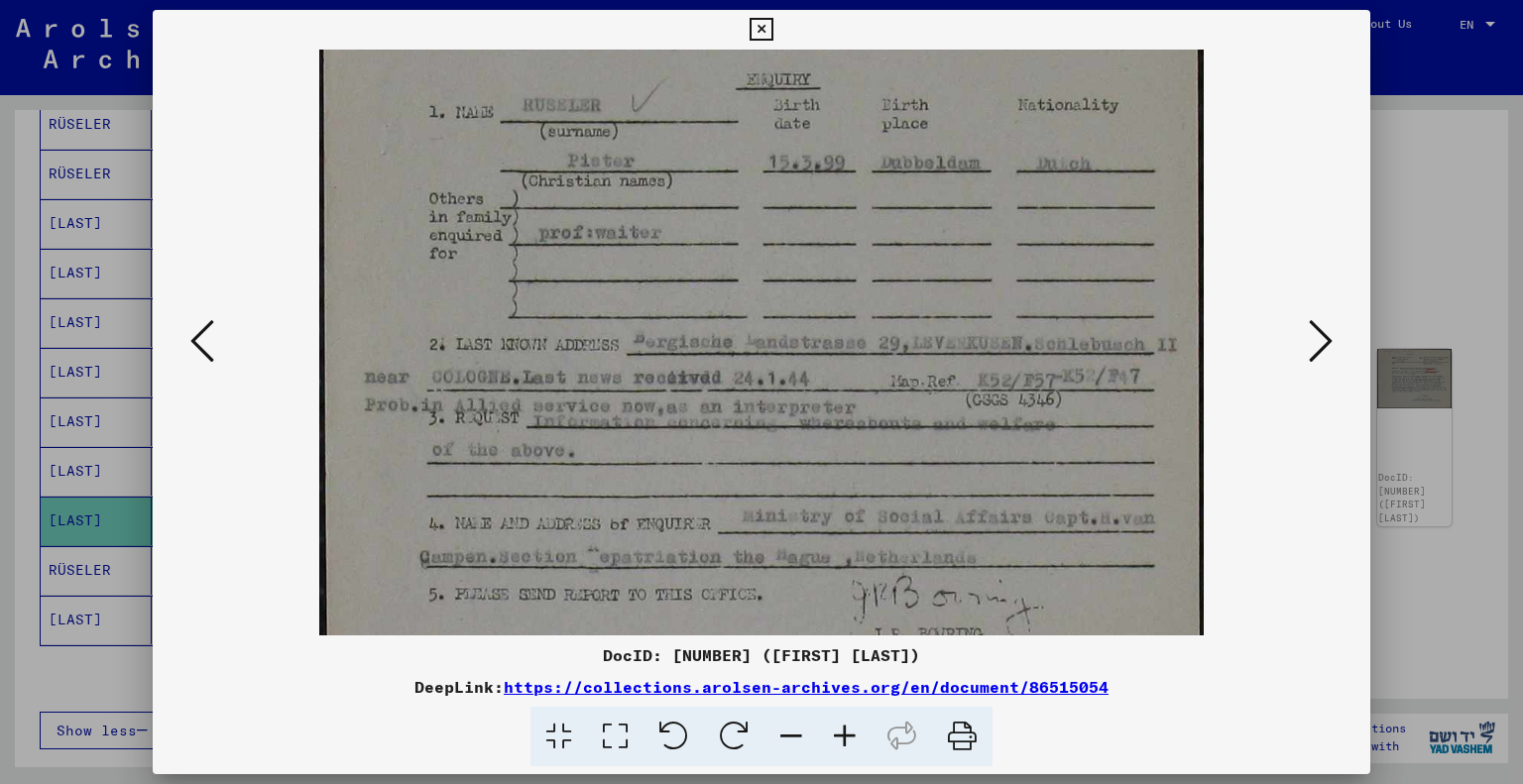 drag, startPoint x: 753, startPoint y: 537, endPoint x: 678, endPoint y: 380, distance: 173.99425 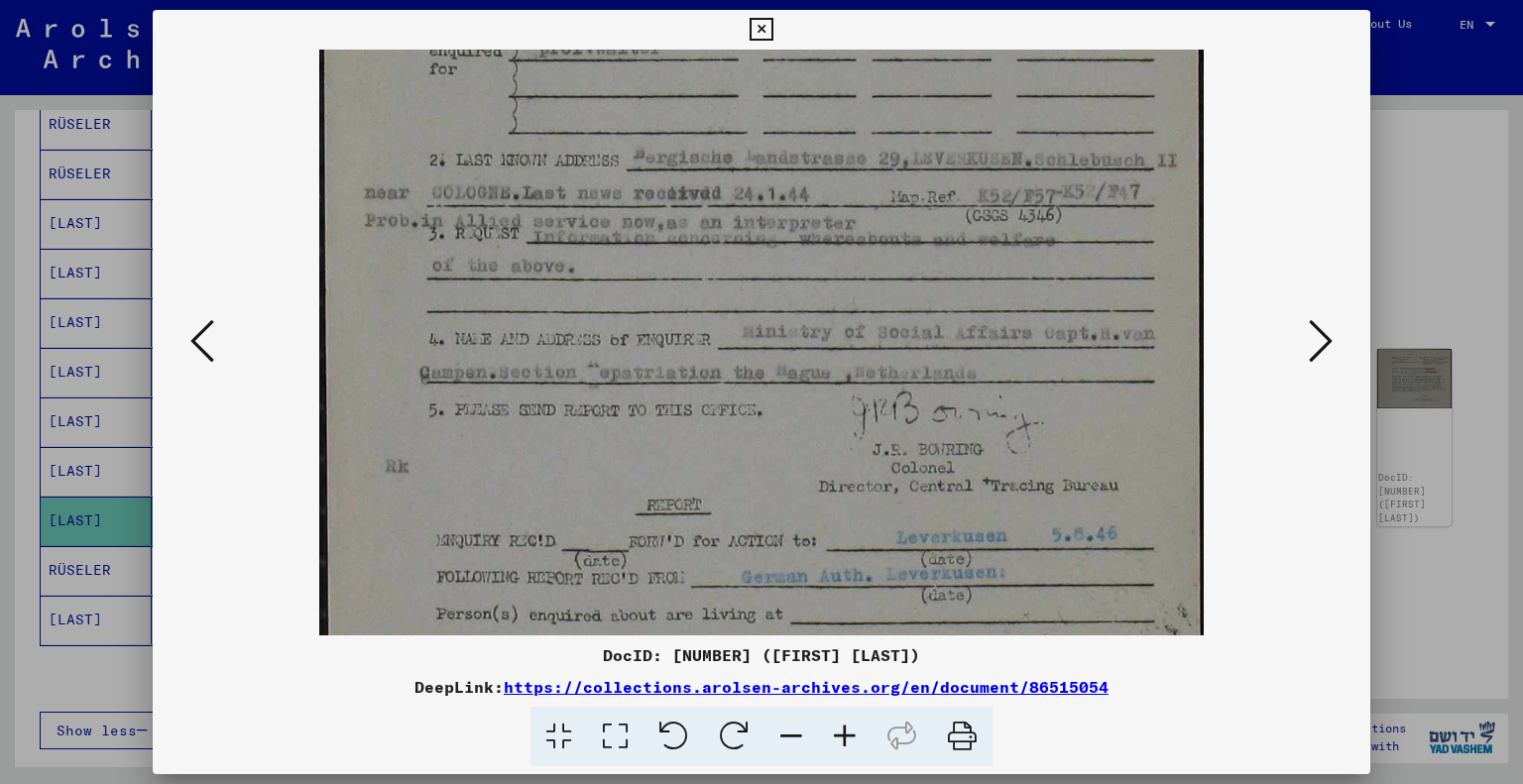 scroll, scrollTop: 462, scrollLeft: 0, axis: vertical 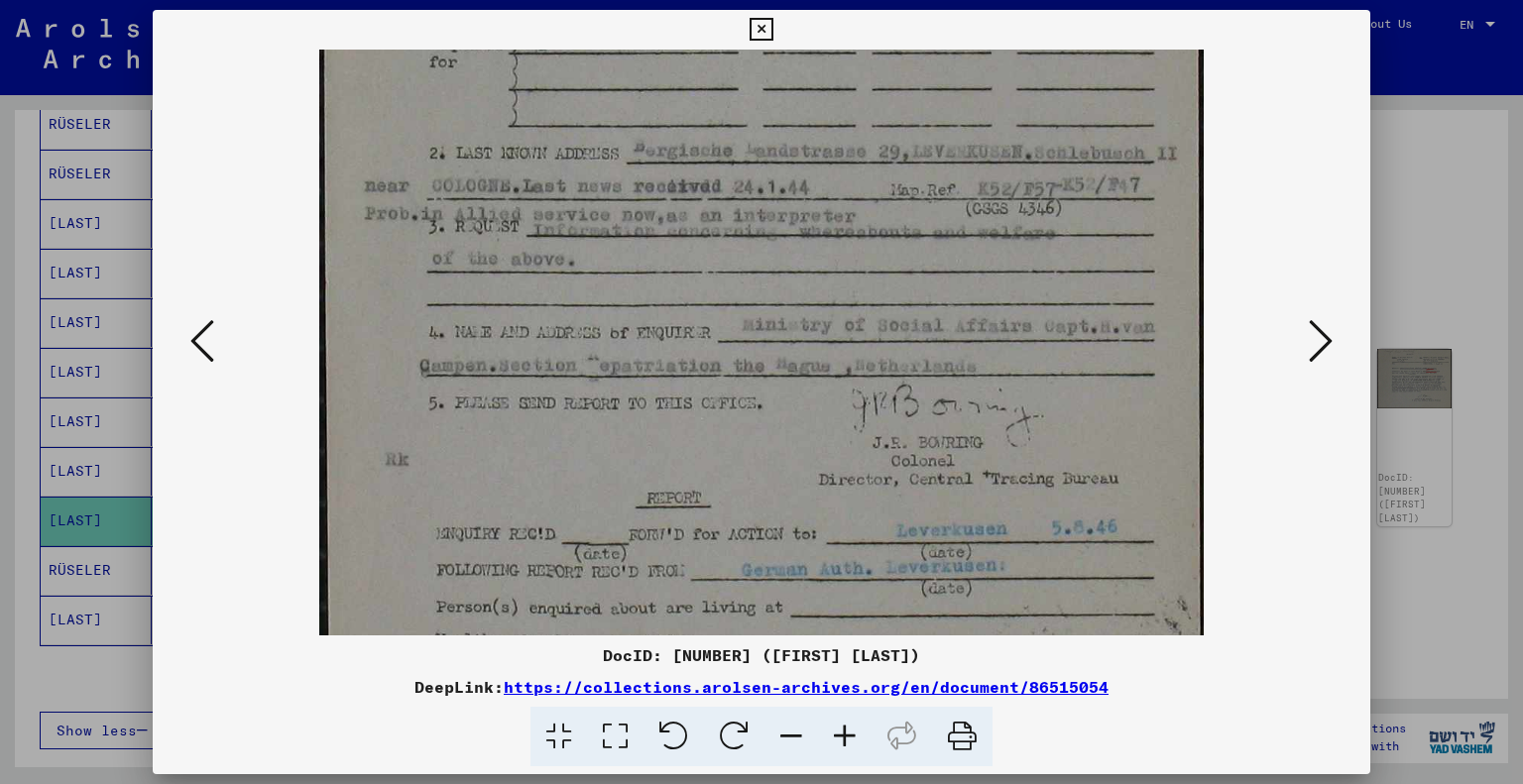drag, startPoint x: 705, startPoint y: 500, endPoint x: 624, endPoint y: 328, distance: 190.11838 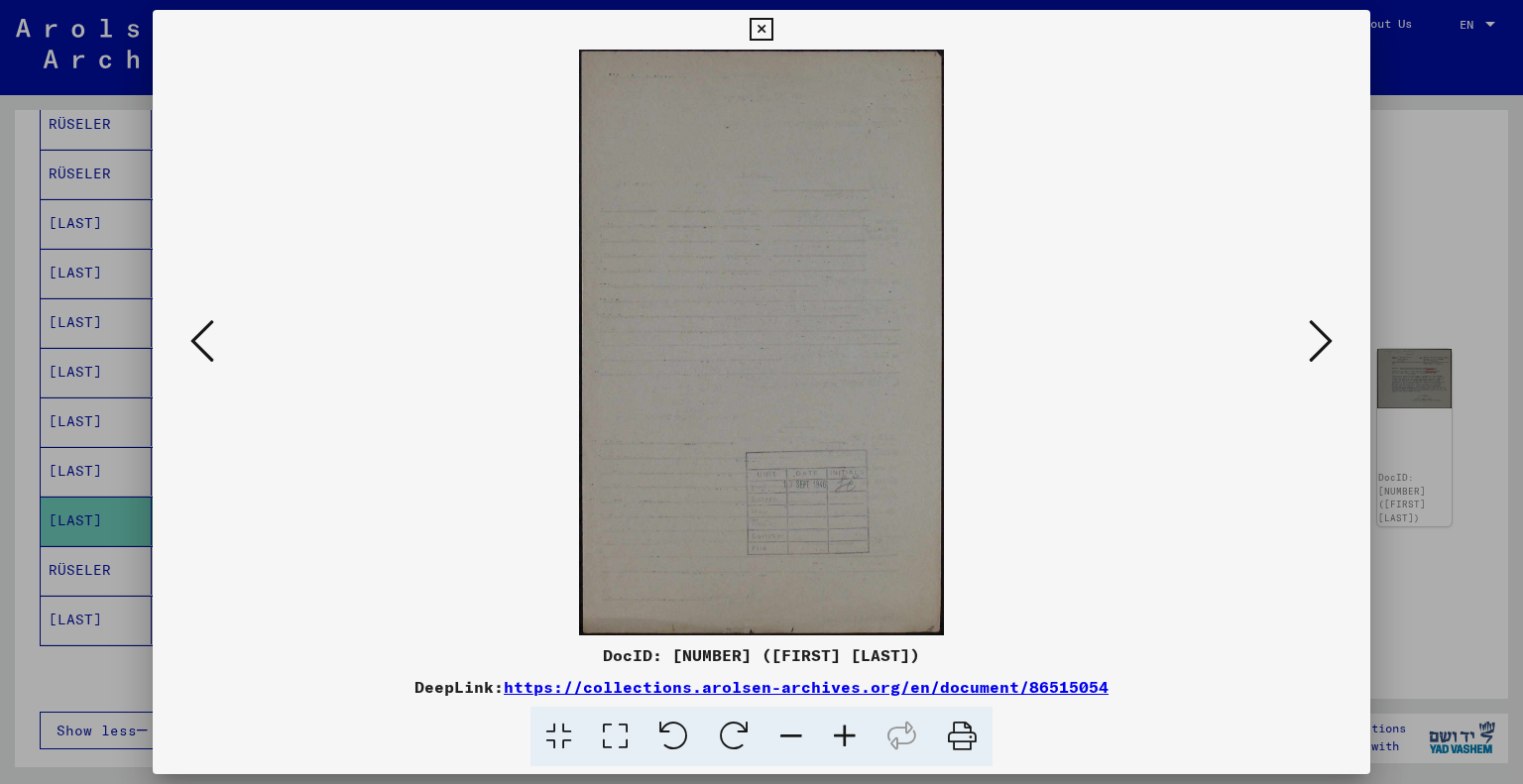 scroll, scrollTop: 0, scrollLeft: 0, axis: both 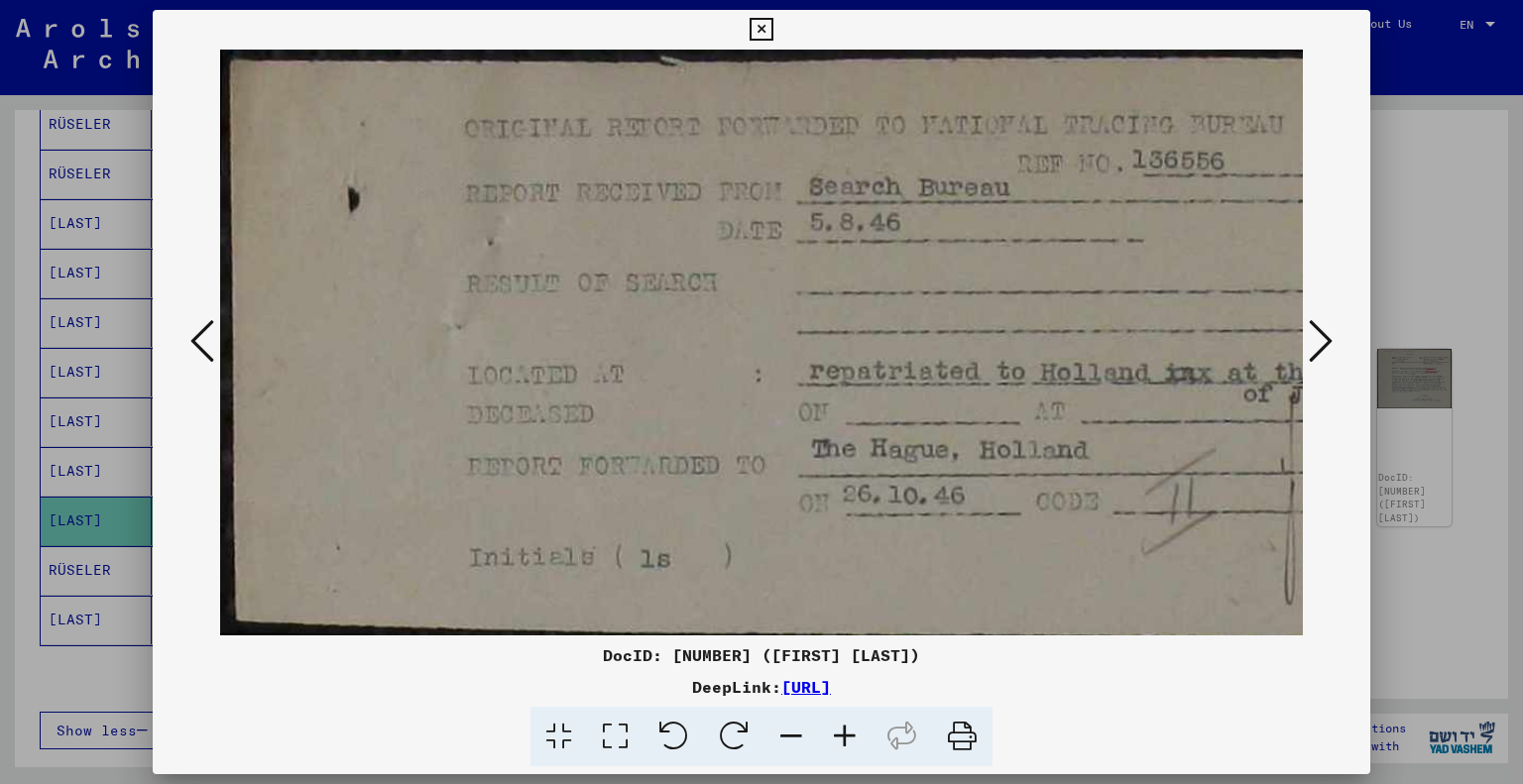click at bounding box center (1321, 341) 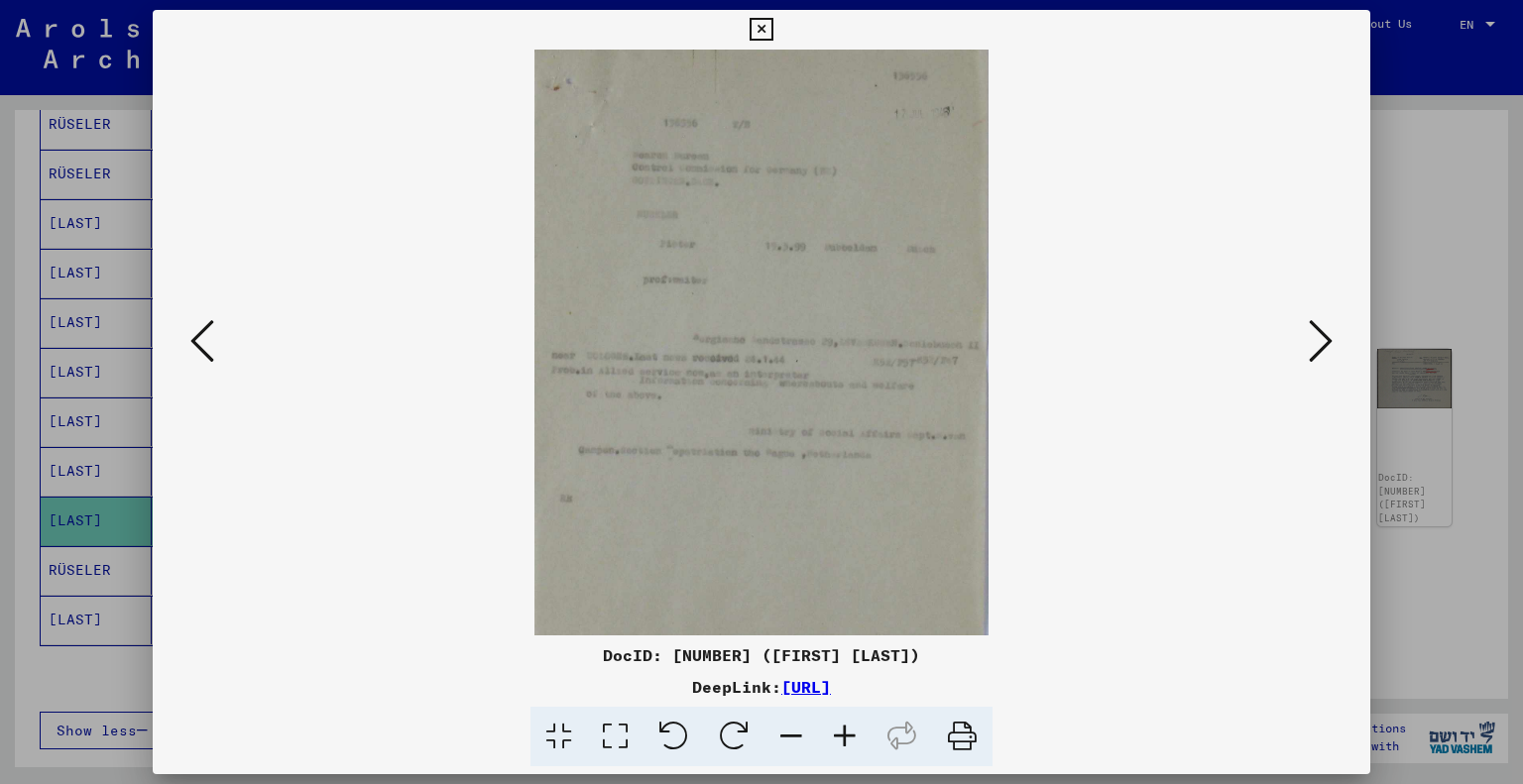 click at bounding box center [1321, 341] 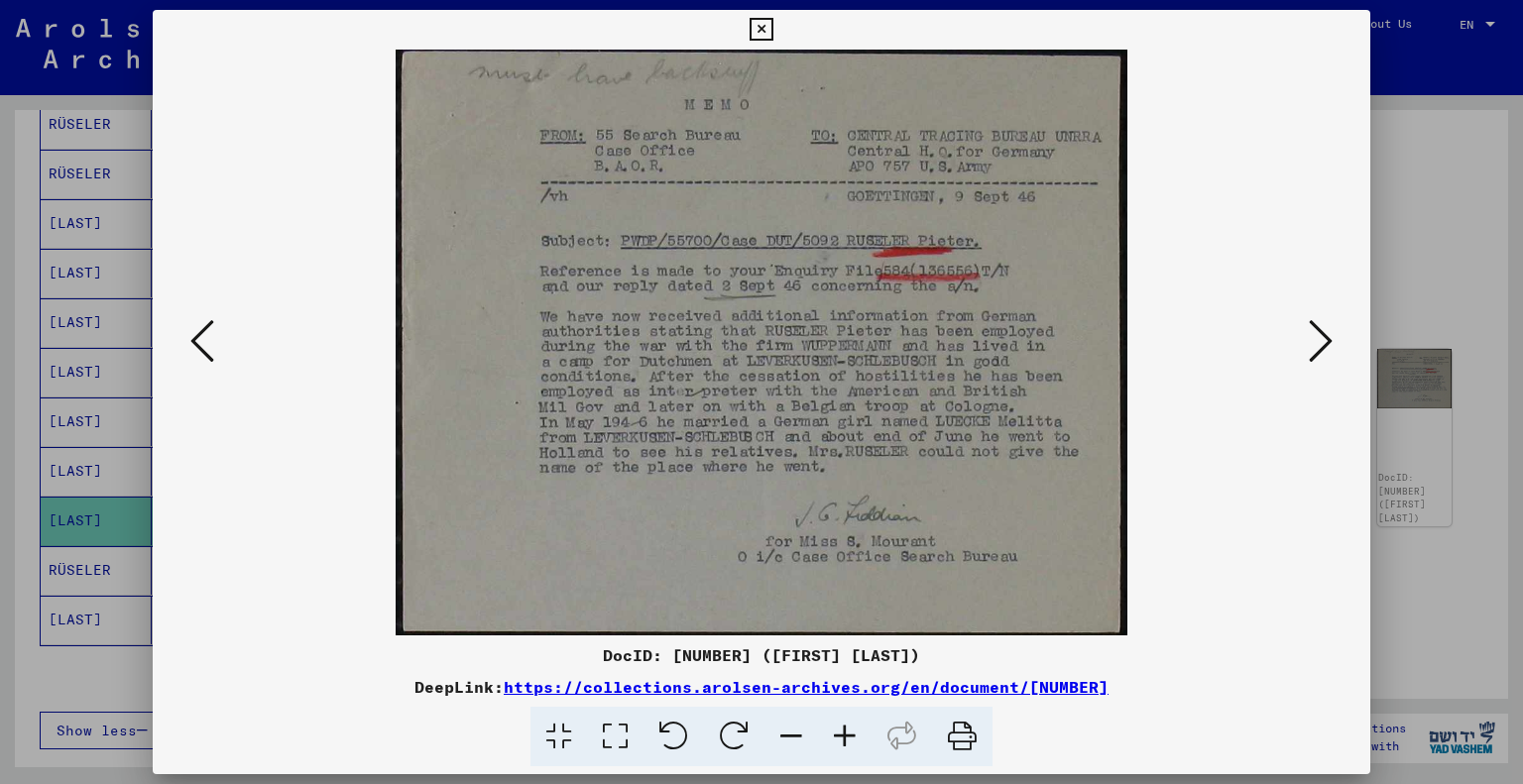 click at bounding box center (845, 736) 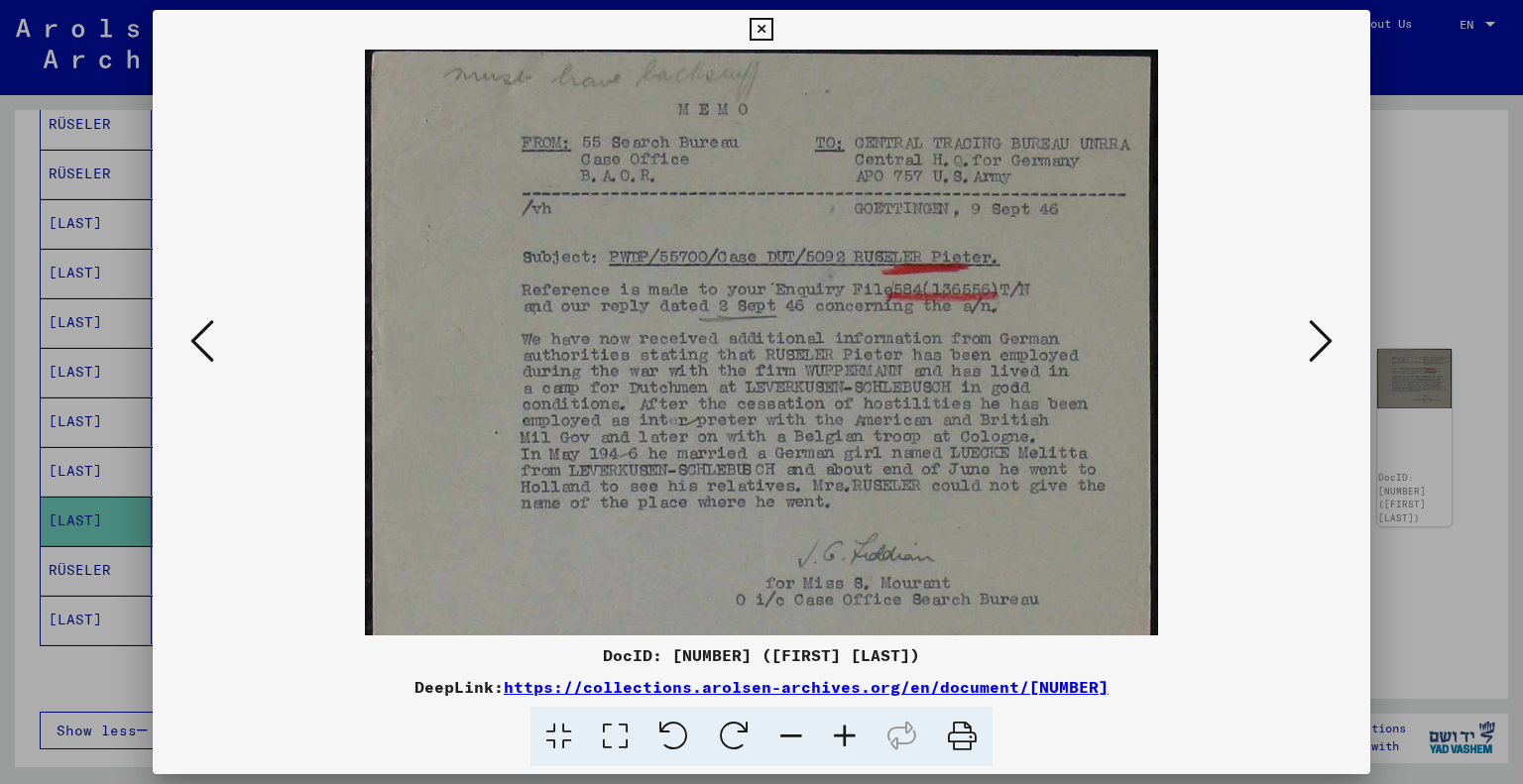 click at bounding box center (845, 736) 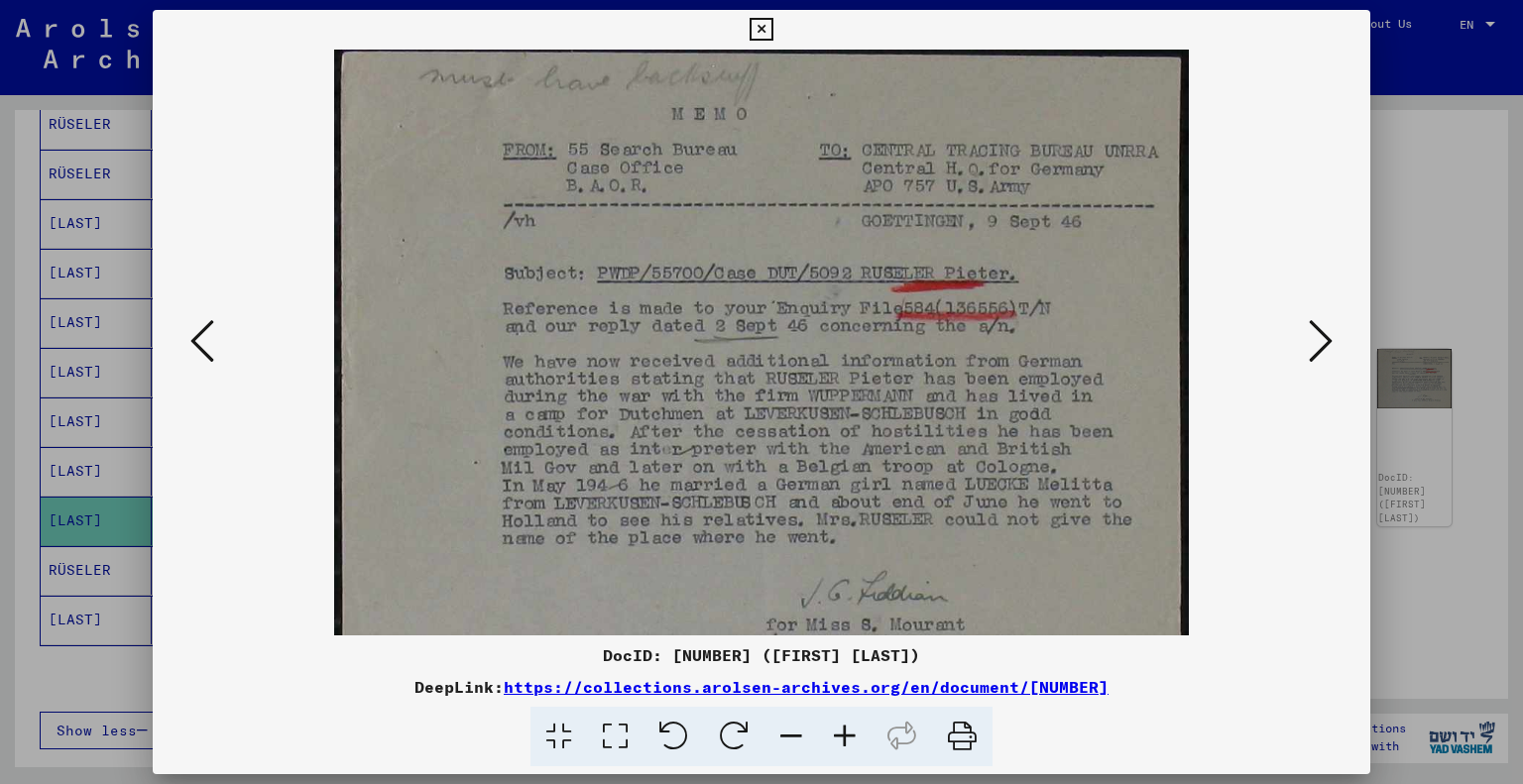 click at bounding box center (845, 736) 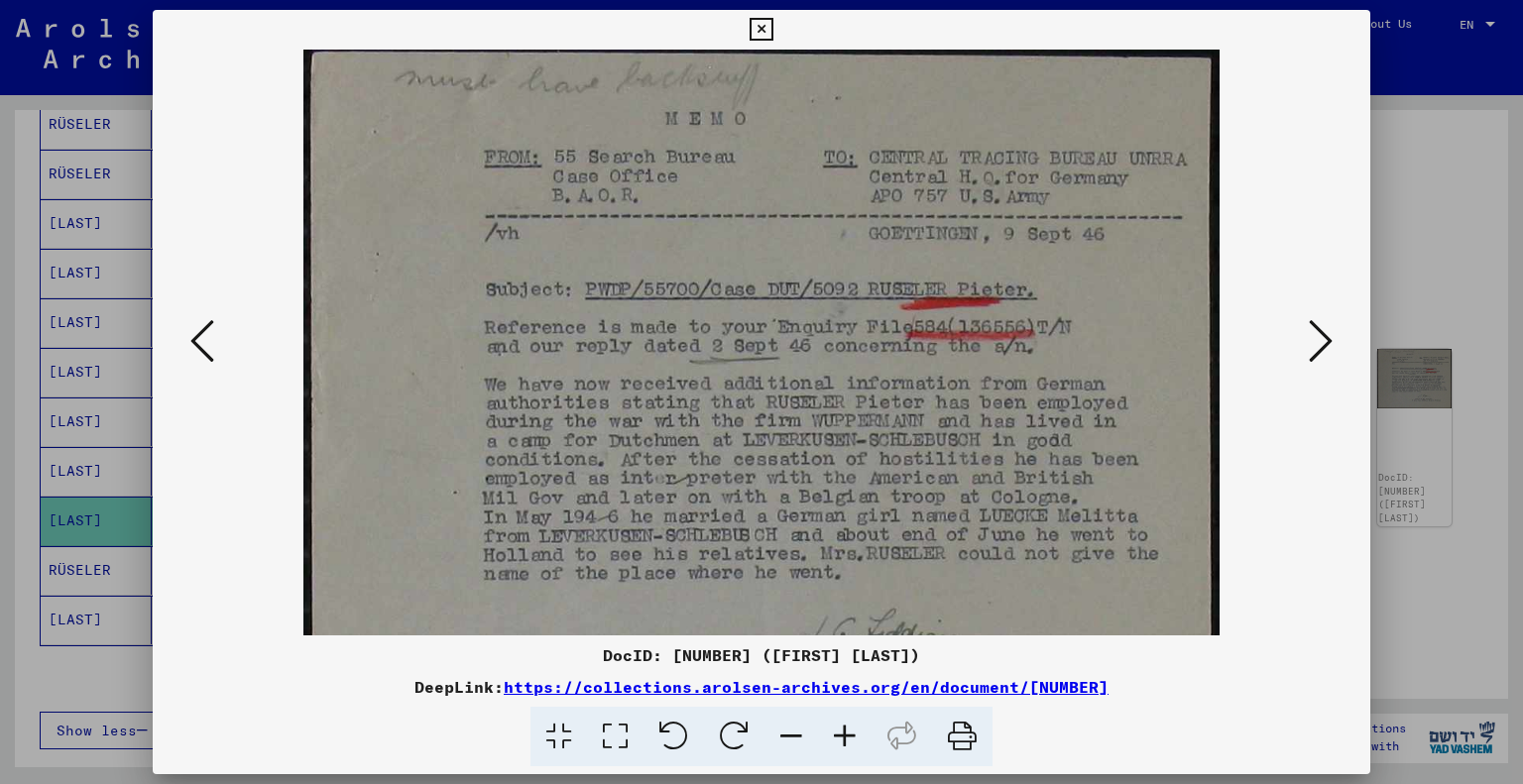 click at bounding box center (845, 736) 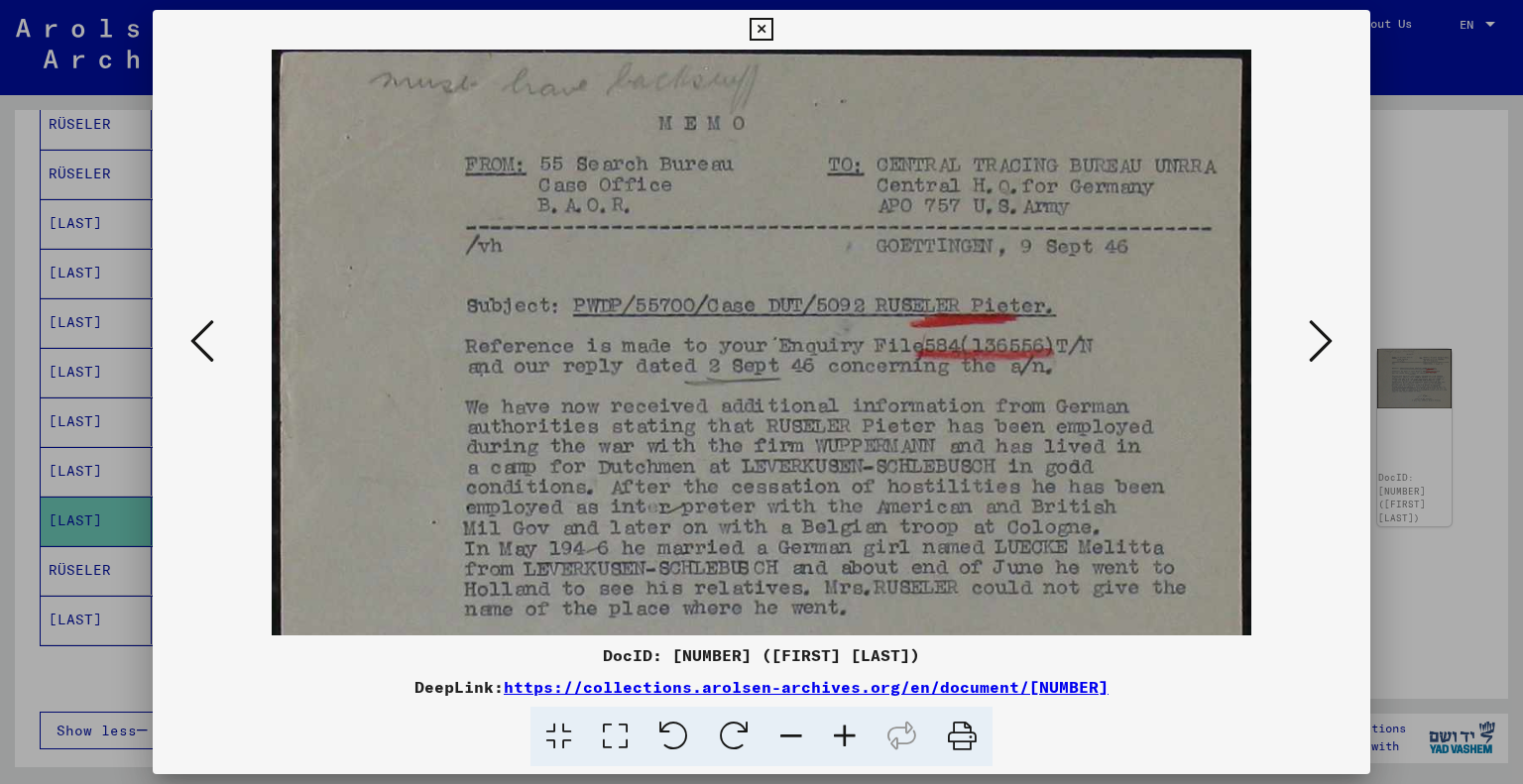 click at bounding box center (845, 736) 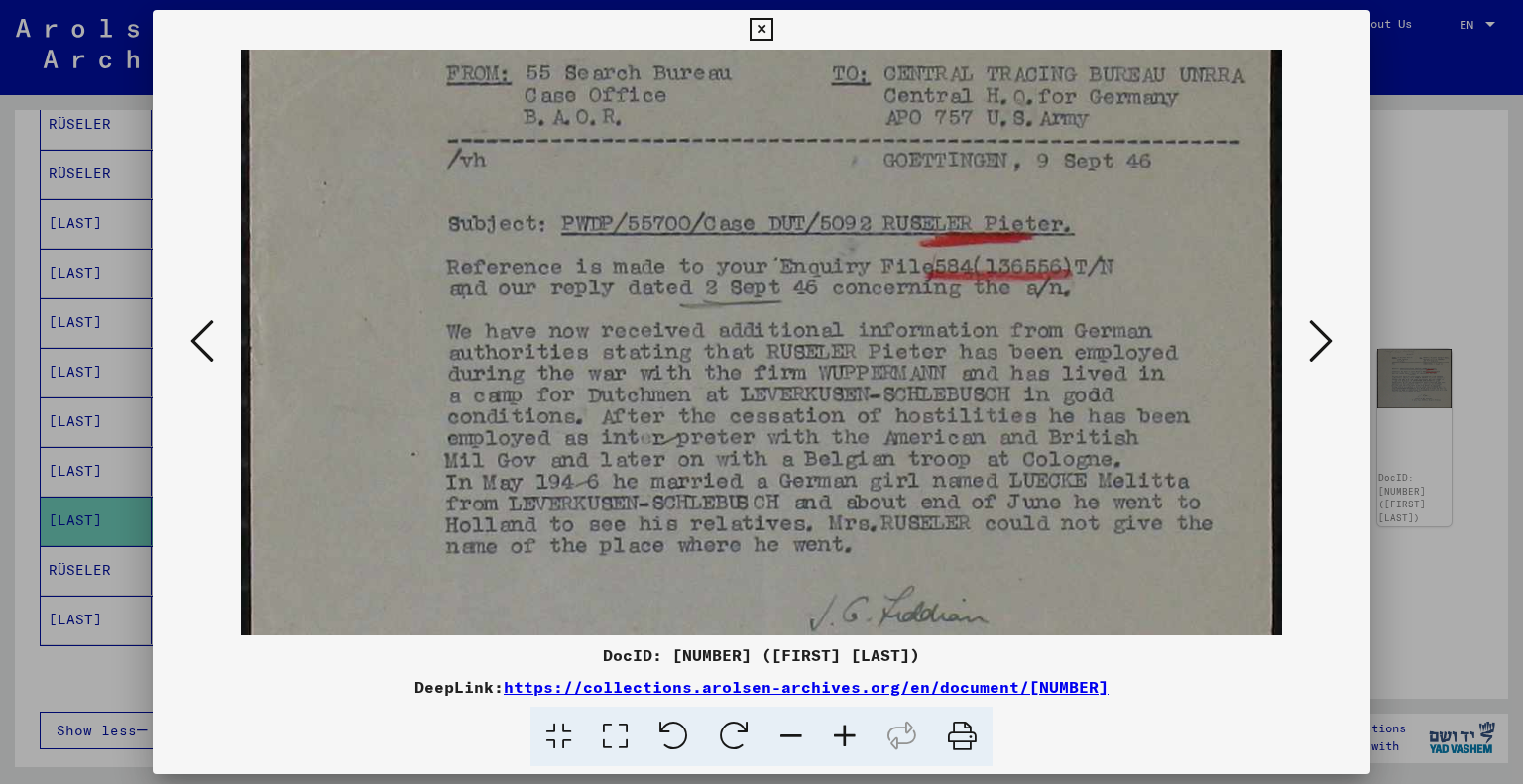 scroll, scrollTop: 119, scrollLeft: 0, axis: vertical 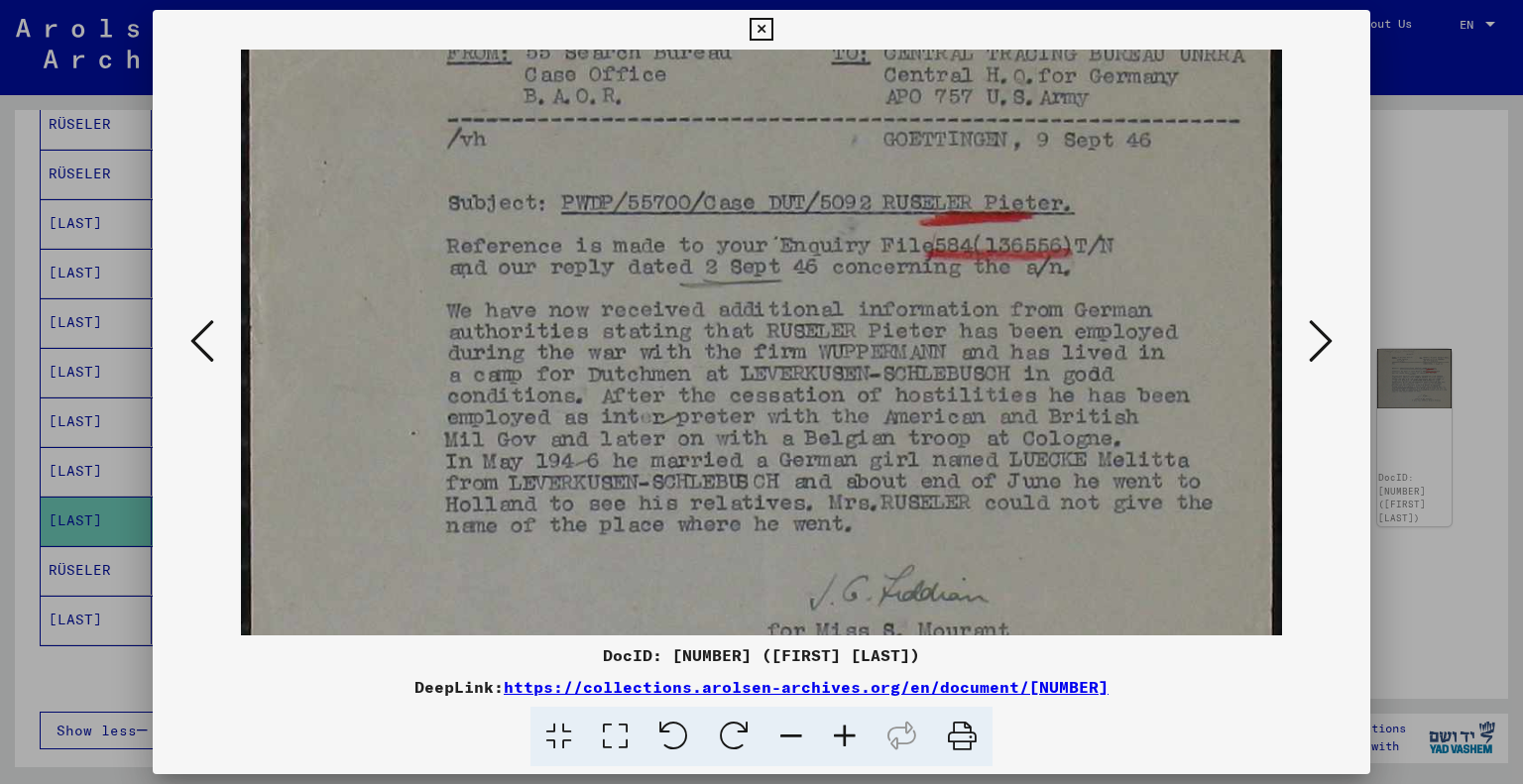 drag, startPoint x: 661, startPoint y: 597, endPoint x: 612, endPoint y: 483, distance: 124.08465 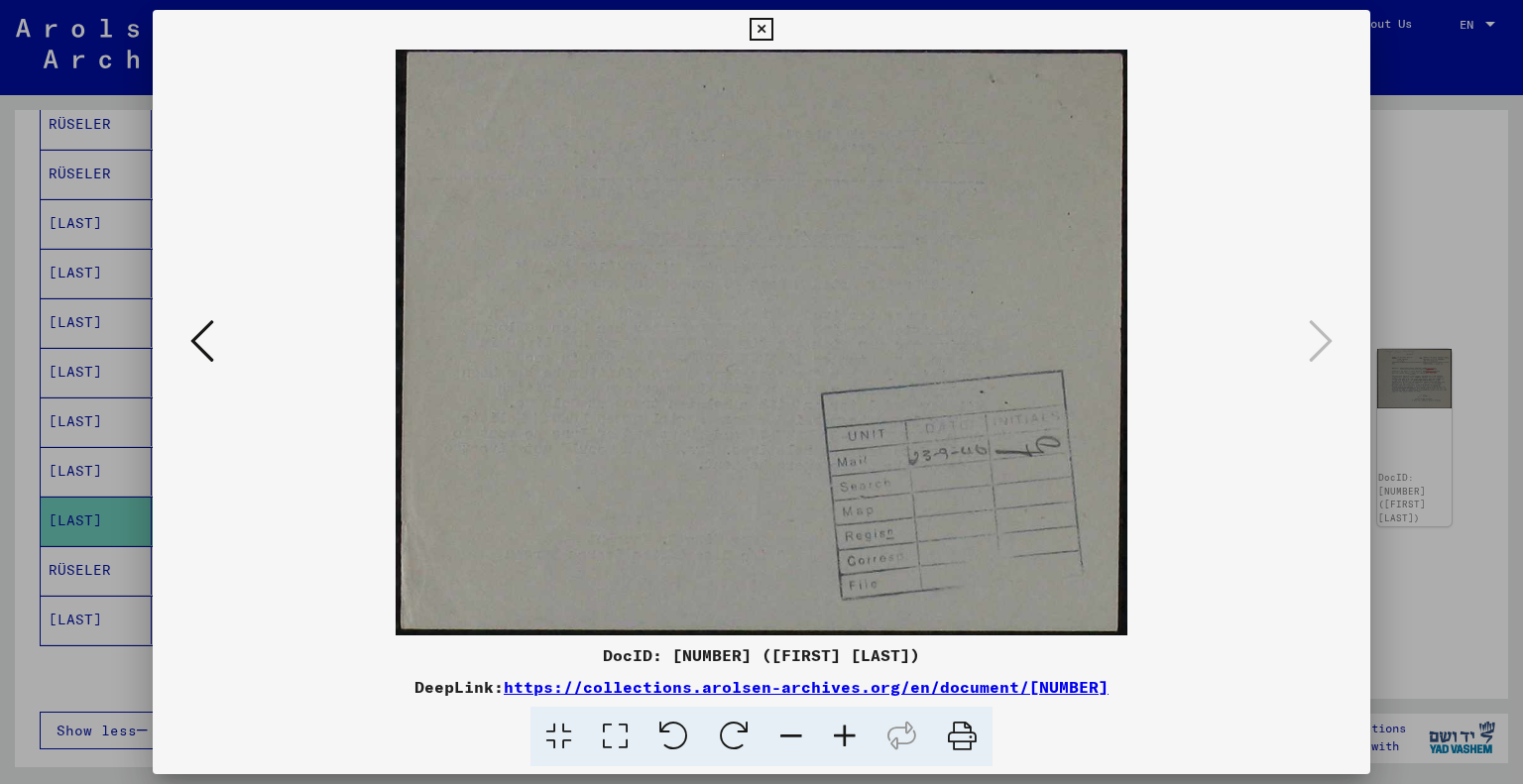 scroll, scrollTop: 0, scrollLeft: 0, axis: both 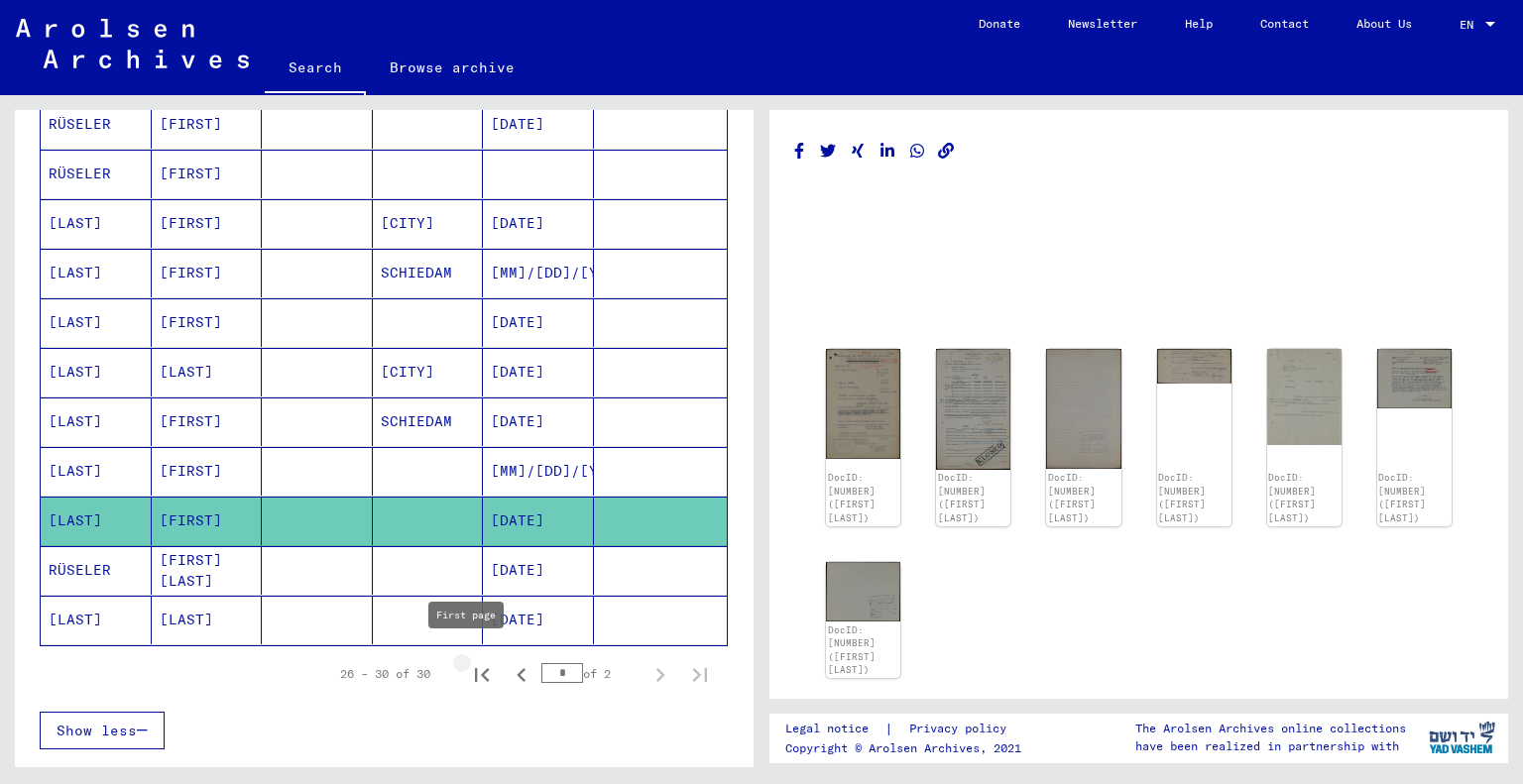 click 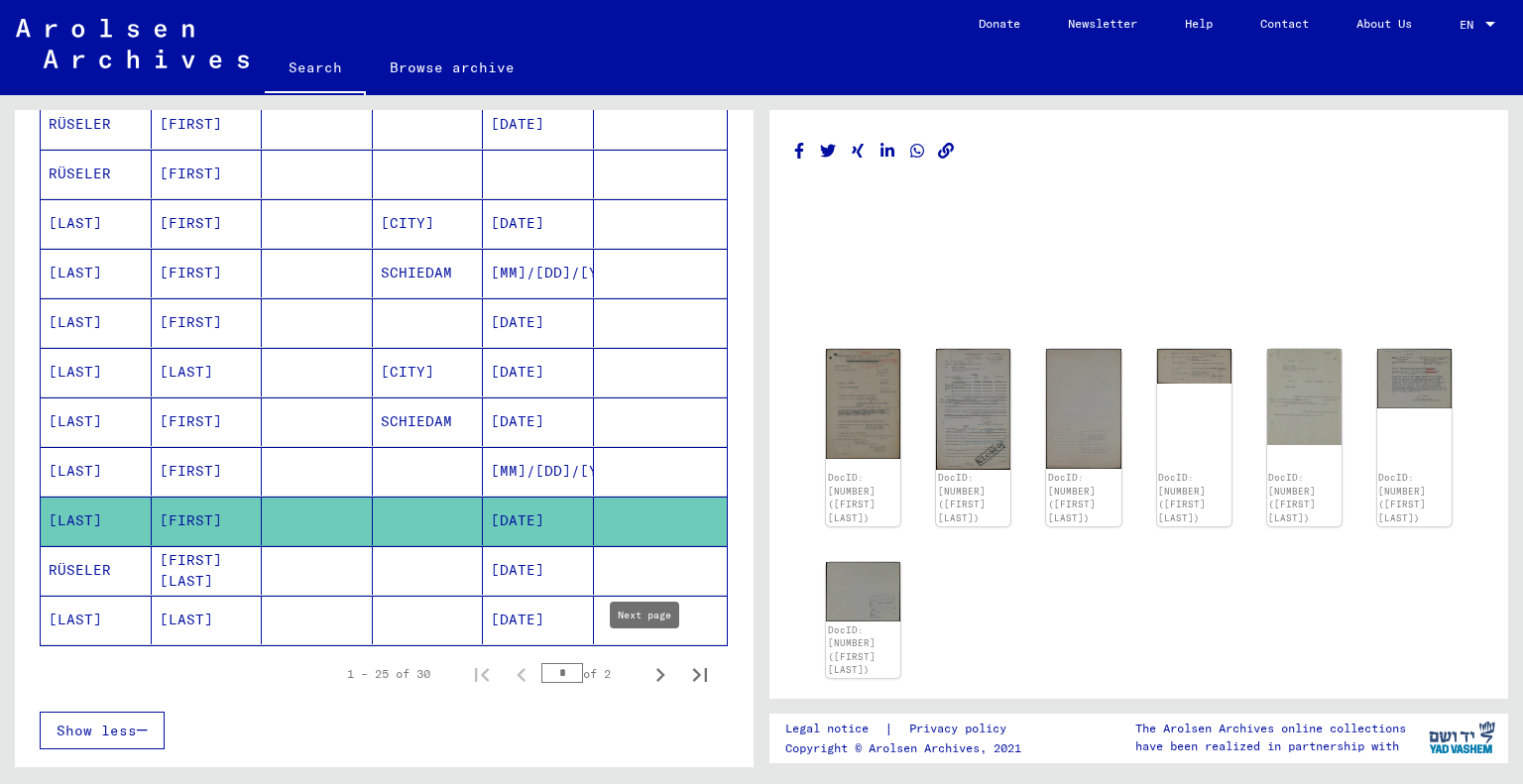 click 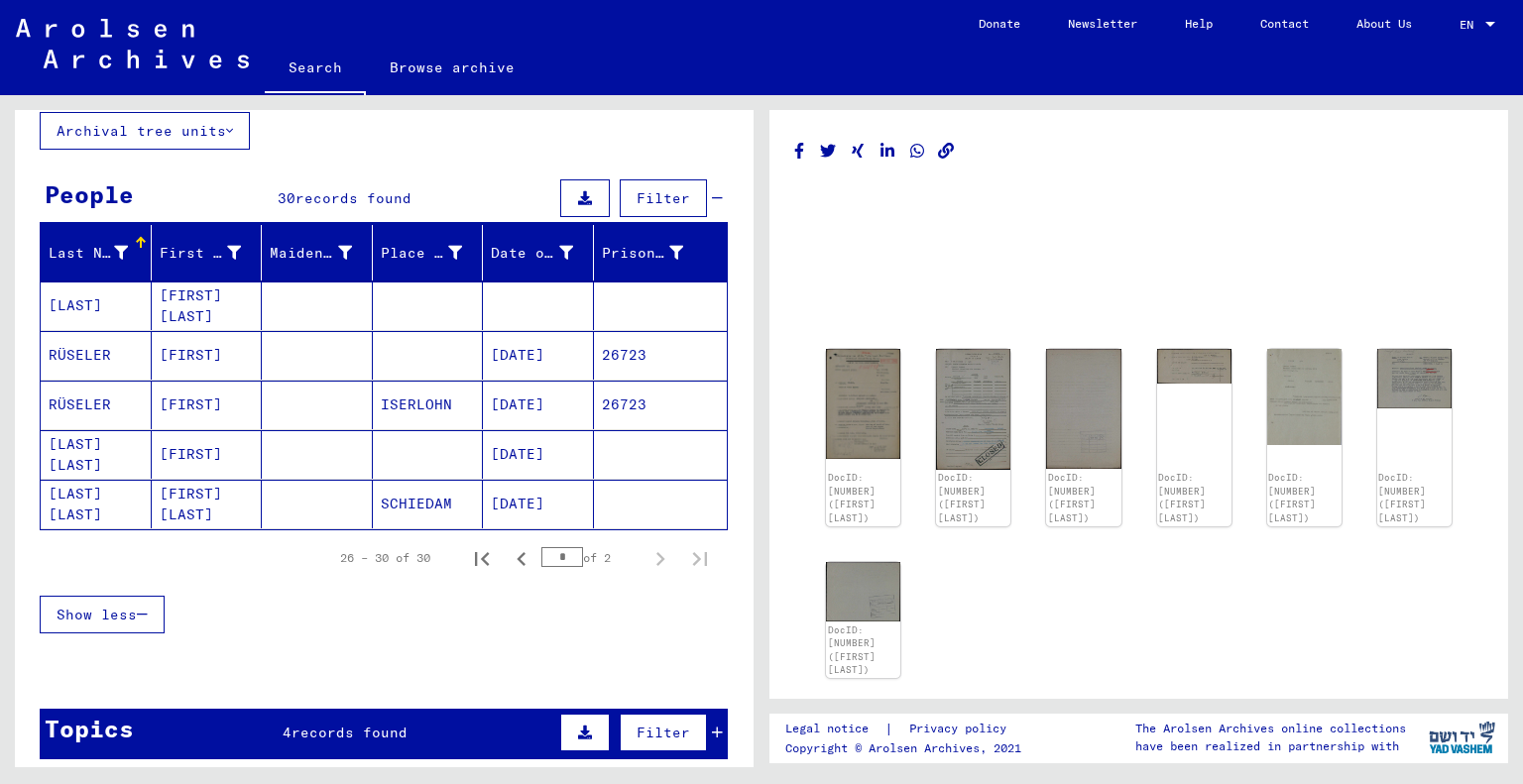 scroll, scrollTop: 53, scrollLeft: 0, axis: vertical 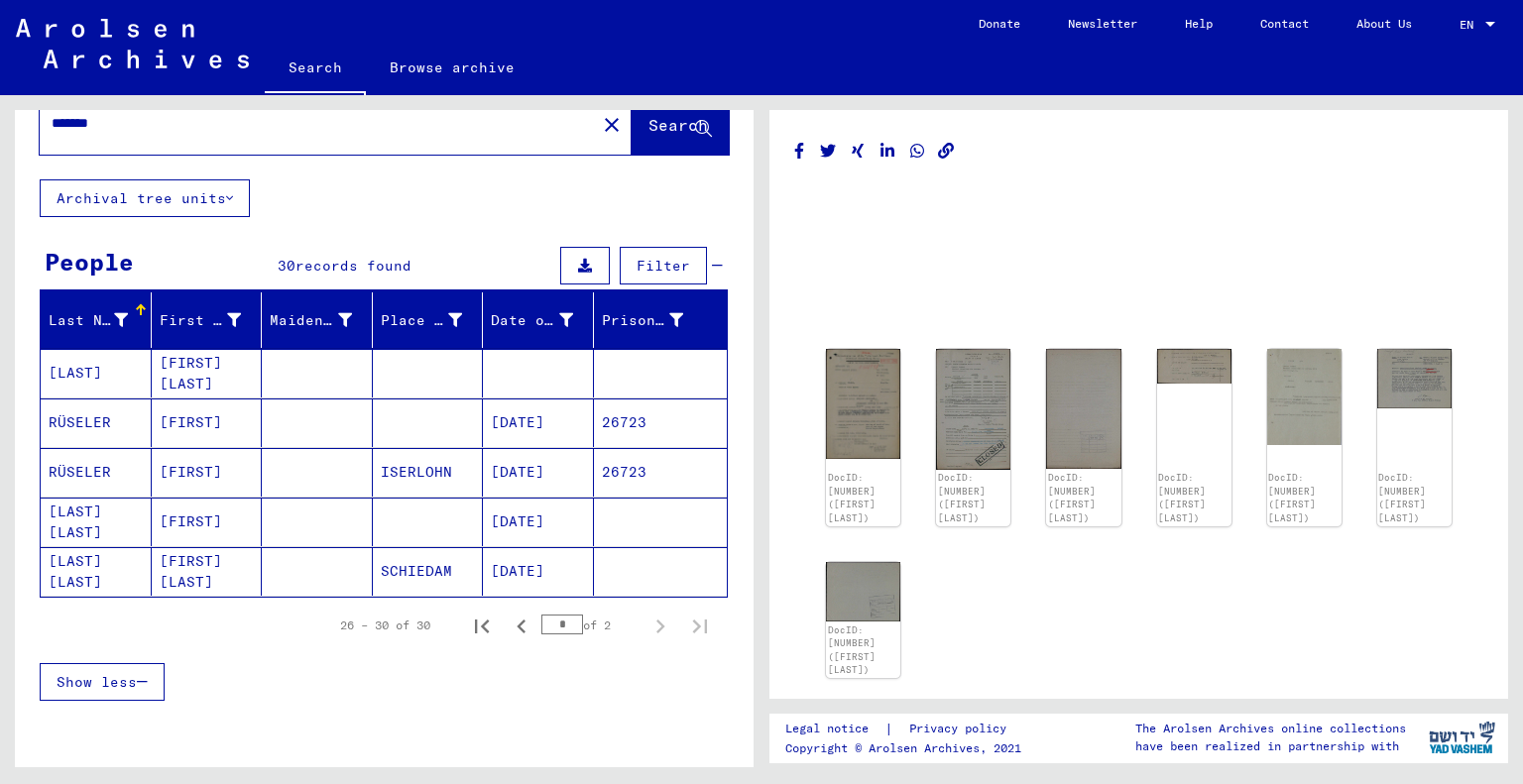 drag, startPoint x: 66, startPoint y: 129, endPoint x: 166, endPoint y: 146, distance: 101.43471 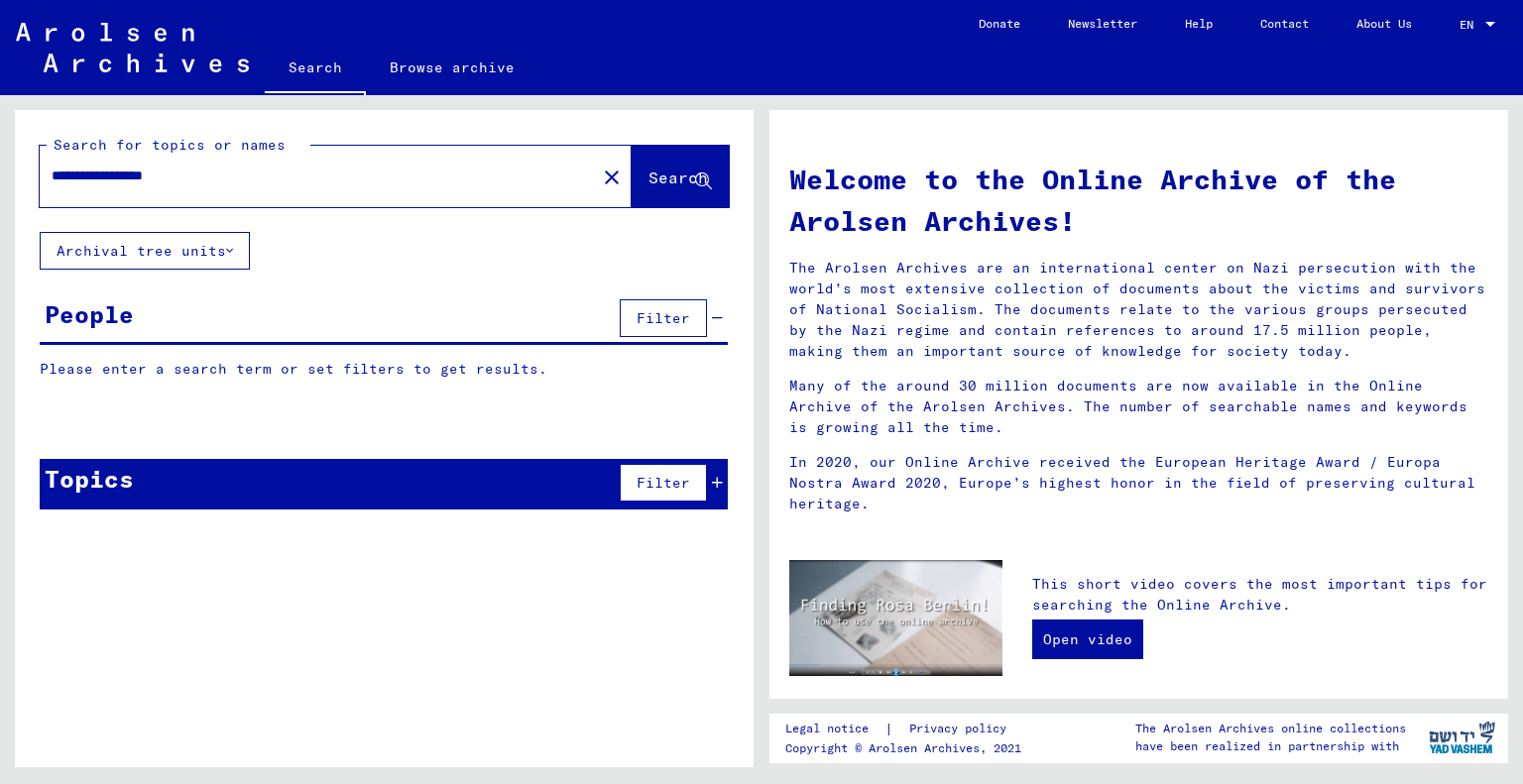 scroll, scrollTop: 0, scrollLeft: 0, axis: both 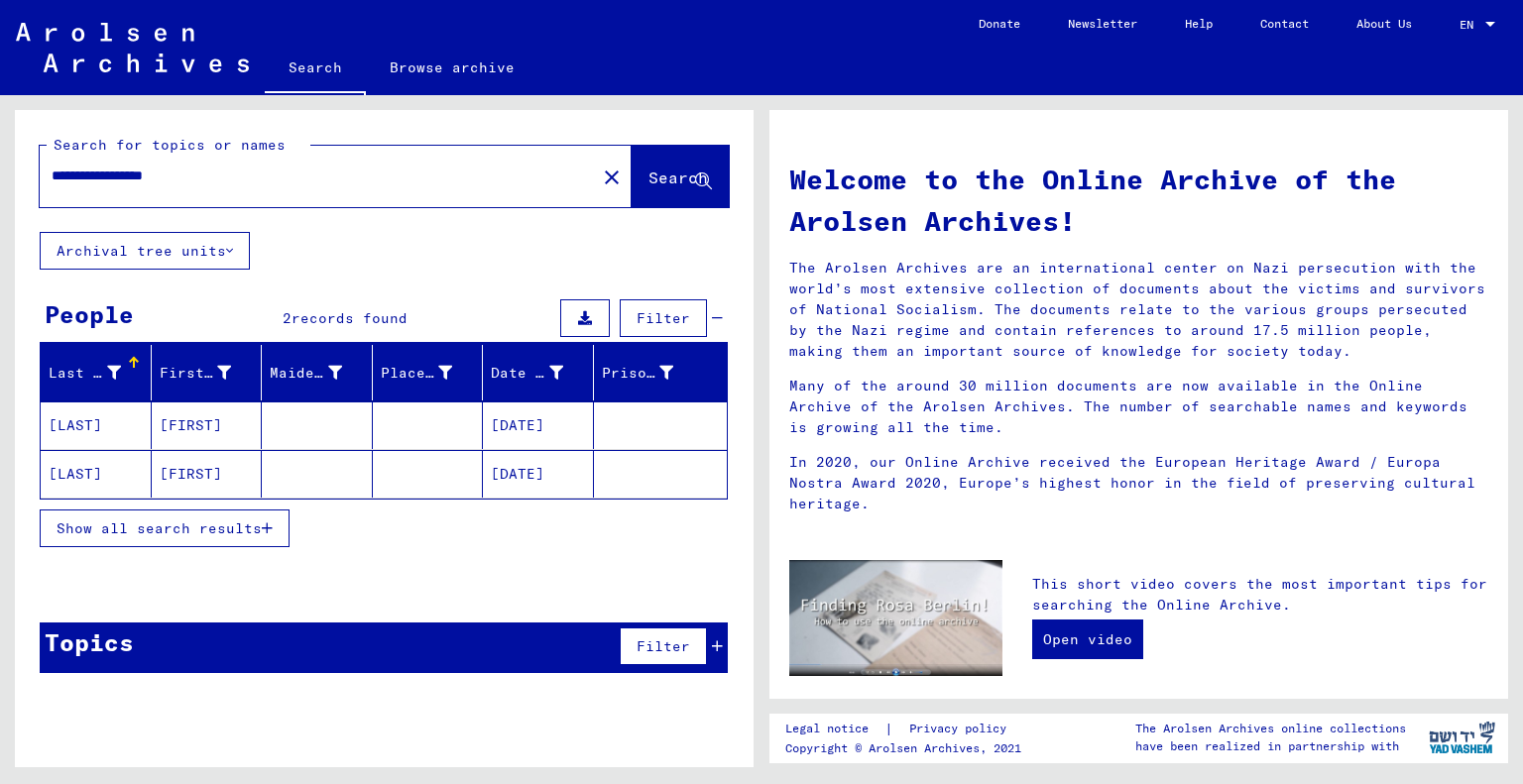 click on "[DATE]" at bounding box center (538, 474) 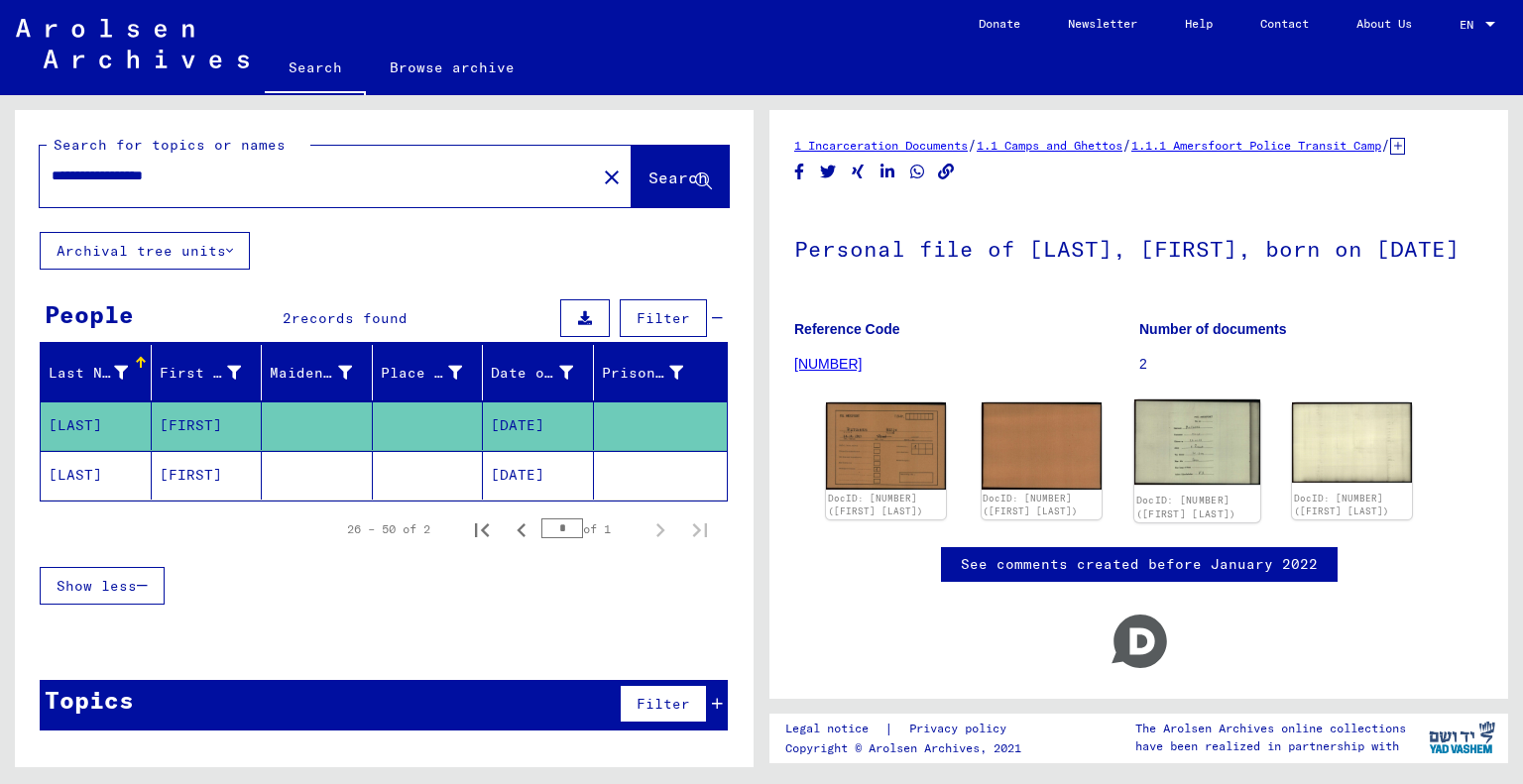 click 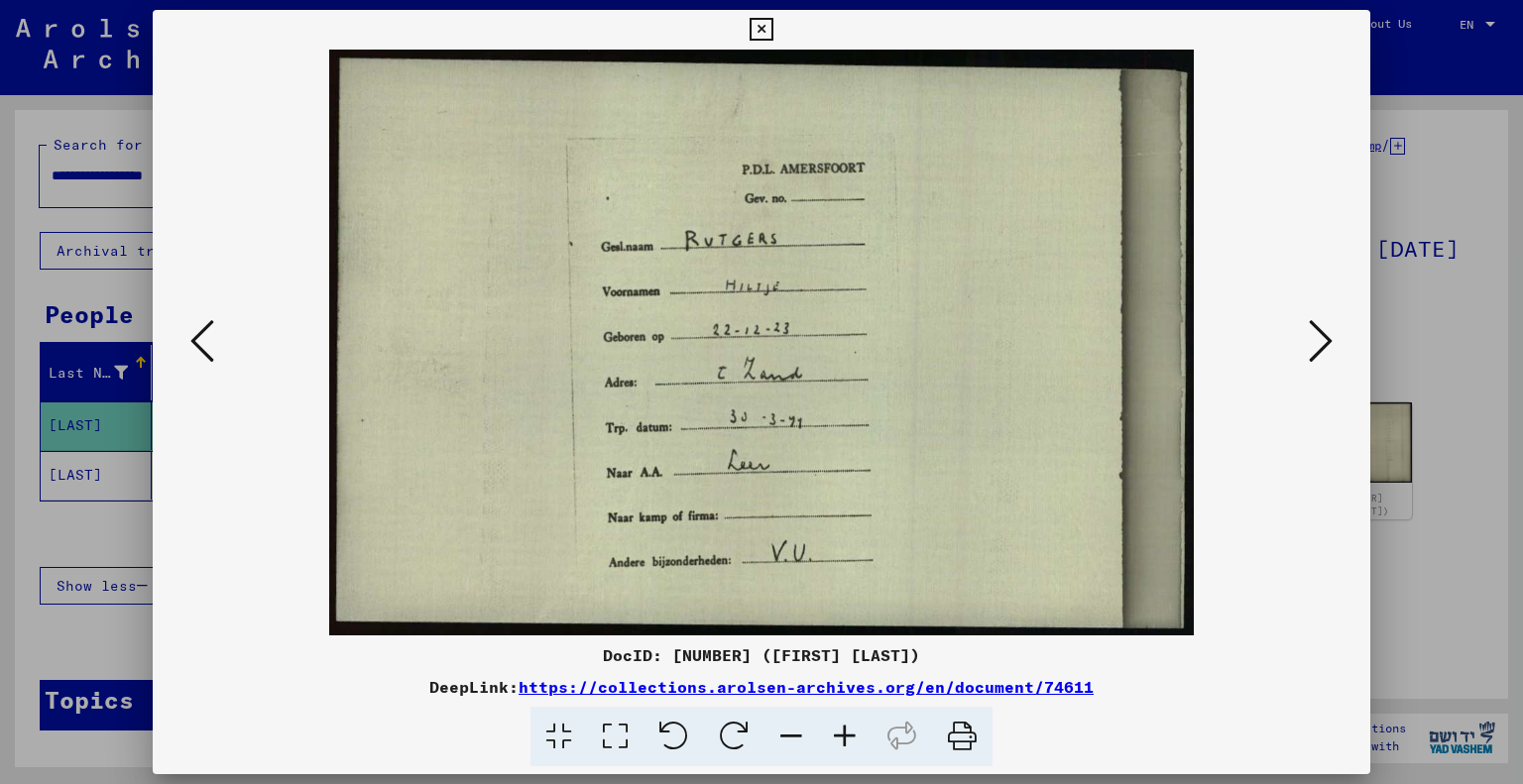 scroll, scrollTop: 0, scrollLeft: 0, axis: both 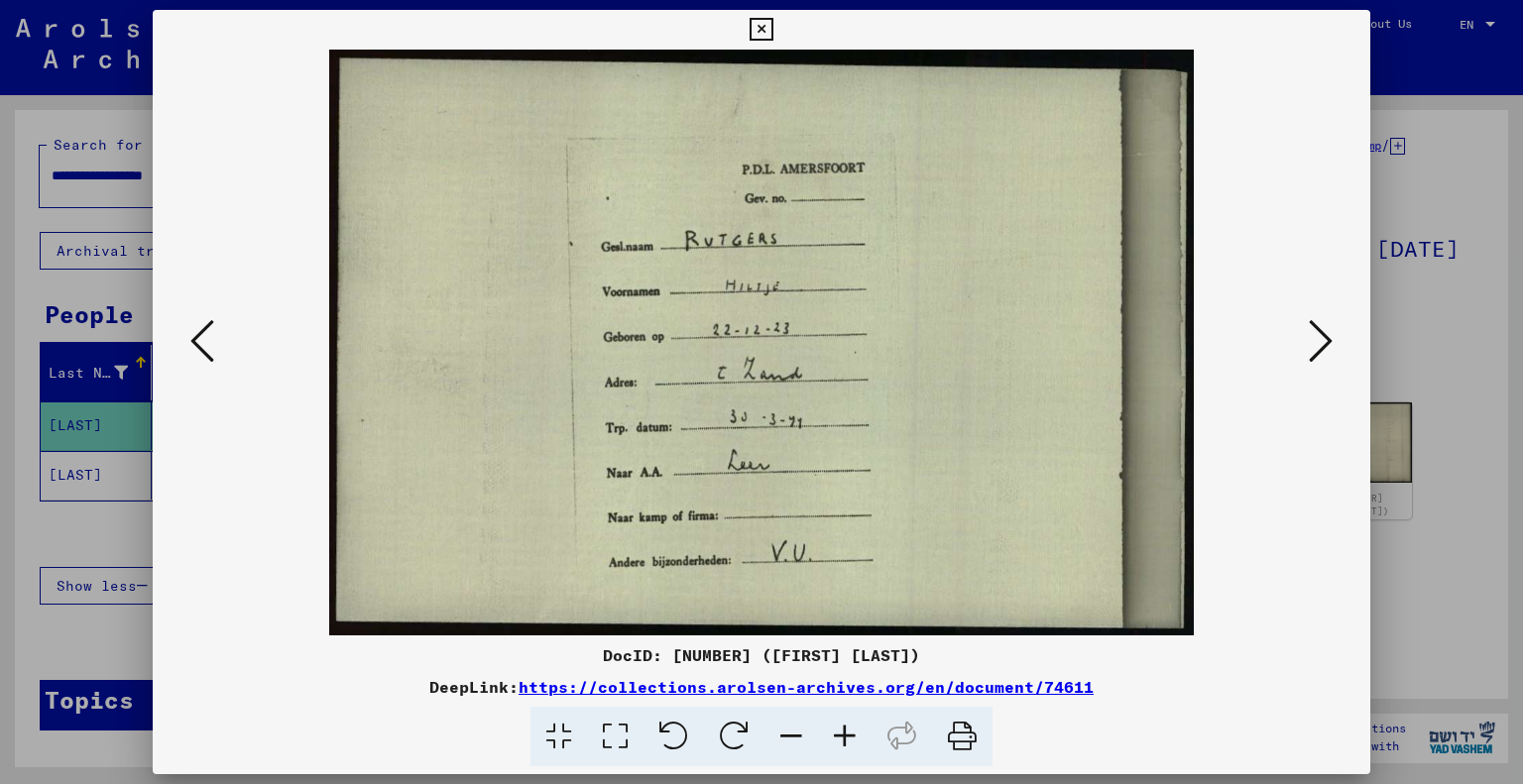 click at bounding box center (761, 30) 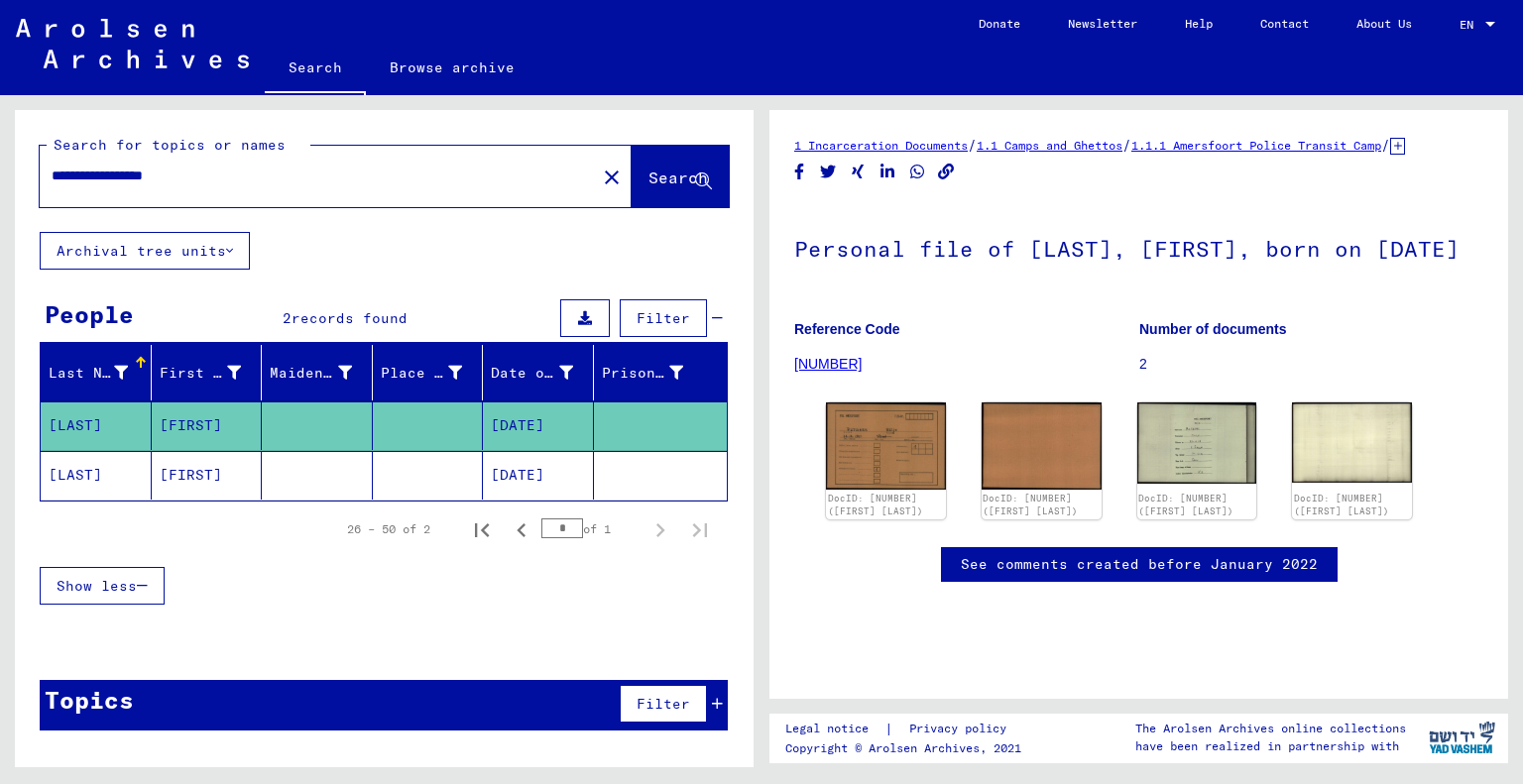 drag, startPoint x: 79, startPoint y: 177, endPoint x: 263, endPoint y: 197, distance: 185.08376 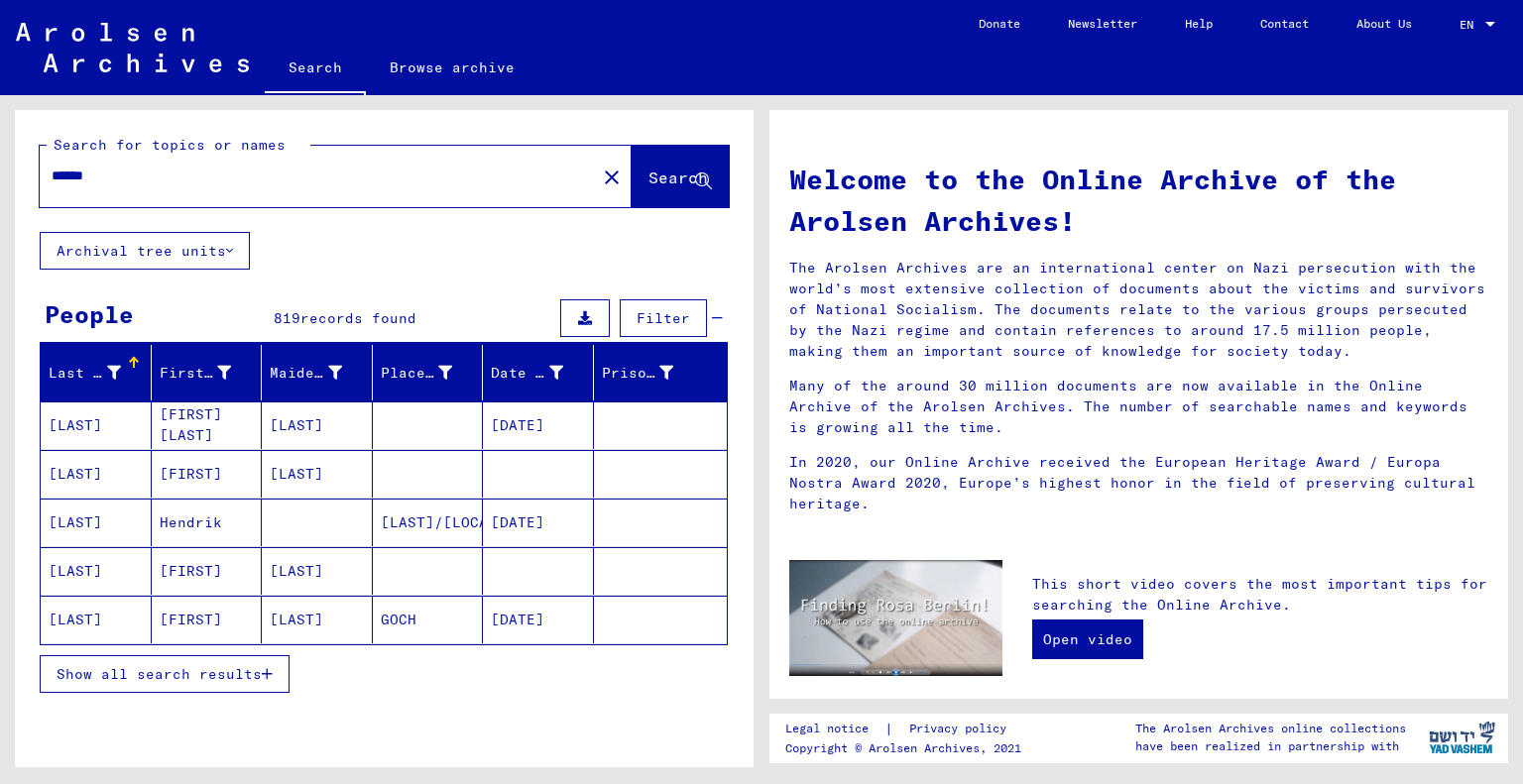 drag, startPoint x: 145, startPoint y: 178, endPoint x: 56, endPoint y: 175, distance: 89.05055 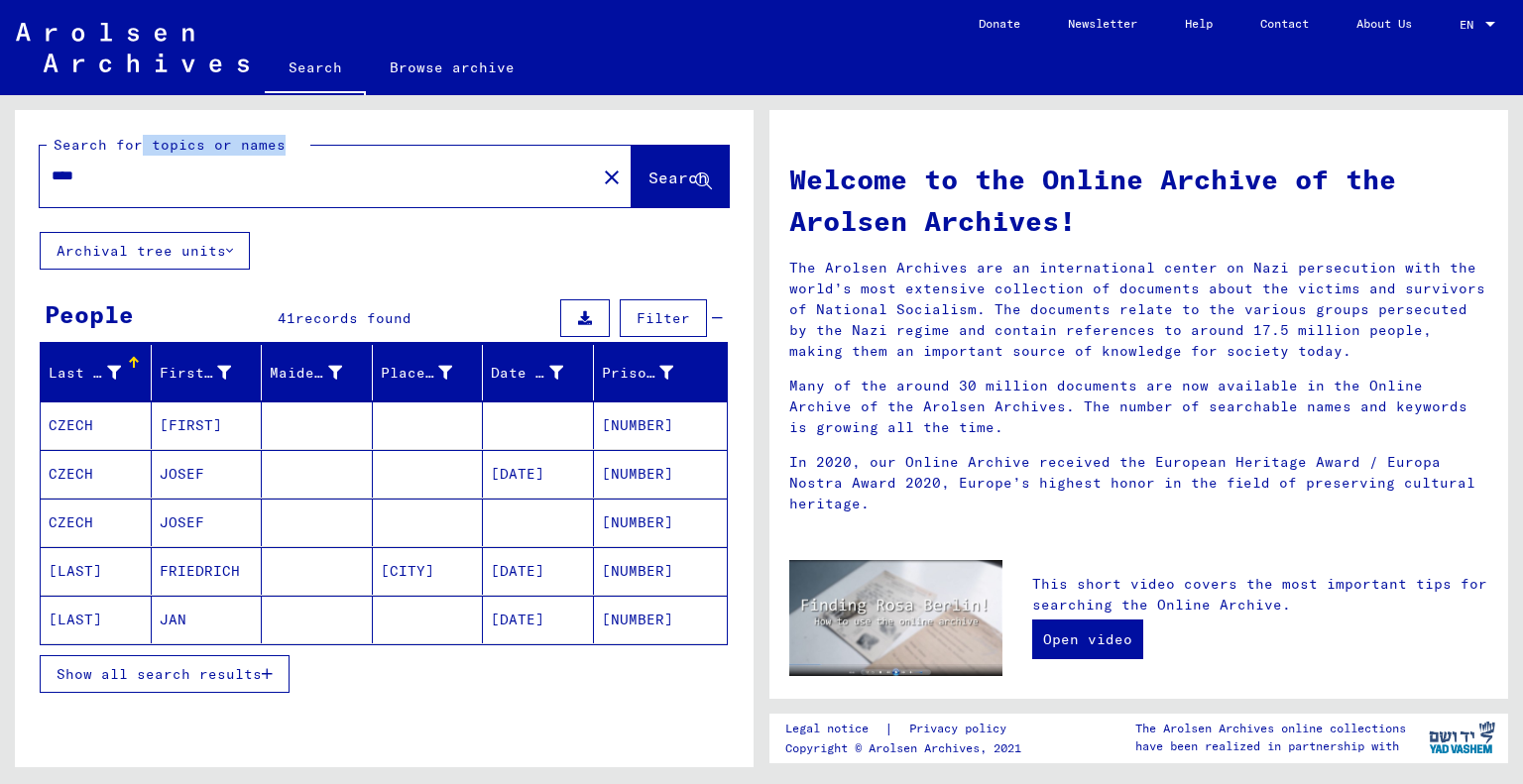 drag, startPoint x: 136, startPoint y: 152, endPoint x: 107, endPoint y: 164, distance: 31.38471 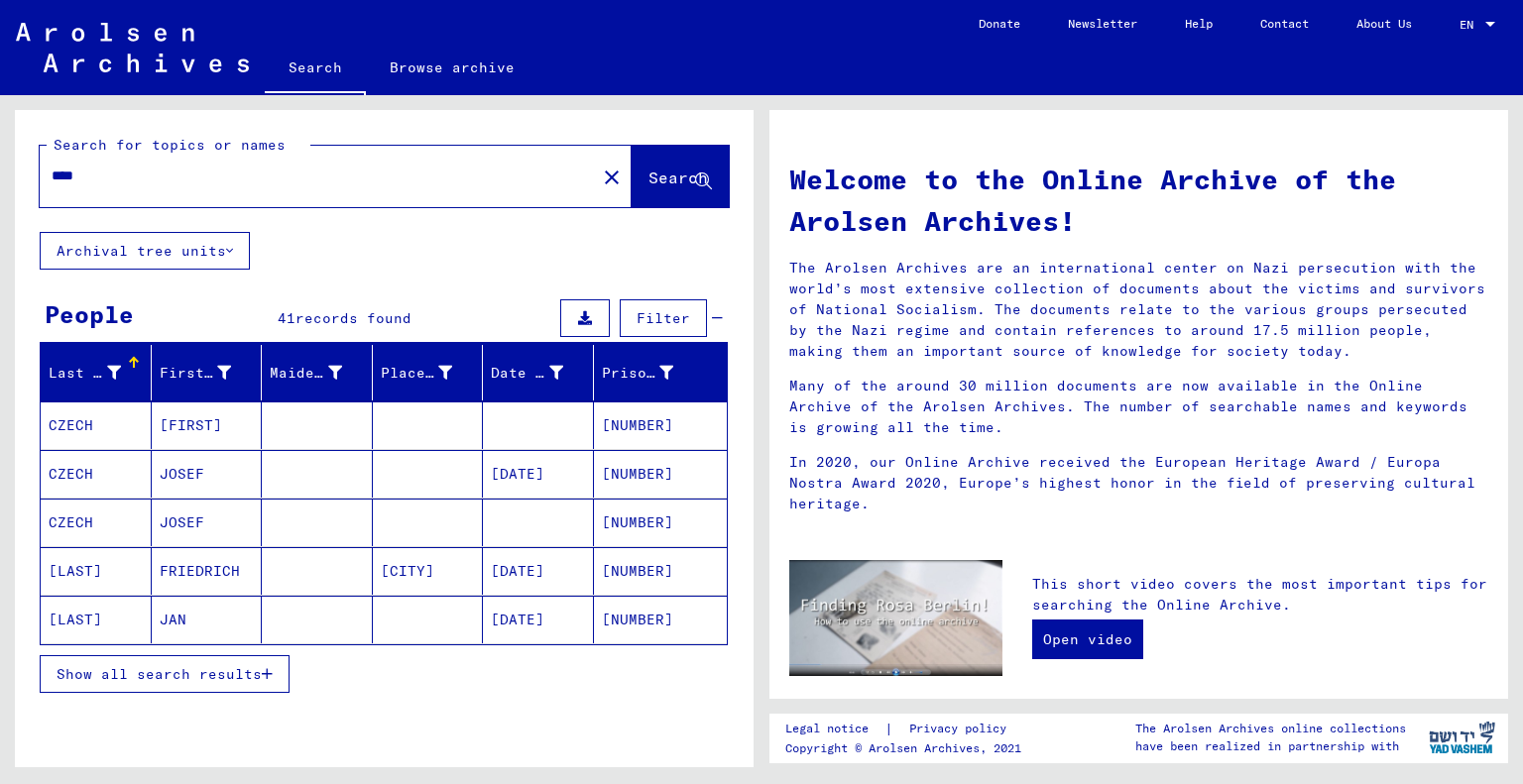 click on "****" at bounding box center (311, 175) 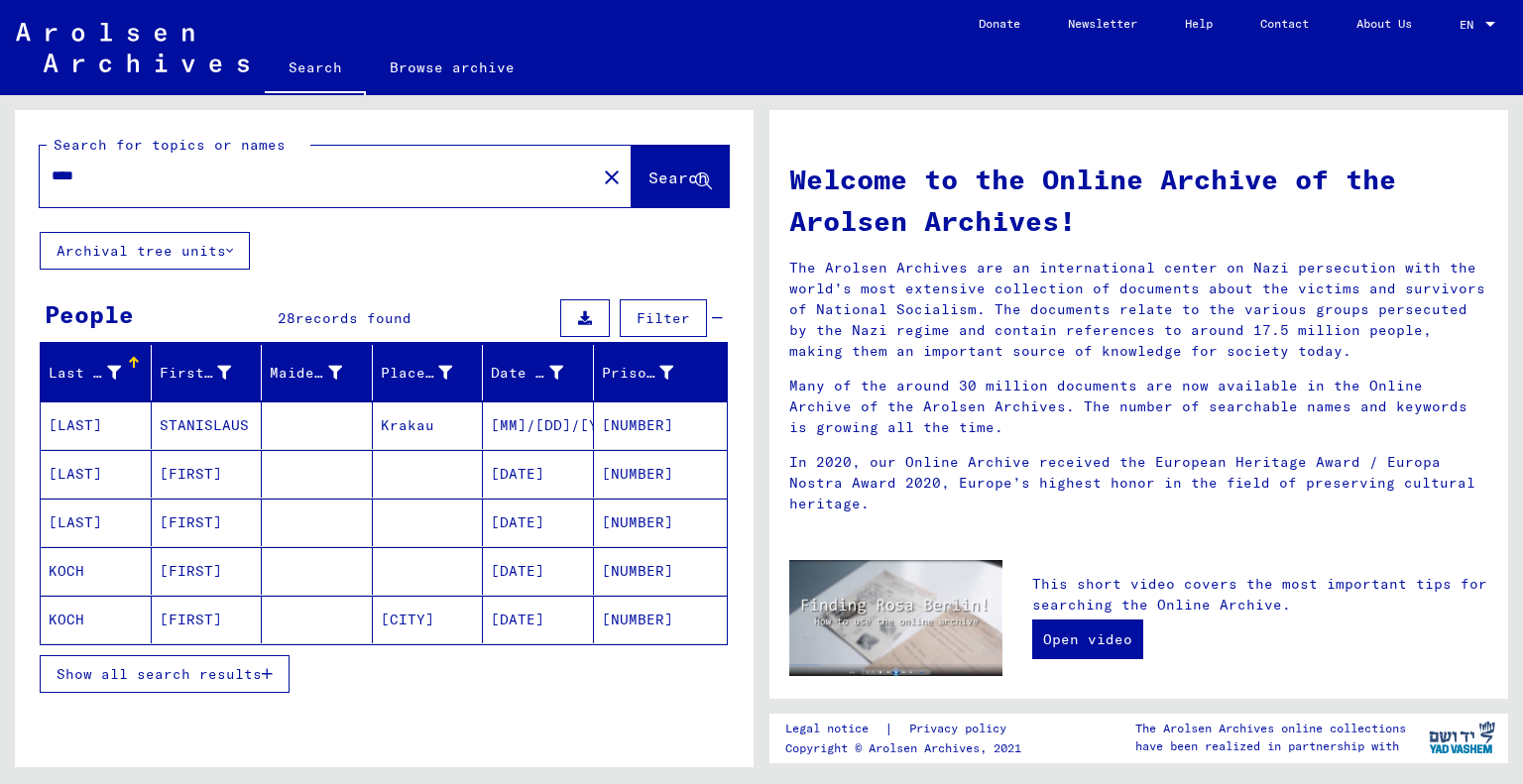 click on "Show all search results" at bounding box center [159, 674] 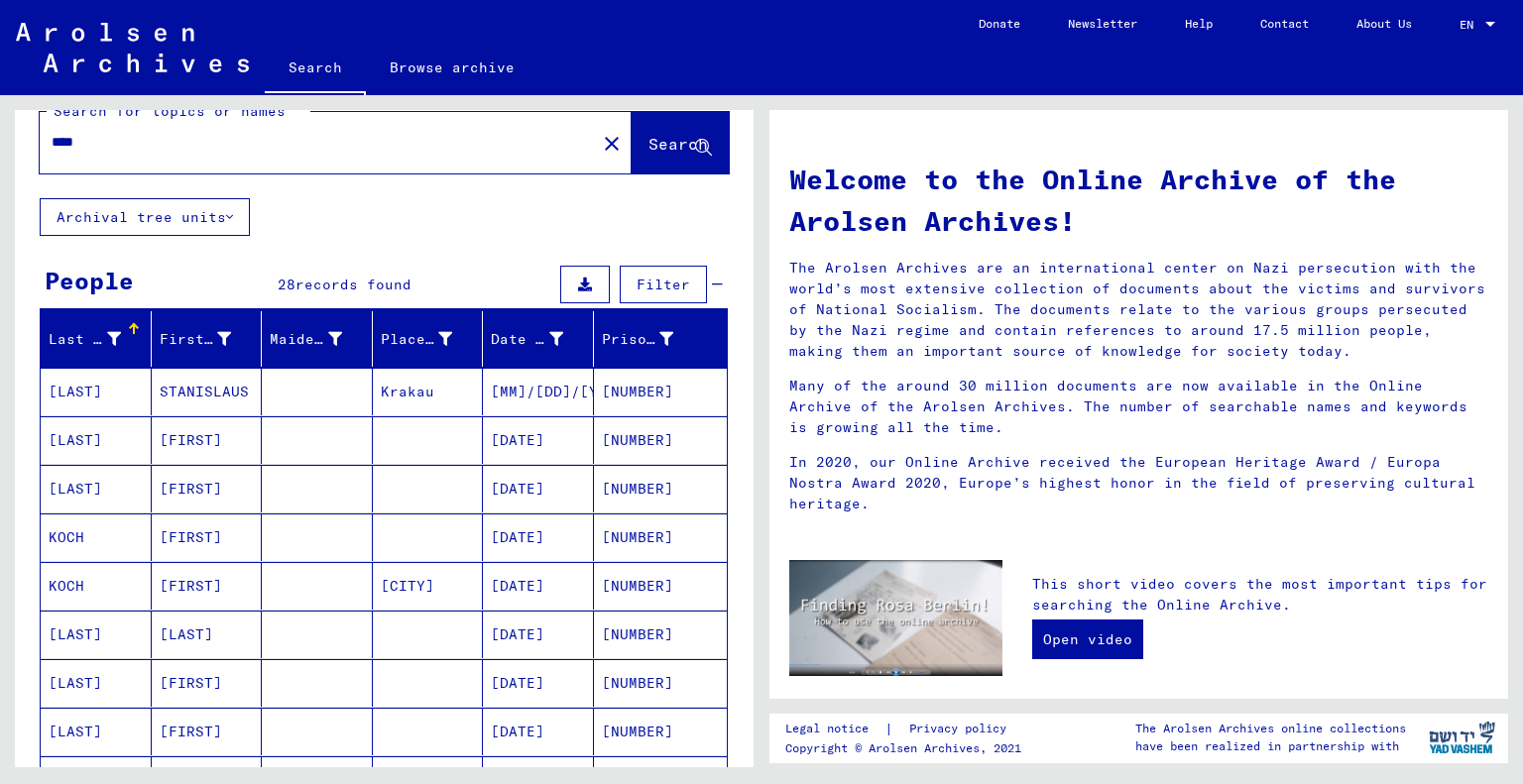 scroll, scrollTop: 0, scrollLeft: 0, axis: both 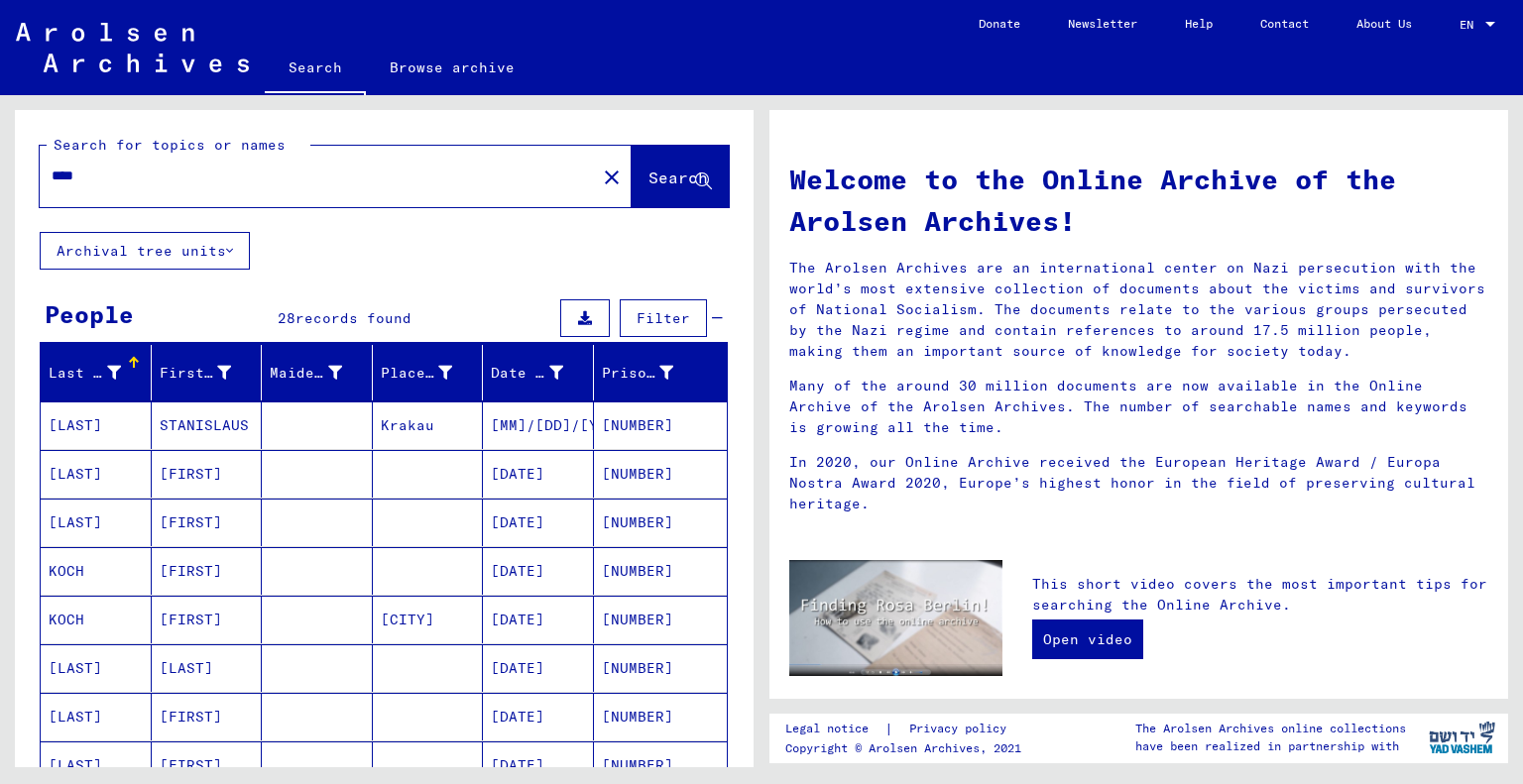 drag, startPoint x: 74, startPoint y: 177, endPoint x: 36, endPoint y: 174, distance: 38.118237 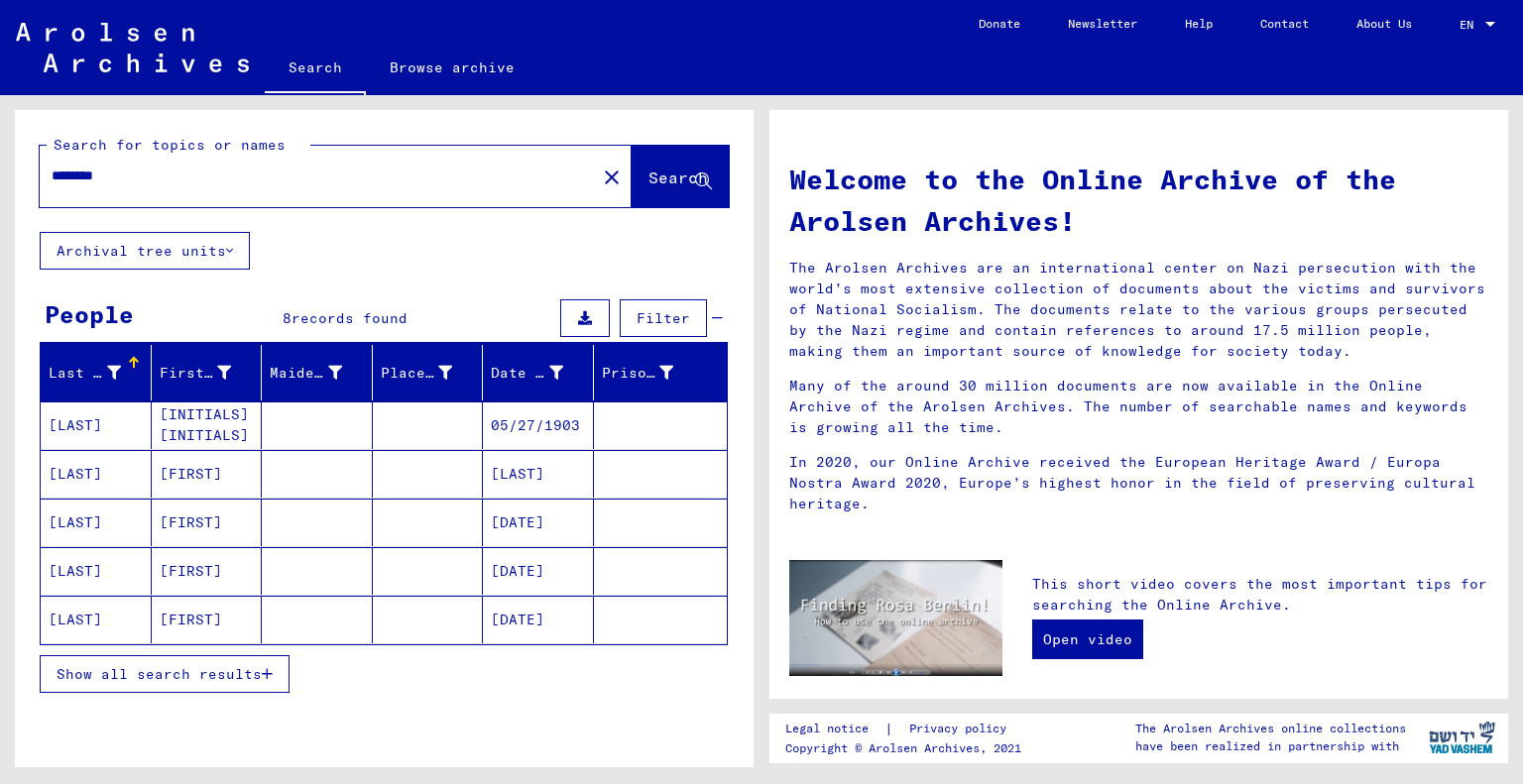 click on "Show all search results" at bounding box center (159, 674) 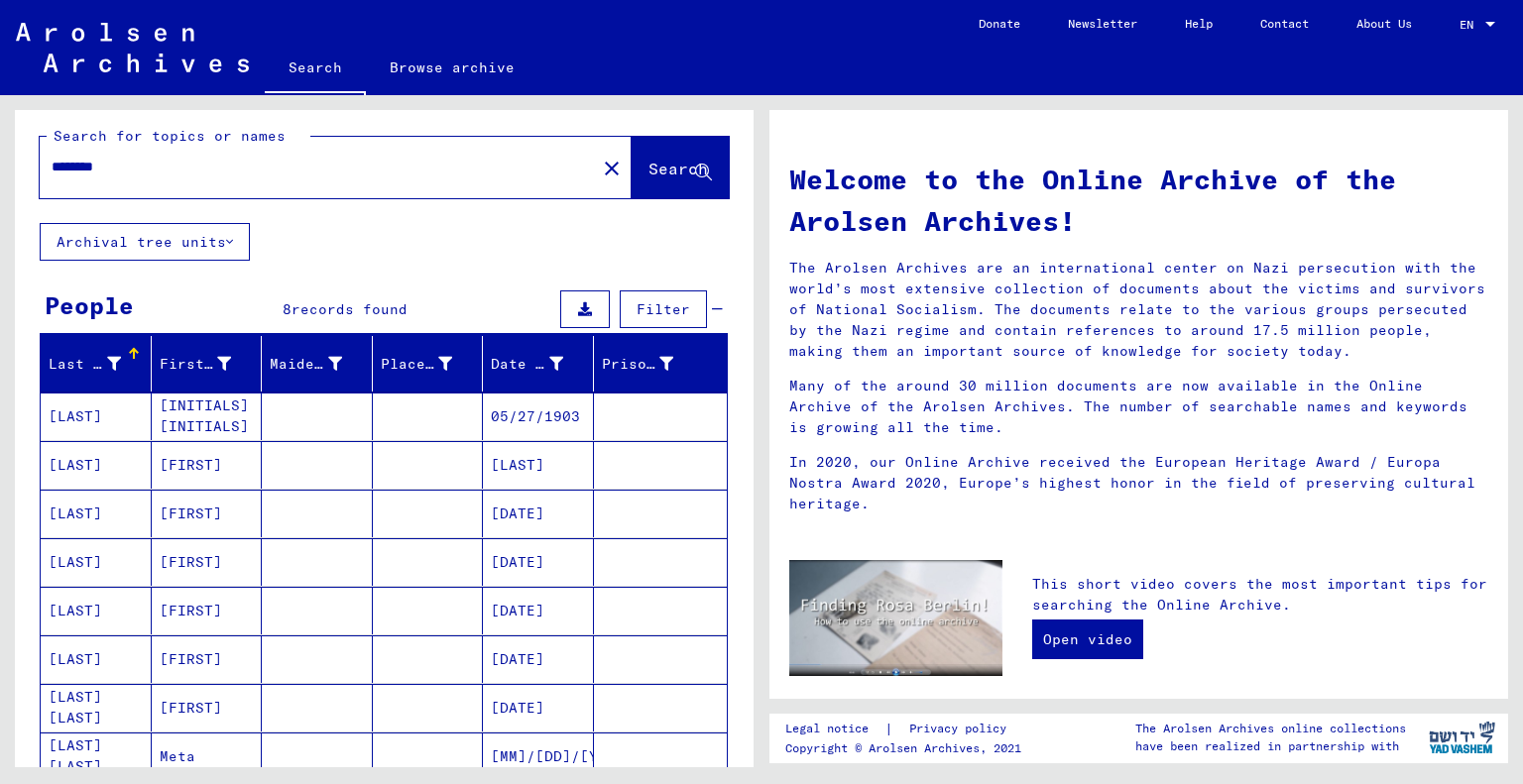 scroll, scrollTop: 0, scrollLeft: 0, axis: both 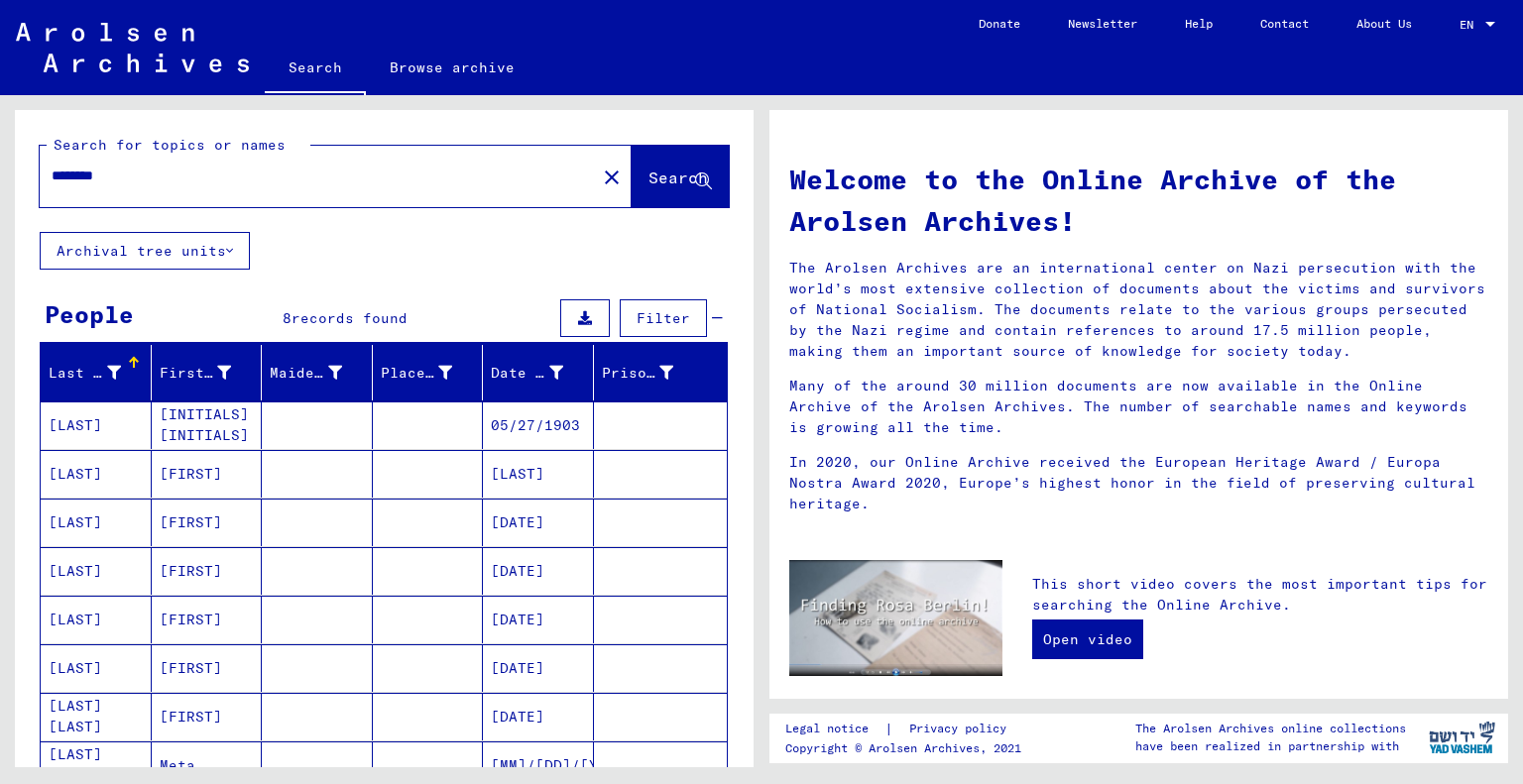 drag, startPoint x: 119, startPoint y: 169, endPoint x: 48, endPoint y: 184, distance: 72.56721 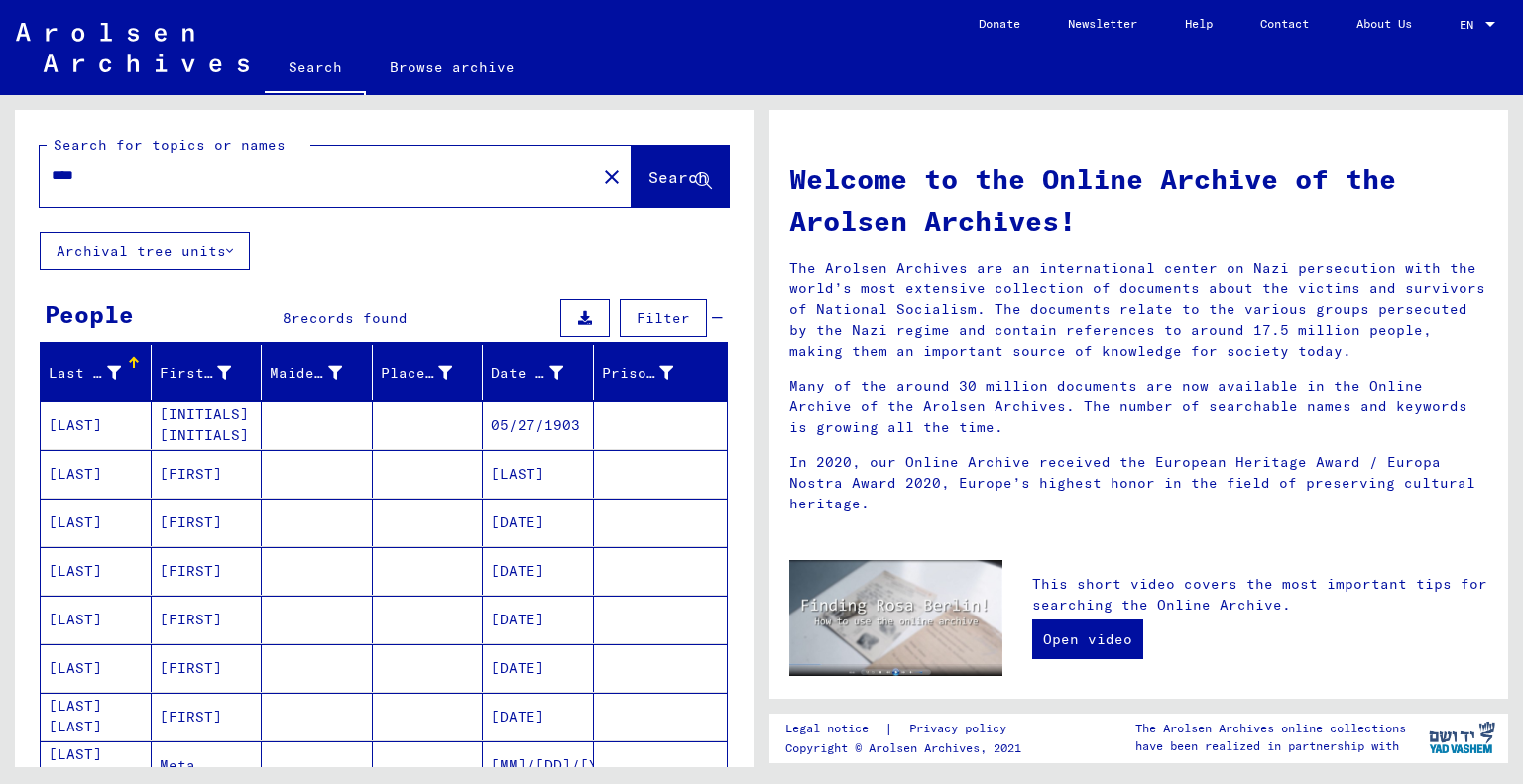 type on "****" 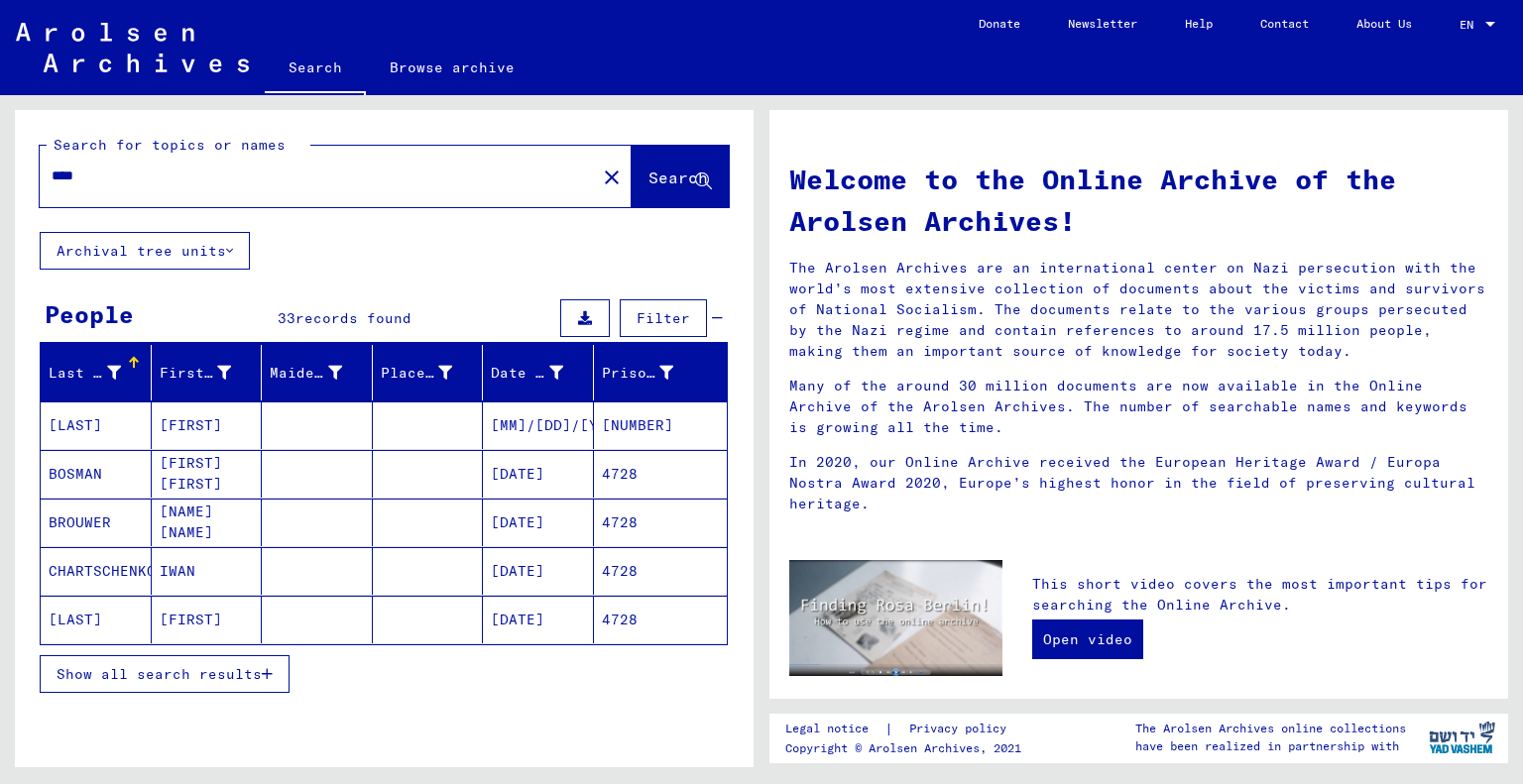 click on "Show all search results" at bounding box center (159, 674) 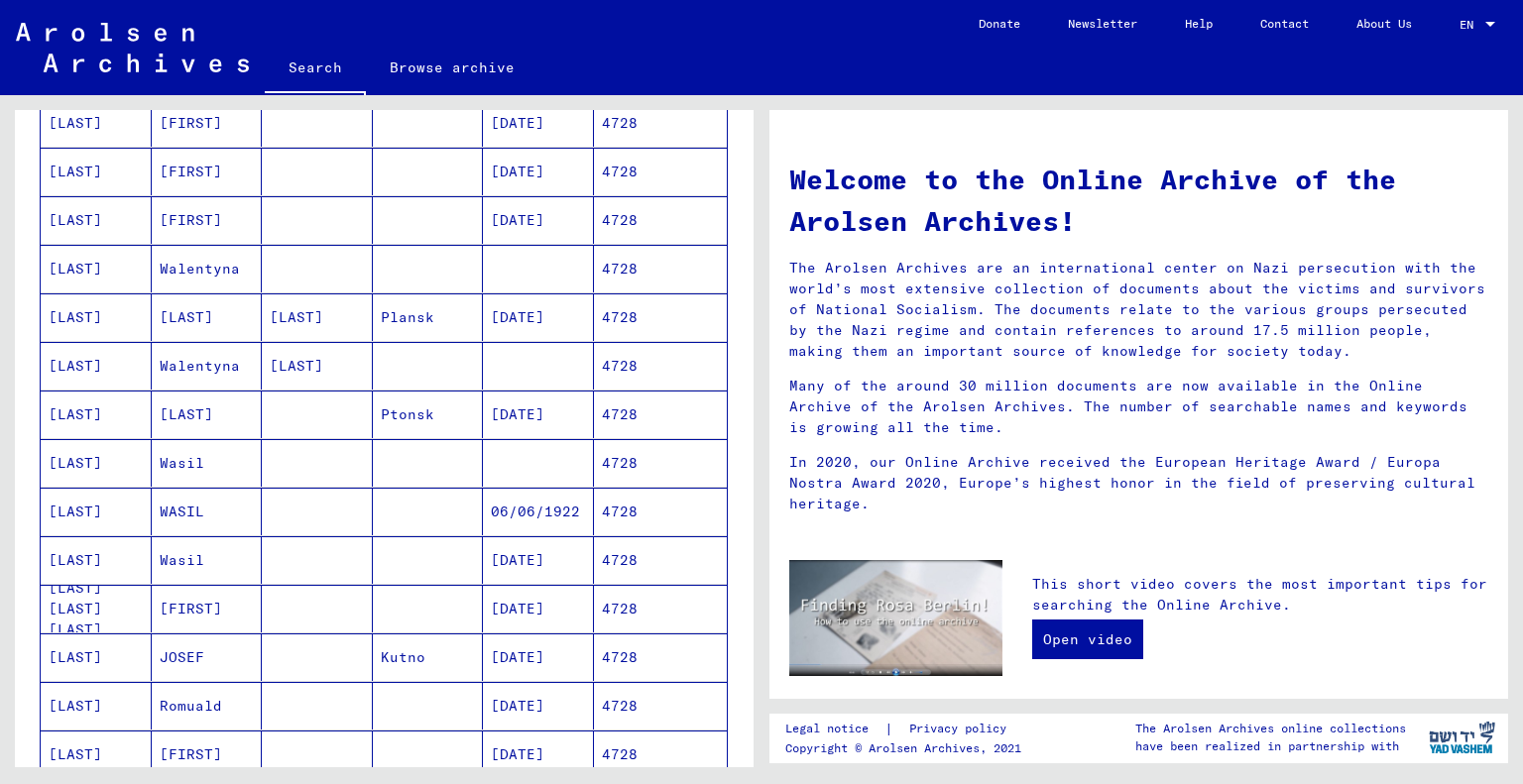 scroll, scrollTop: 991, scrollLeft: 0, axis: vertical 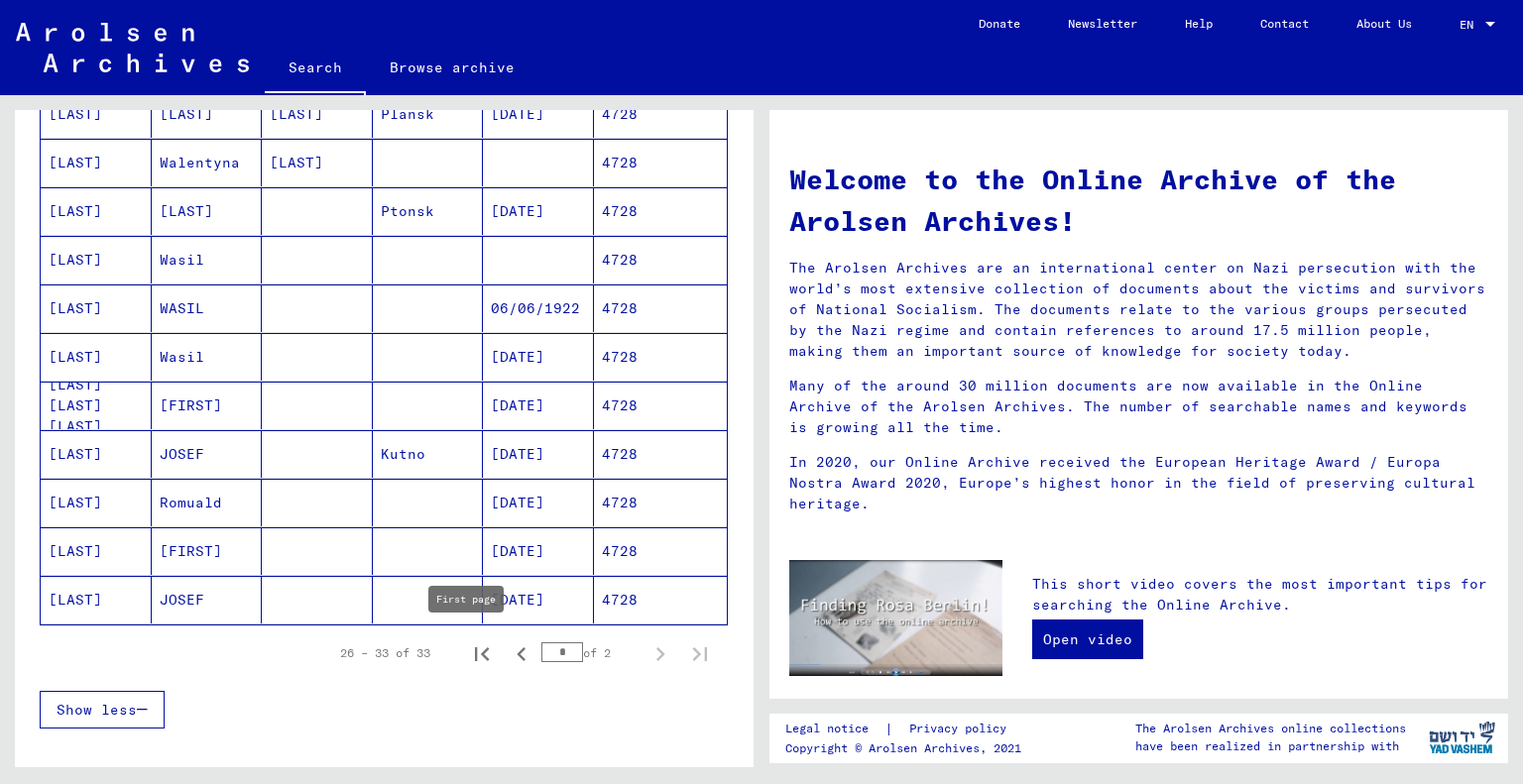 click 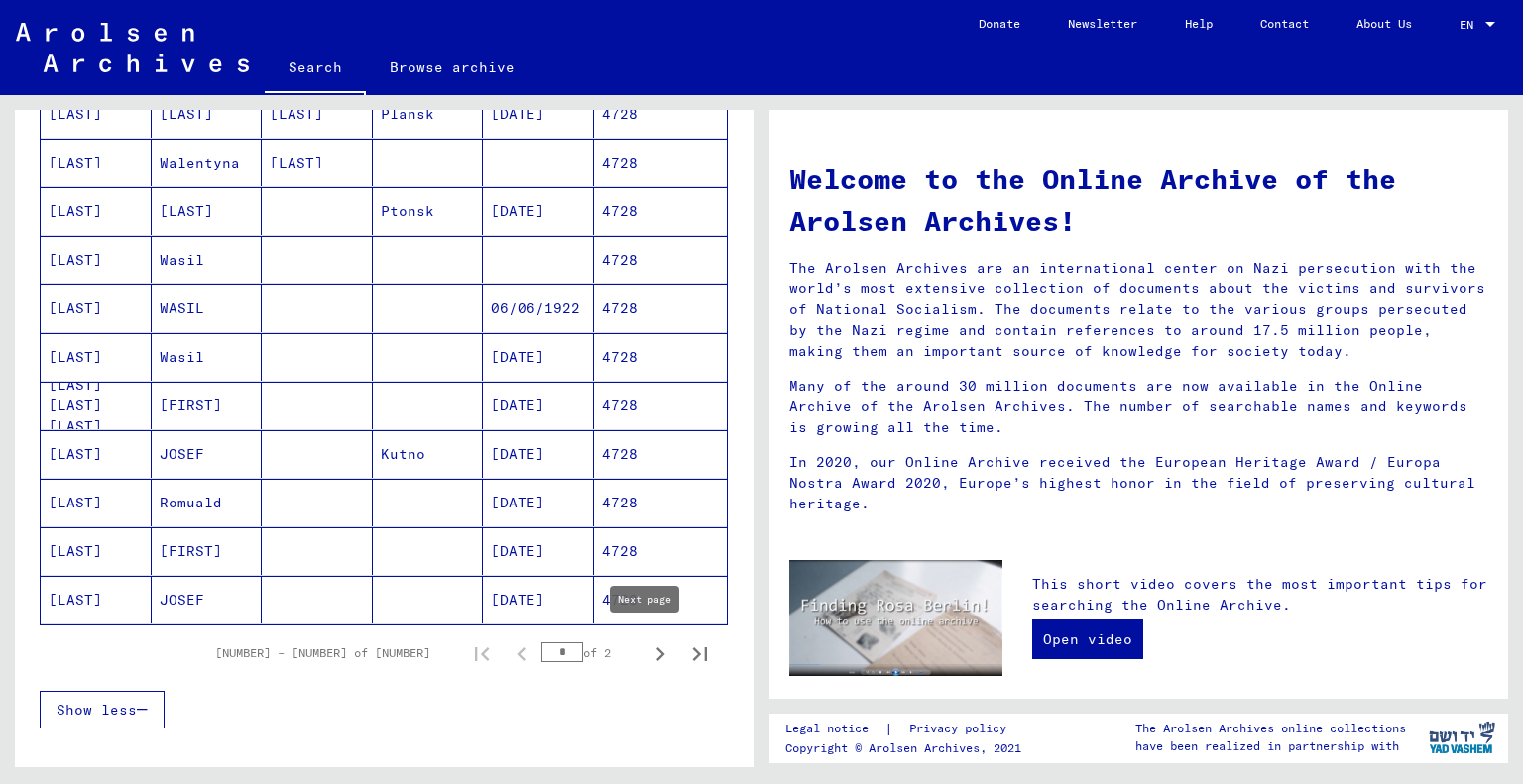 click 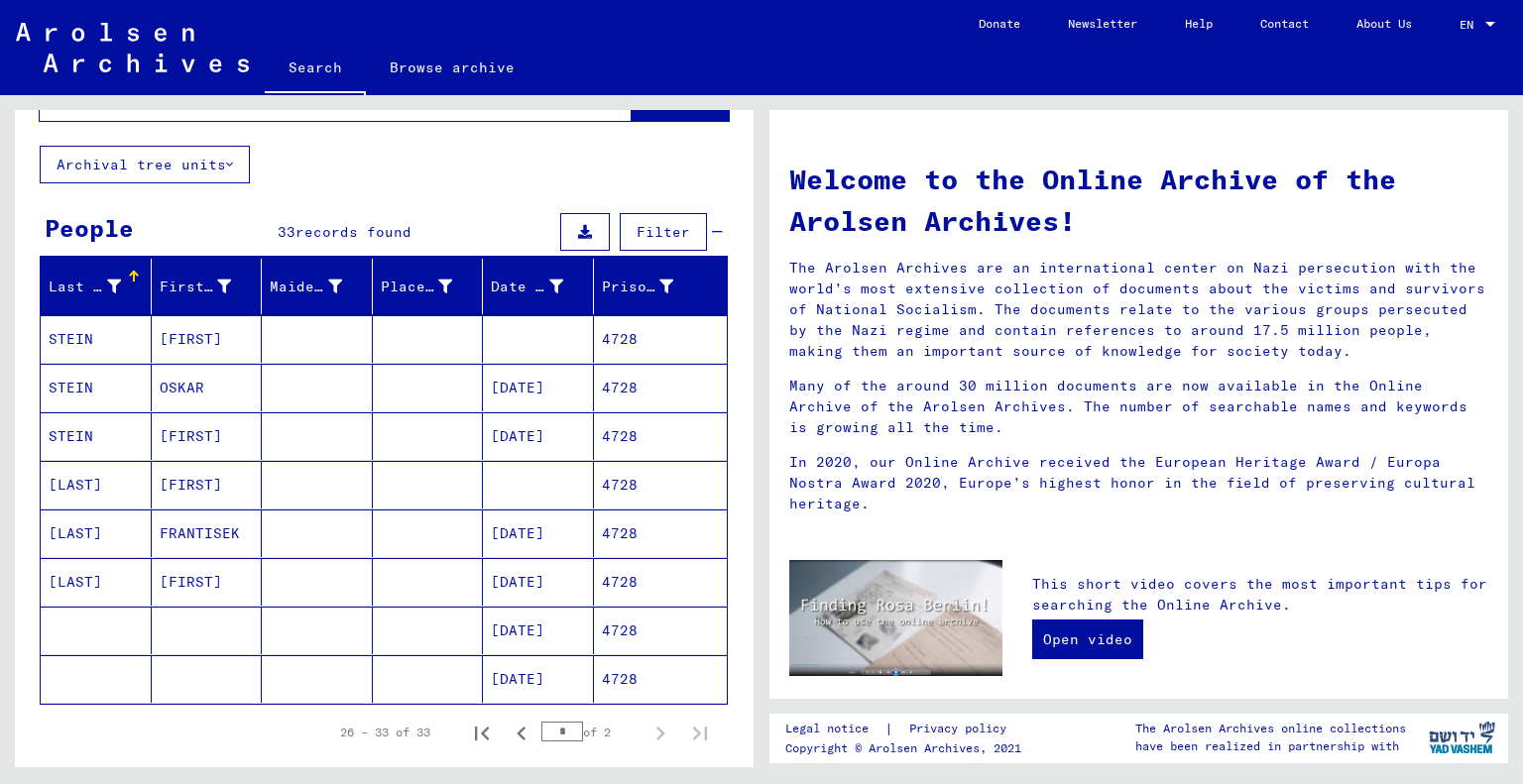scroll, scrollTop: 0, scrollLeft: 0, axis: both 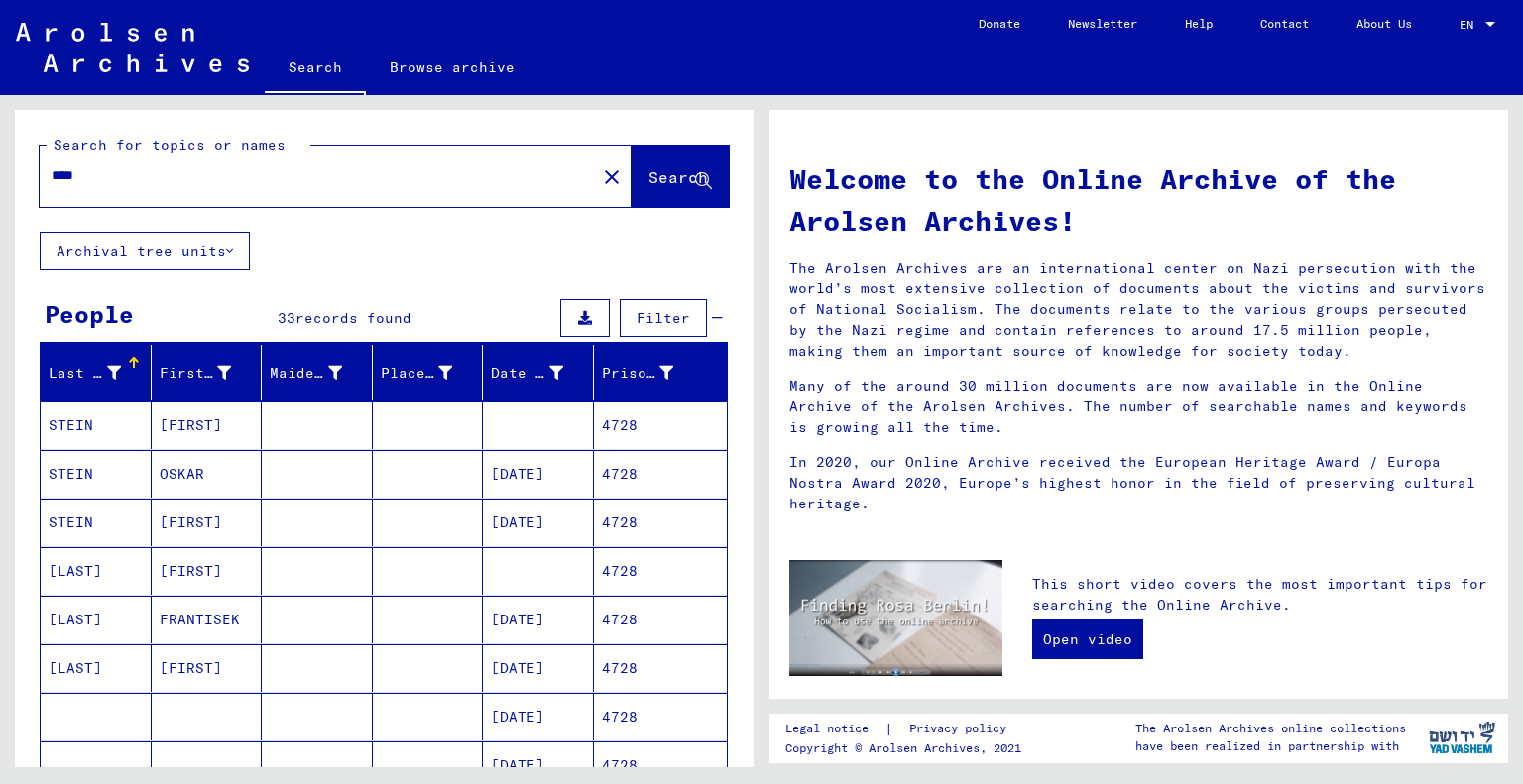 drag, startPoint x: 87, startPoint y: 181, endPoint x: 44, endPoint y: 183, distance: 43.04649 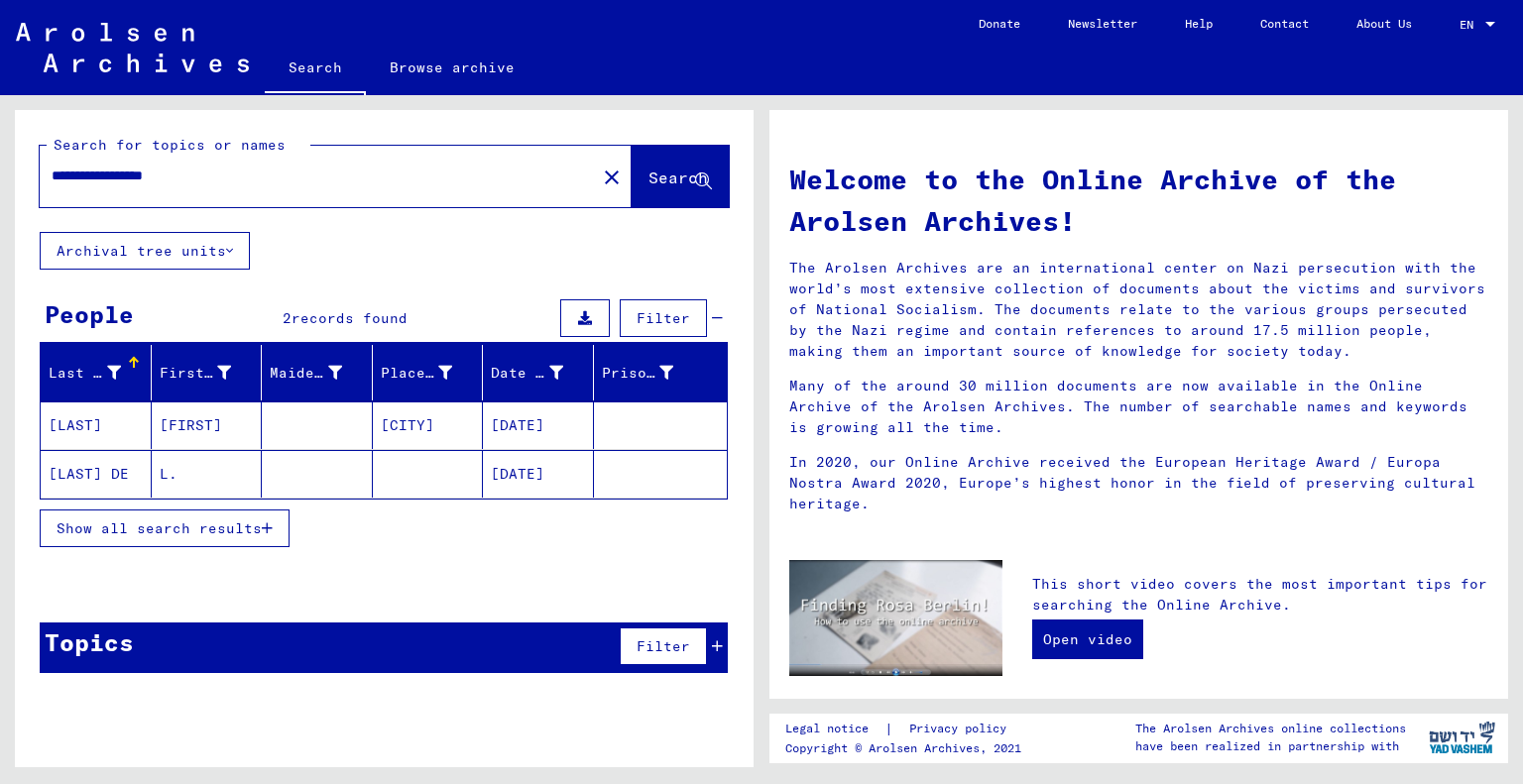 click on "[DATE]" 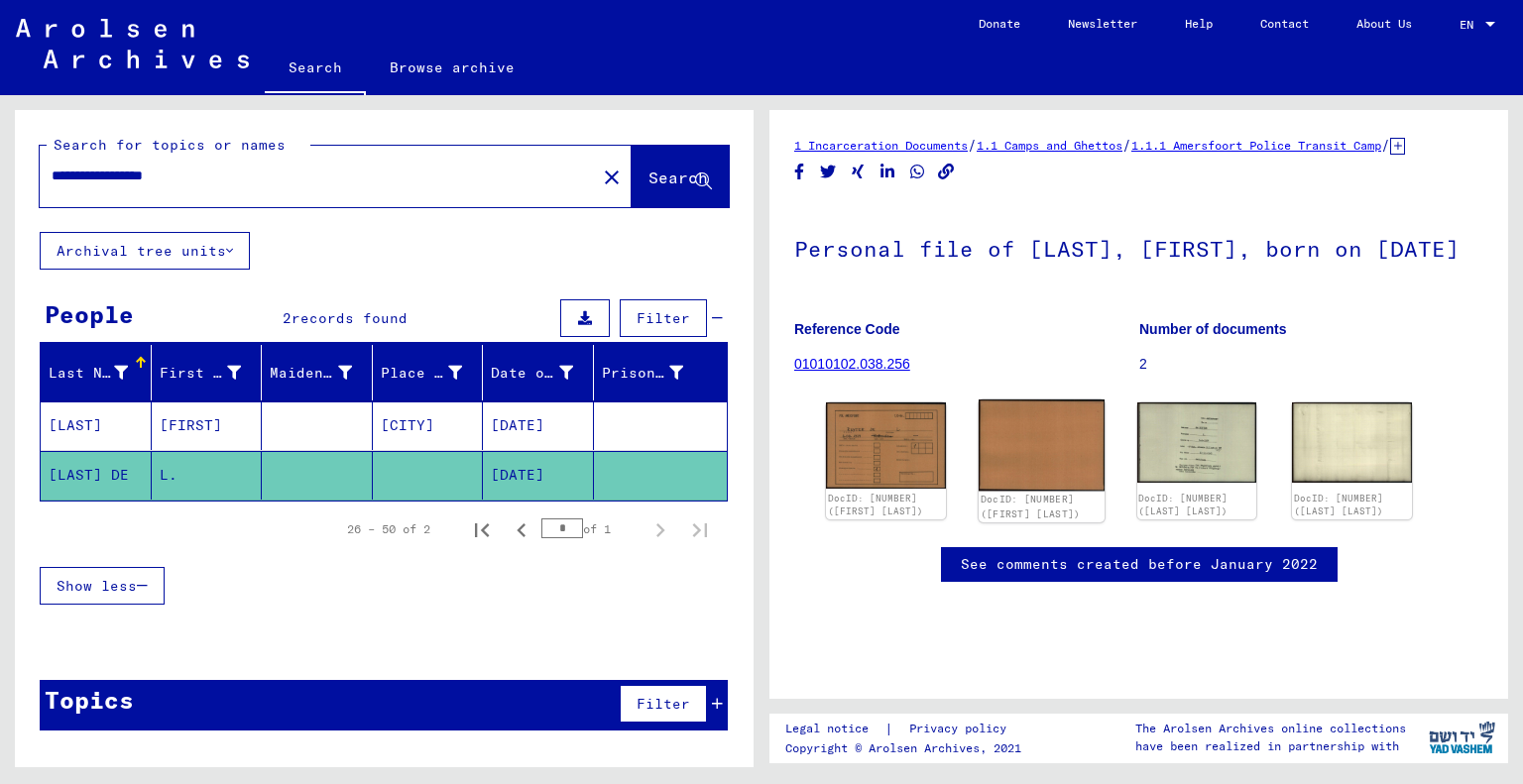 scroll, scrollTop: 0, scrollLeft: 0, axis: both 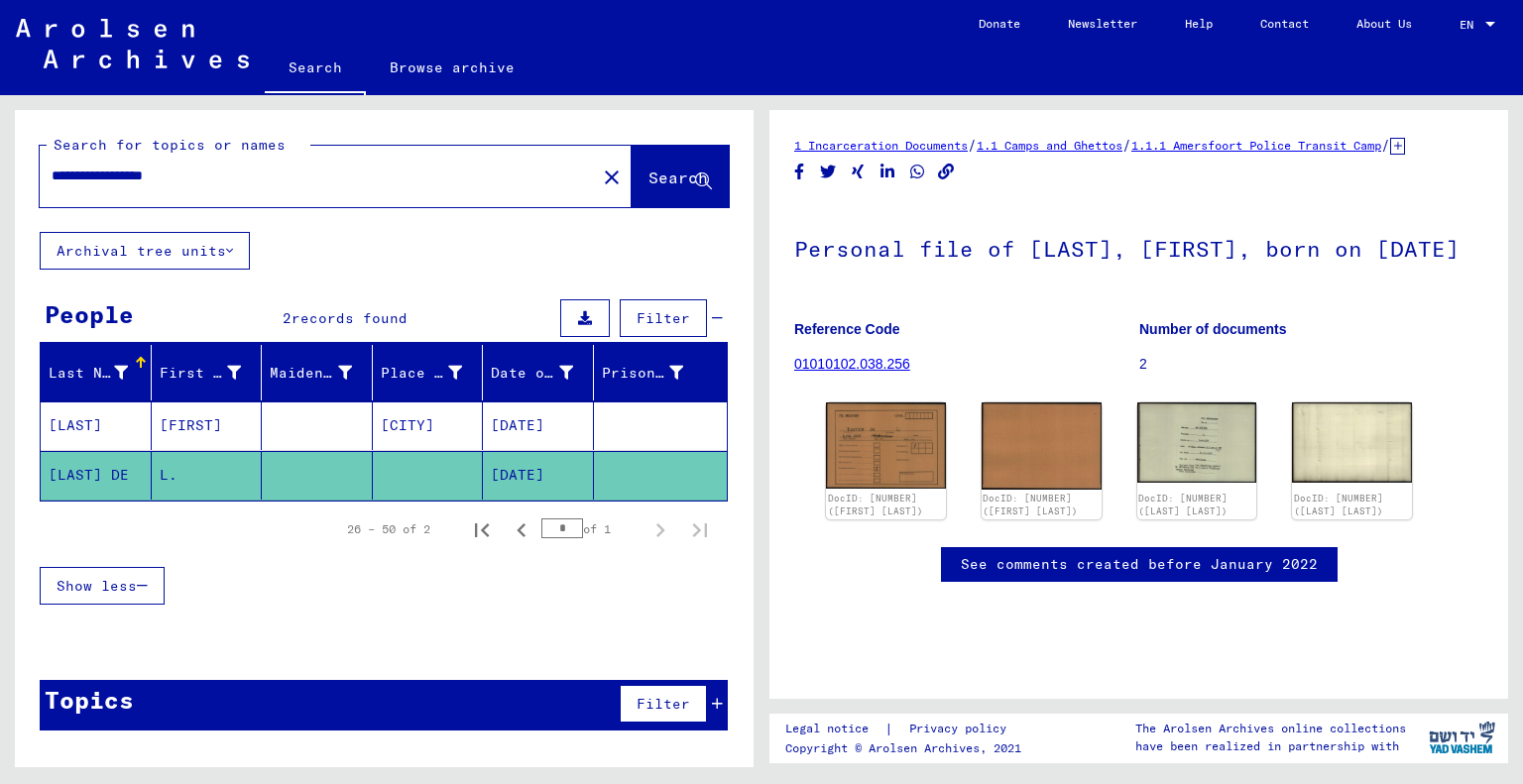 click on "[DATE]" at bounding box center [538, 475] 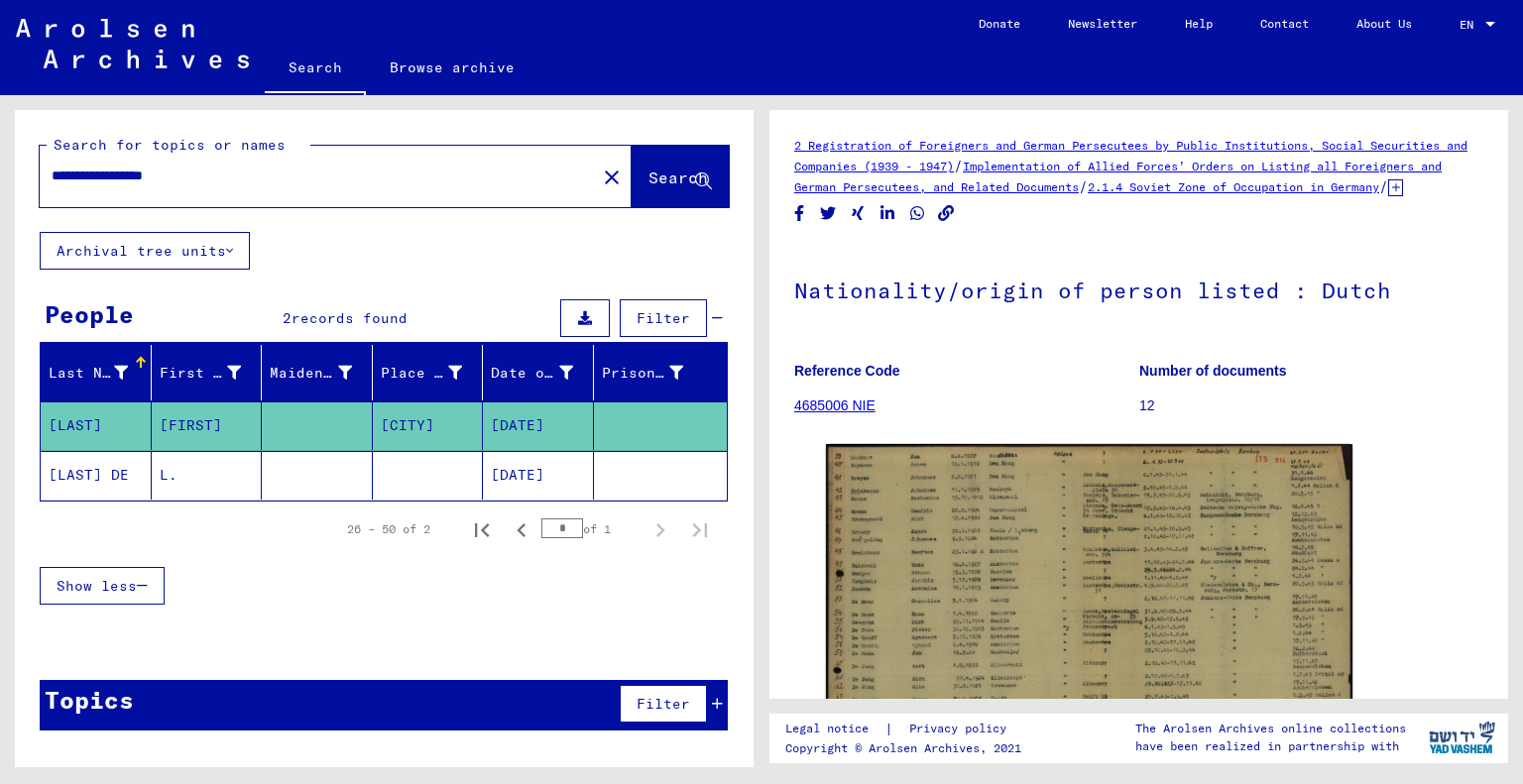 scroll, scrollTop: 0, scrollLeft: 0, axis: both 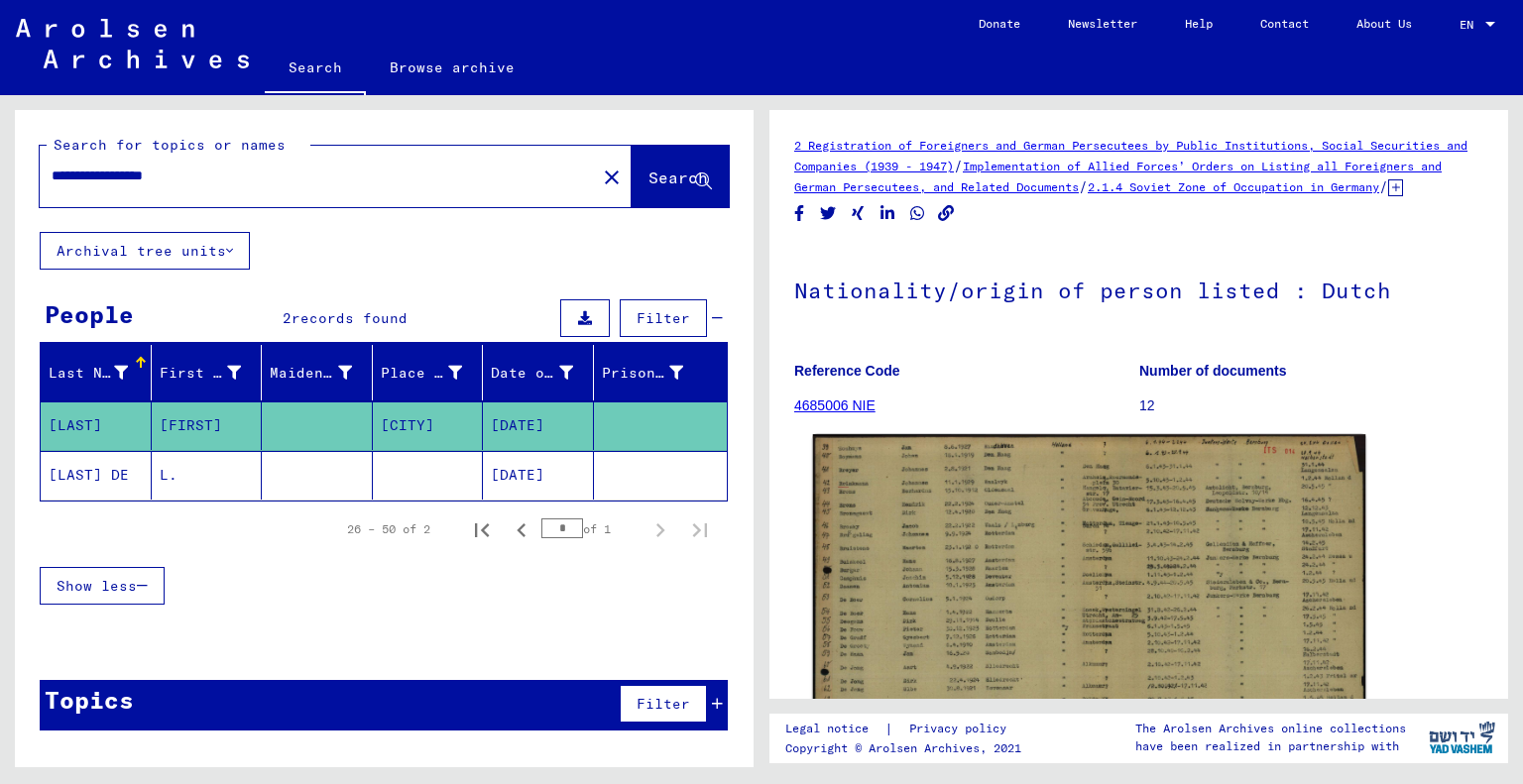 click 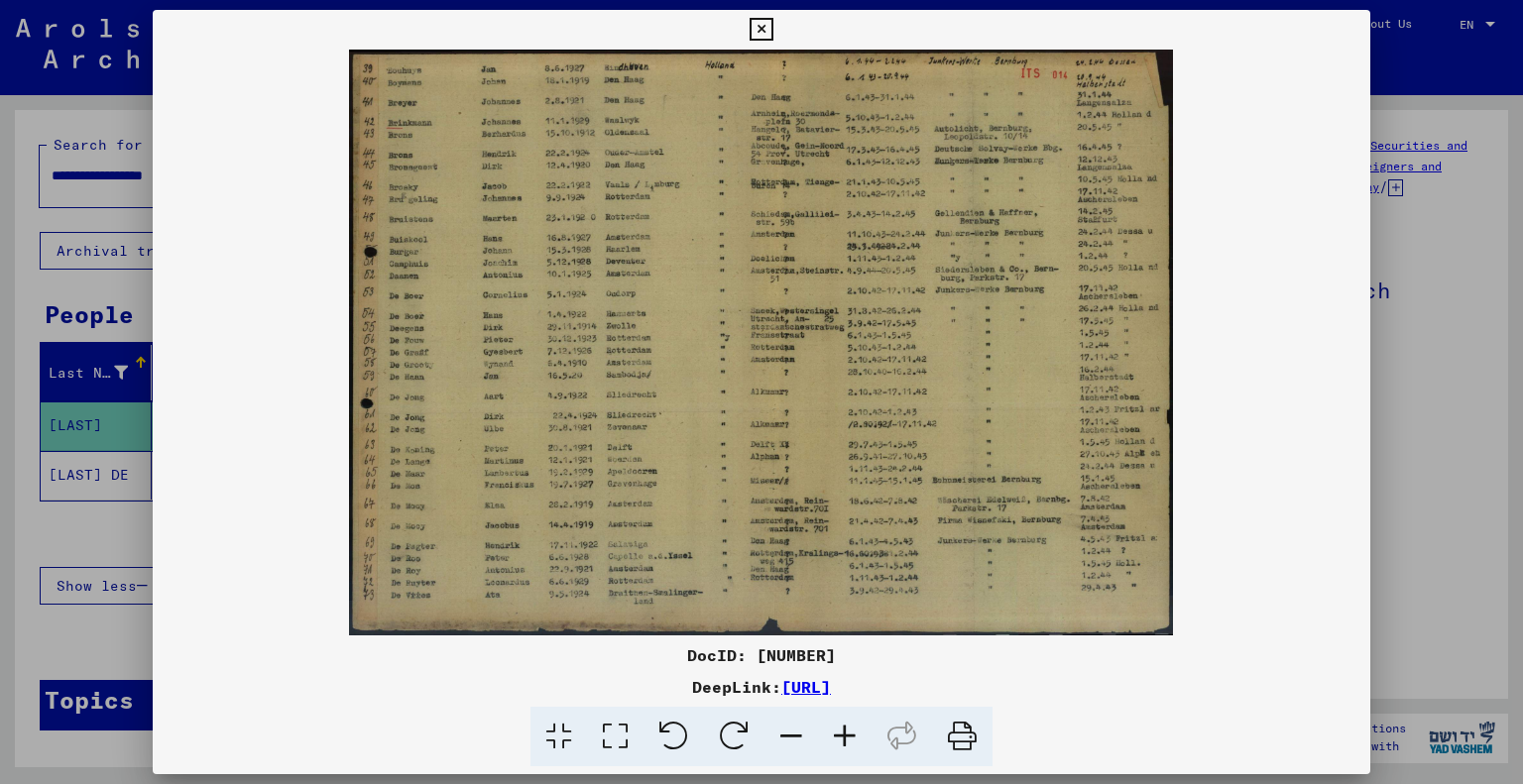 click at bounding box center [845, 736] 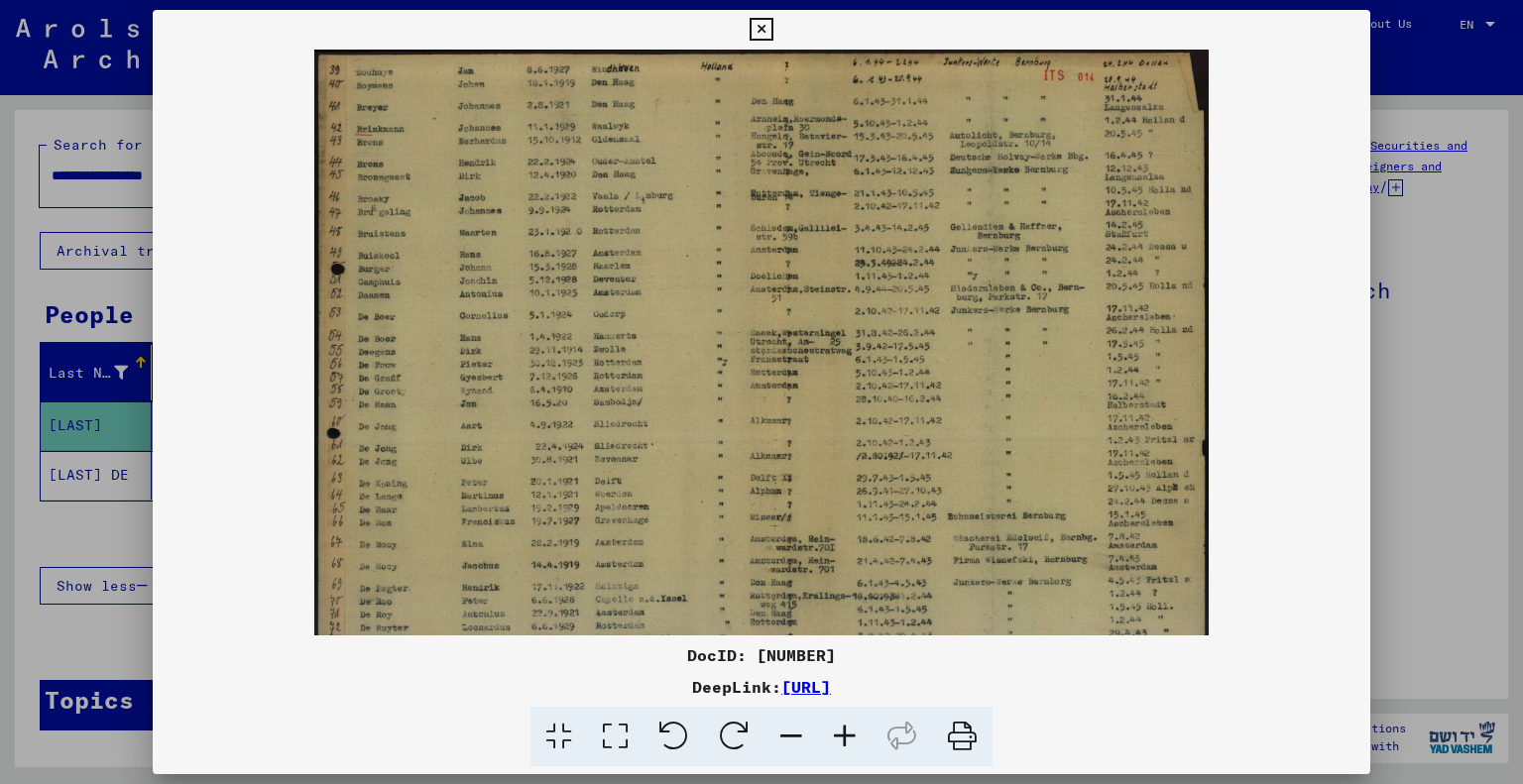 click at bounding box center [845, 736] 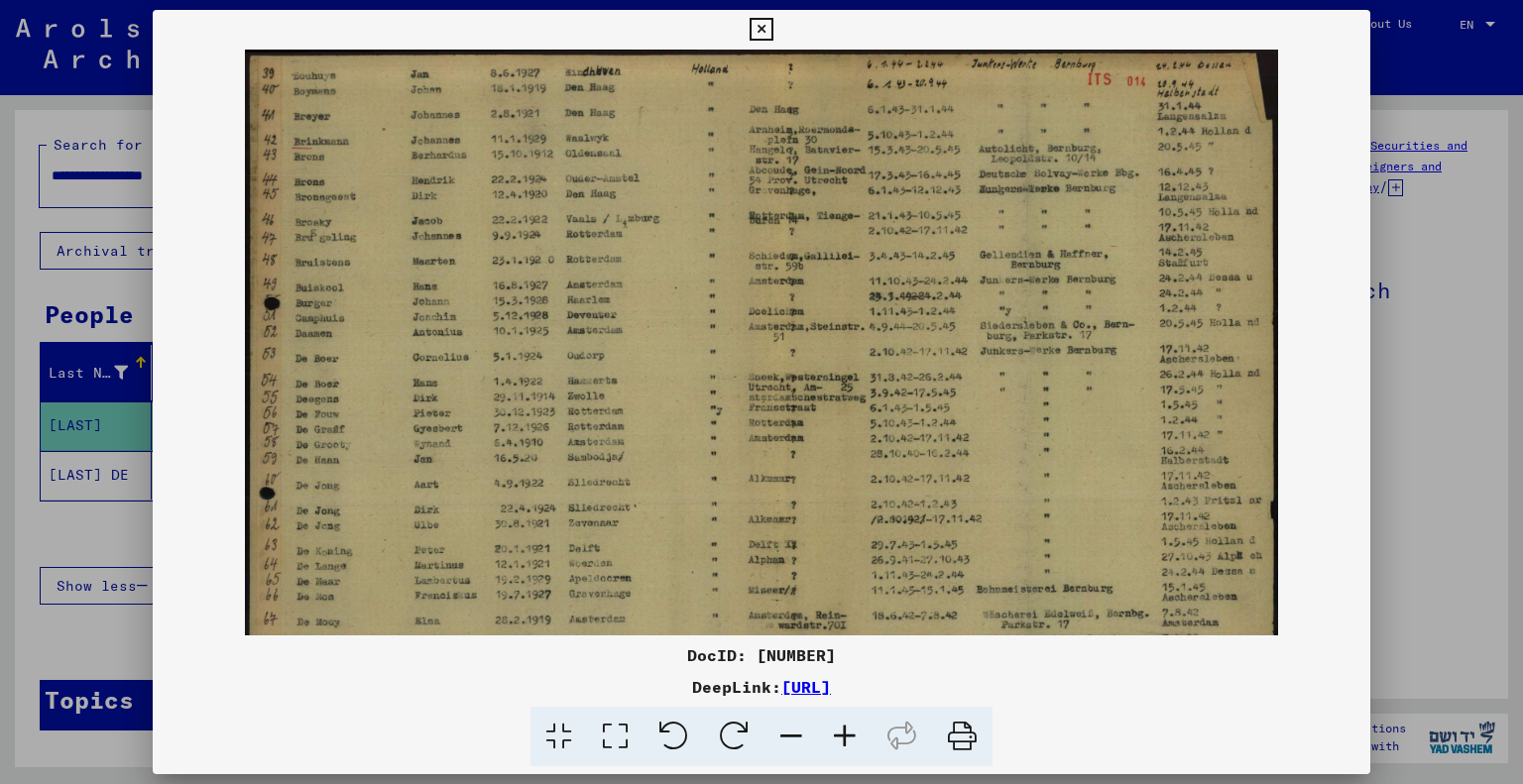 click at bounding box center (845, 736) 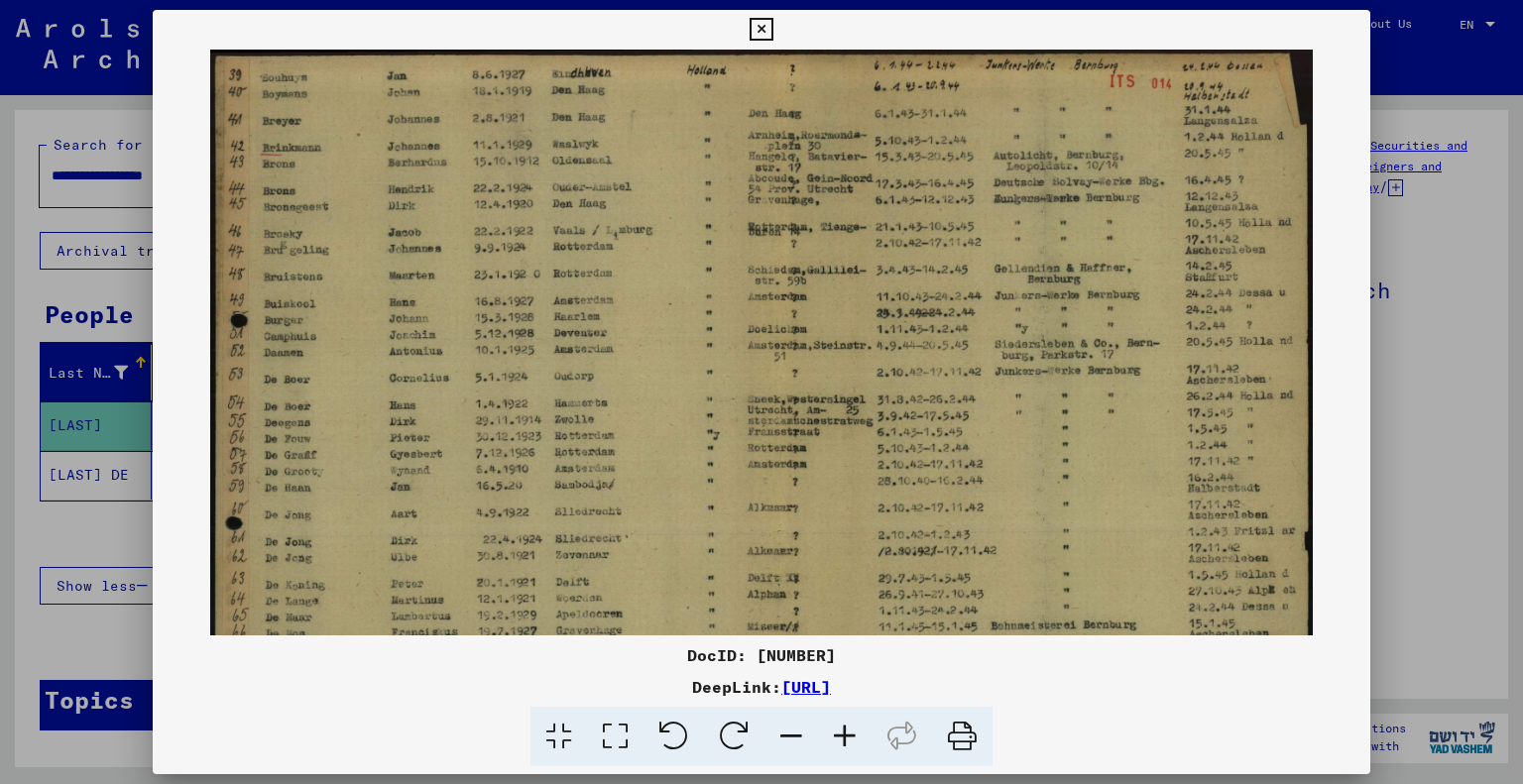 click at bounding box center [845, 736] 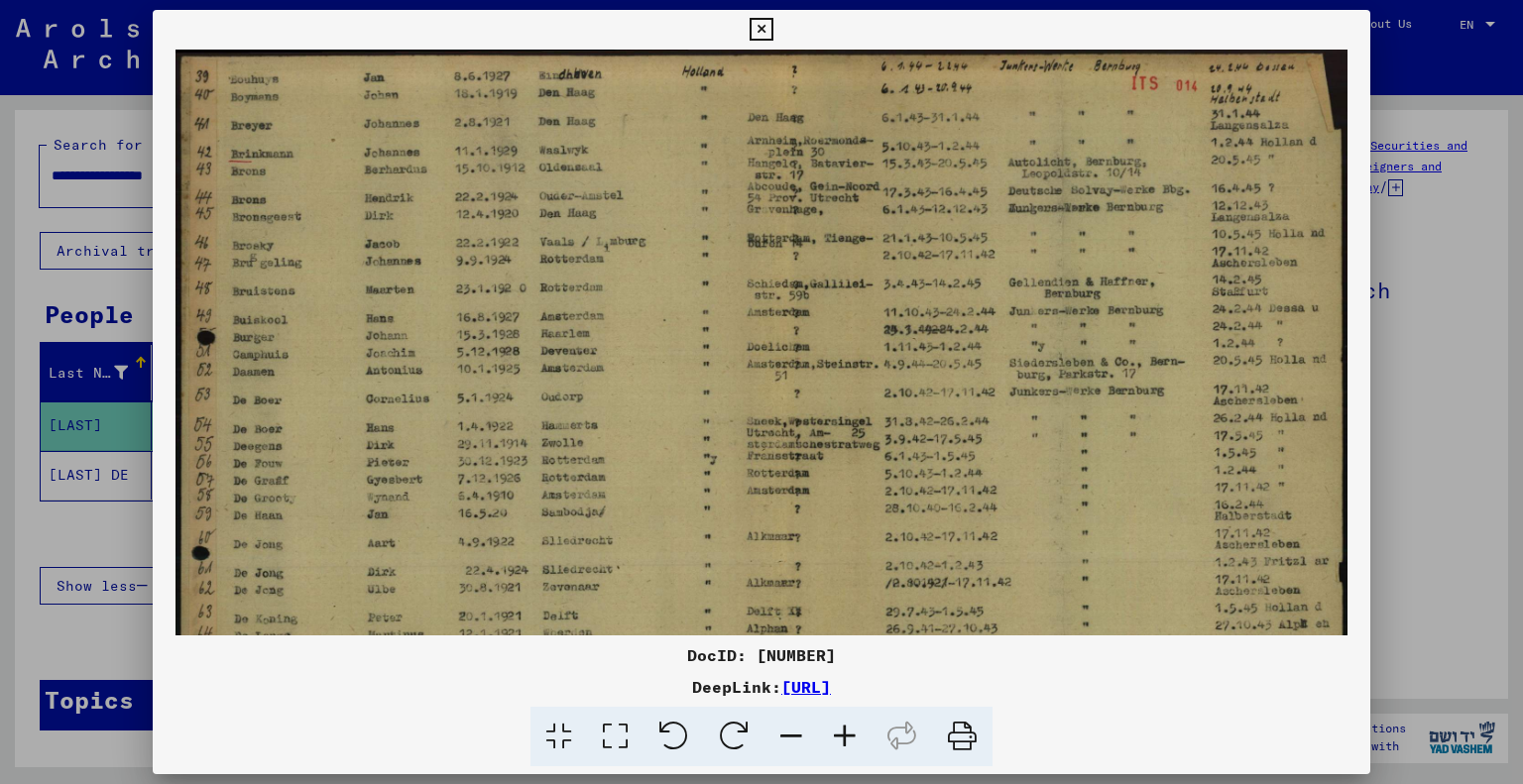 click at bounding box center [845, 736] 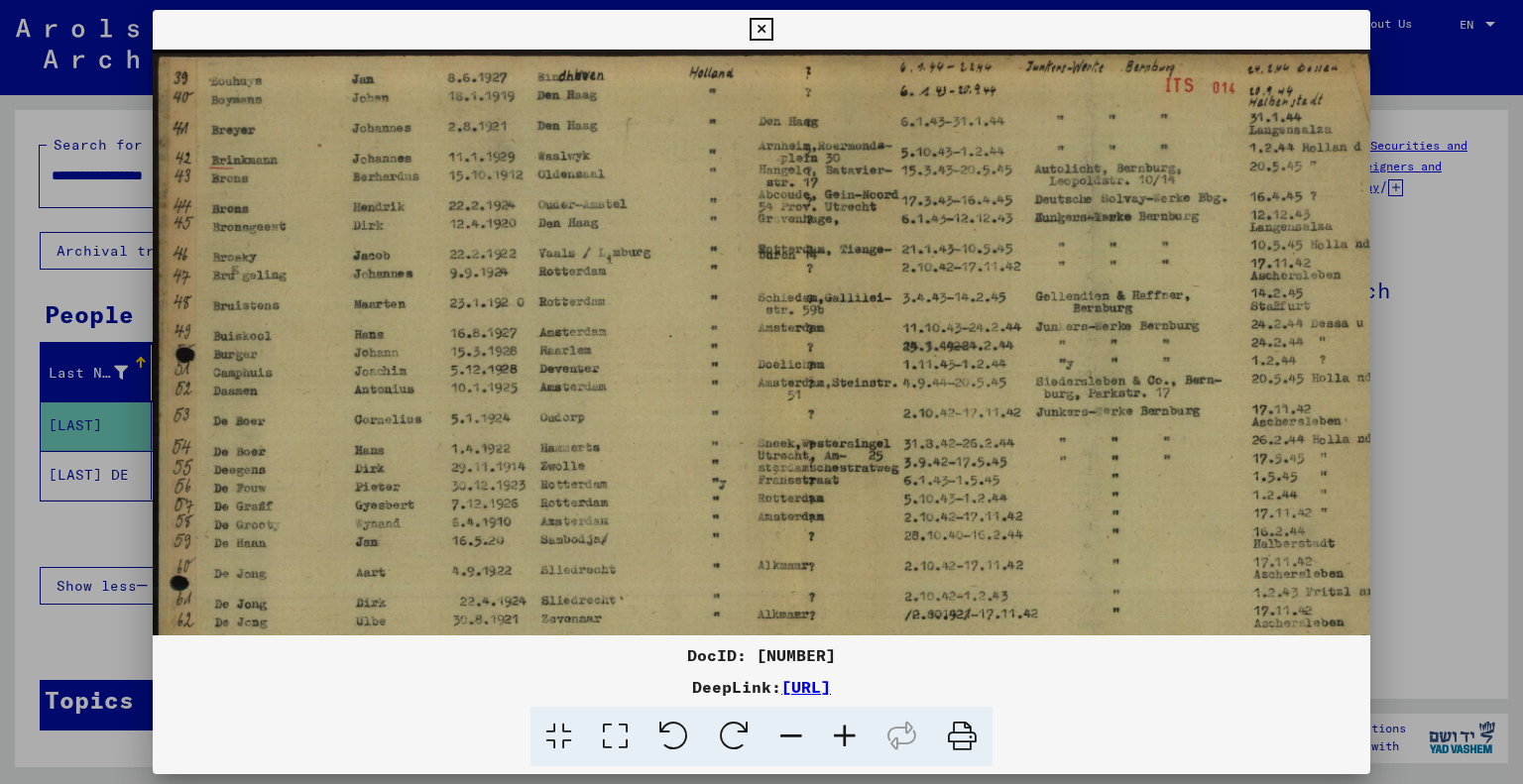 click at bounding box center (845, 736) 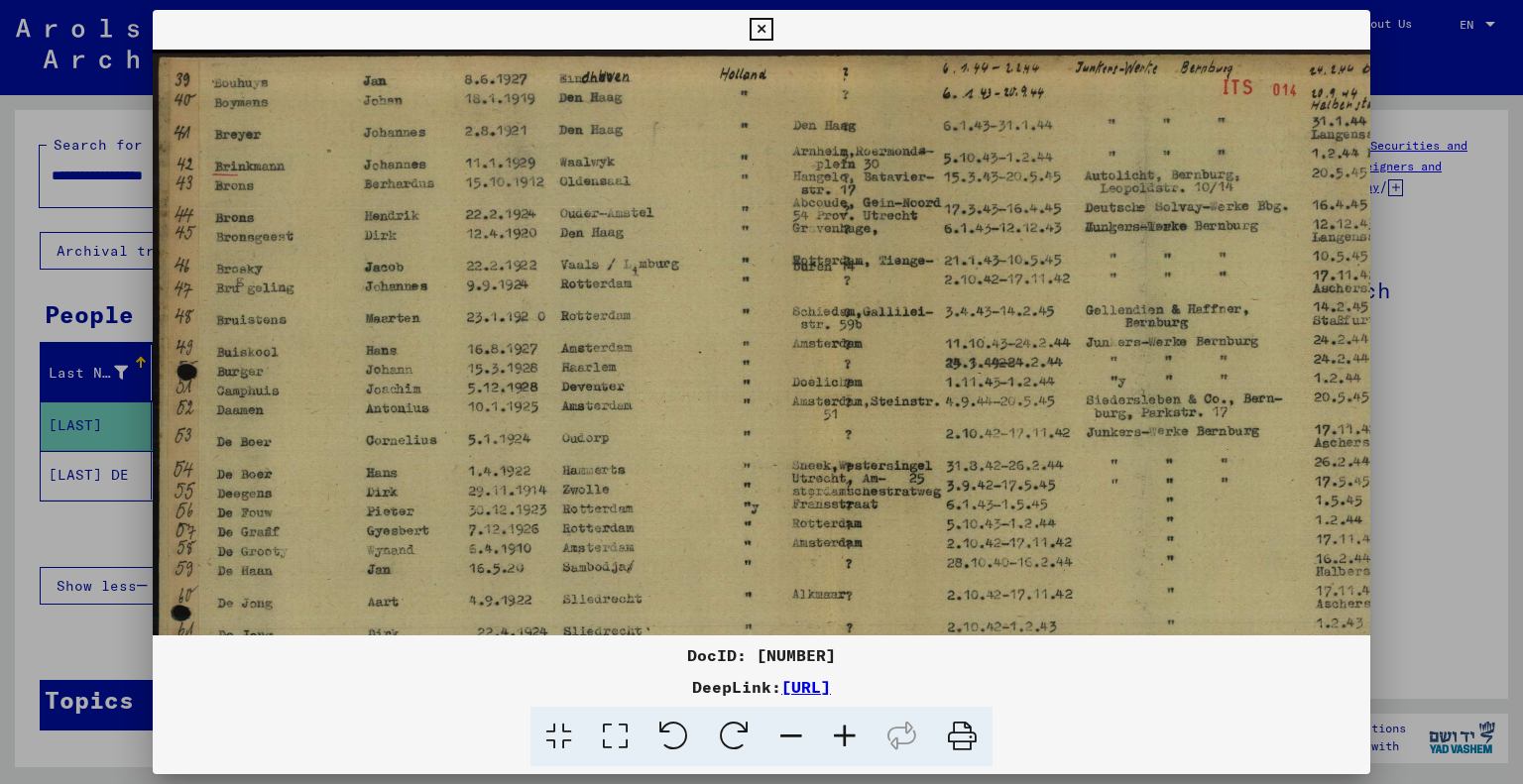click at bounding box center [845, 736] 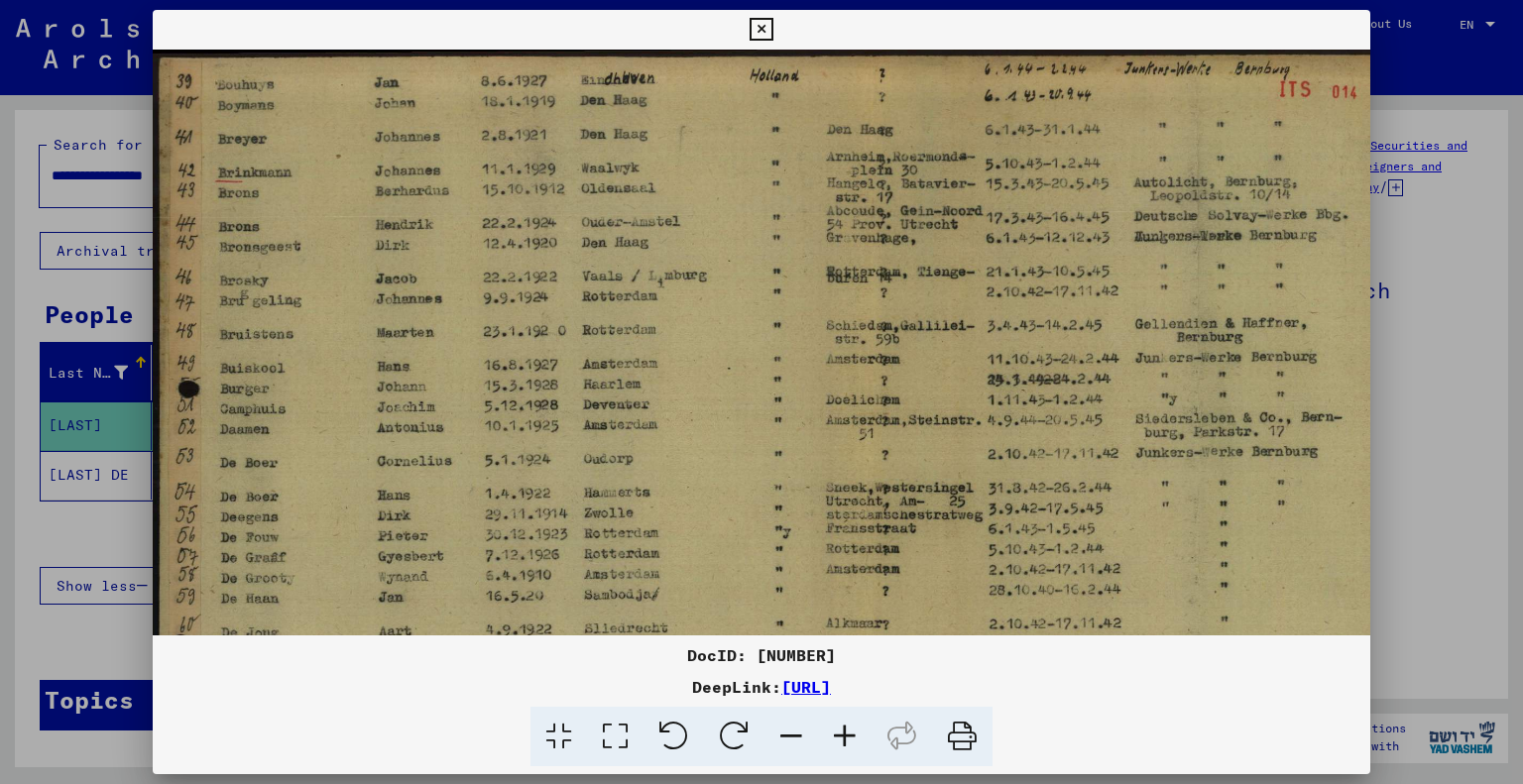 click at bounding box center (845, 736) 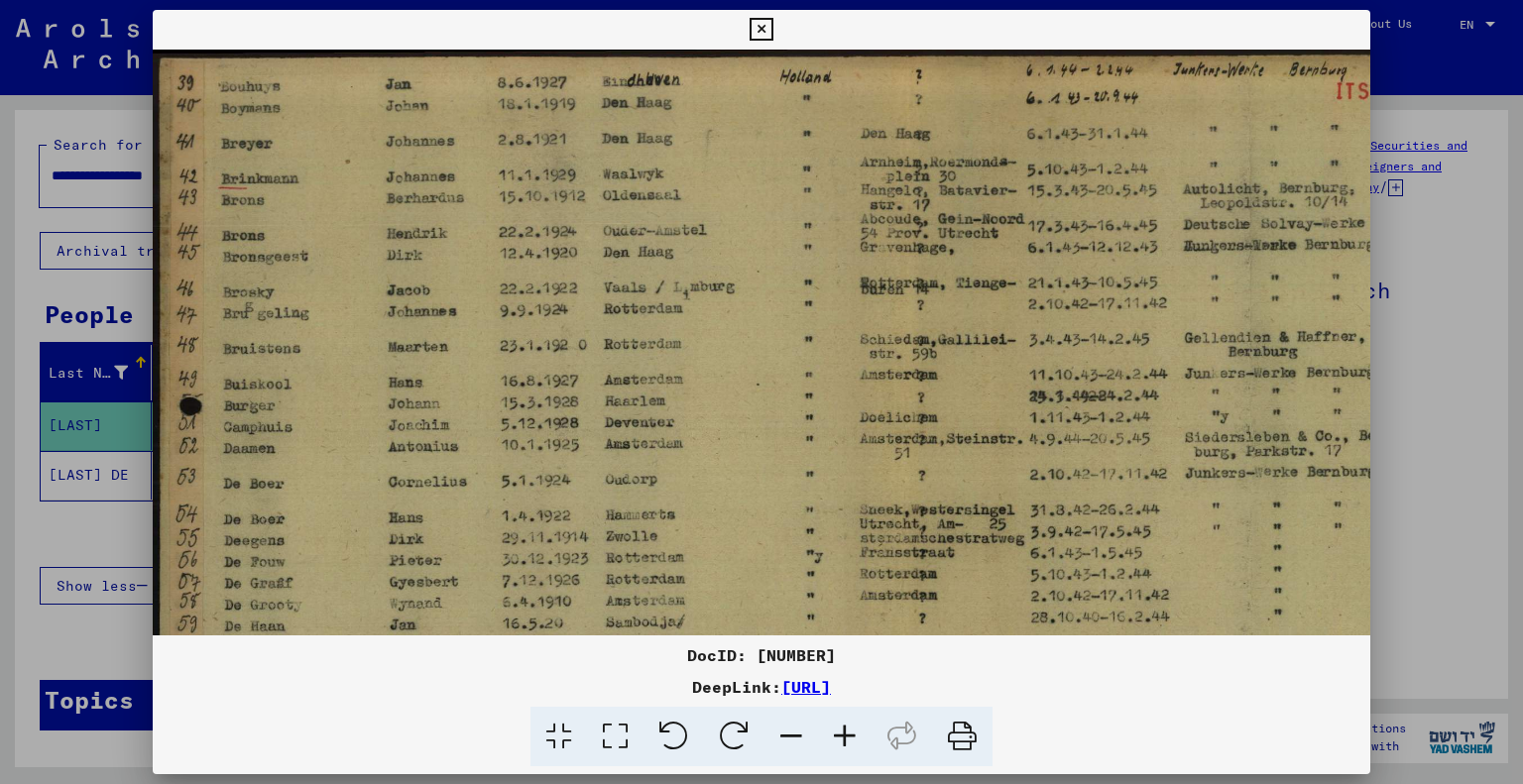 click at bounding box center [845, 736] 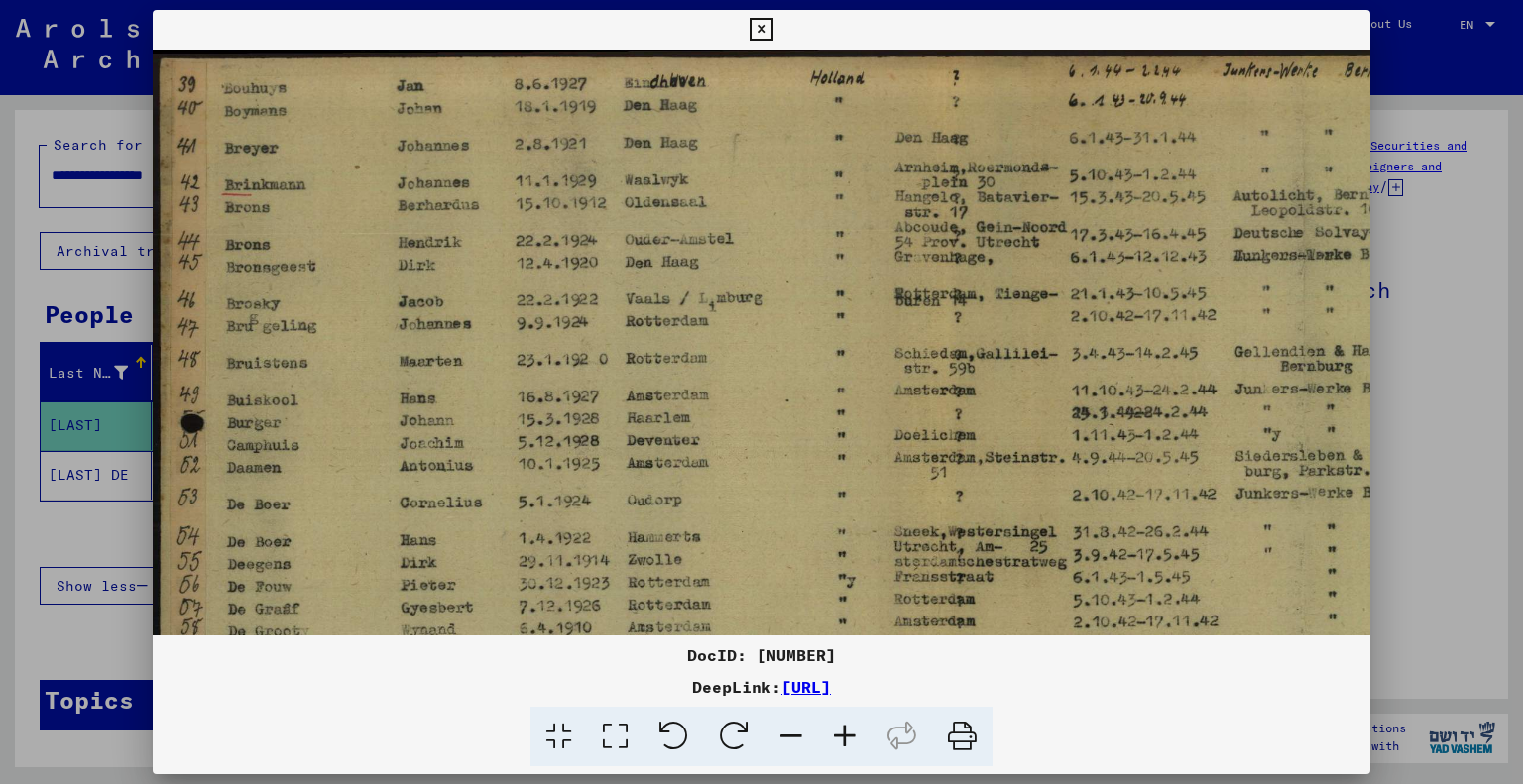 click at bounding box center [845, 736] 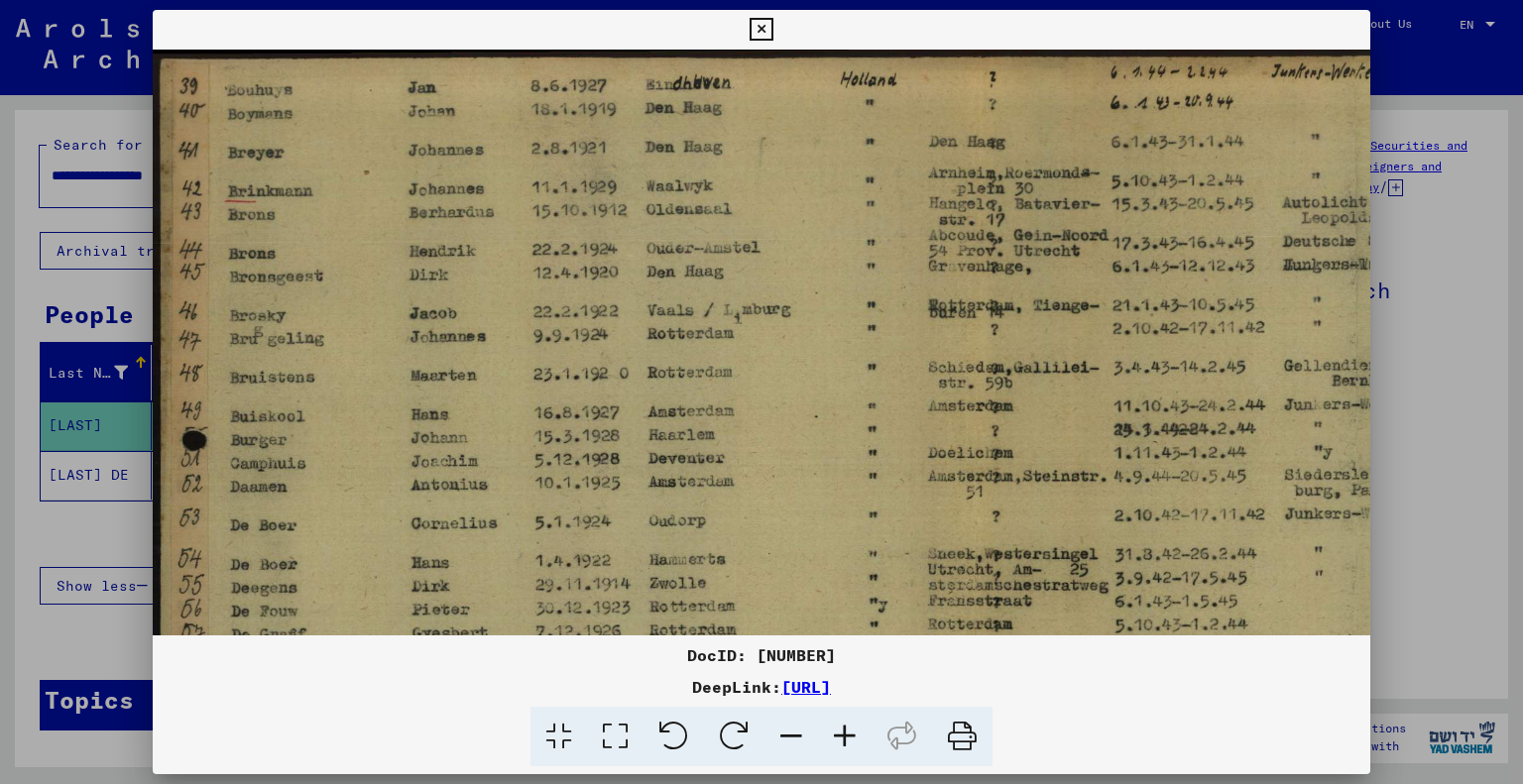 click at bounding box center [845, 736] 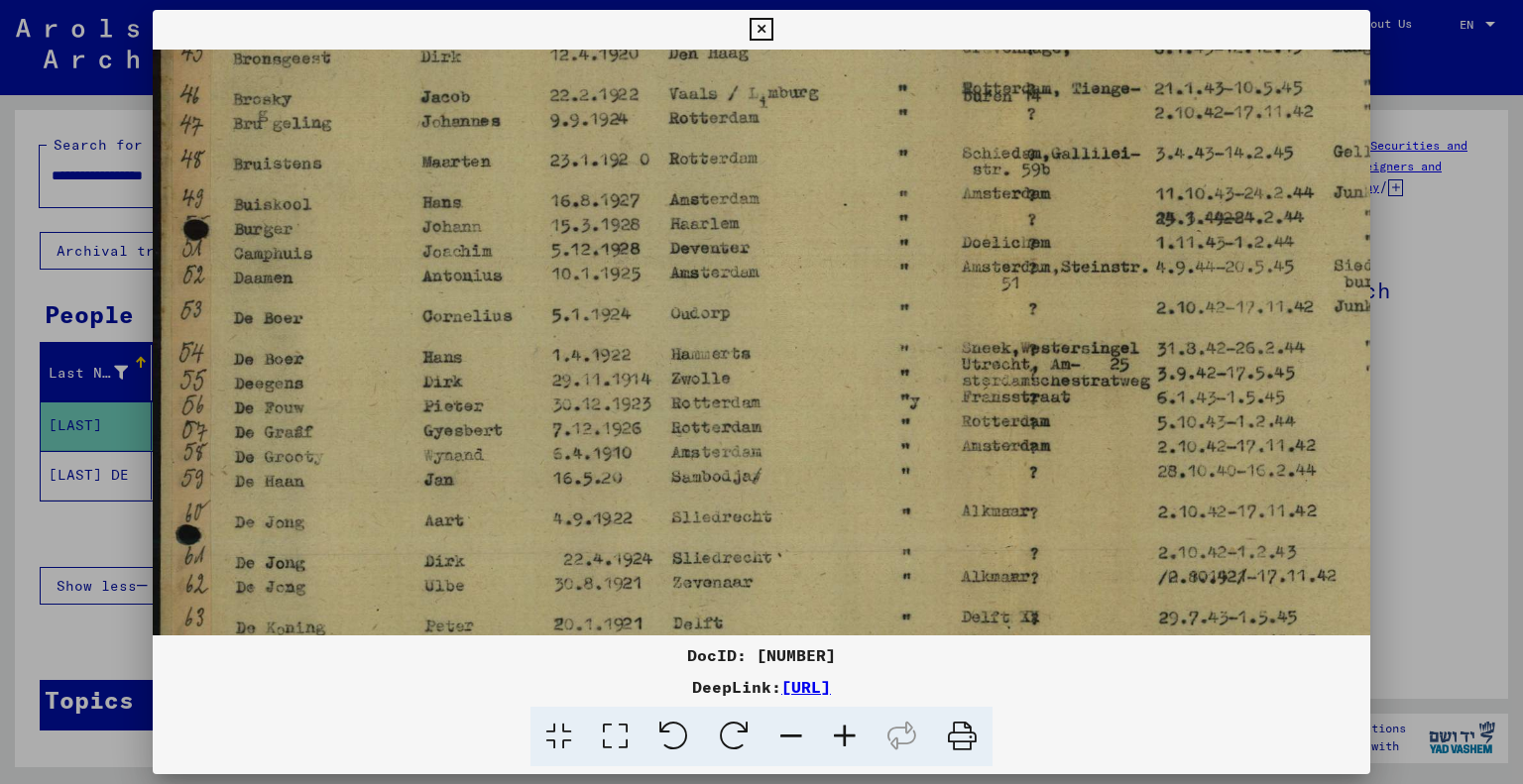 scroll, scrollTop: 235, scrollLeft: 2, axis: both 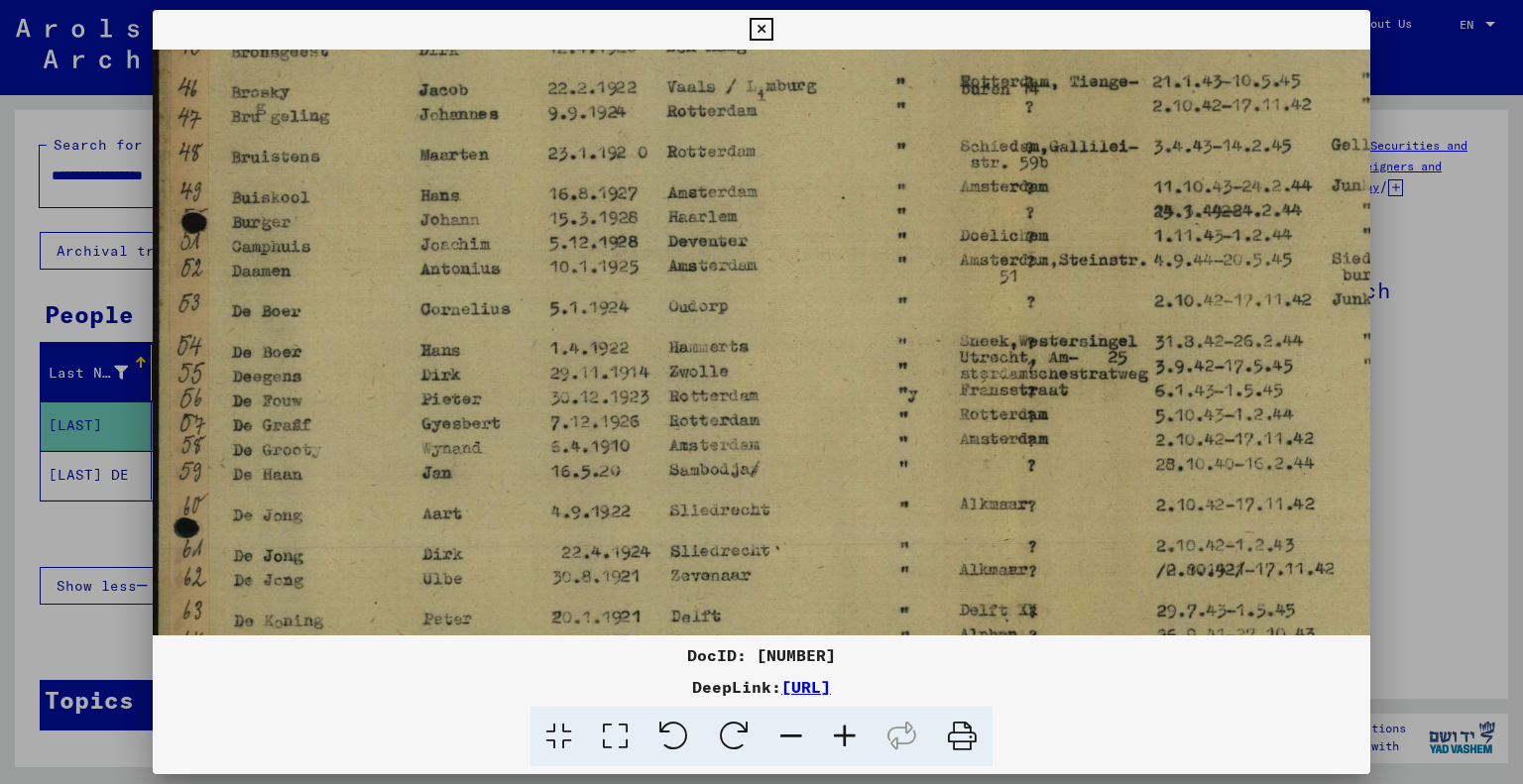 drag, startPoint x: 617, startPoint y: 522, endPoint x: 623, endPoint y: 296, distance: 226.07963 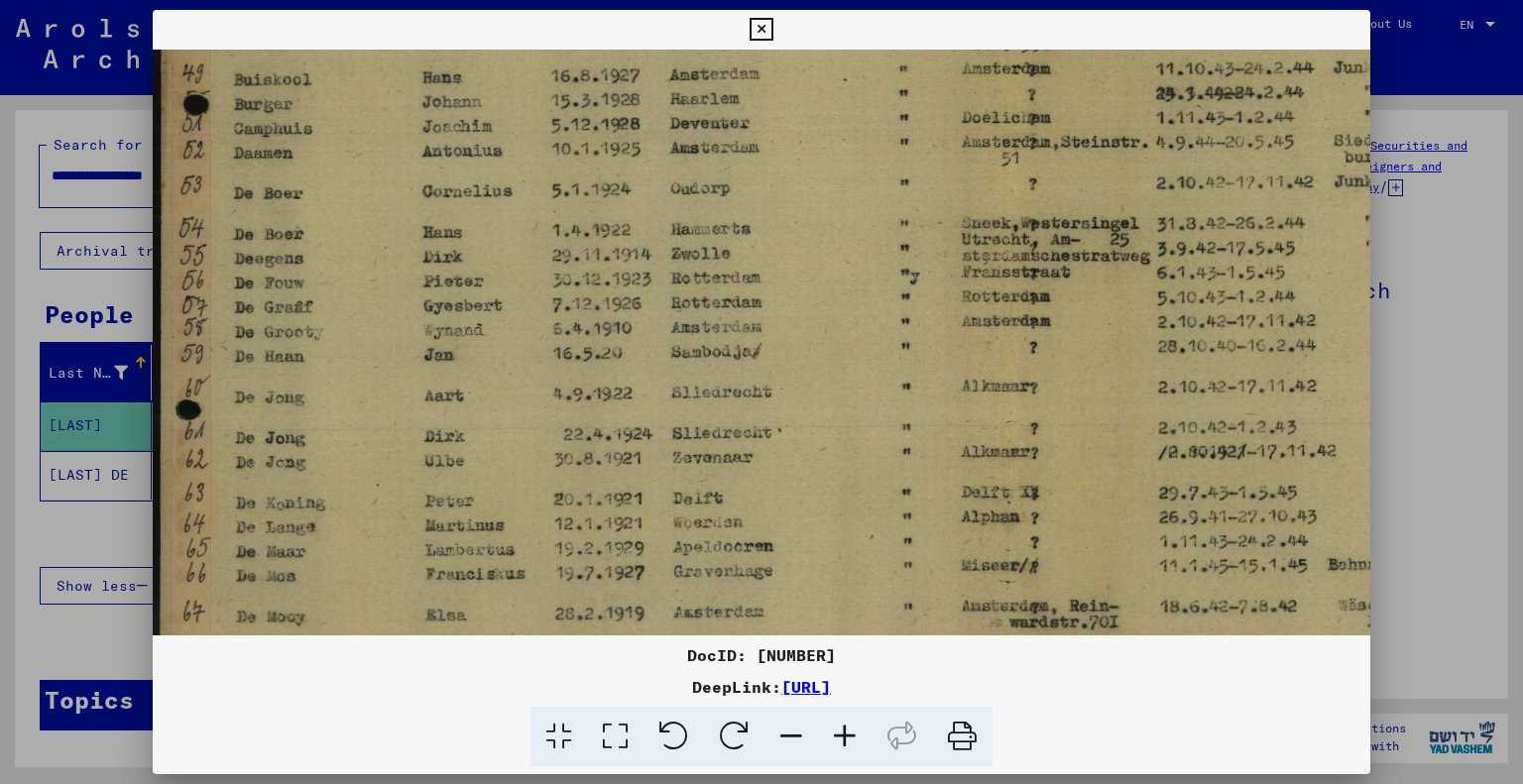 scroll, scrollTop: 369, scrollLeft: 0, axis: vertical 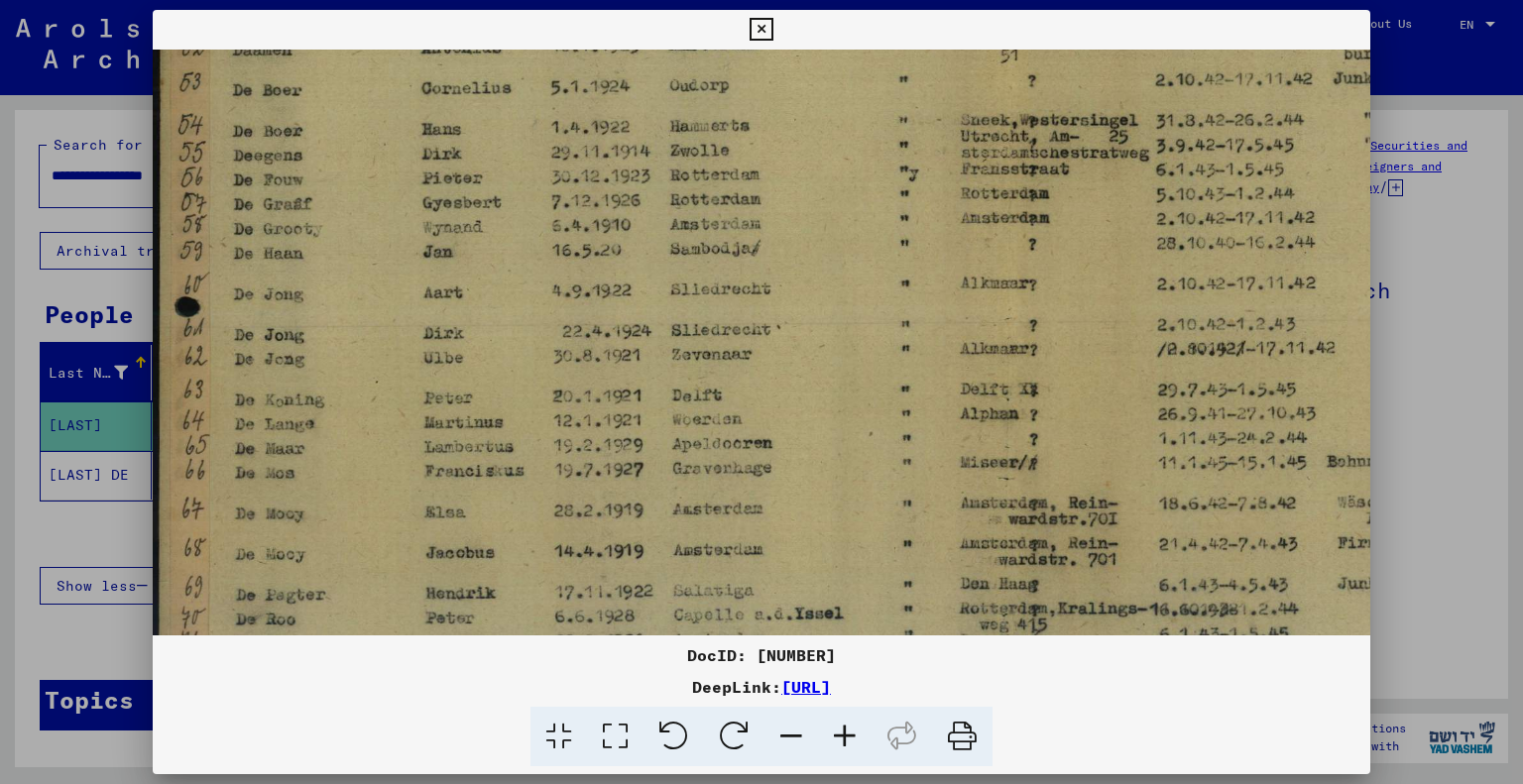 drag, startPoint x: 560, startPoint y: 499, endPoint x: 572, endPoint y: 284, distance: 215.33462 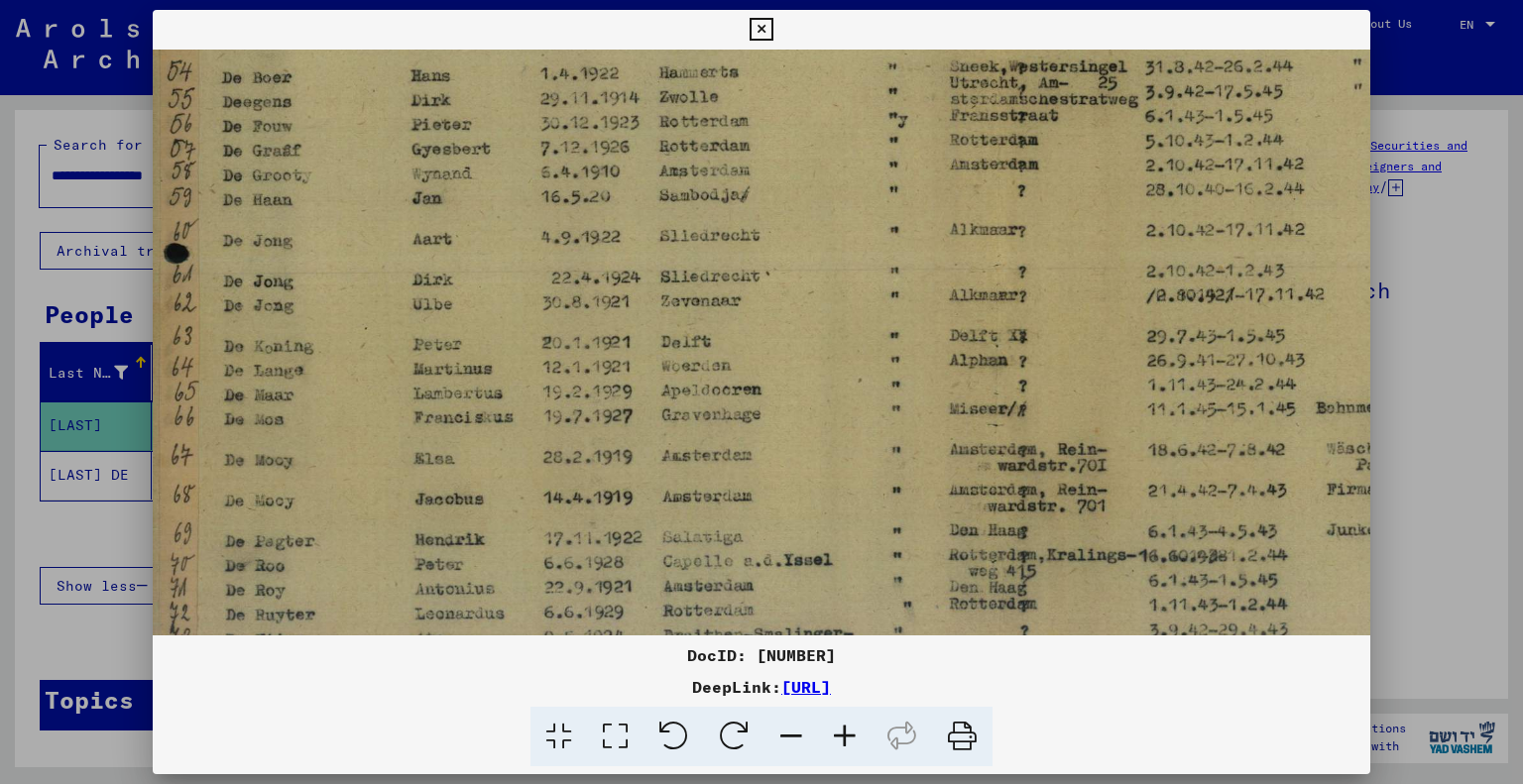 scroll, scrollTop: 501, scrollLeft: 13, axis: both 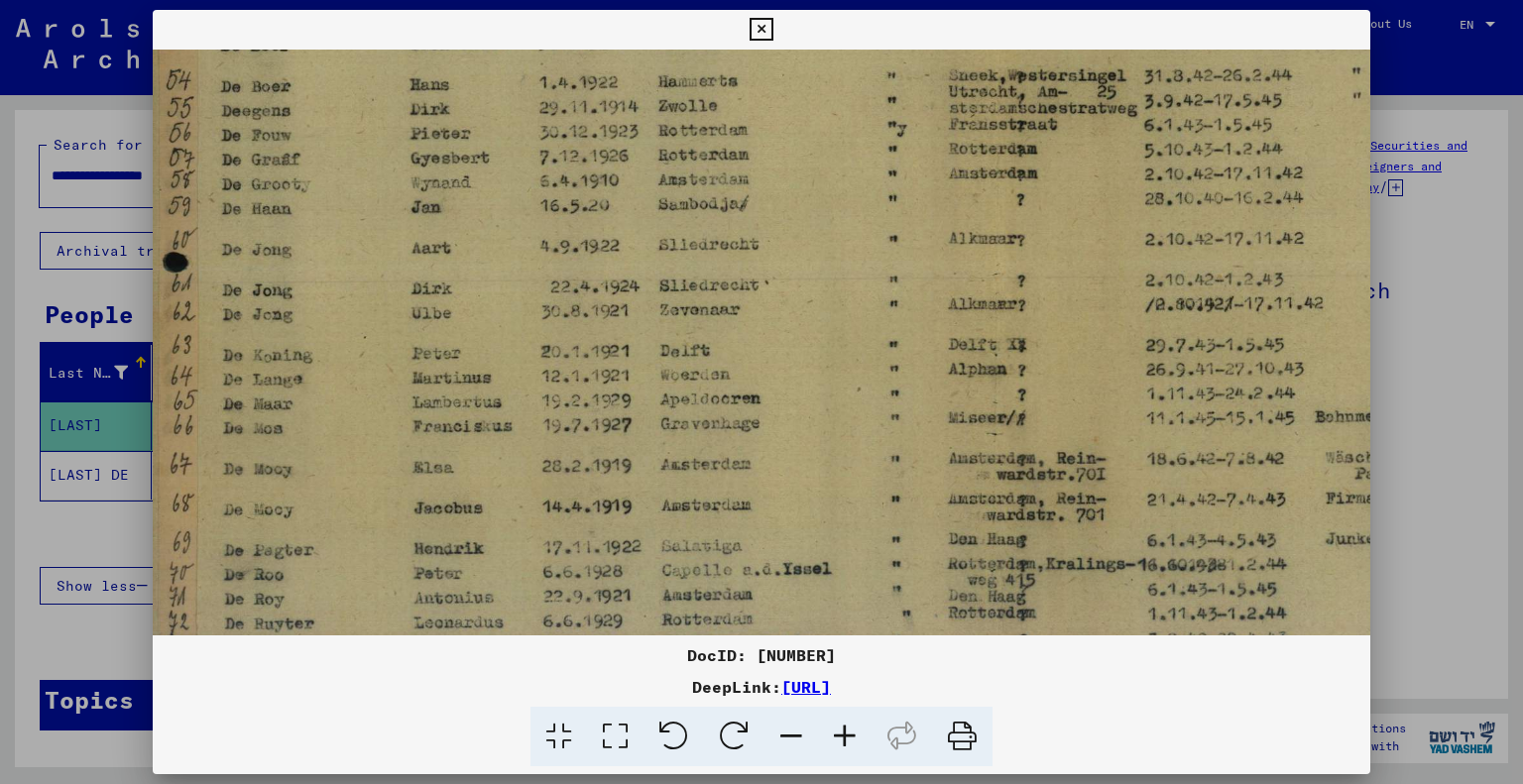 drag, startPoint x: 577, startPoint y: 456, endPoint x: 566, endPoint y: 429, distance: 29.15476 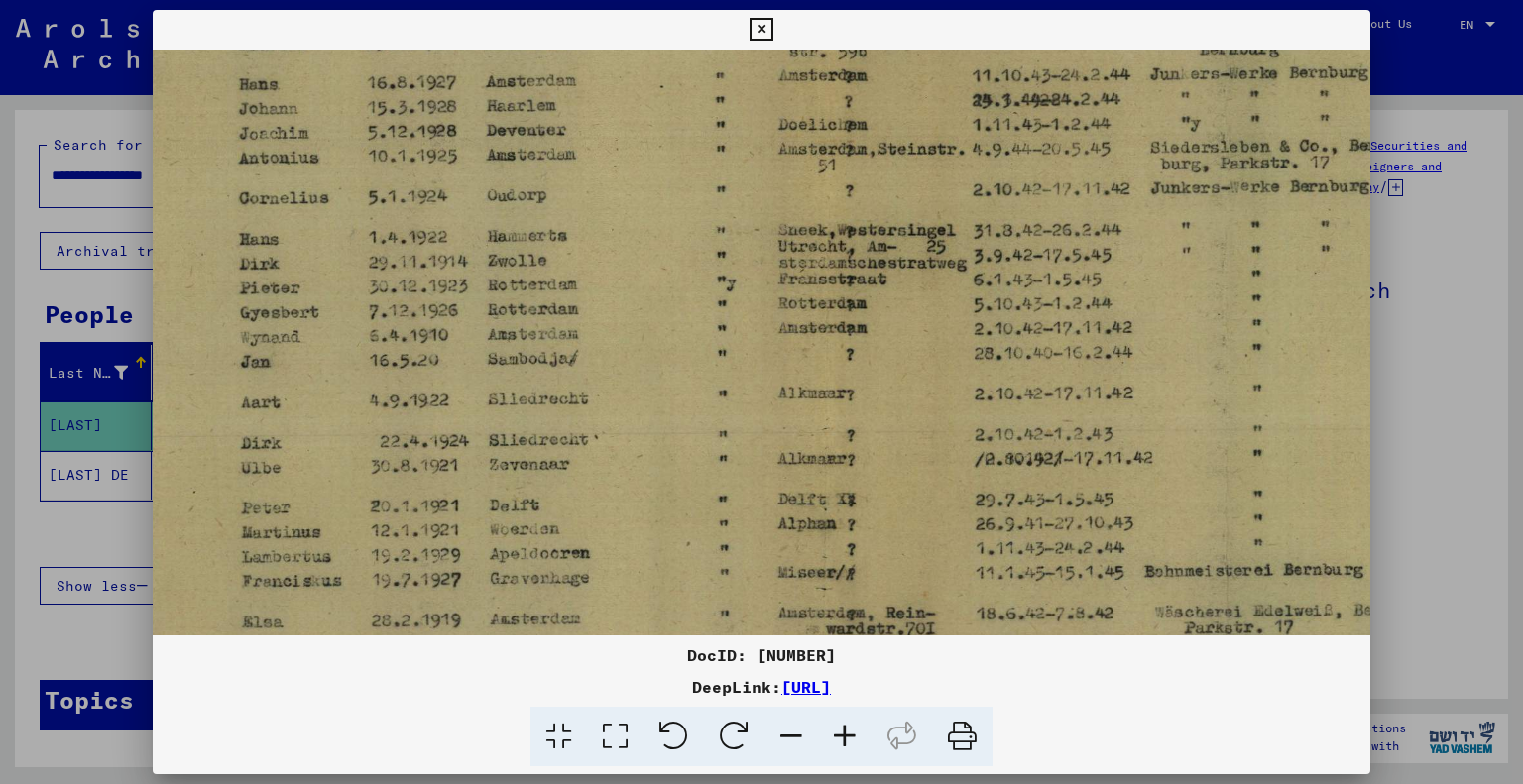 drag, startPoint x: 666, startPoint y: 320, endPoint x: 498, endPoint y: 475, distance: 228.5804 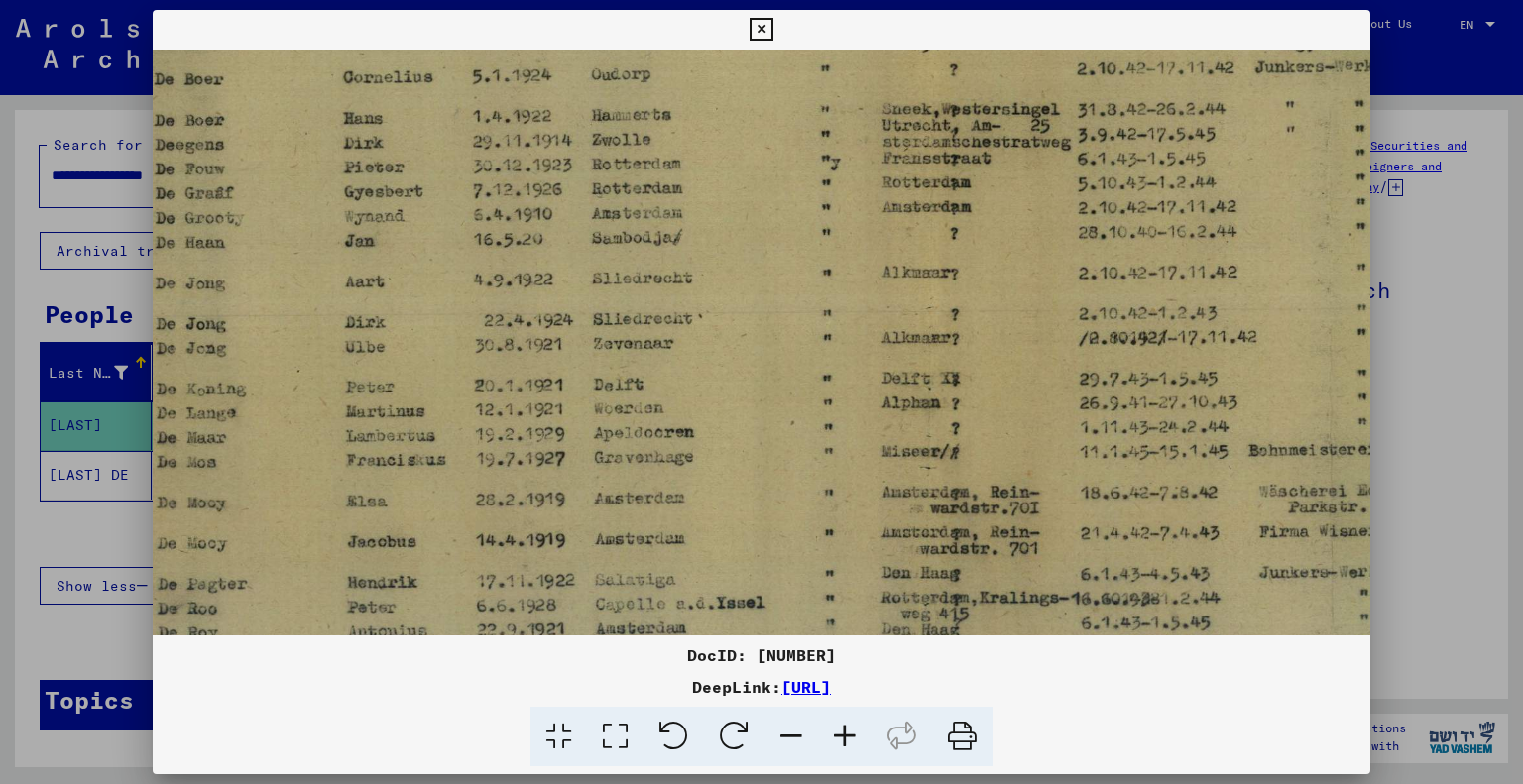 scroll, scrollTop: 468, scrollLeft: 77, axis: both 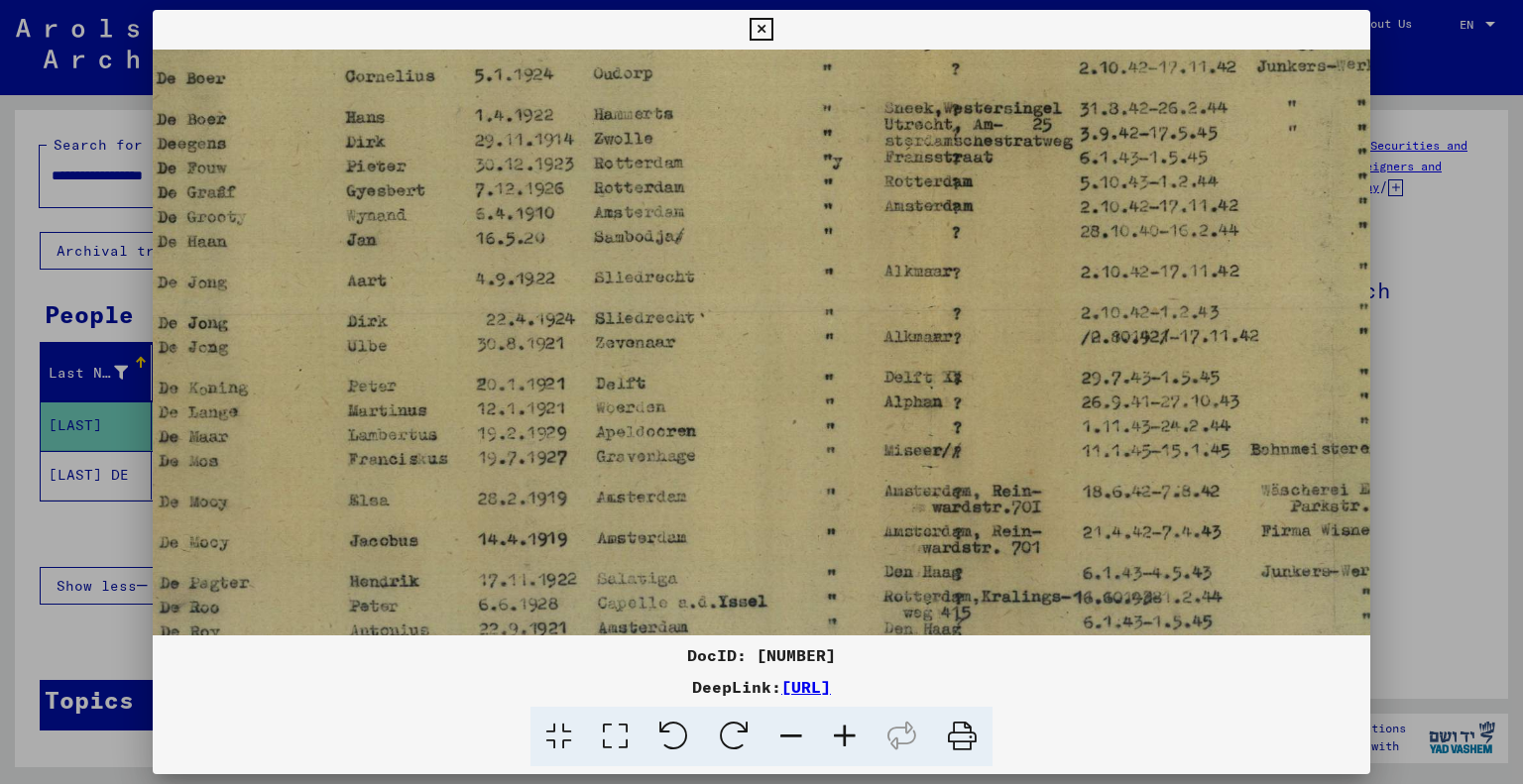drag, startPoint x: 837, startPoint y: 378, endPoint x: 948, endPoint y: 260, distance: 162.00309 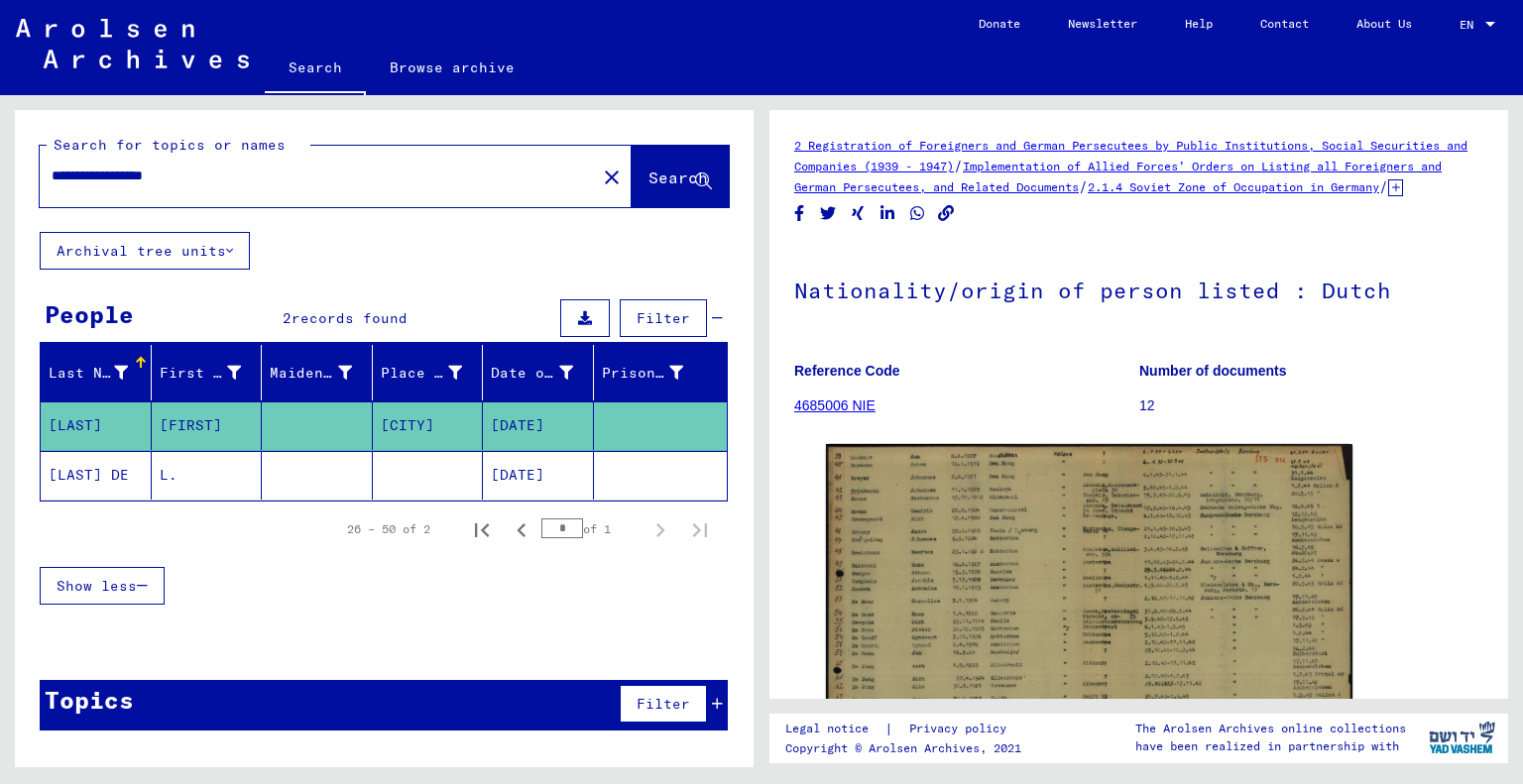drag, startPoint x: 210, startPoint y: 174, endPoint x: 13, endPoint y: 166, distance: 197.16237 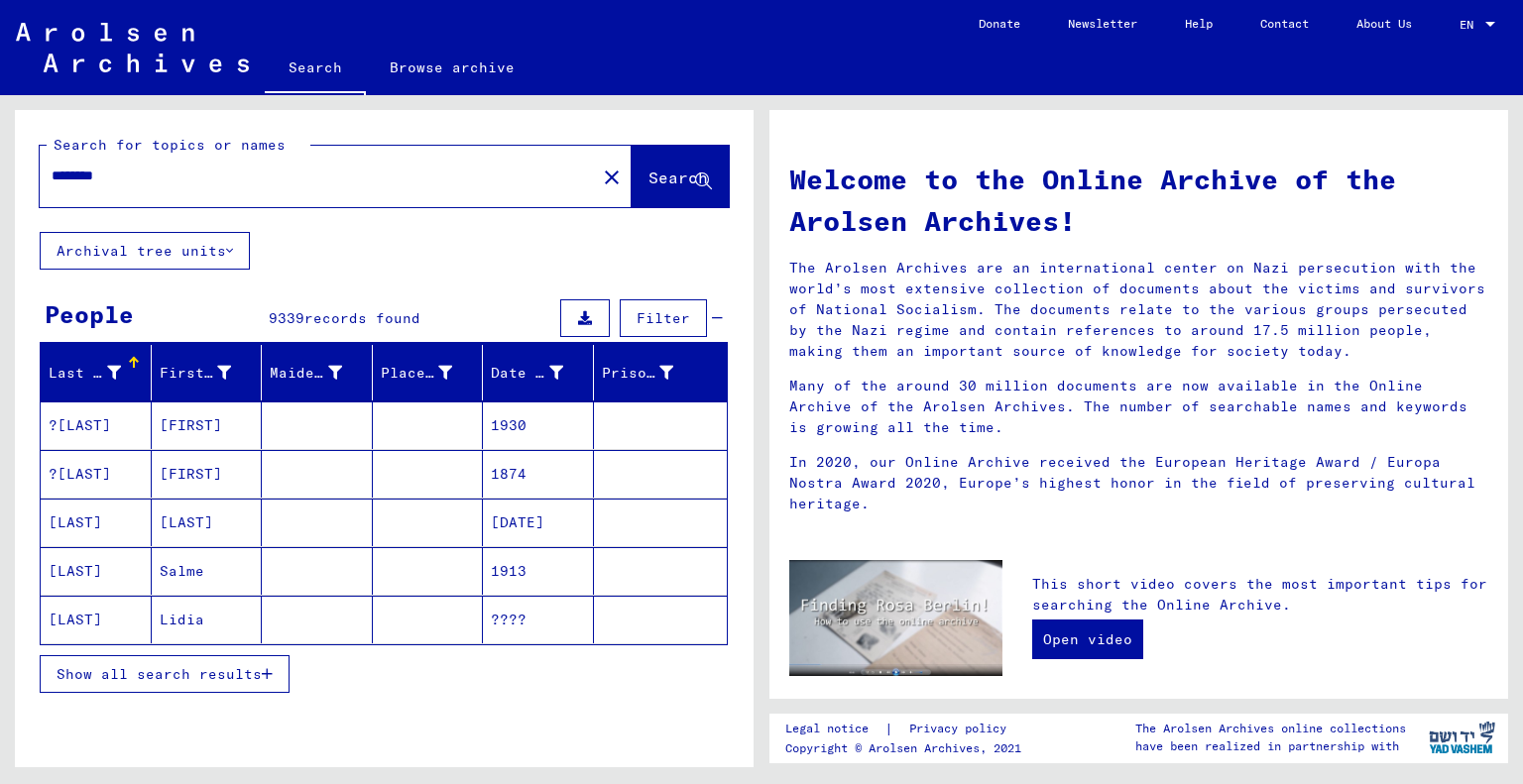 type on "********" 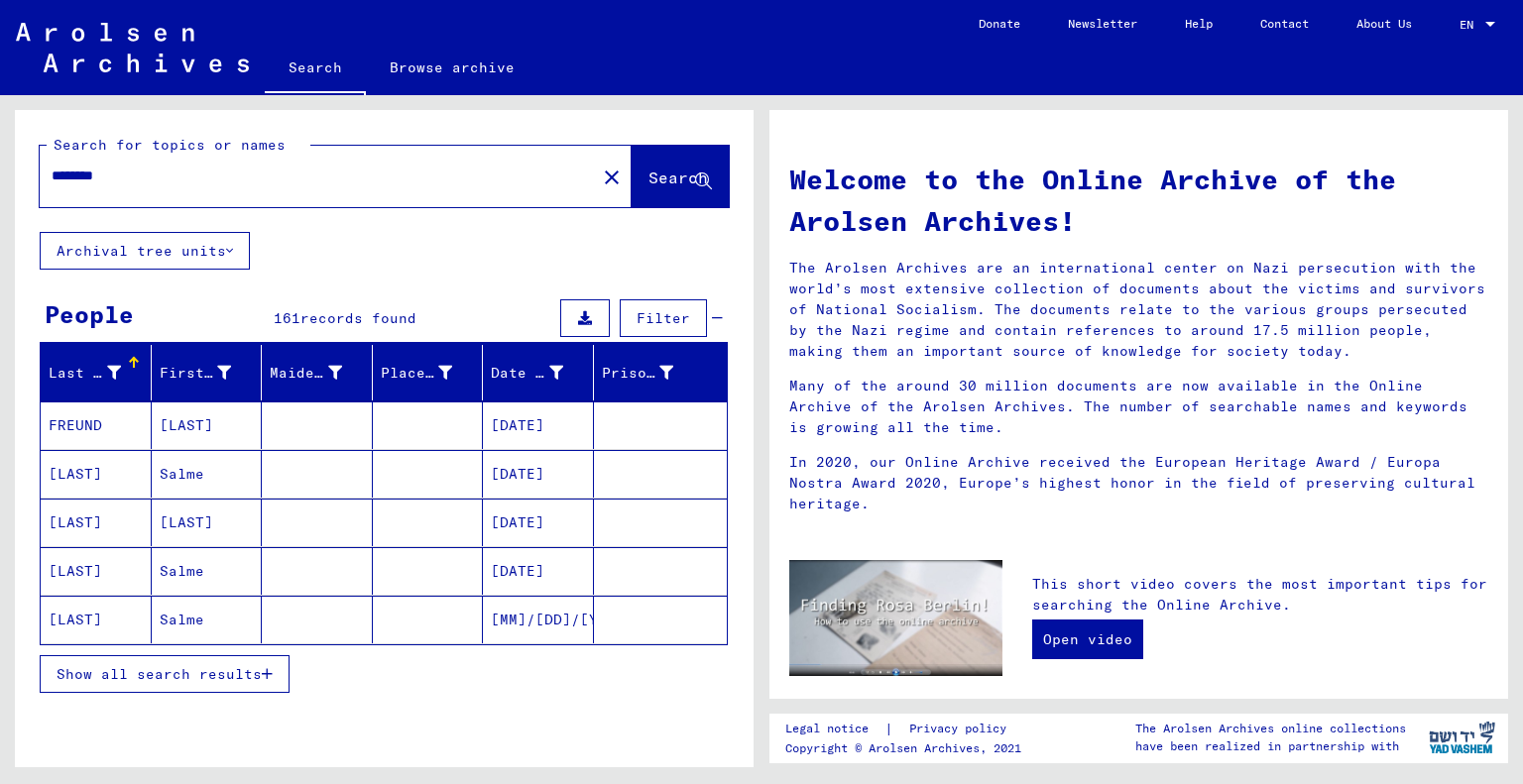 click on "Show all search results" at bounding box center (159, 674) 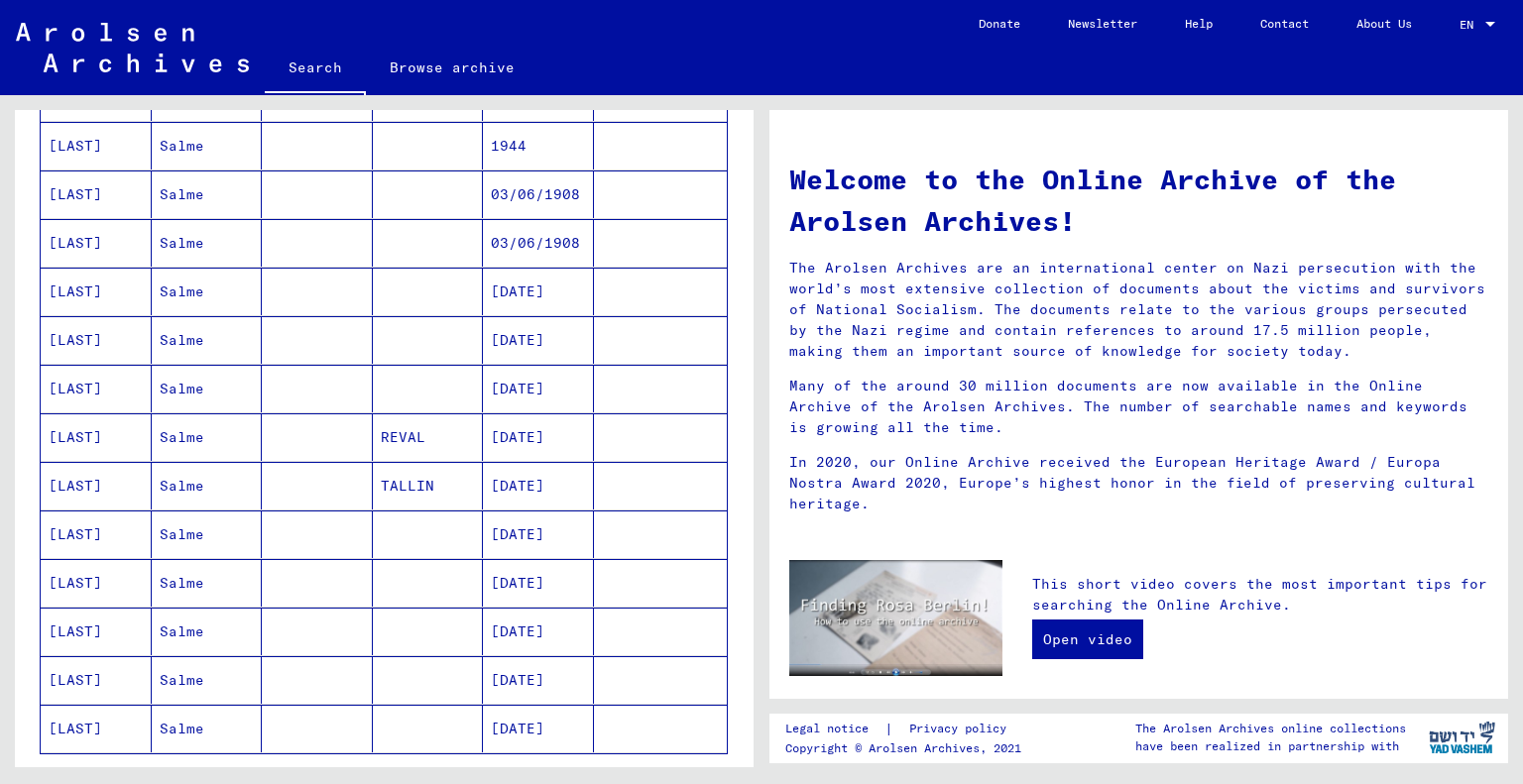 scroll, scrollTop: 991, scrollLeft: 0, axis: vertical 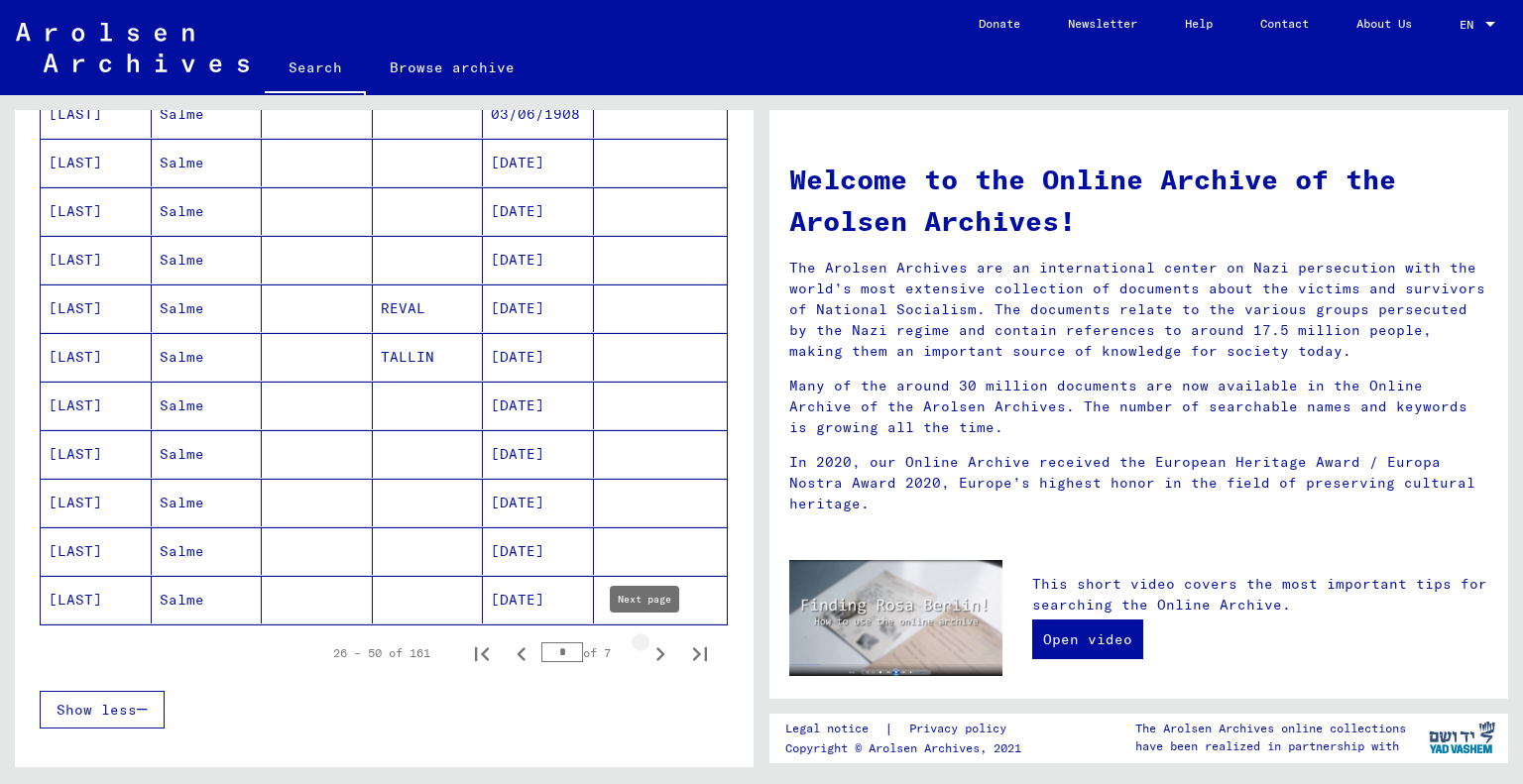 click 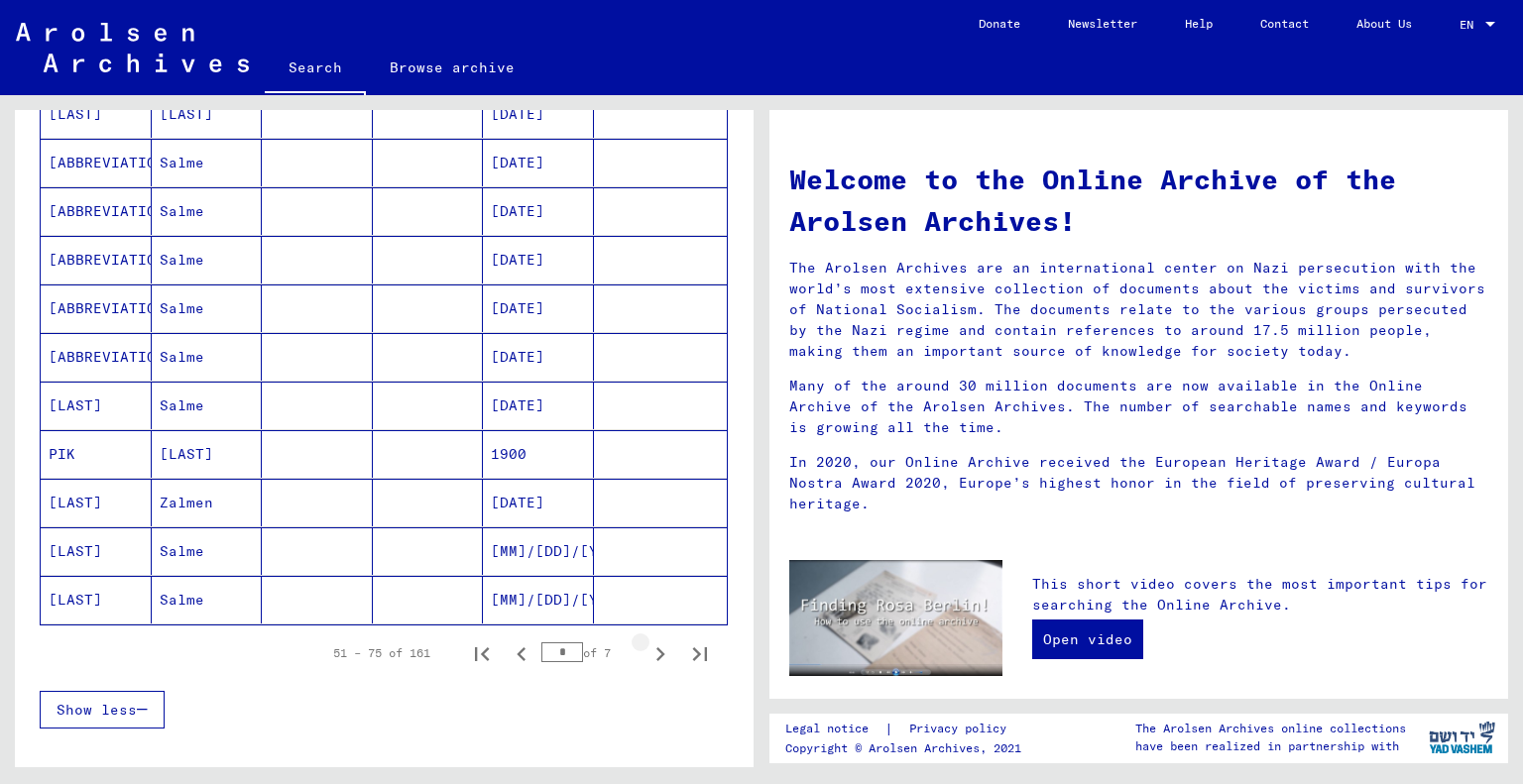 click 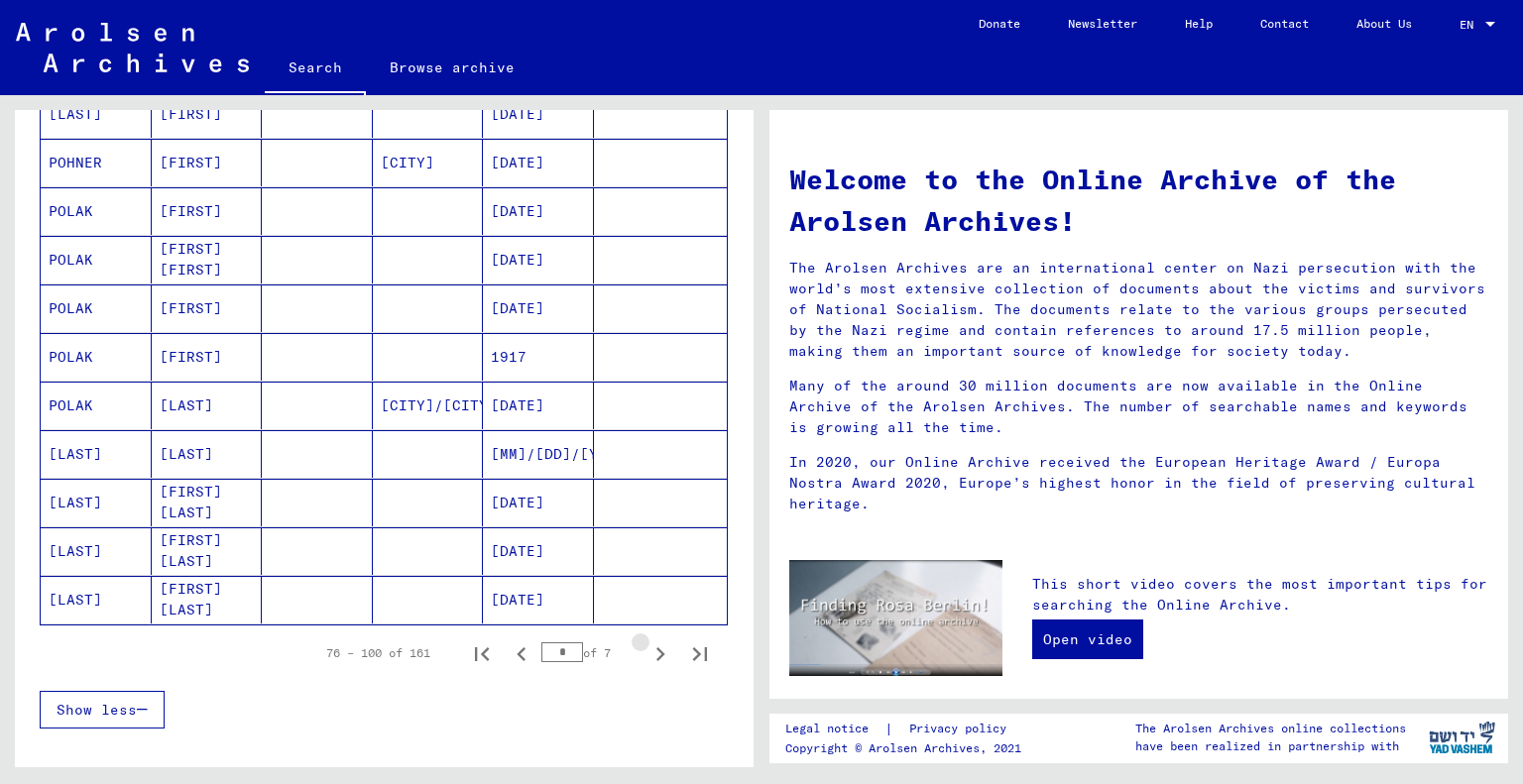 click 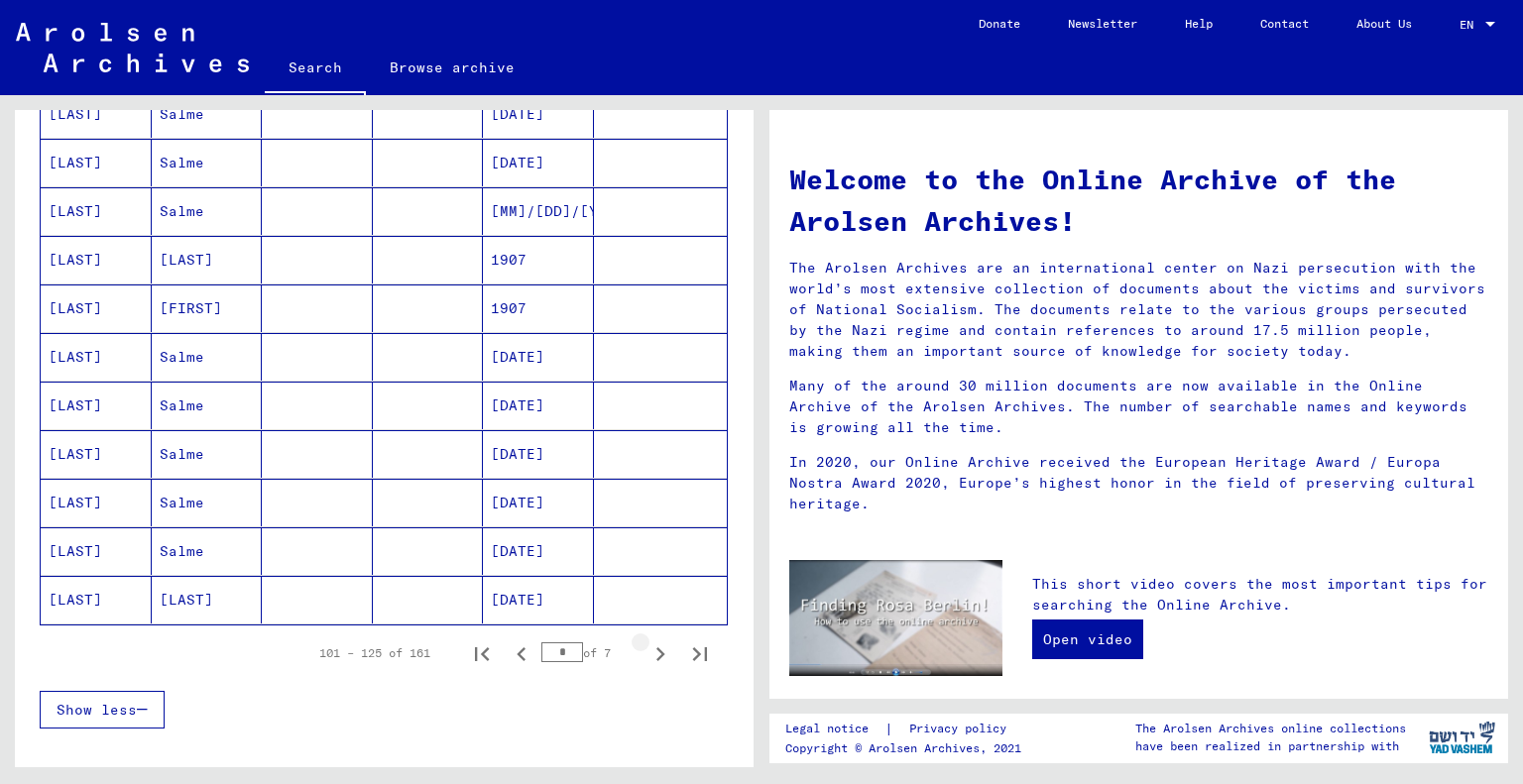 click 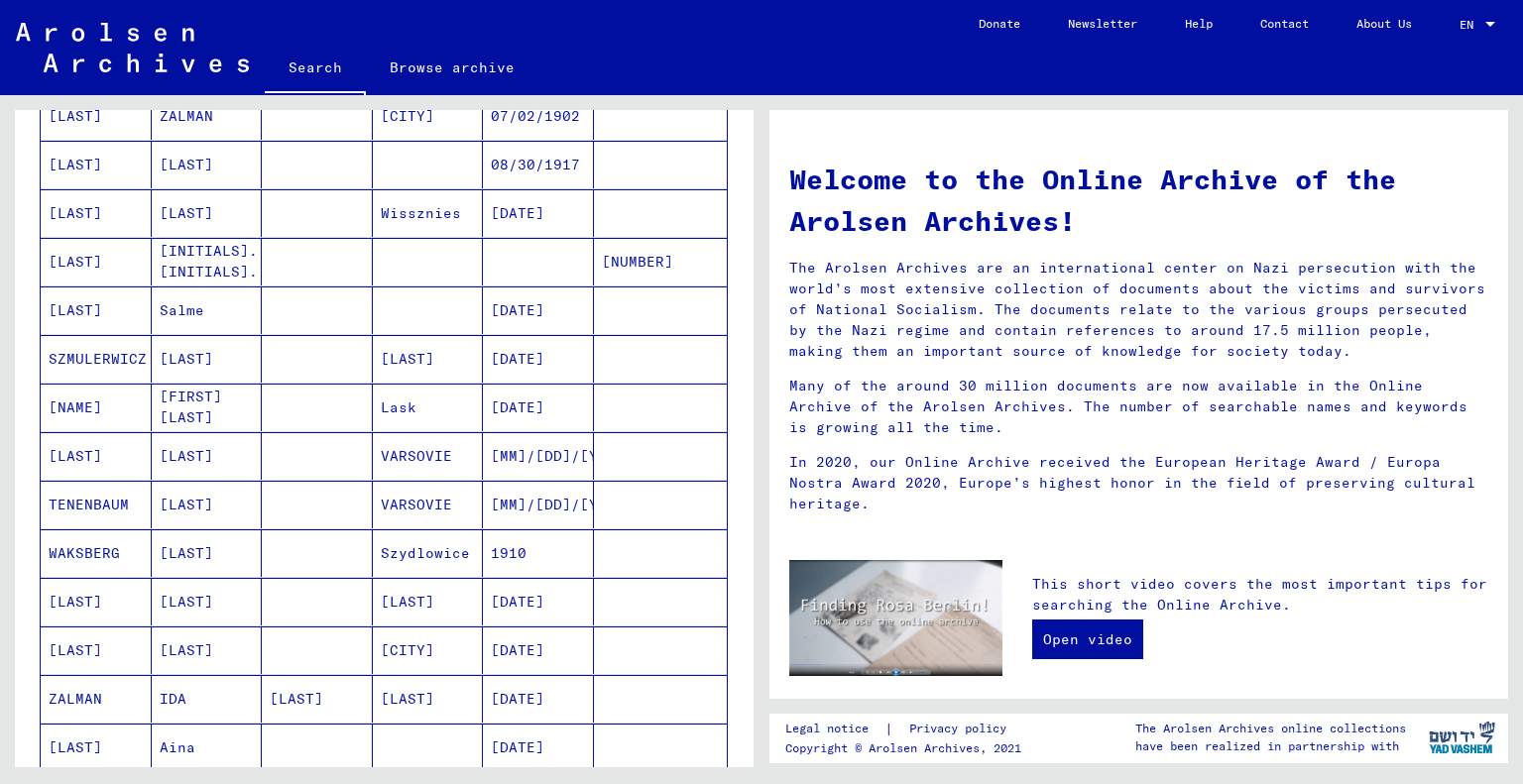 scroll, scrollTop: 793, scrollLeft: 0, axis: vertical 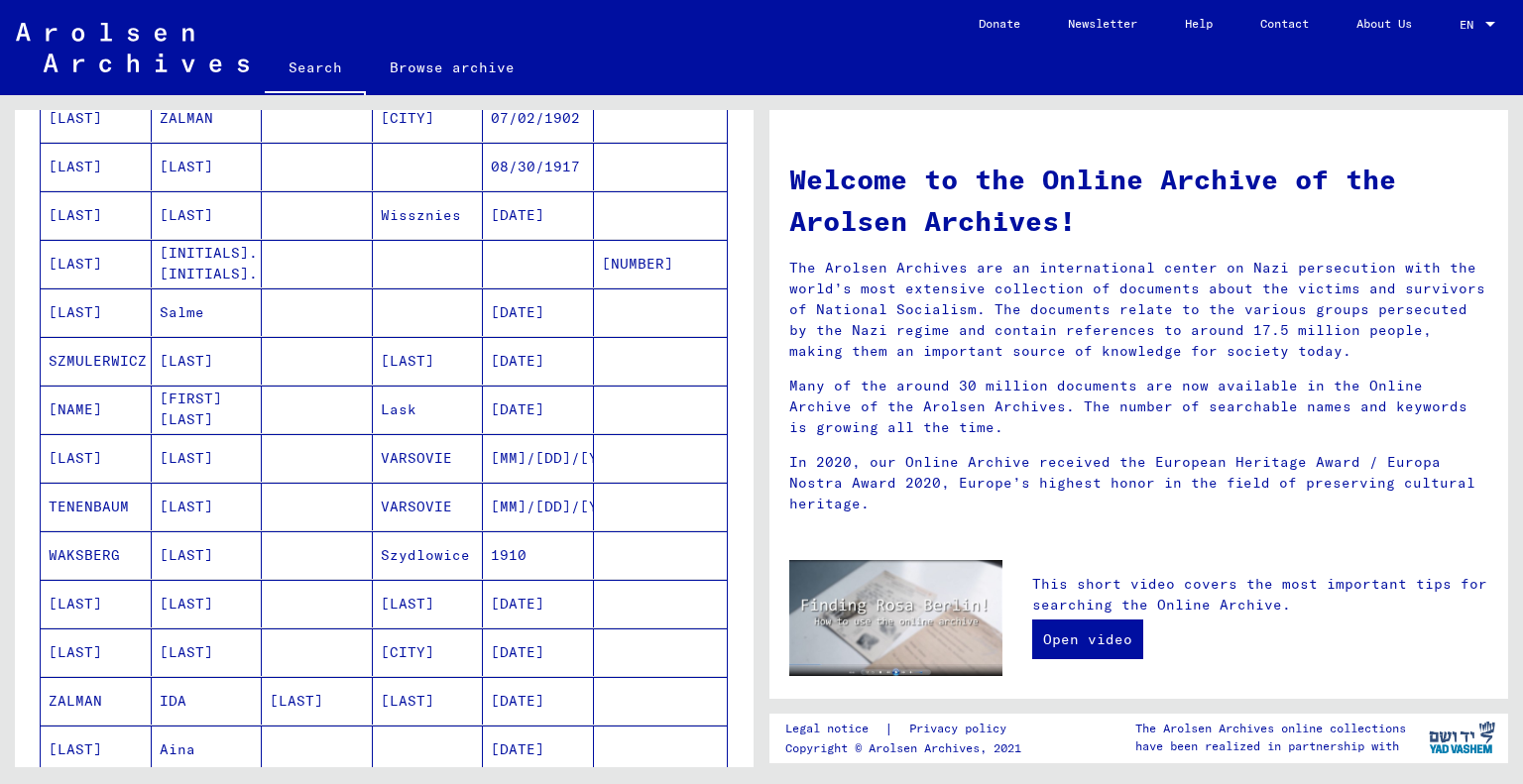 click on "[NUMBER]" at bounding box center [660, 312] 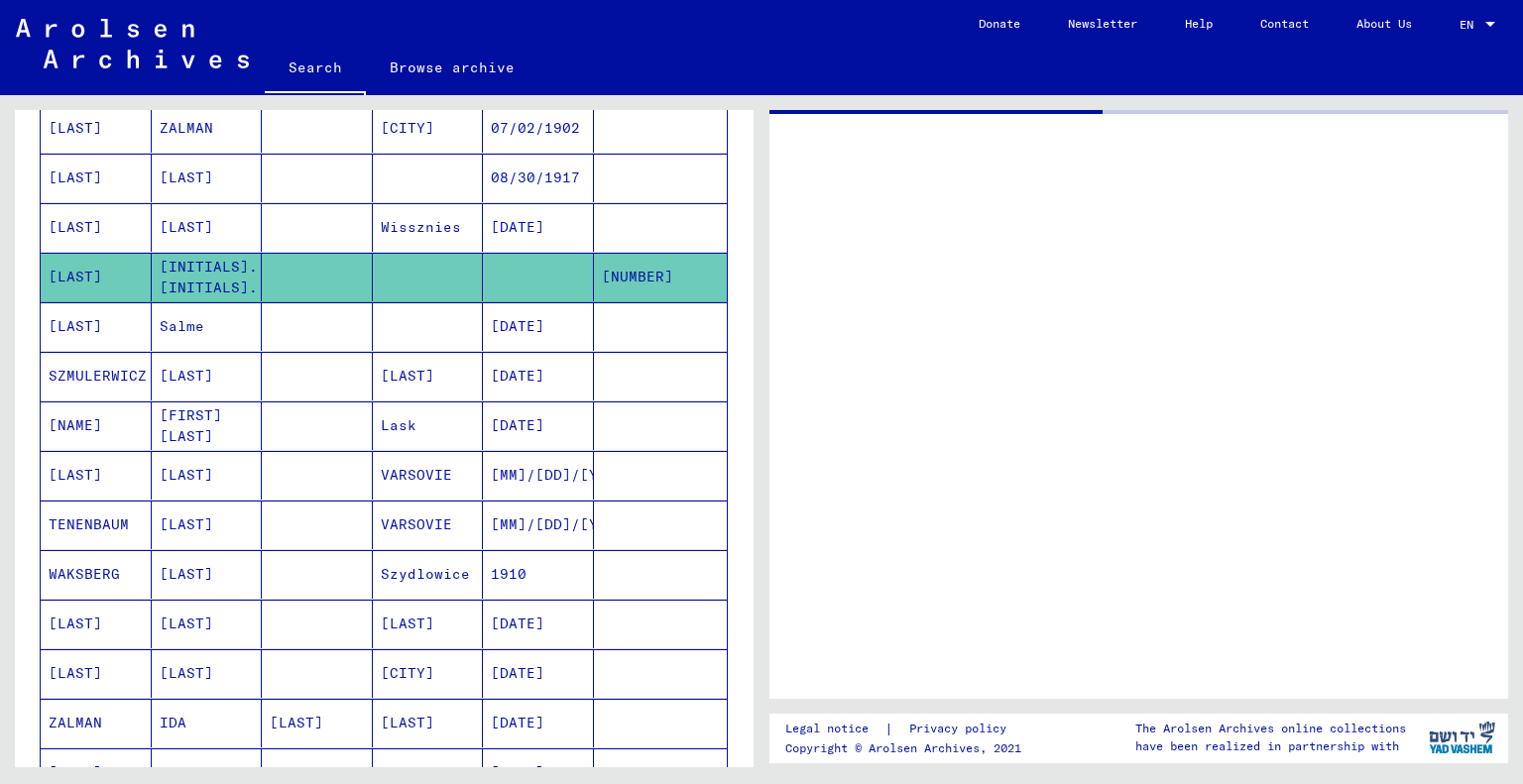 scroll, scrollTop: 801, scrollLeft: 0, axis: vertical 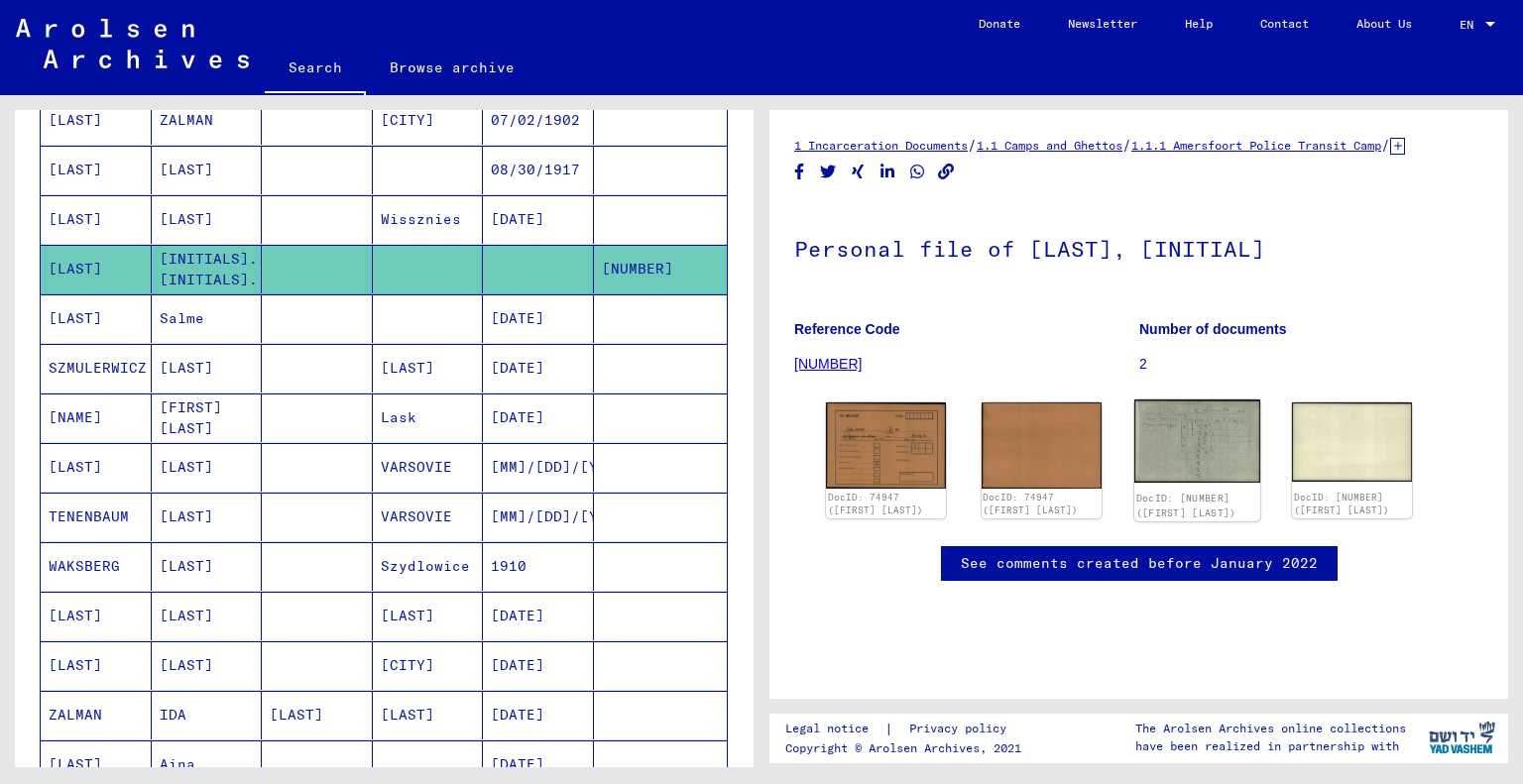 click 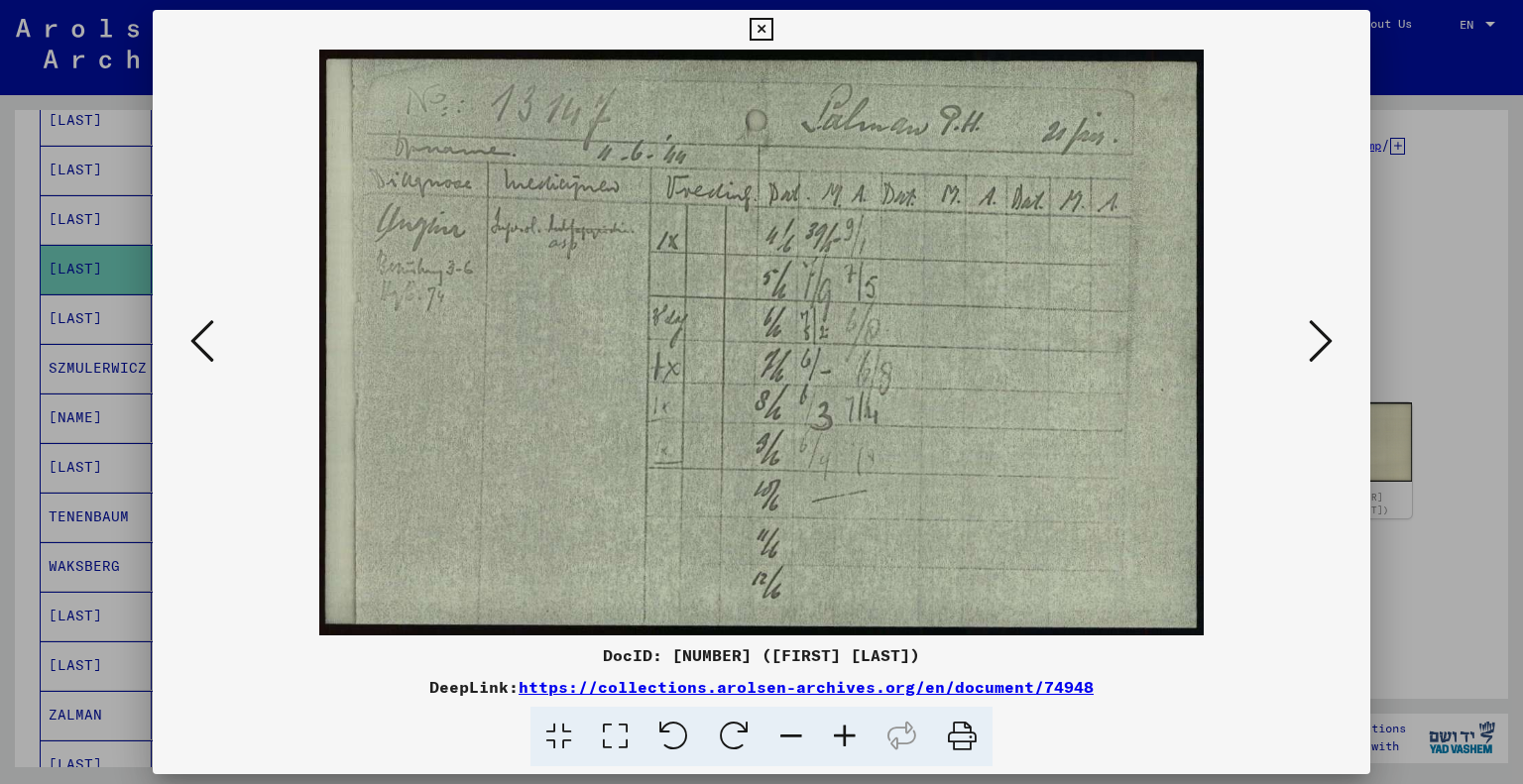 click at bounding box center (761, 30) 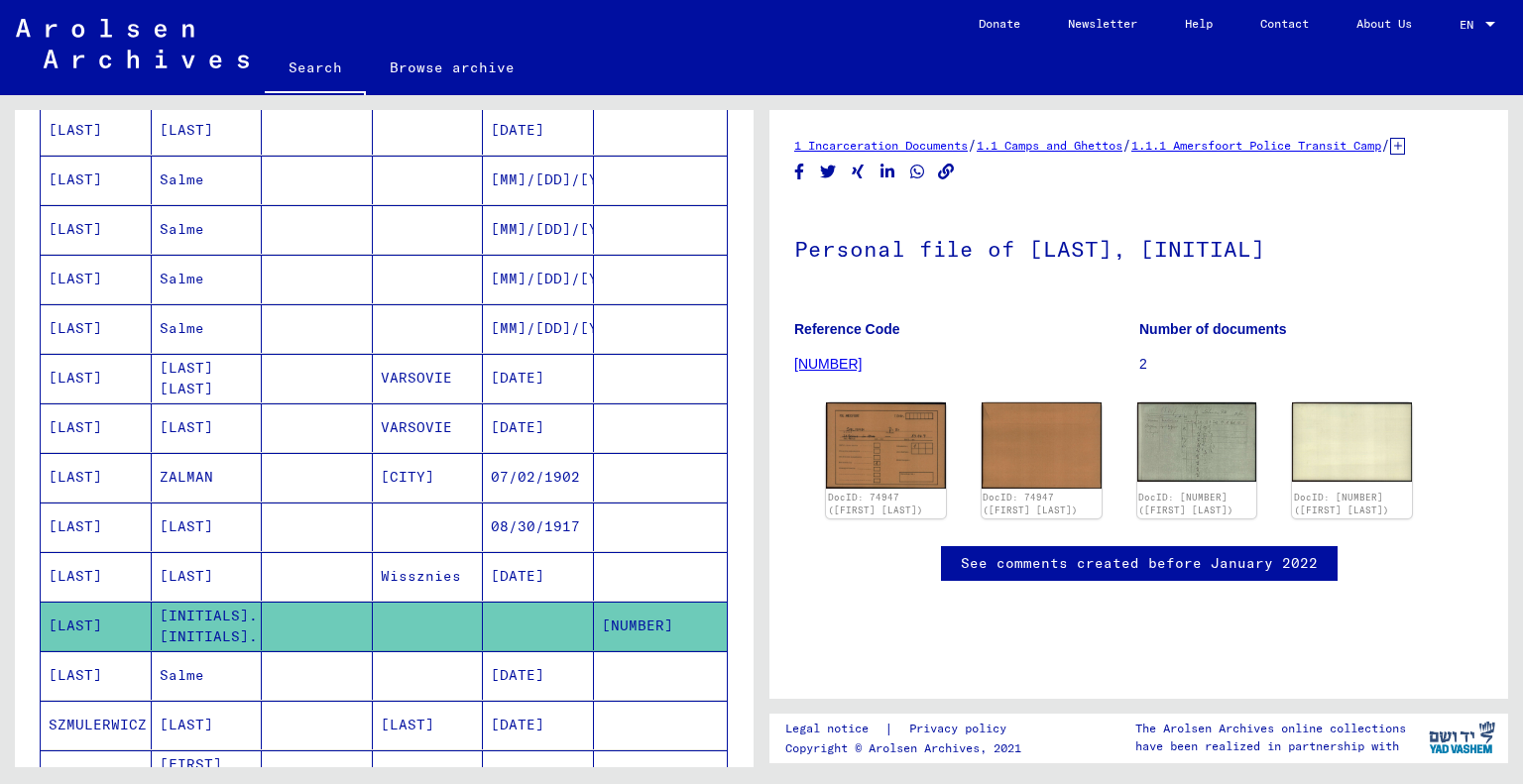 scroll, scrollTop: 404, scrollLeft: 0, axis: vertical 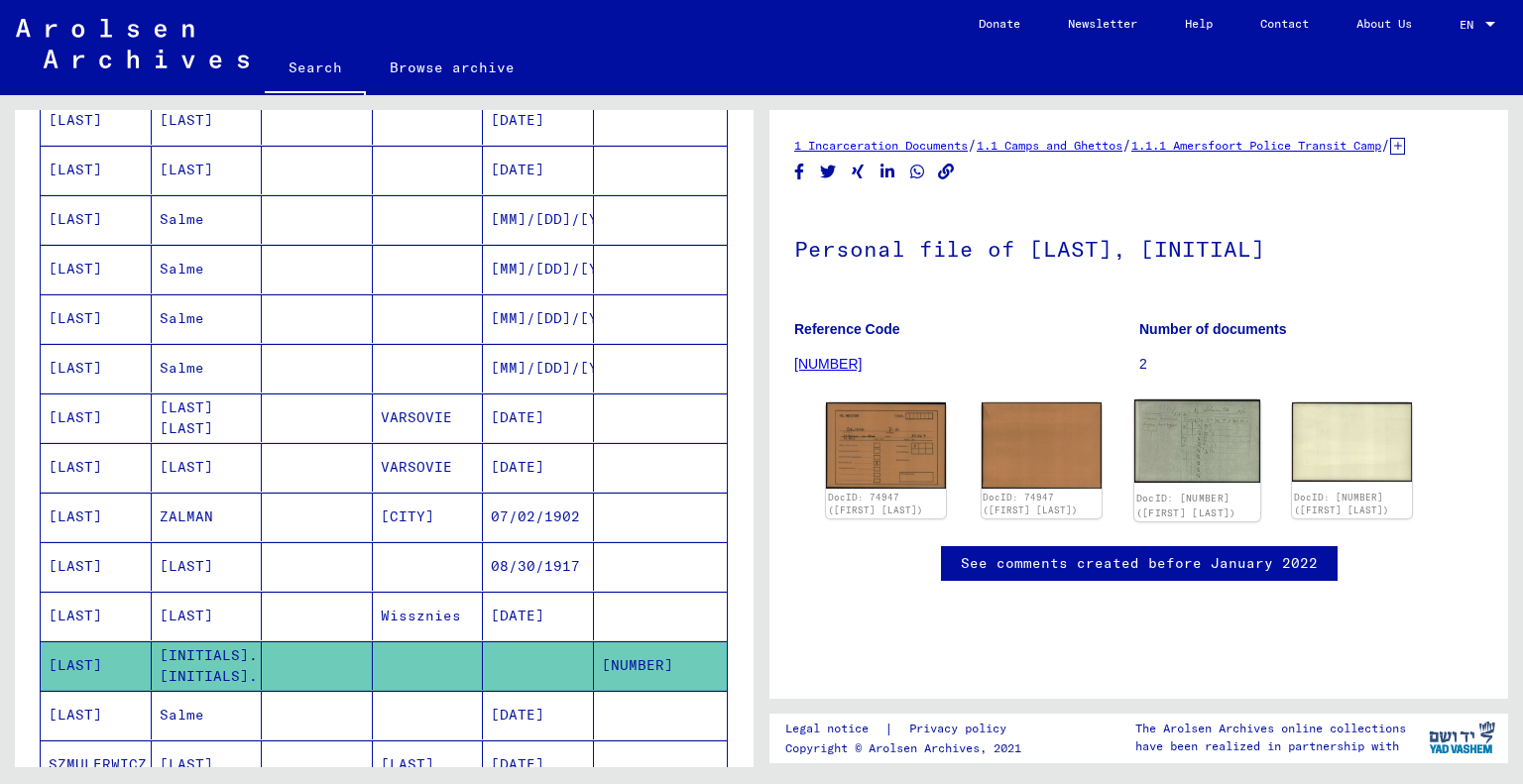 click 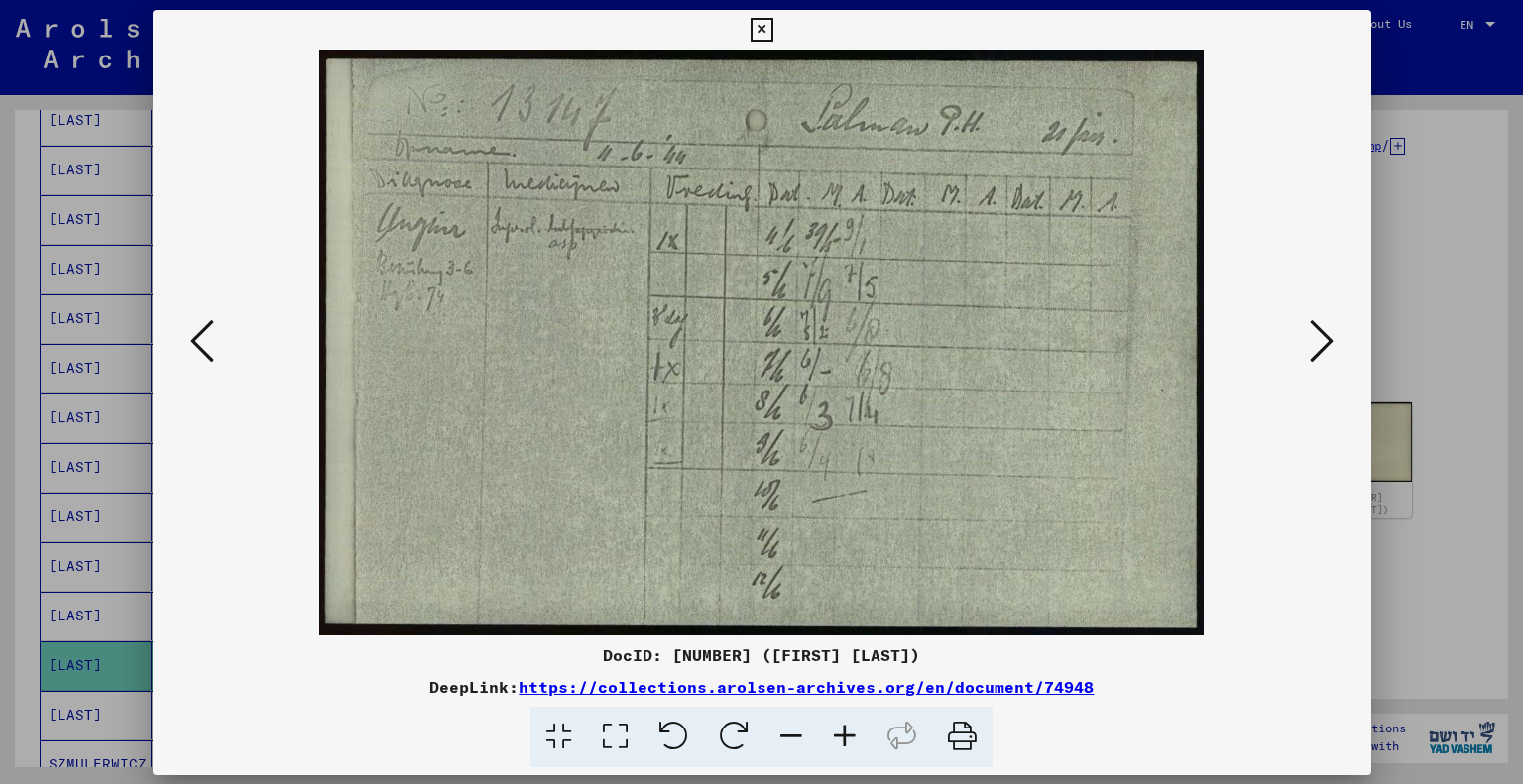 click at bounding box center (762, 342) 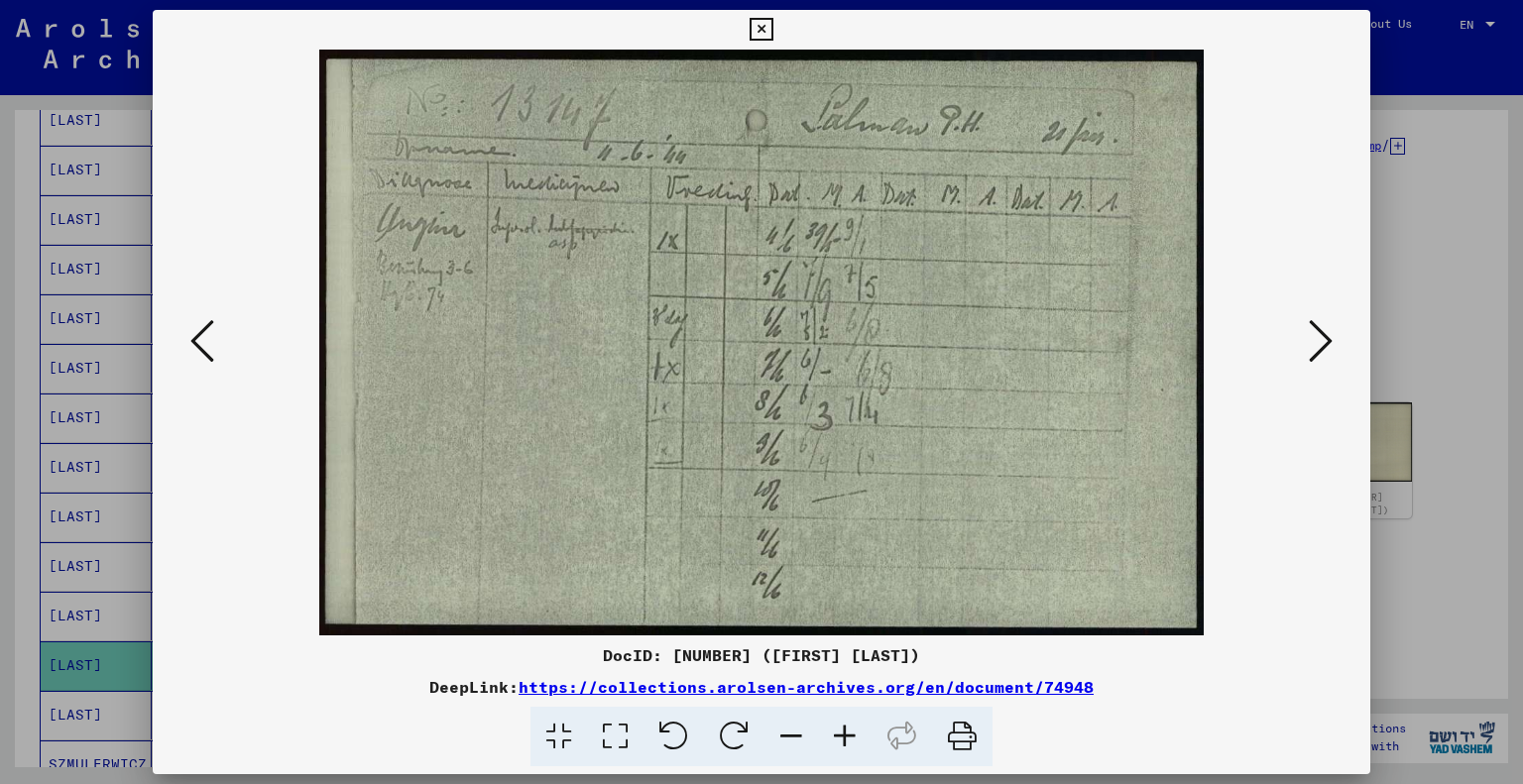click at bounding box center (845, 736) 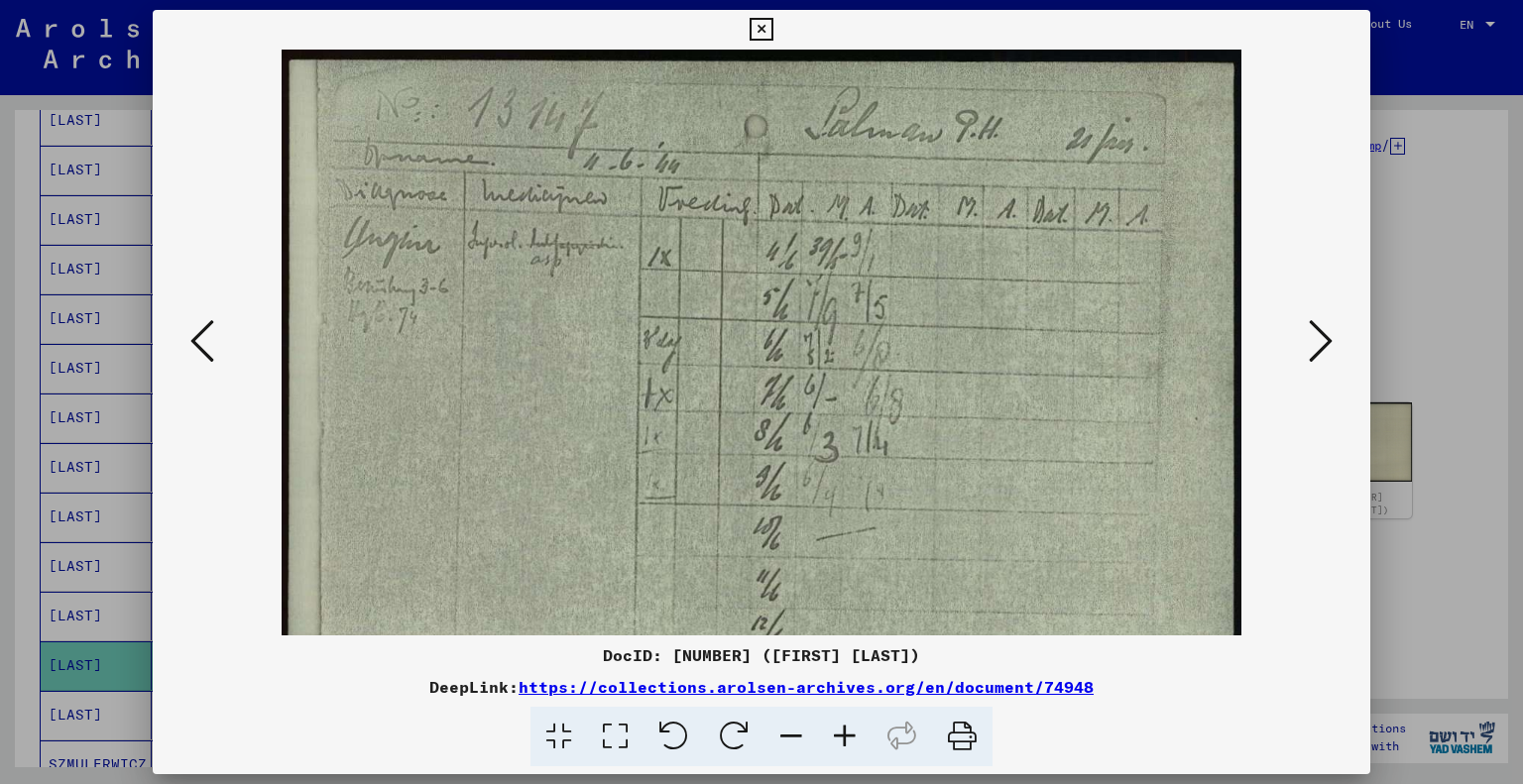 click at bounding box center (845, 736) 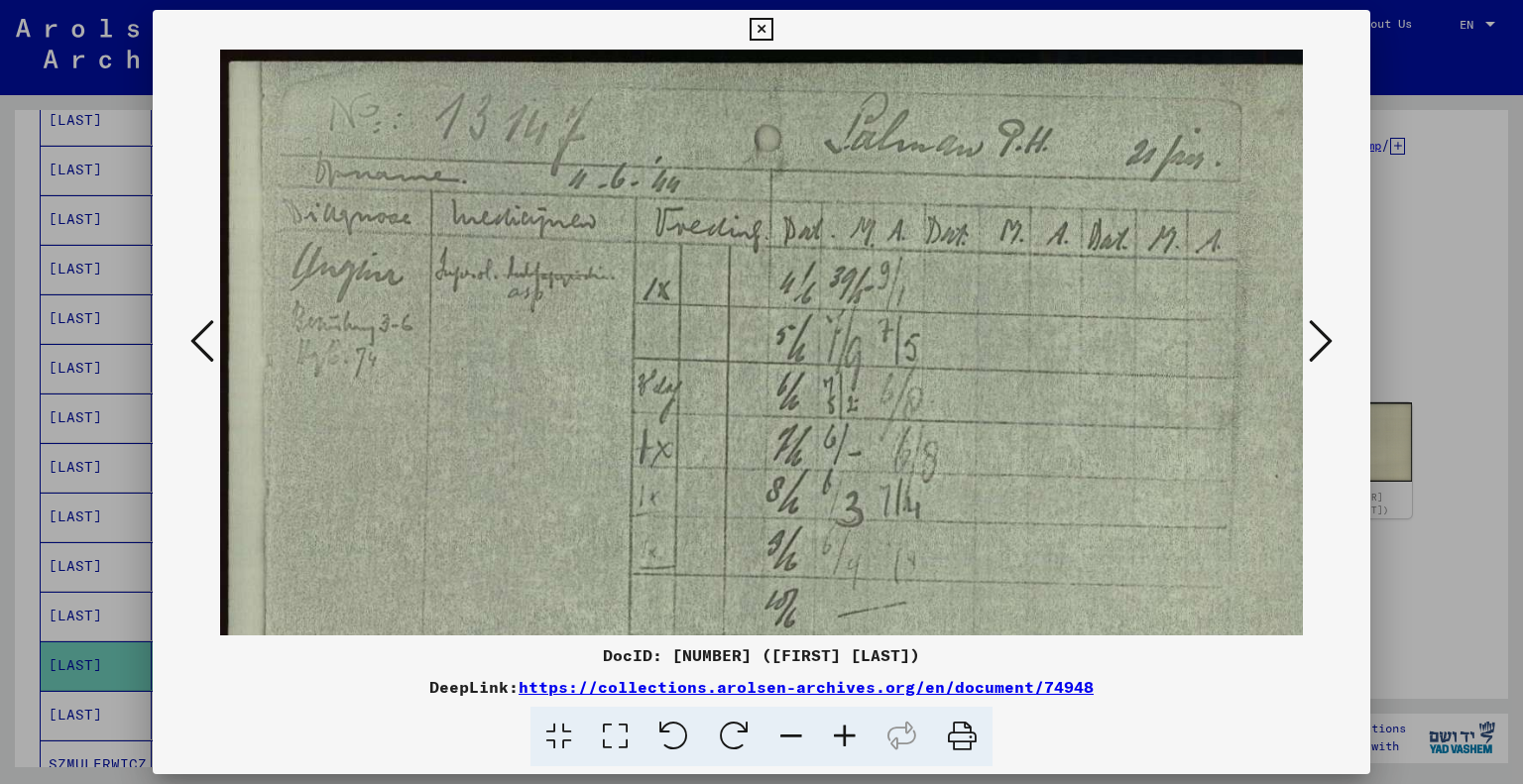 click at bounding box center [845, 736] 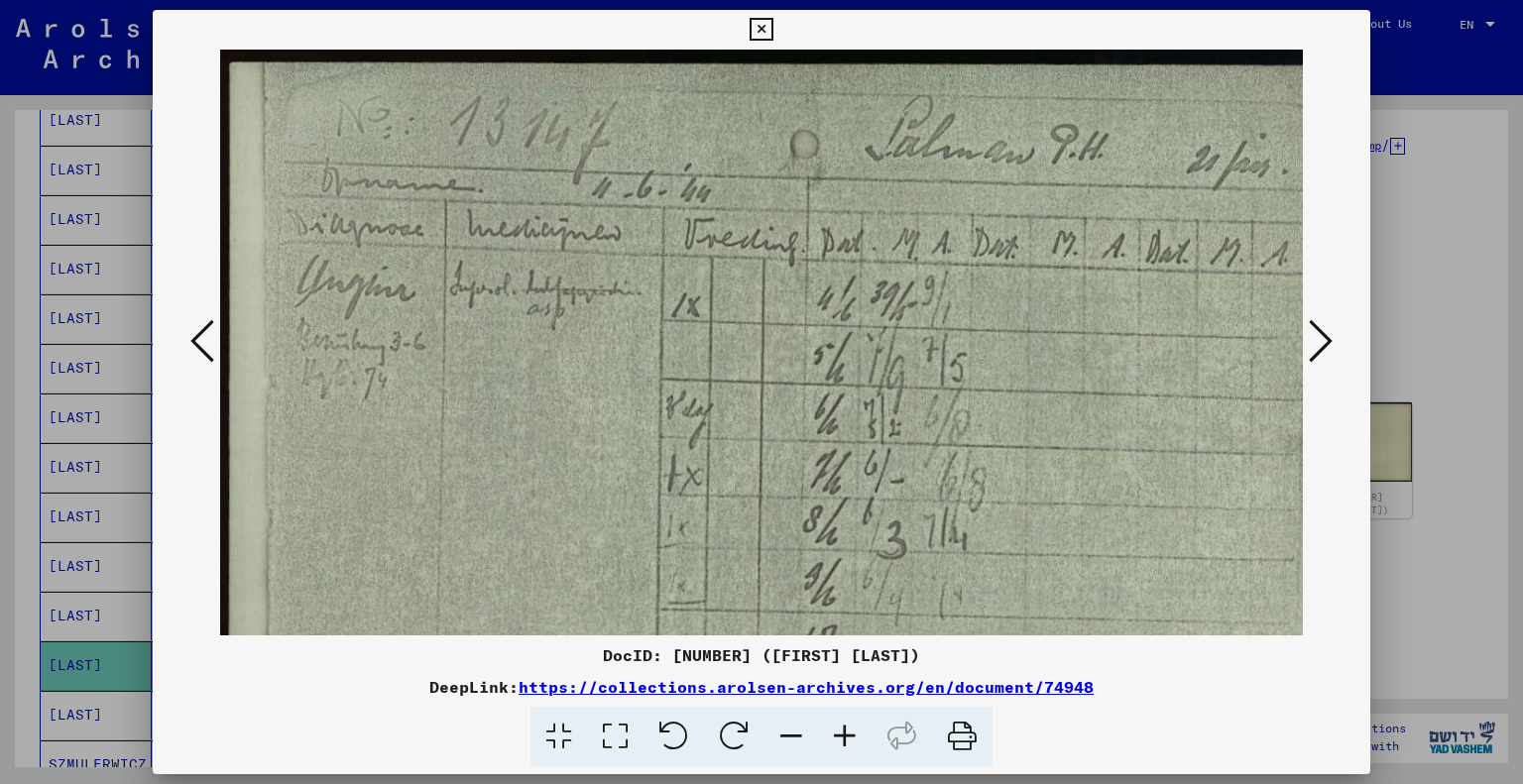 click at bounding box center (845, 736) 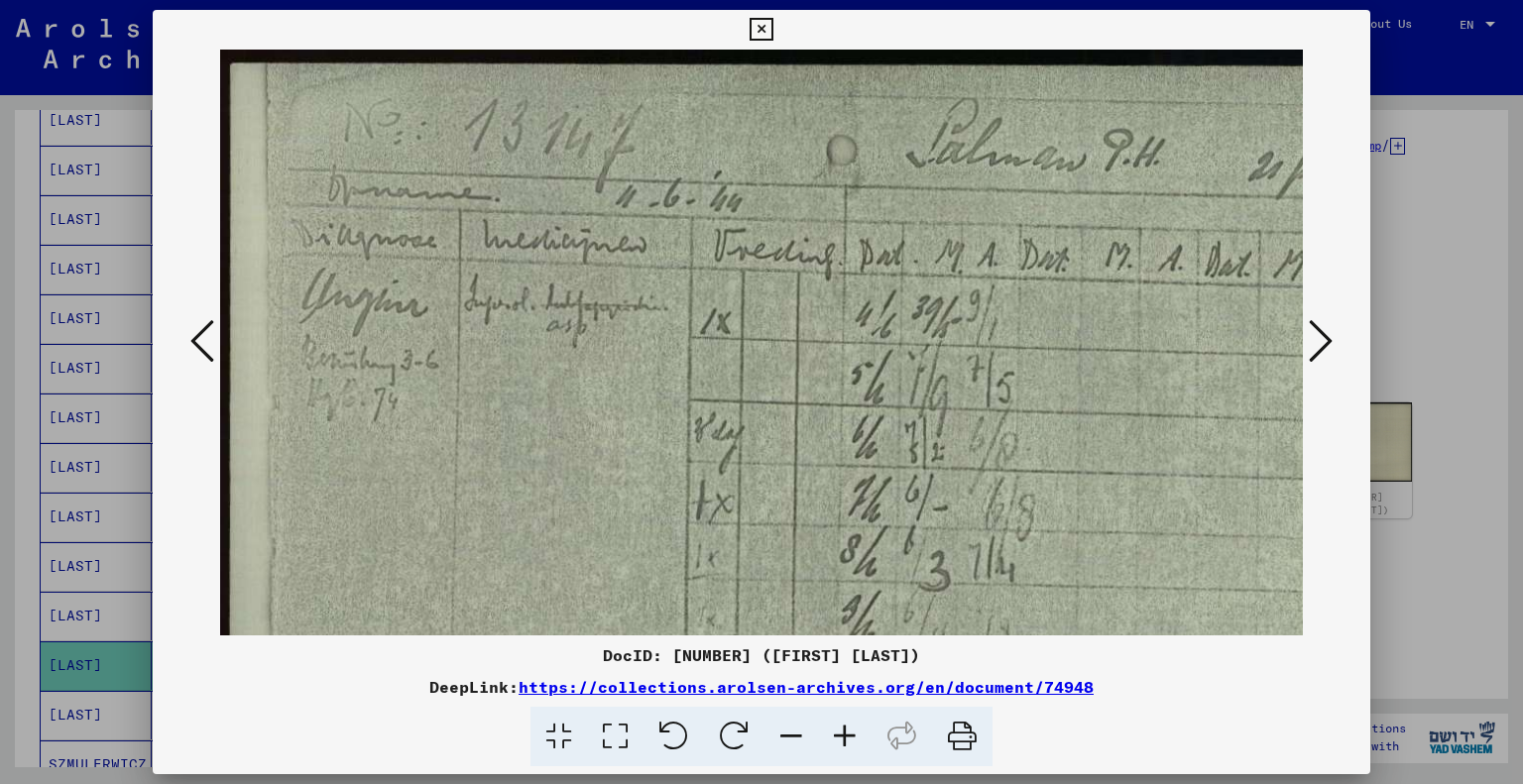 click at bounding box center [845, 736] 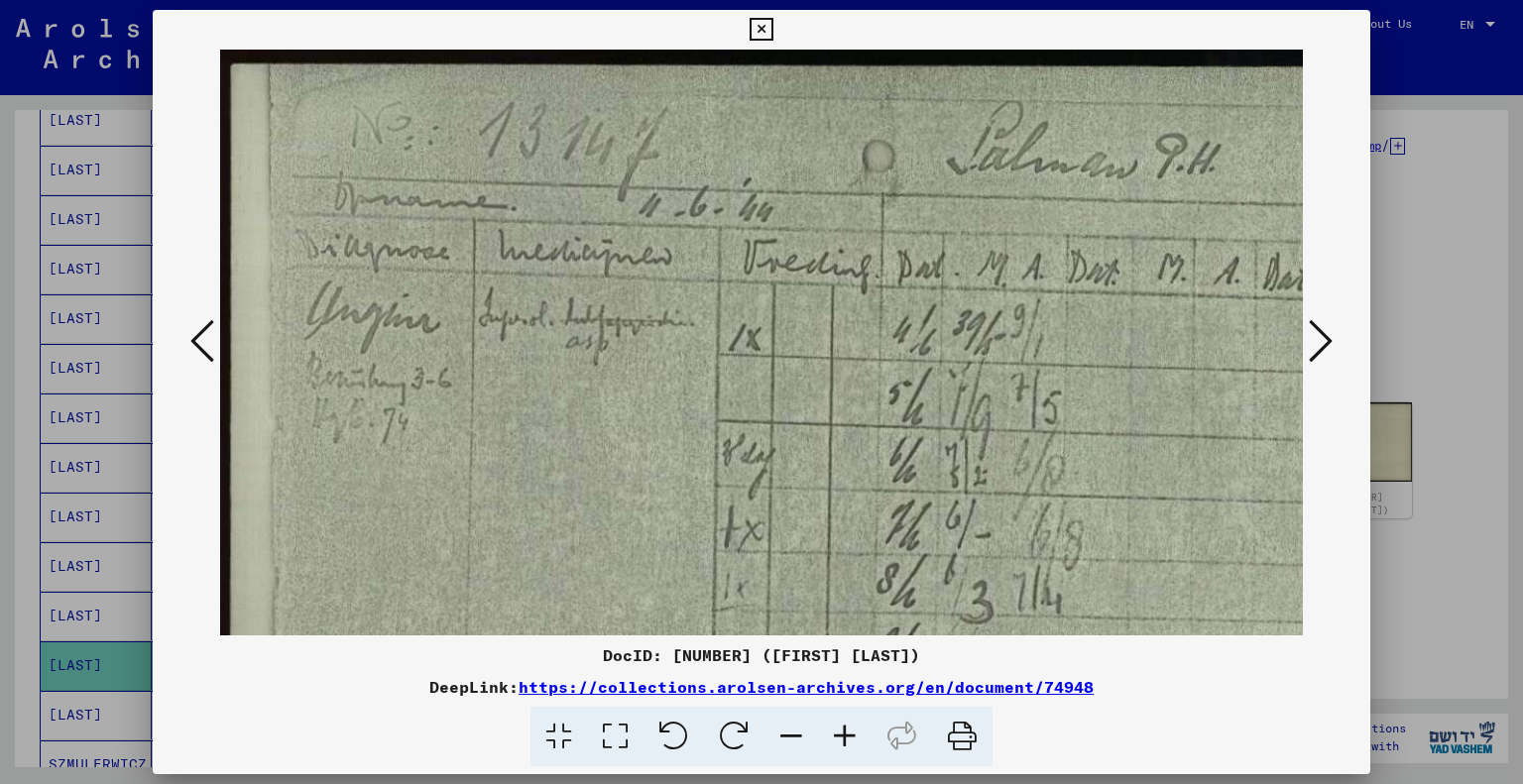 click at bounding box center [845, 736] 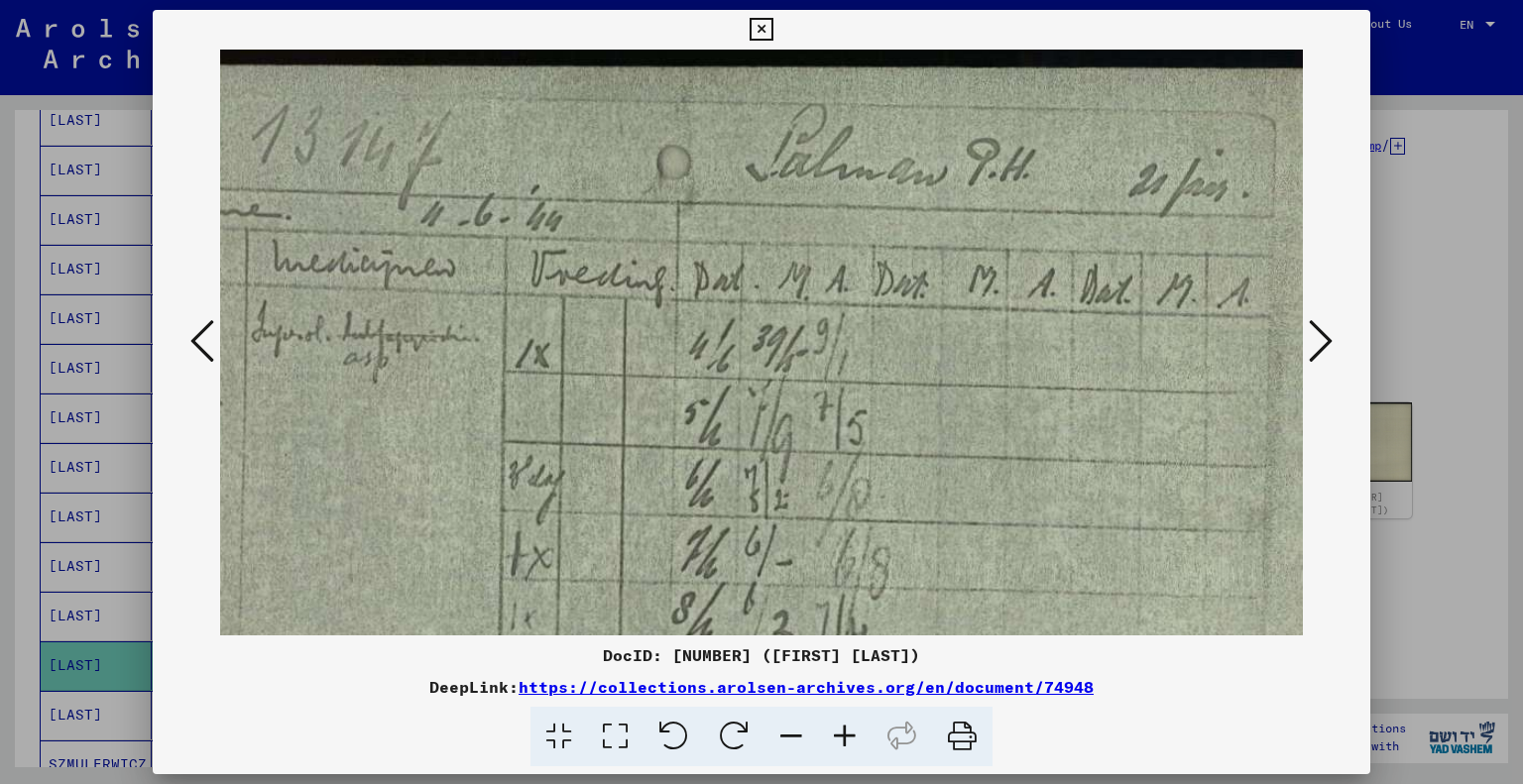 scroll, scrollTop: 0, scrollLeft: 243, axis: horizontal 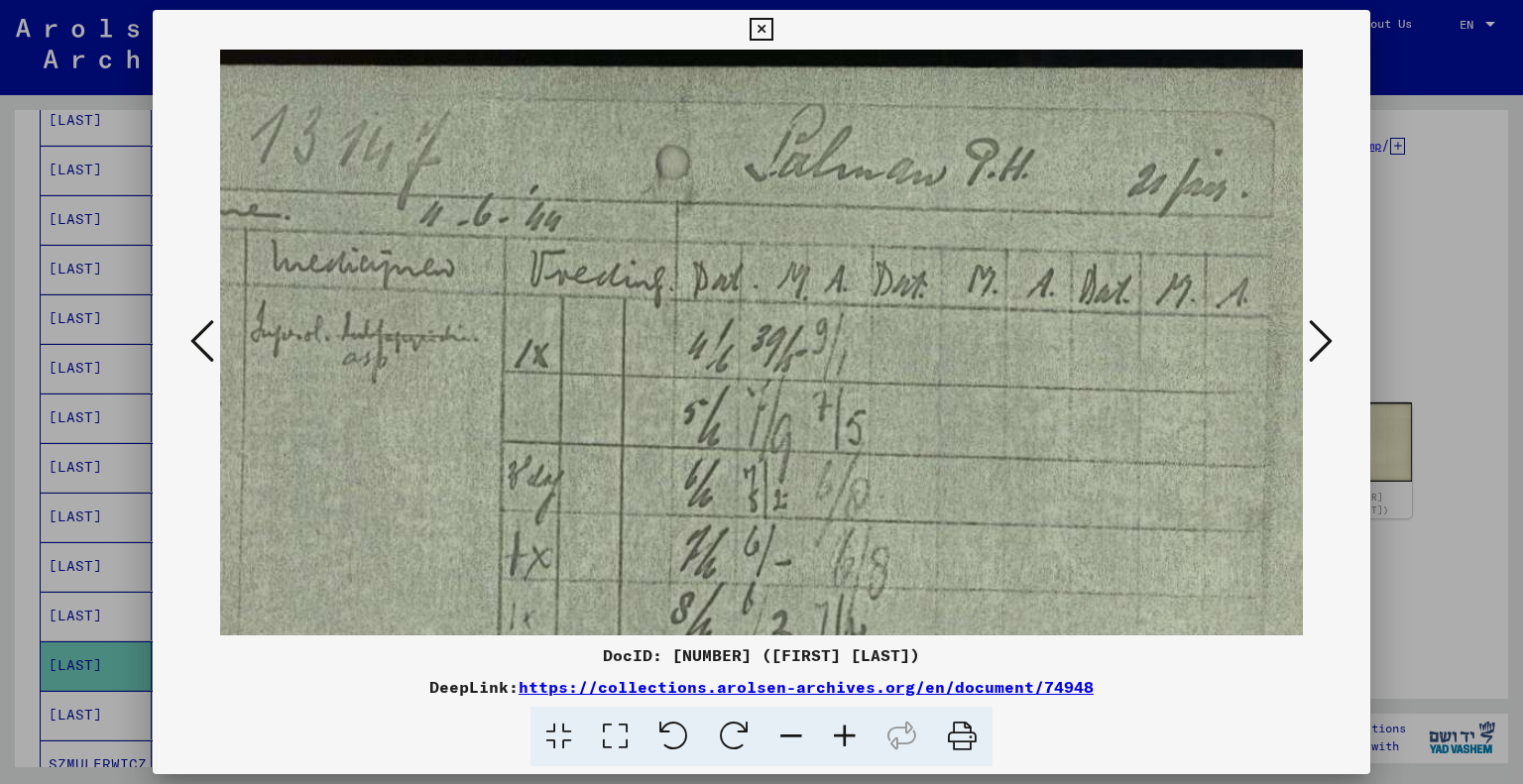 drag, startPoint x: 1087, startPoint y: 463, endPoint x: 845, endPoint y: 473, distance: 242.20652 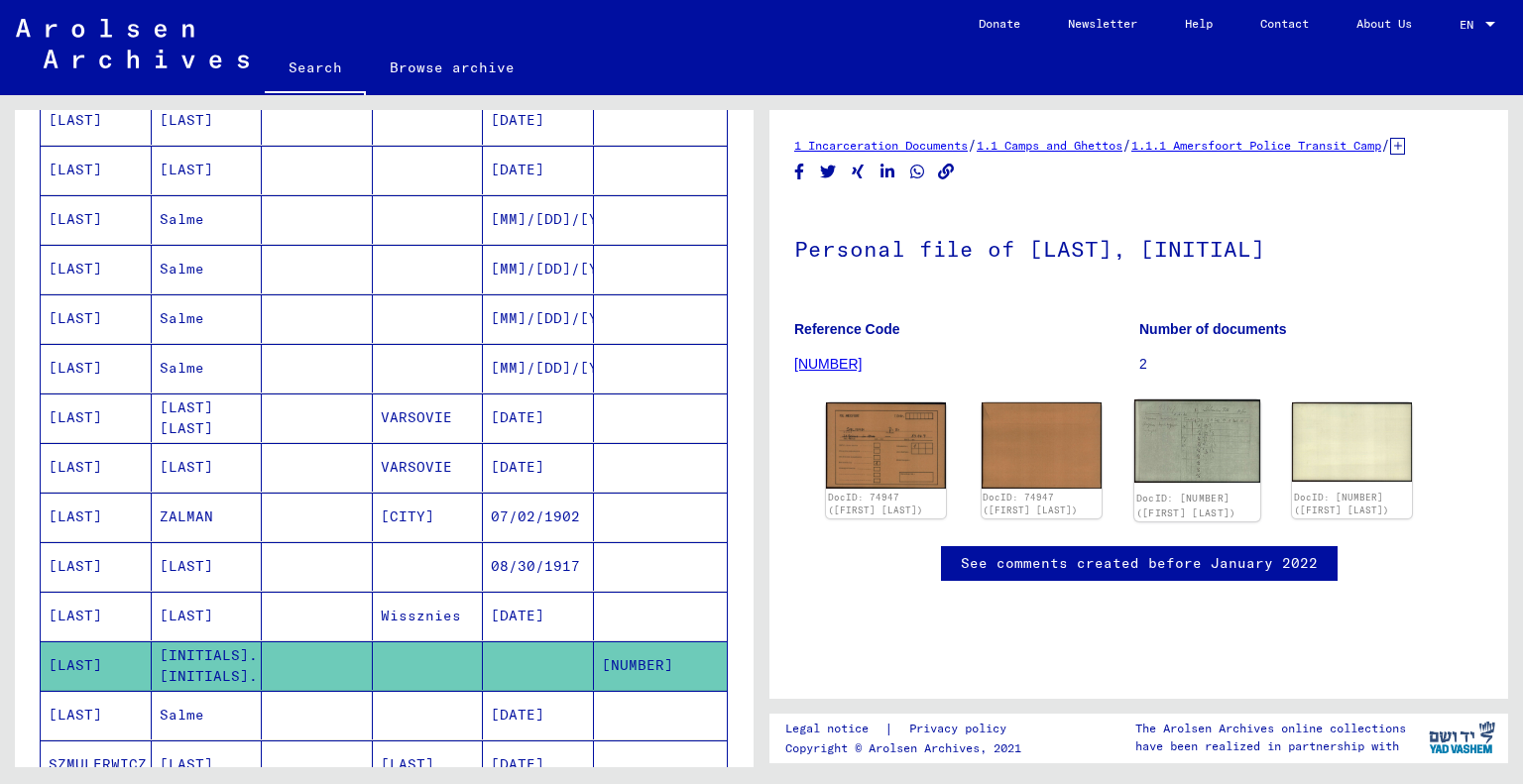 click 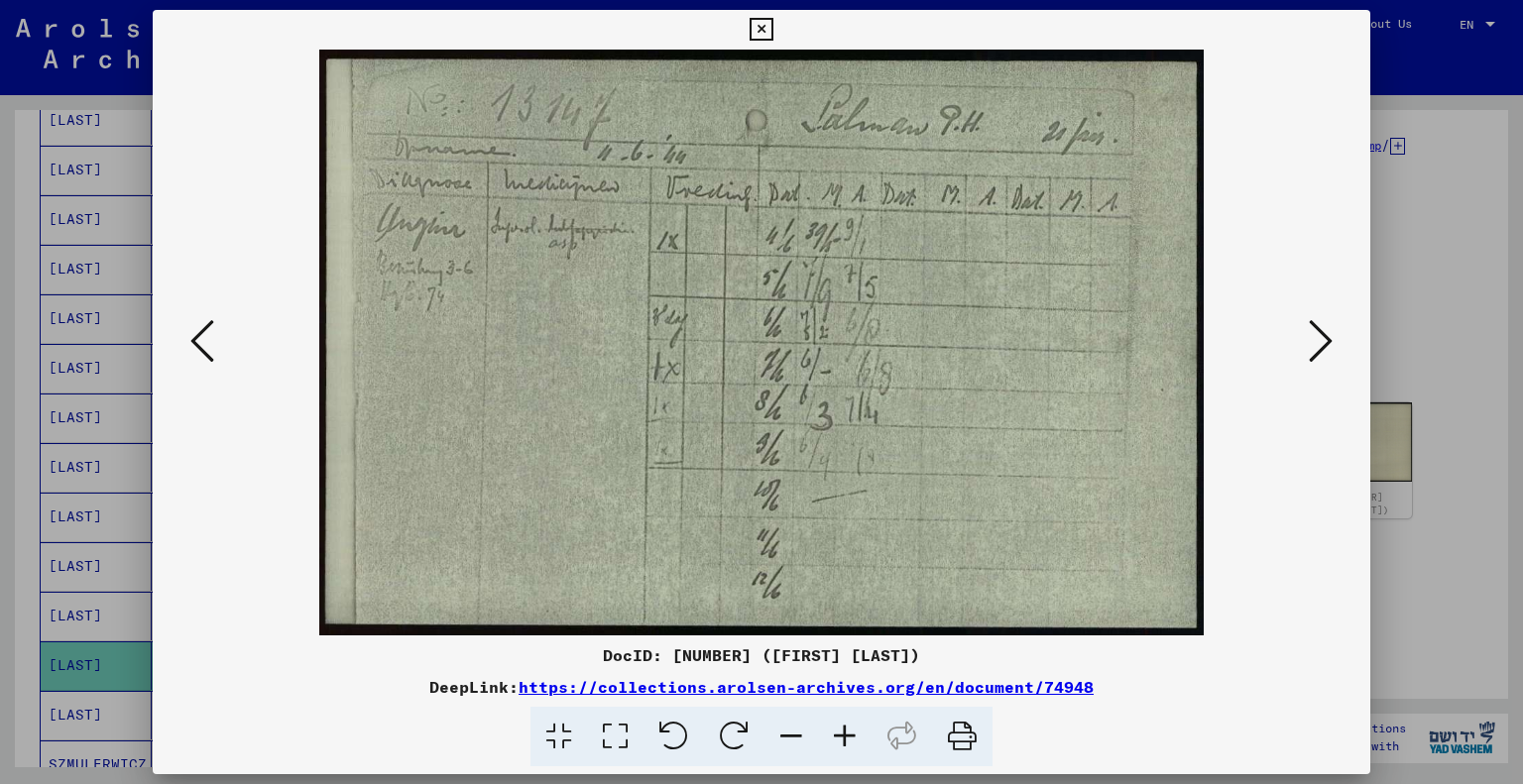 click at bounding box center (845, 736) 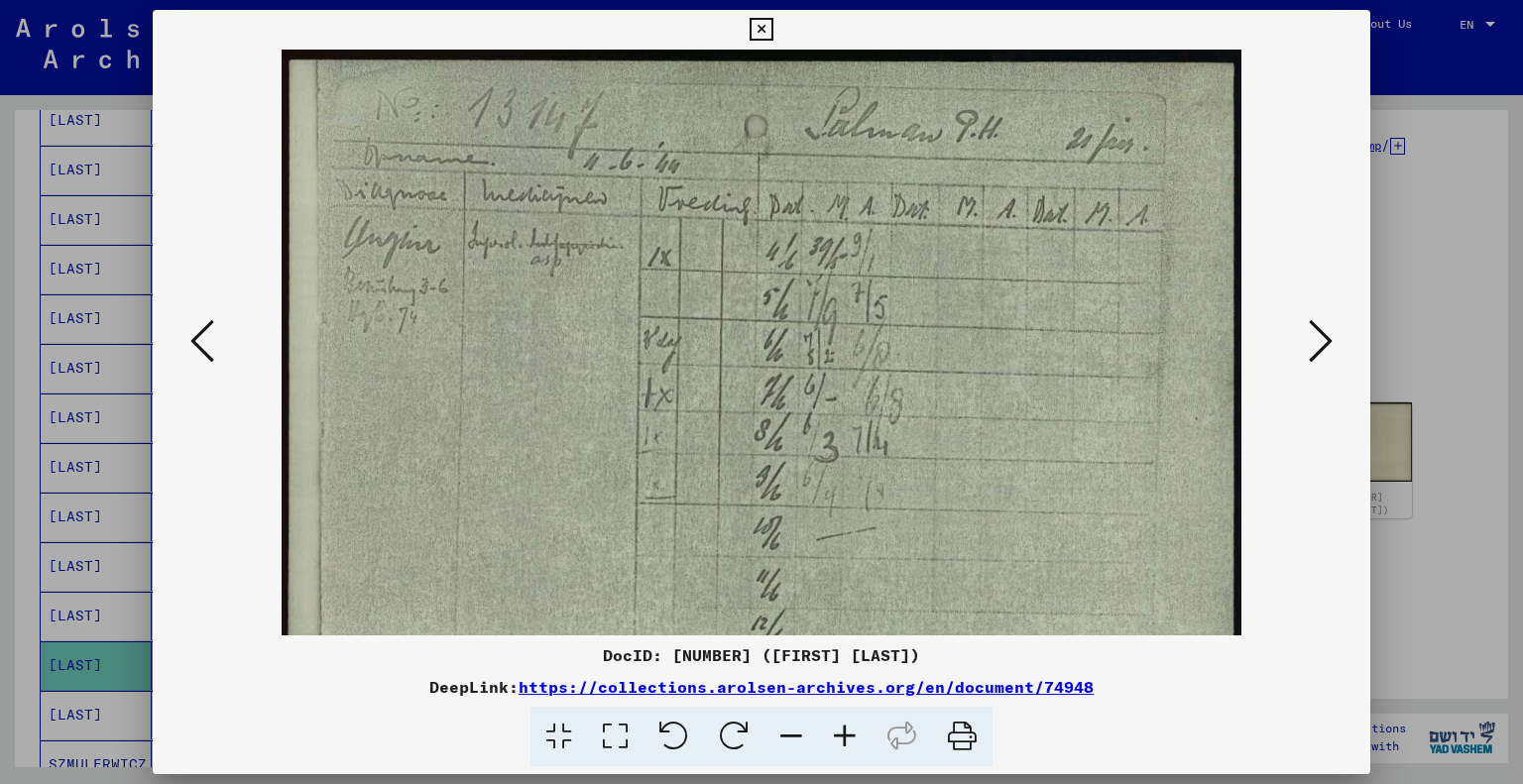 click at bounding box center [845, 736] 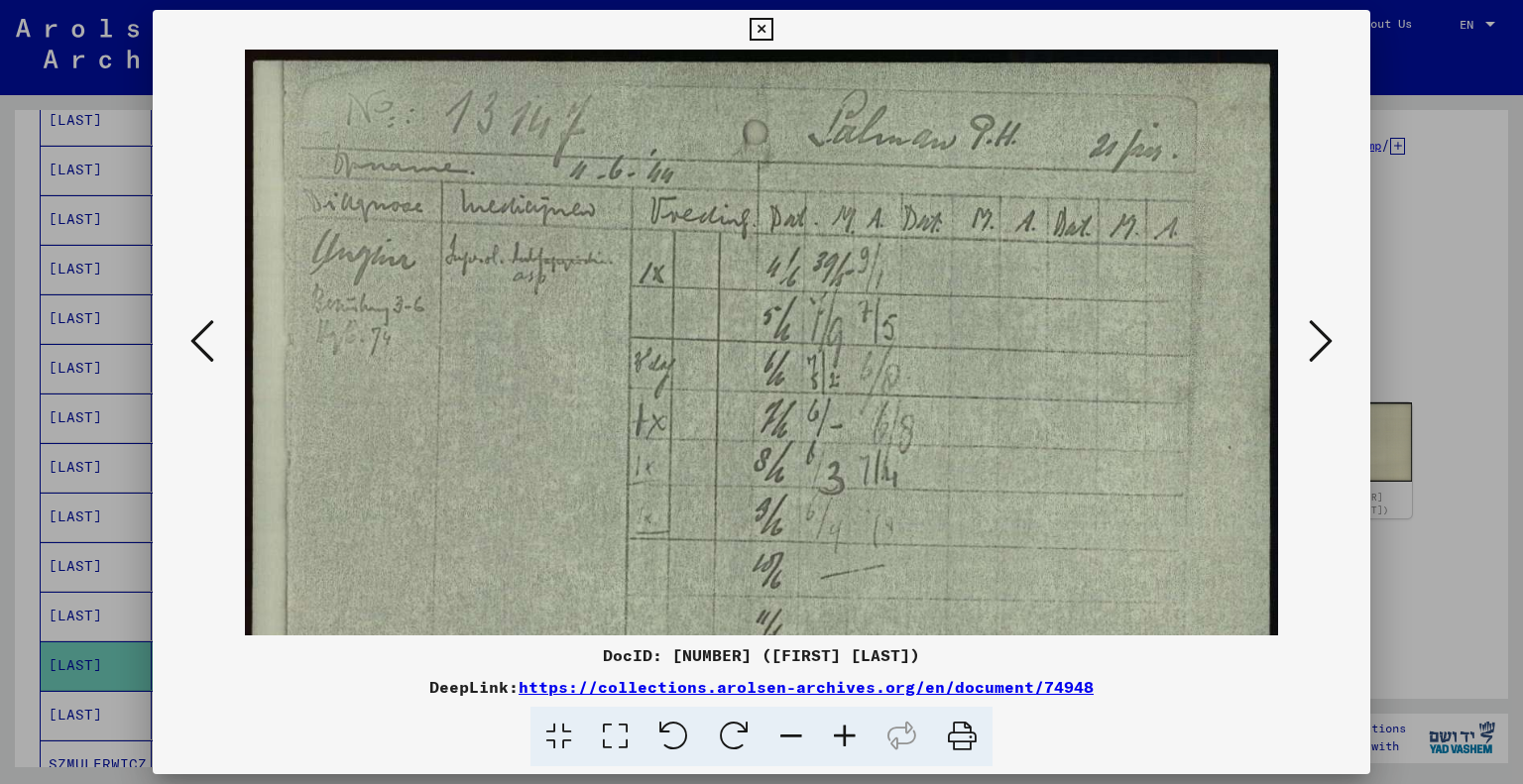 click at bounding box center [845, 736] 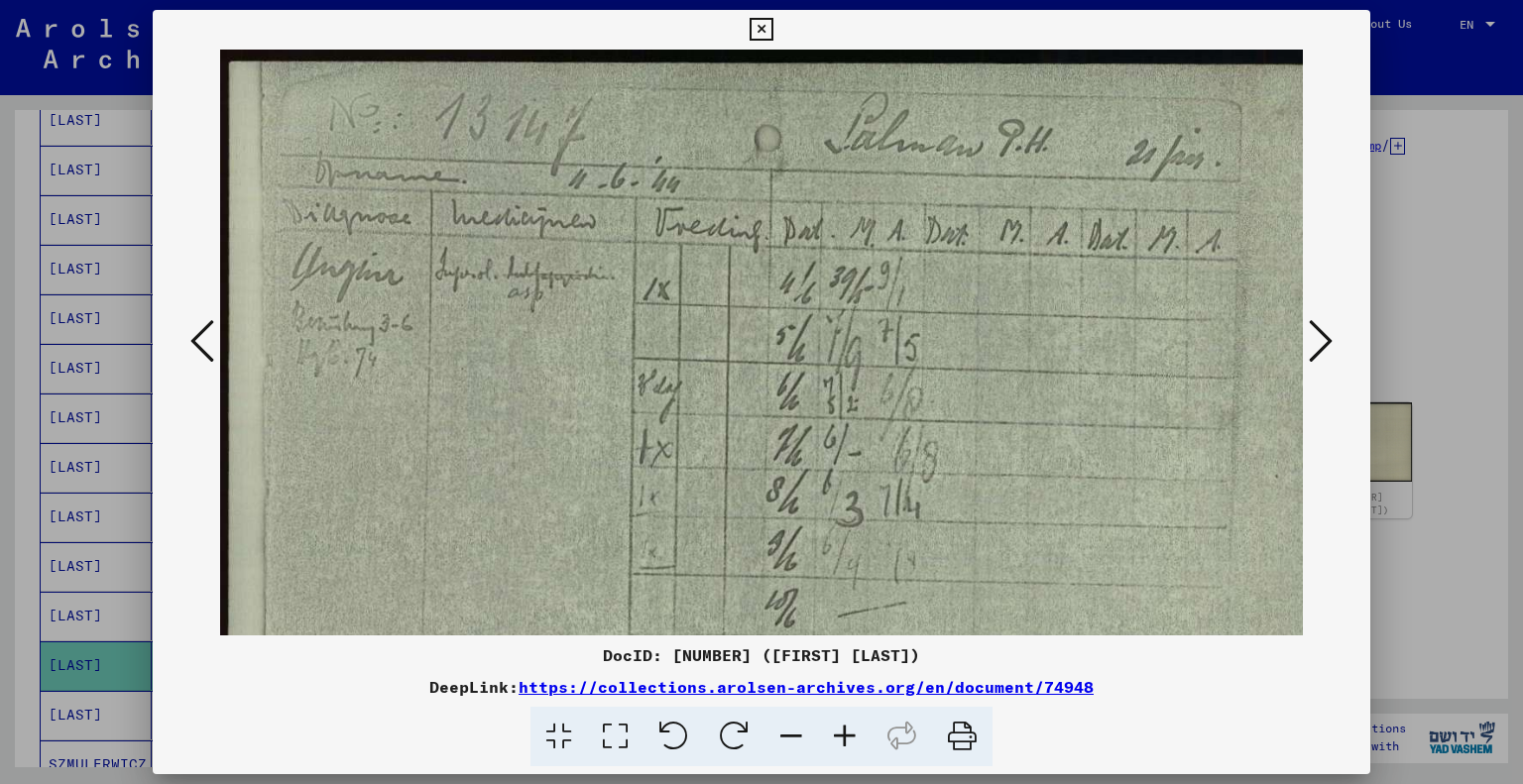 click at bounding box center [845, 736] 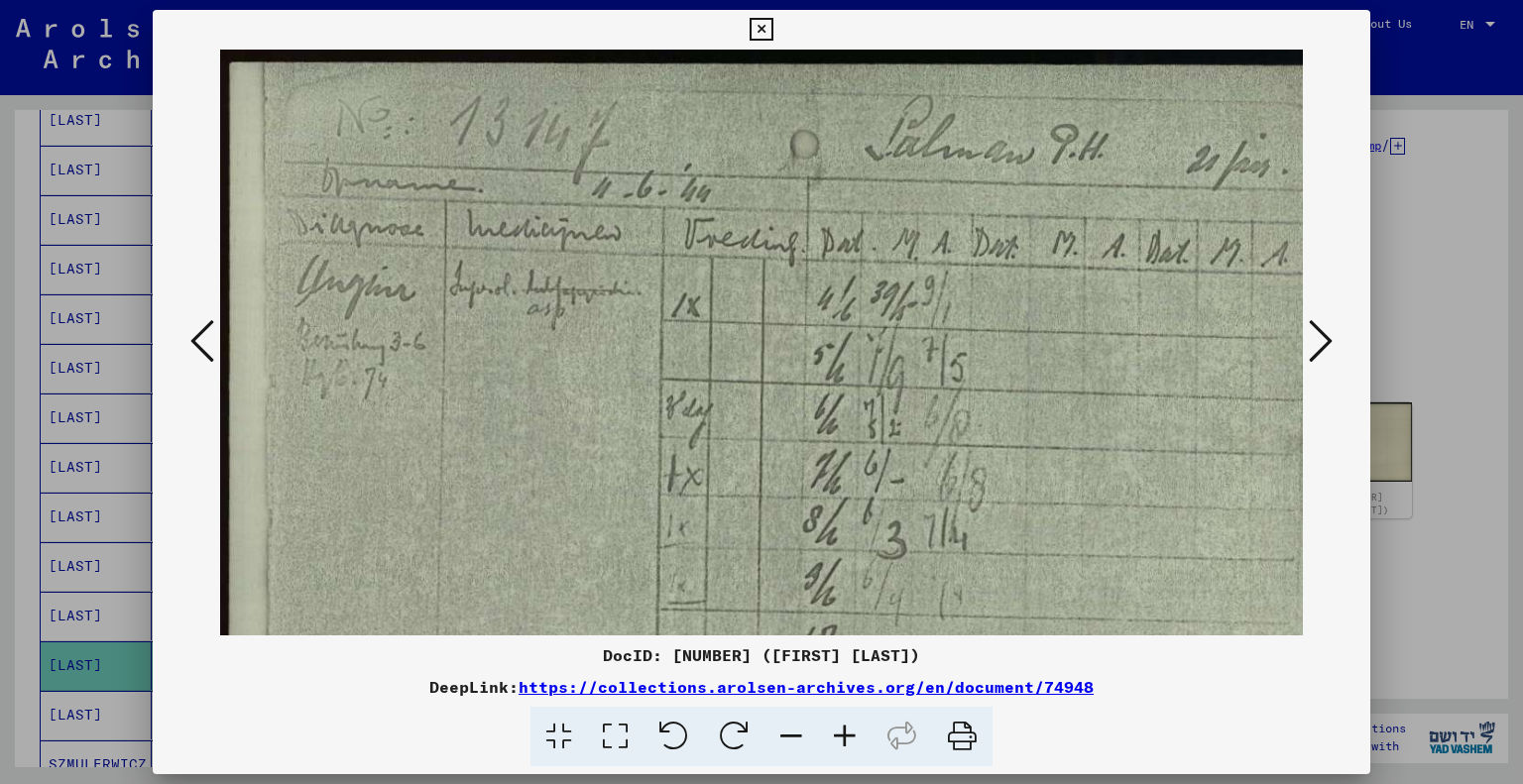 click at bounding box center [845, 736] 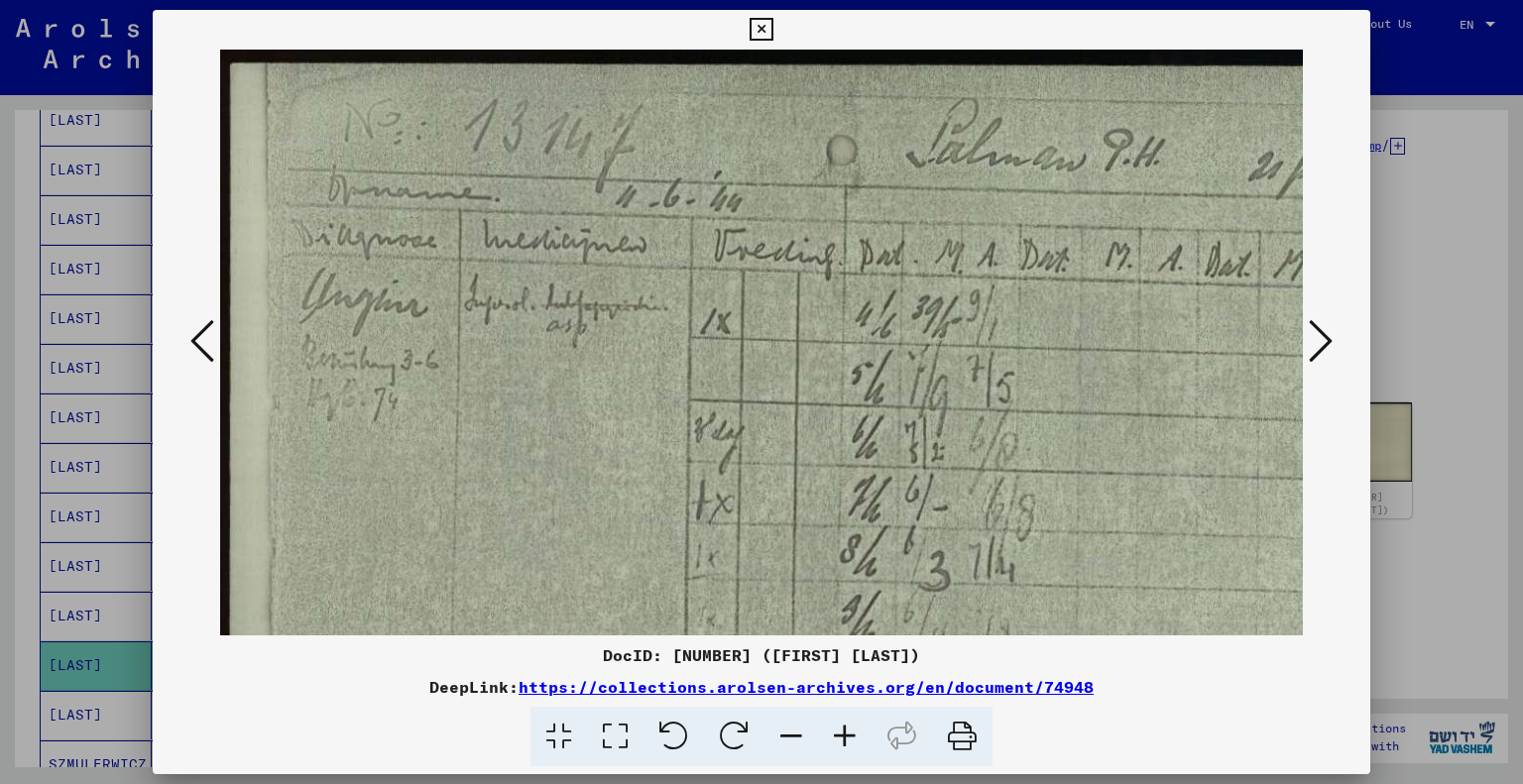 click at bounding box center (845, 736) 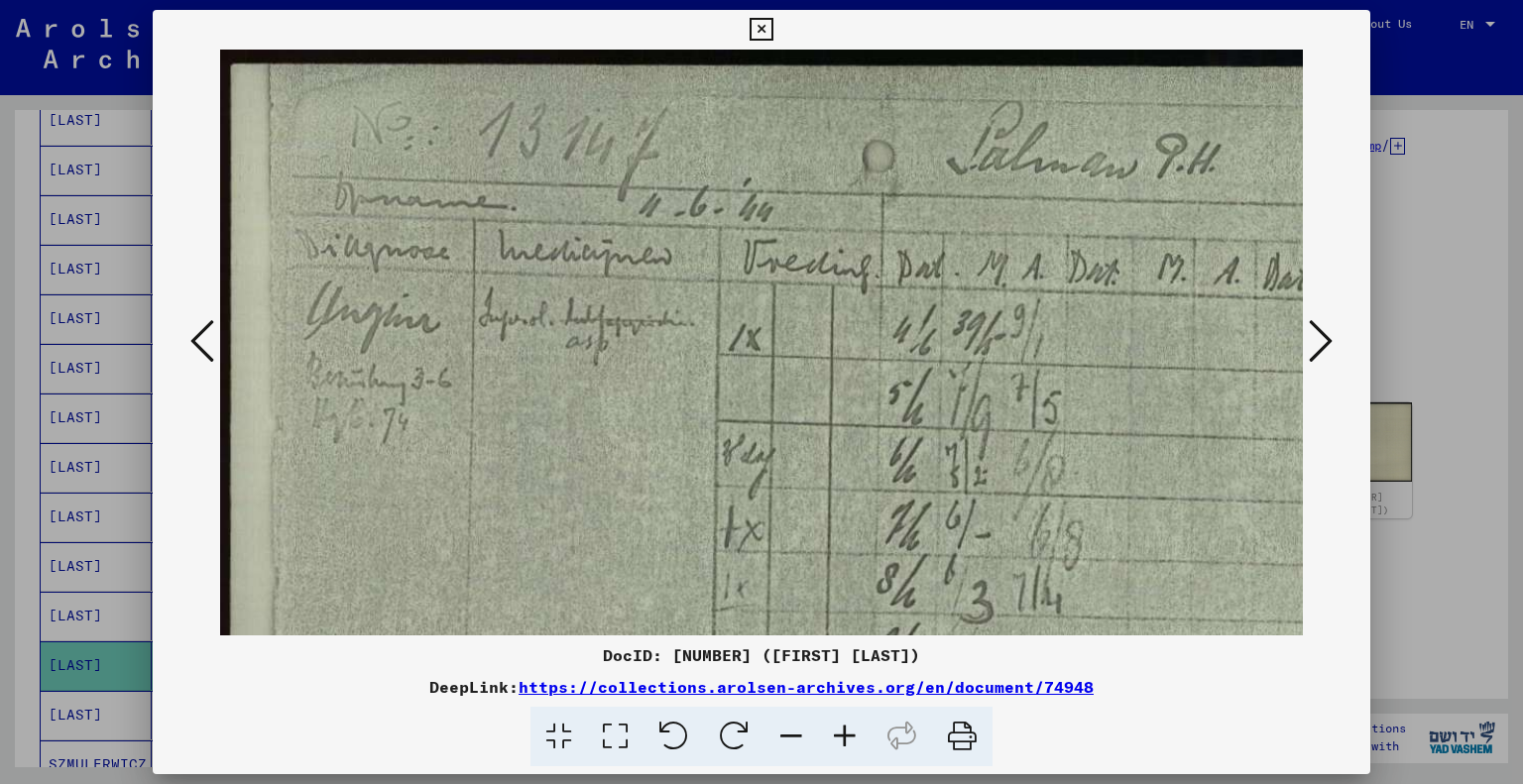 click at bounding box center (845, 736) 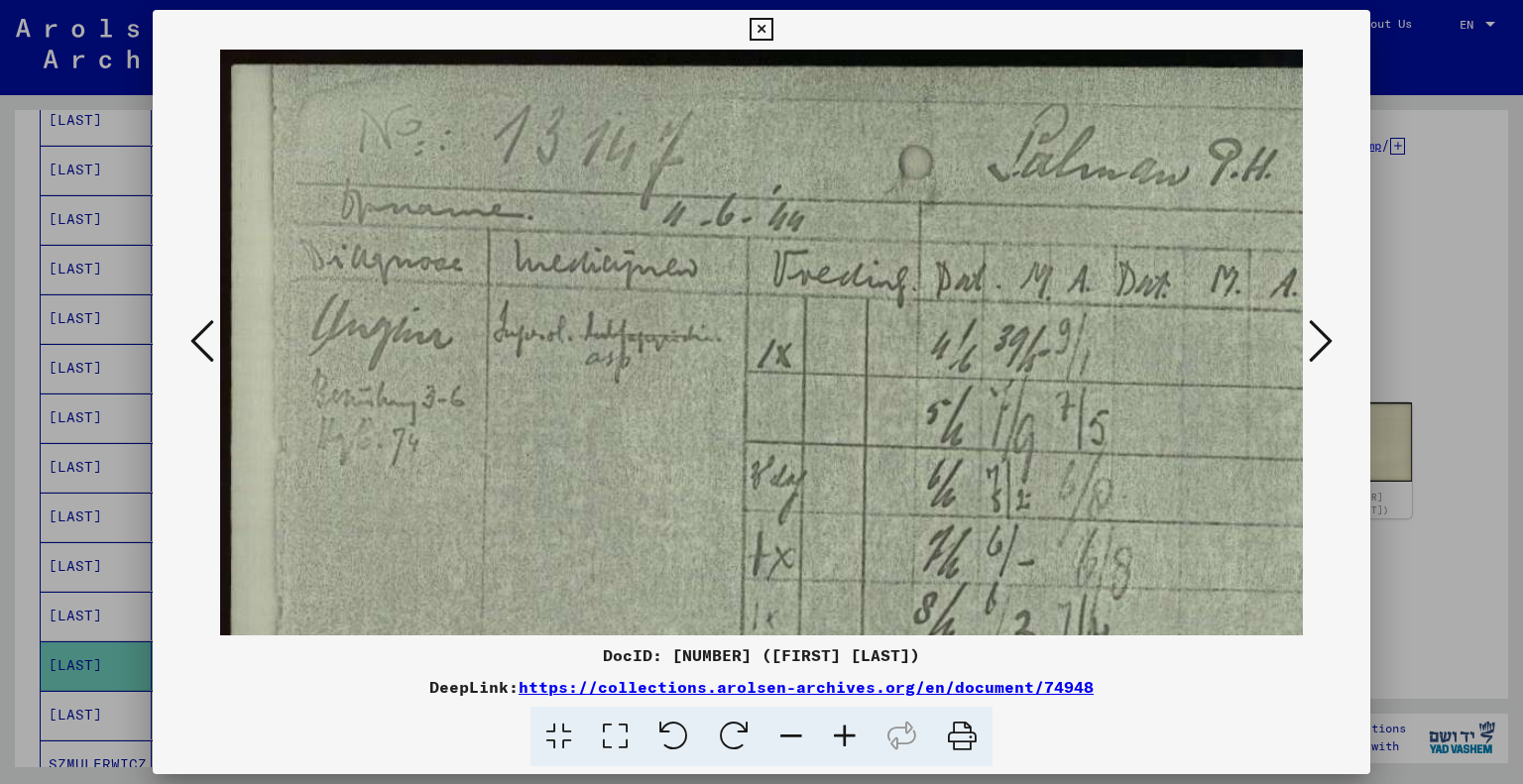 click at bounding box center [845, 736] 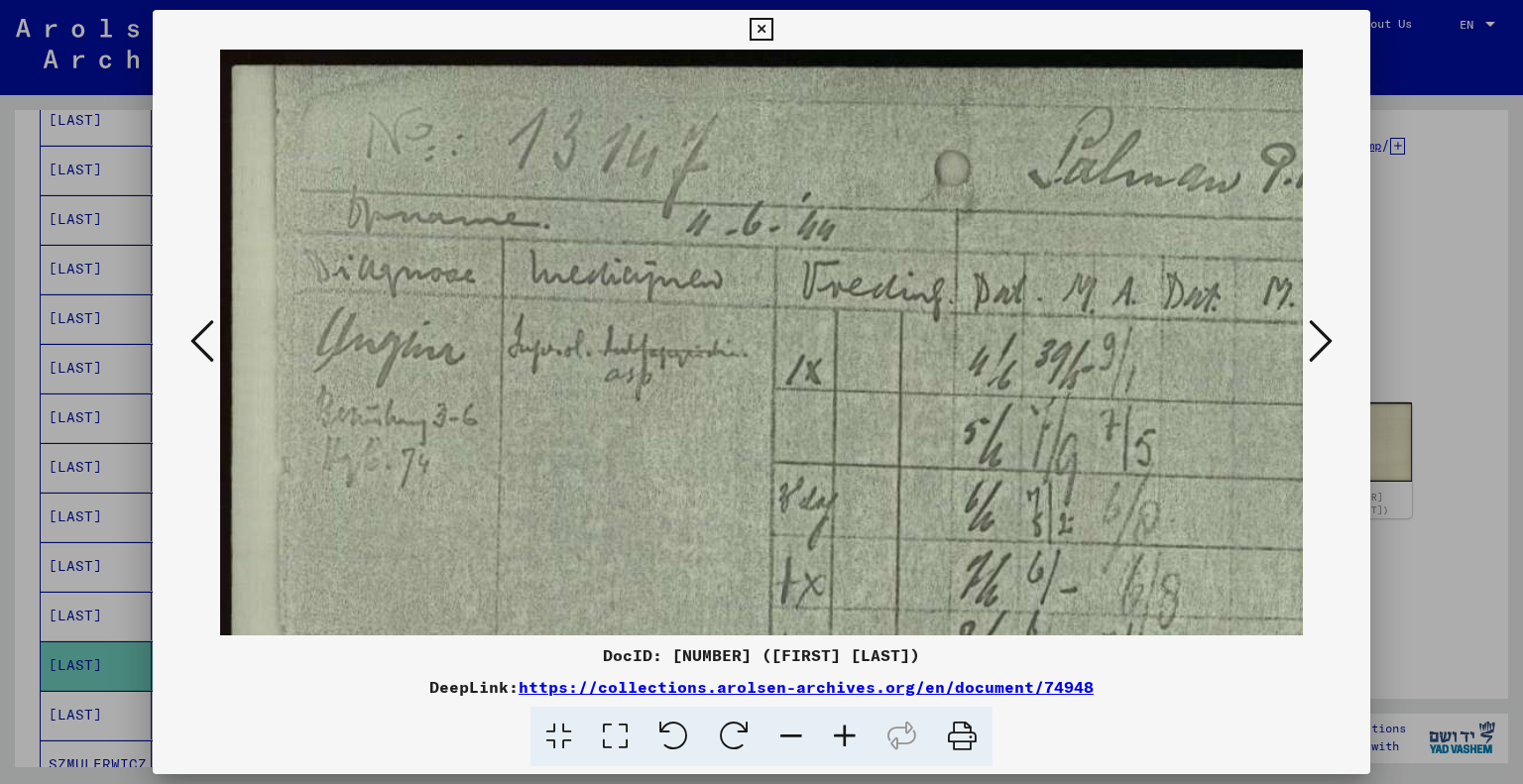 click at bounding box center [845, 736] 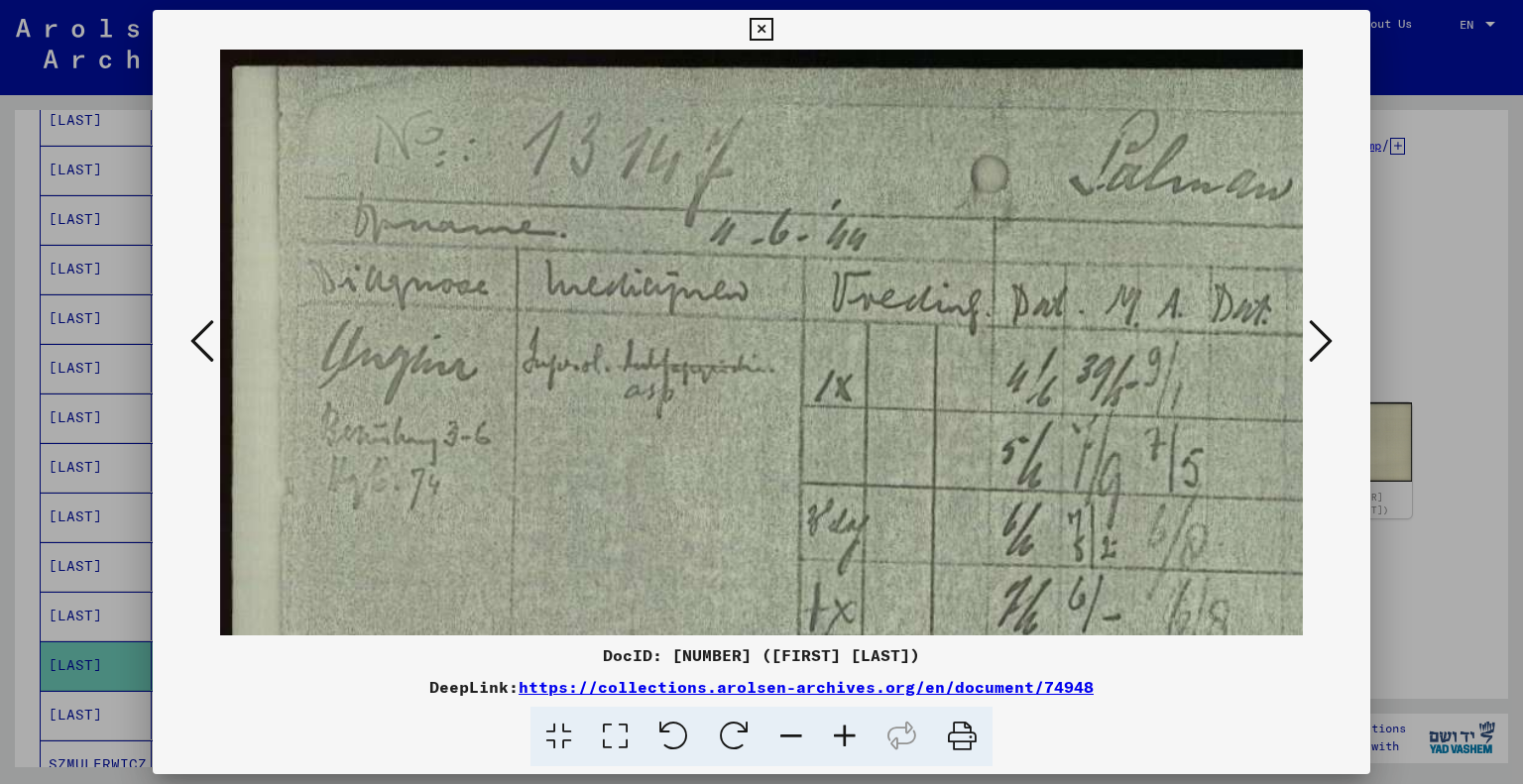 click at bounding box center [845, 736] 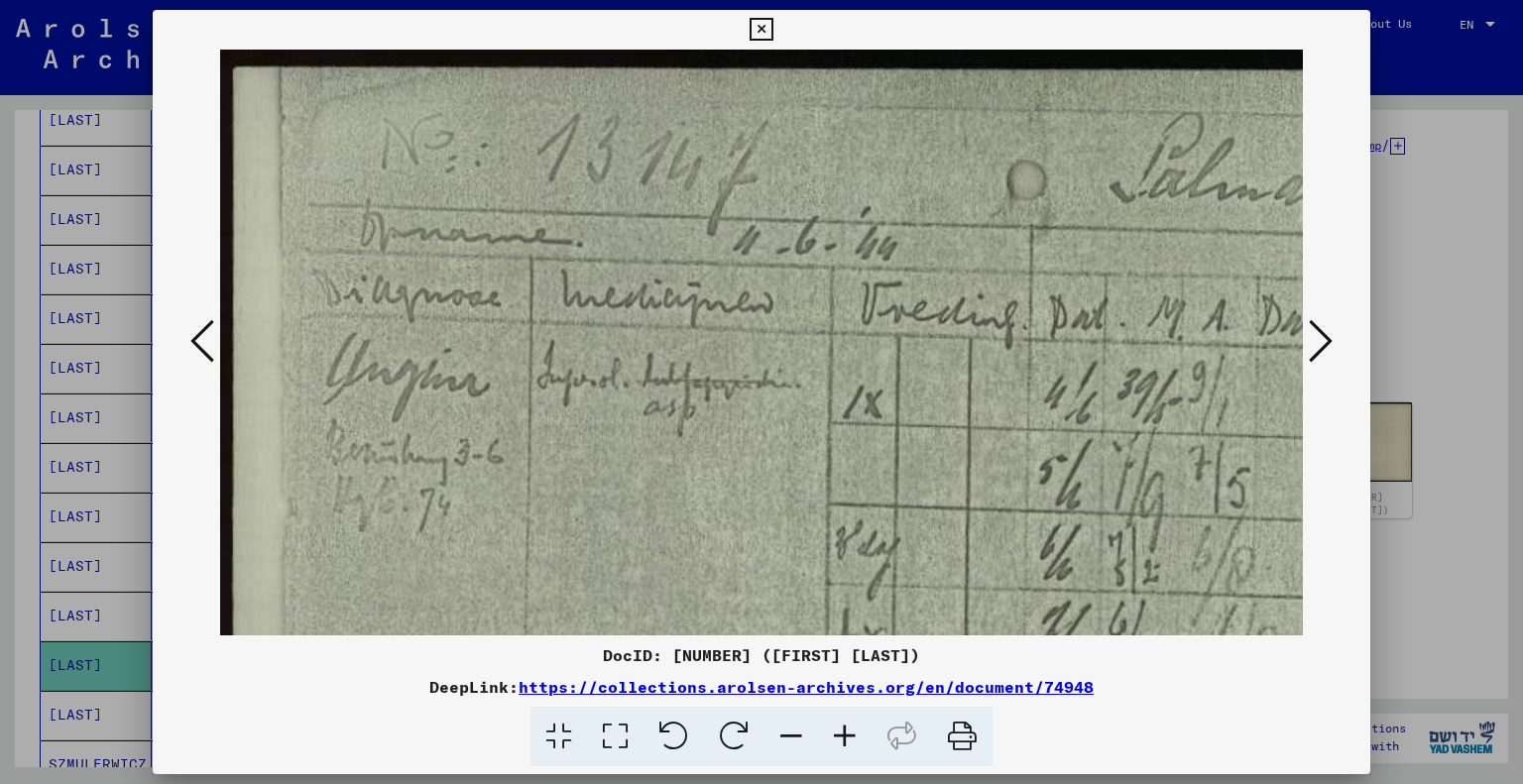 click at bounding box center (845, 736) 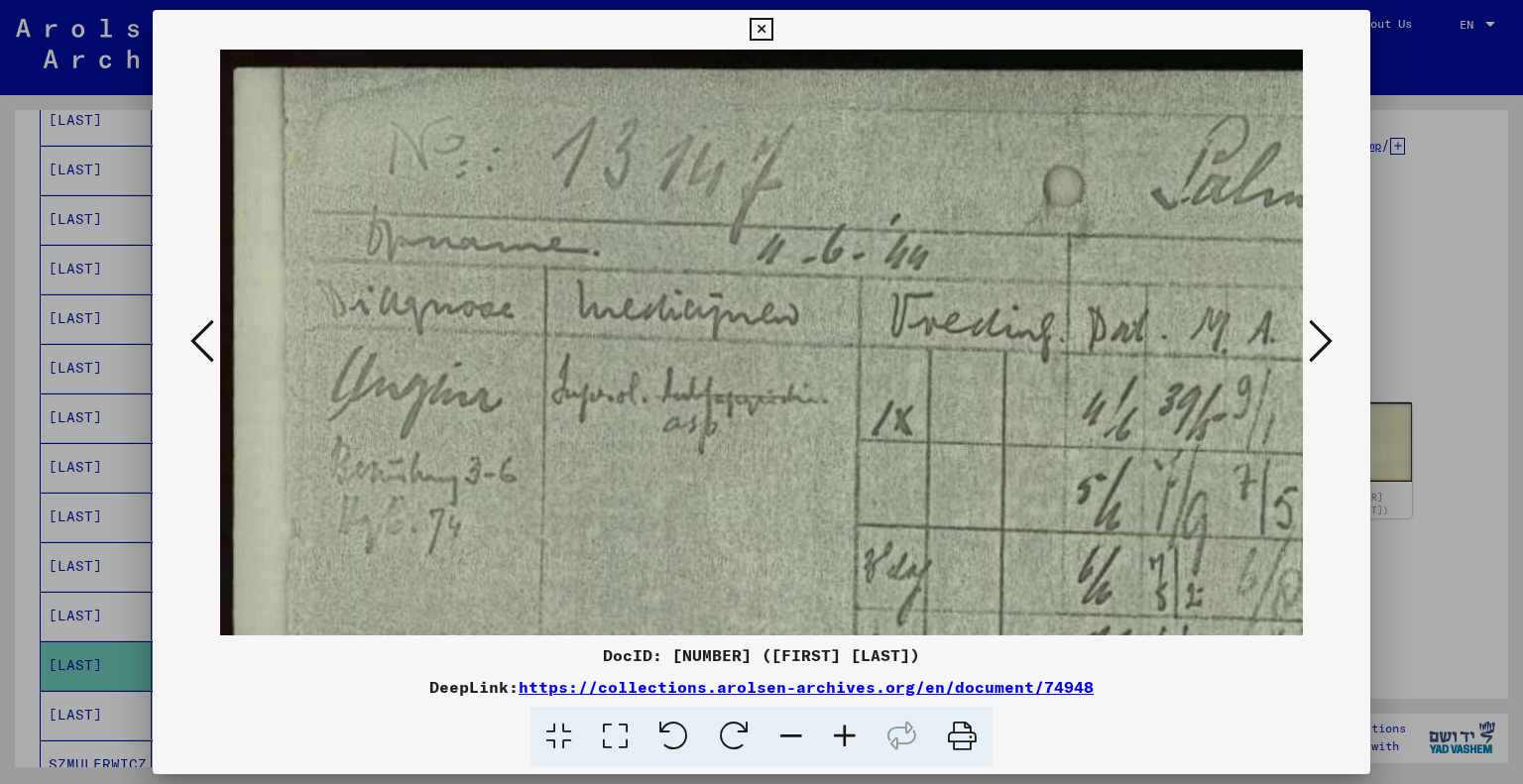 click at bounding box center [845, 736] 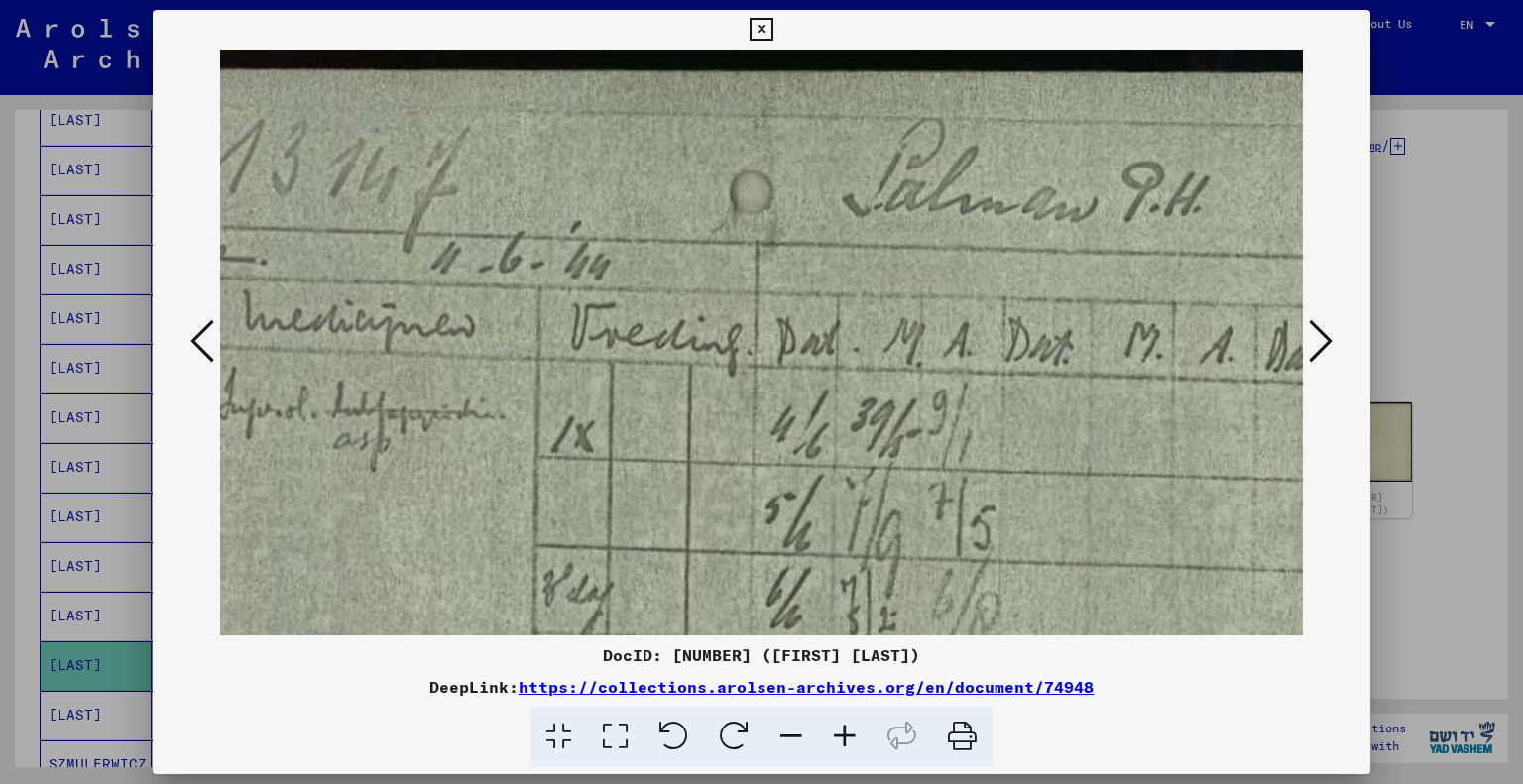 drag, startPoint x: 983, startPoint y: 419, endPoint x: 611, endPoint y: 463, distance: 374.5931 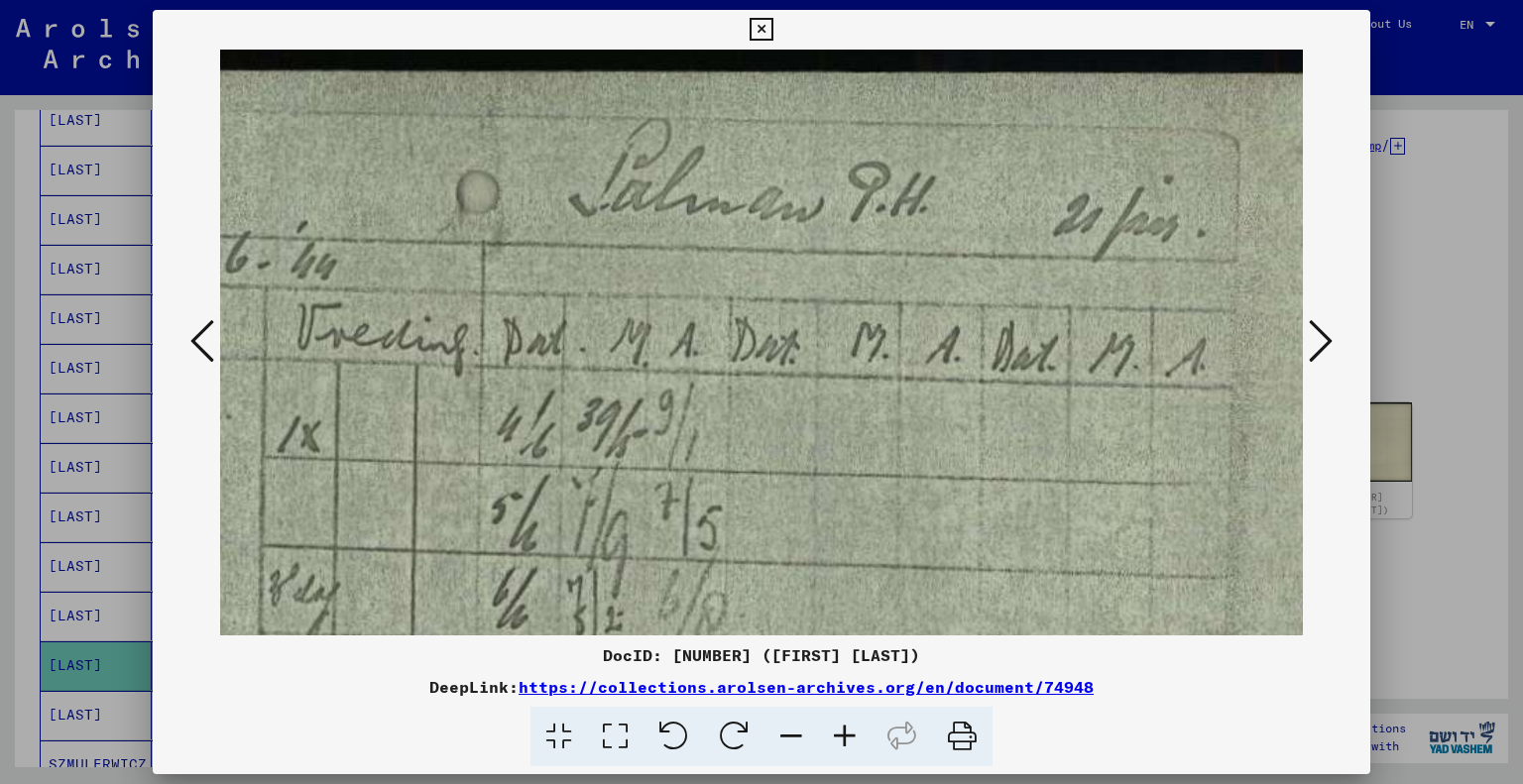 scroll, scrollTop: 0, scrollLeft: 639, axis: horizontal 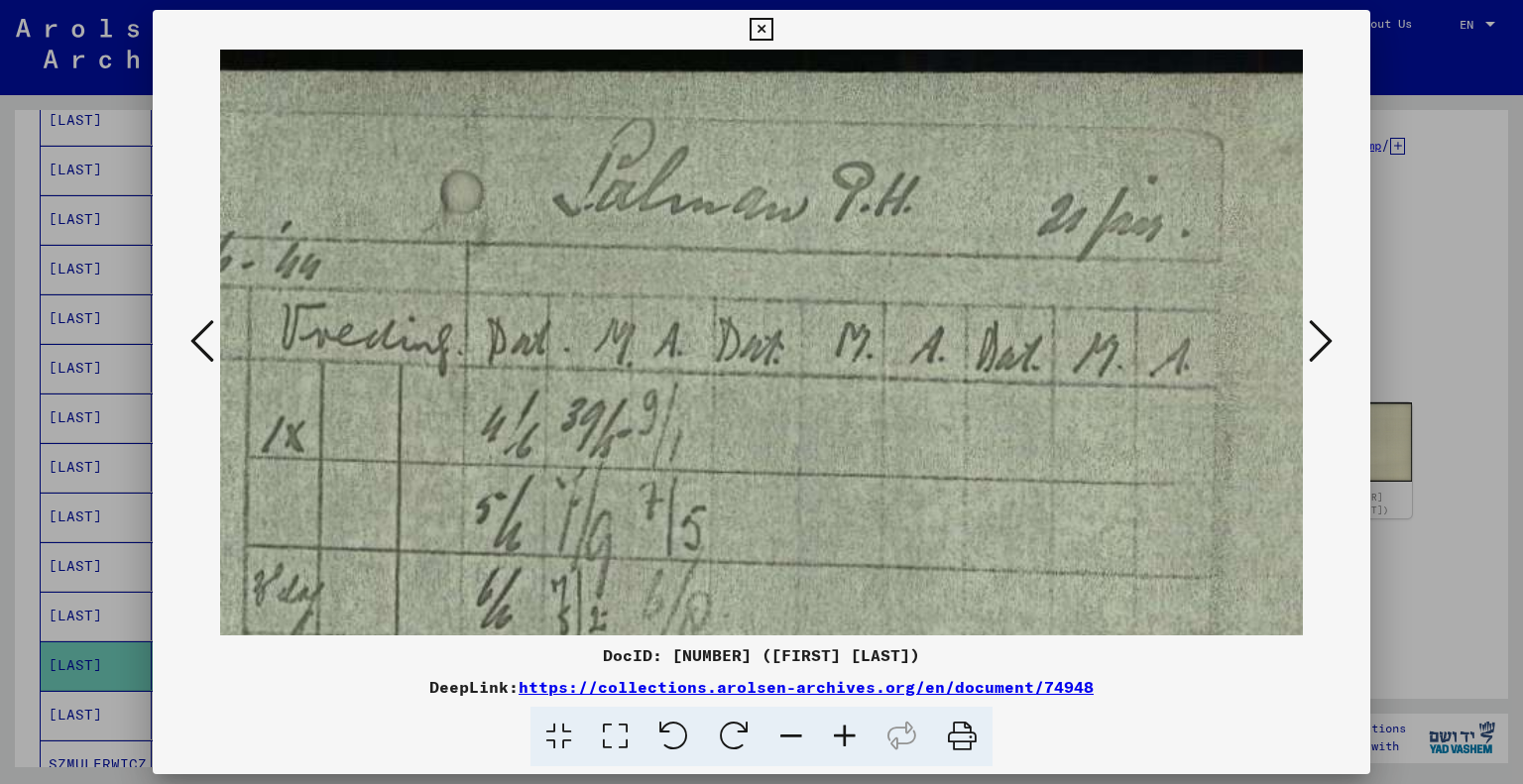 drag, startPoint x: 892, startPoint y: 444, endPoint x: 616, endPoint y: 453, distance: 276.1467 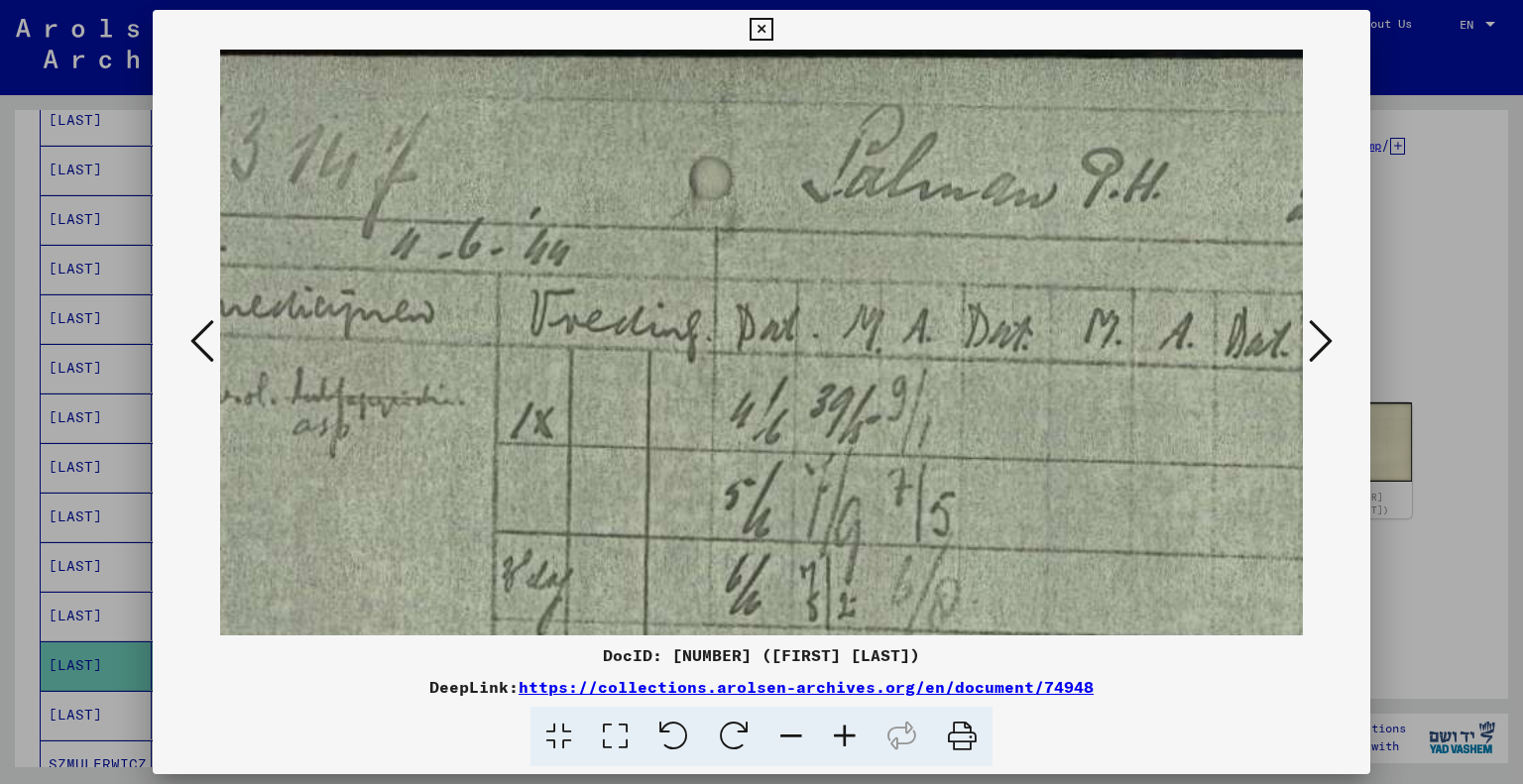 scroll, scrollTop: 11, scrollLeft: 360, axis: both 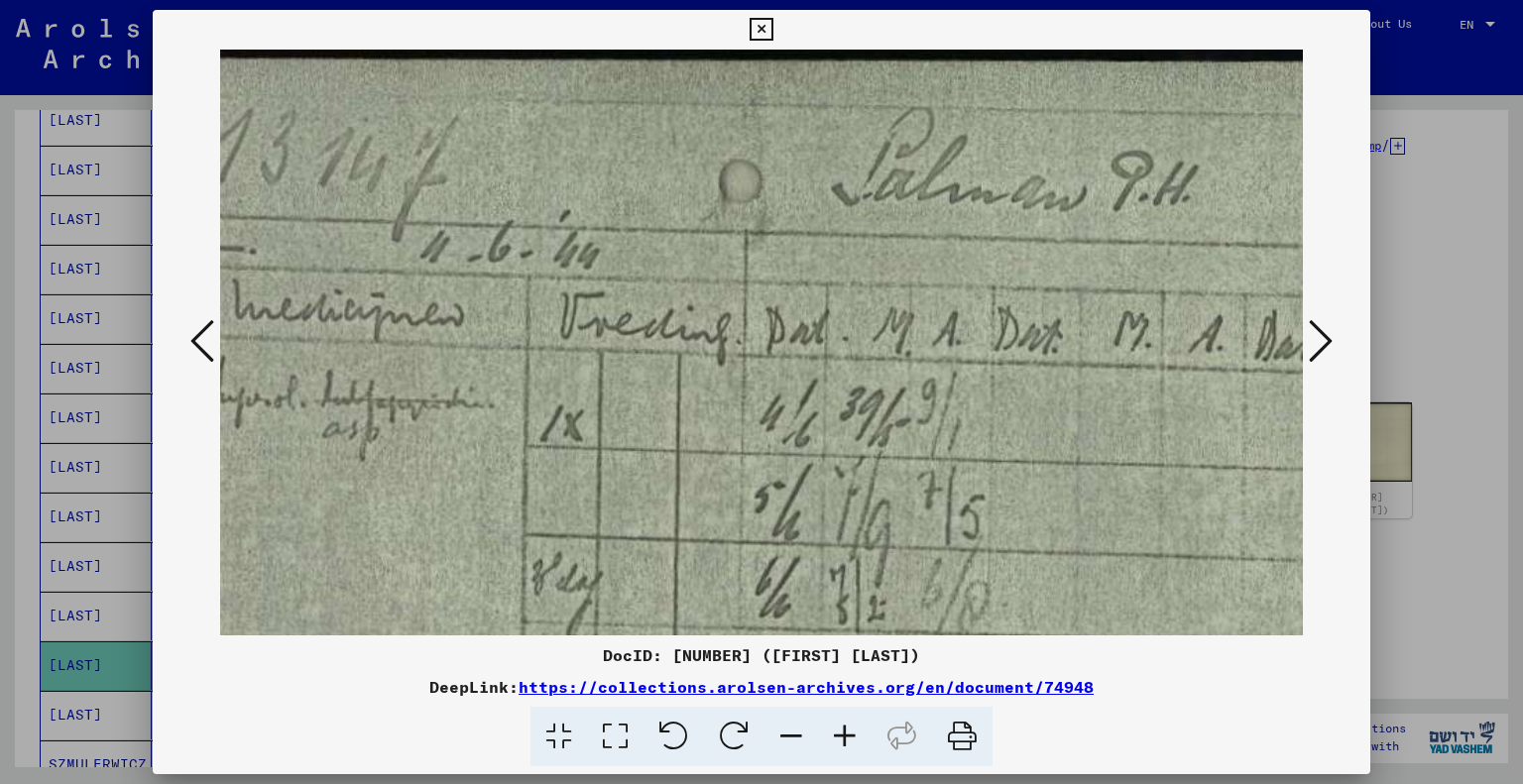 drag, startPoint x: 726, startPoint y: 310, endPoint x: 1006, endPoint y: 300, distance: 280.17851 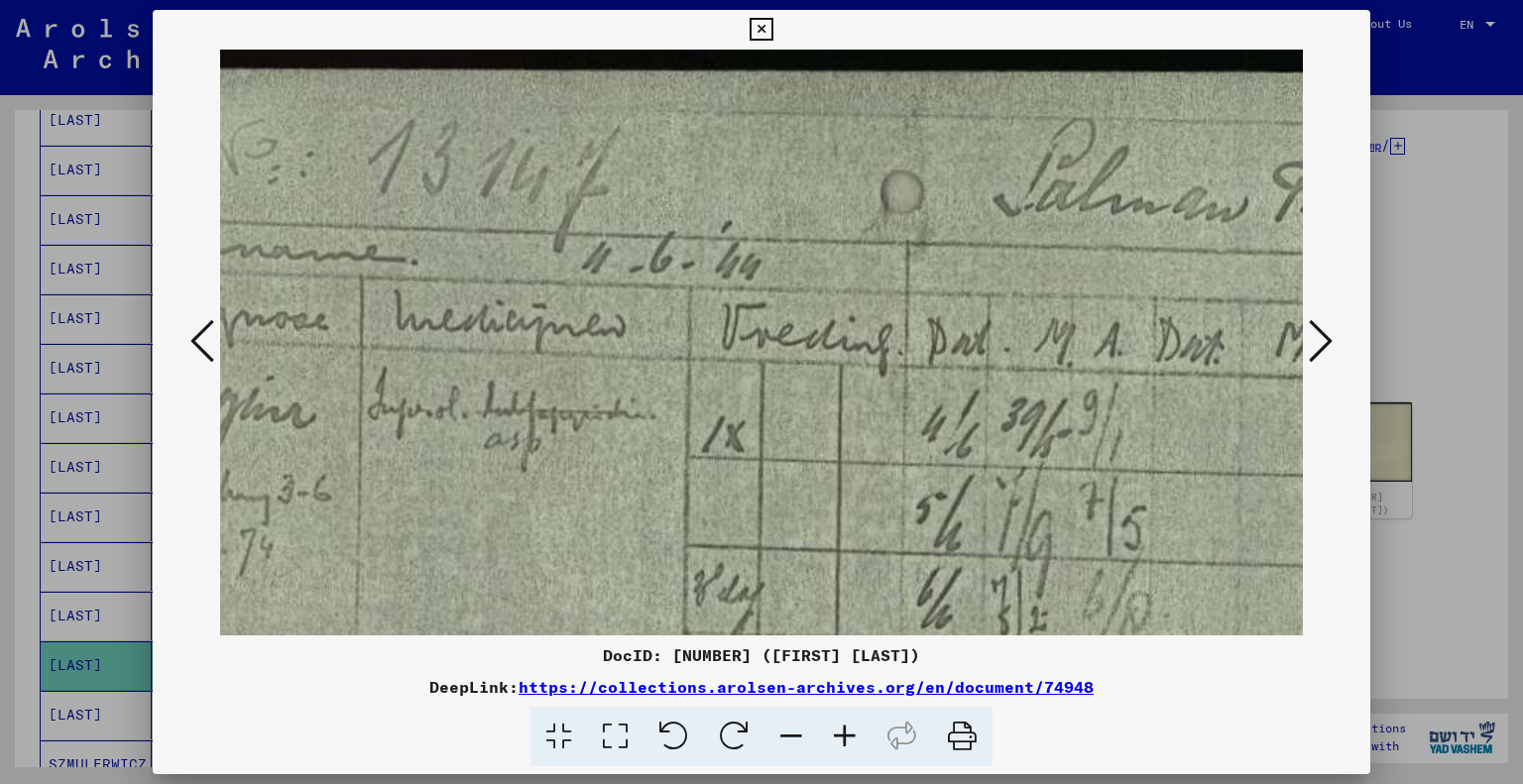 scroll, scrollTop: 0, scrollLeft: 155, axis: horizontal 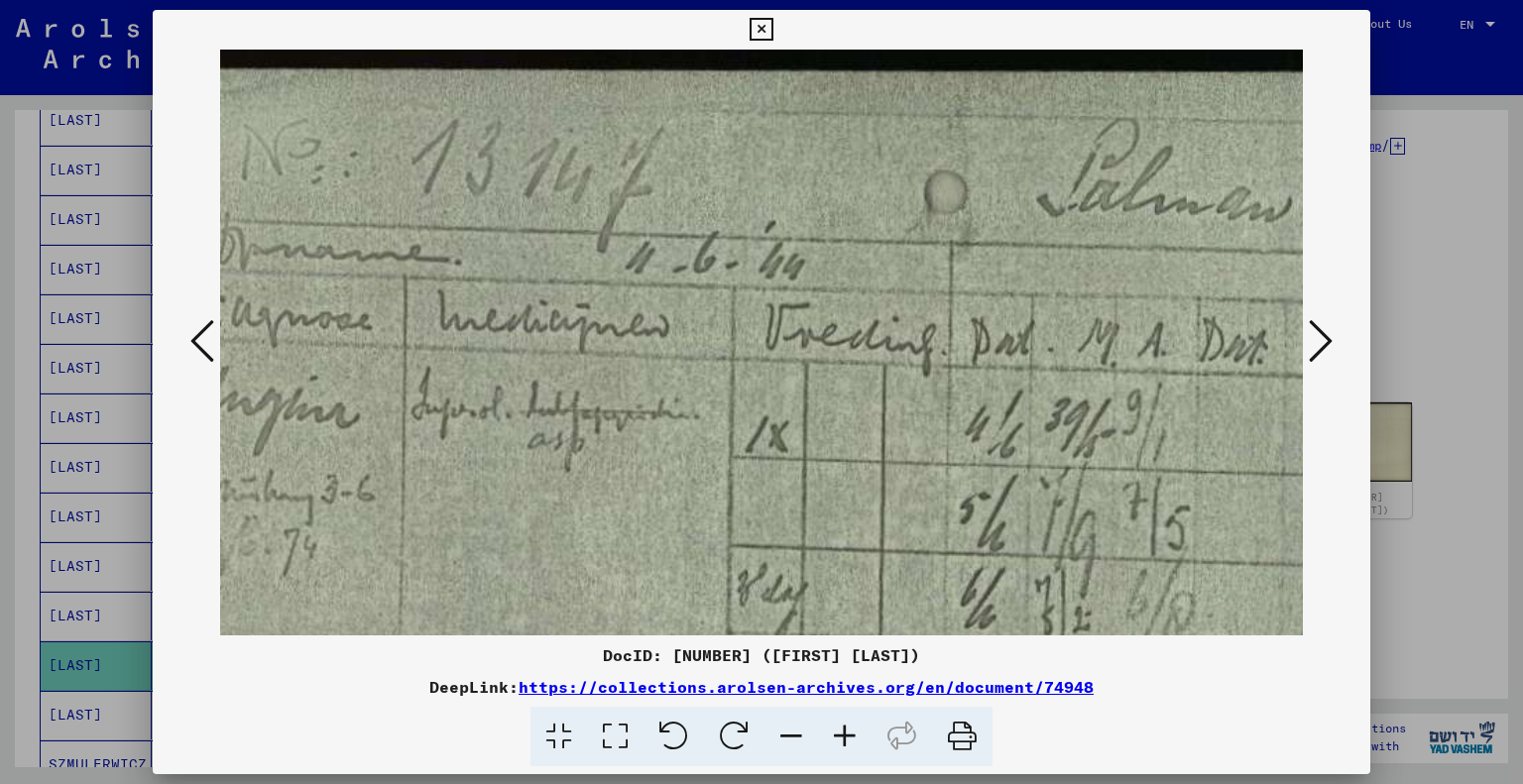 drag, startPoint x: 657, startPoint y: 307, endPoint x: 865, endPoint y: 378, distance: 219.784 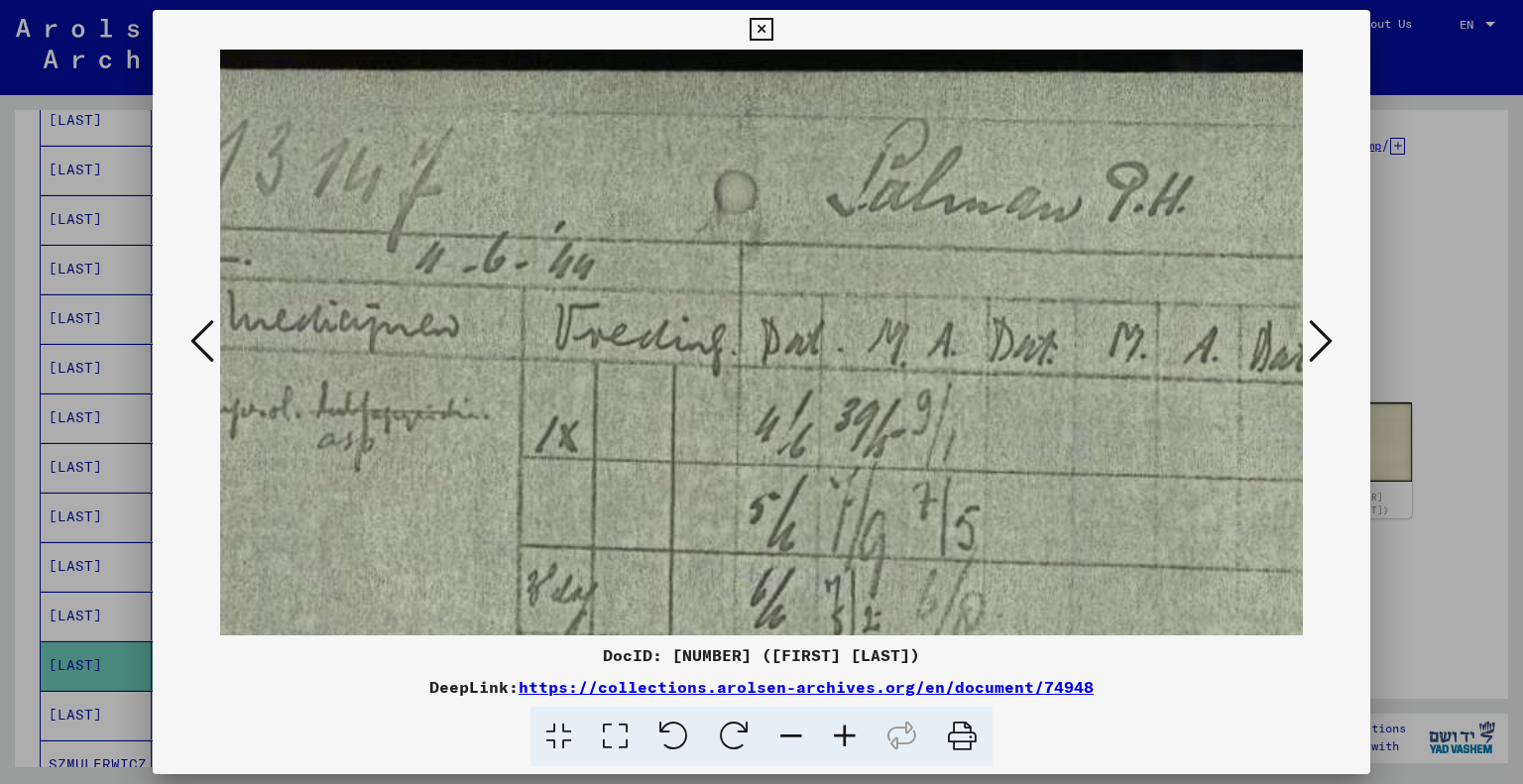 drag, startPoint x: 948, startPoint y: 377, endPoint x: 741, endPoint y: 387, distance: 207.2414 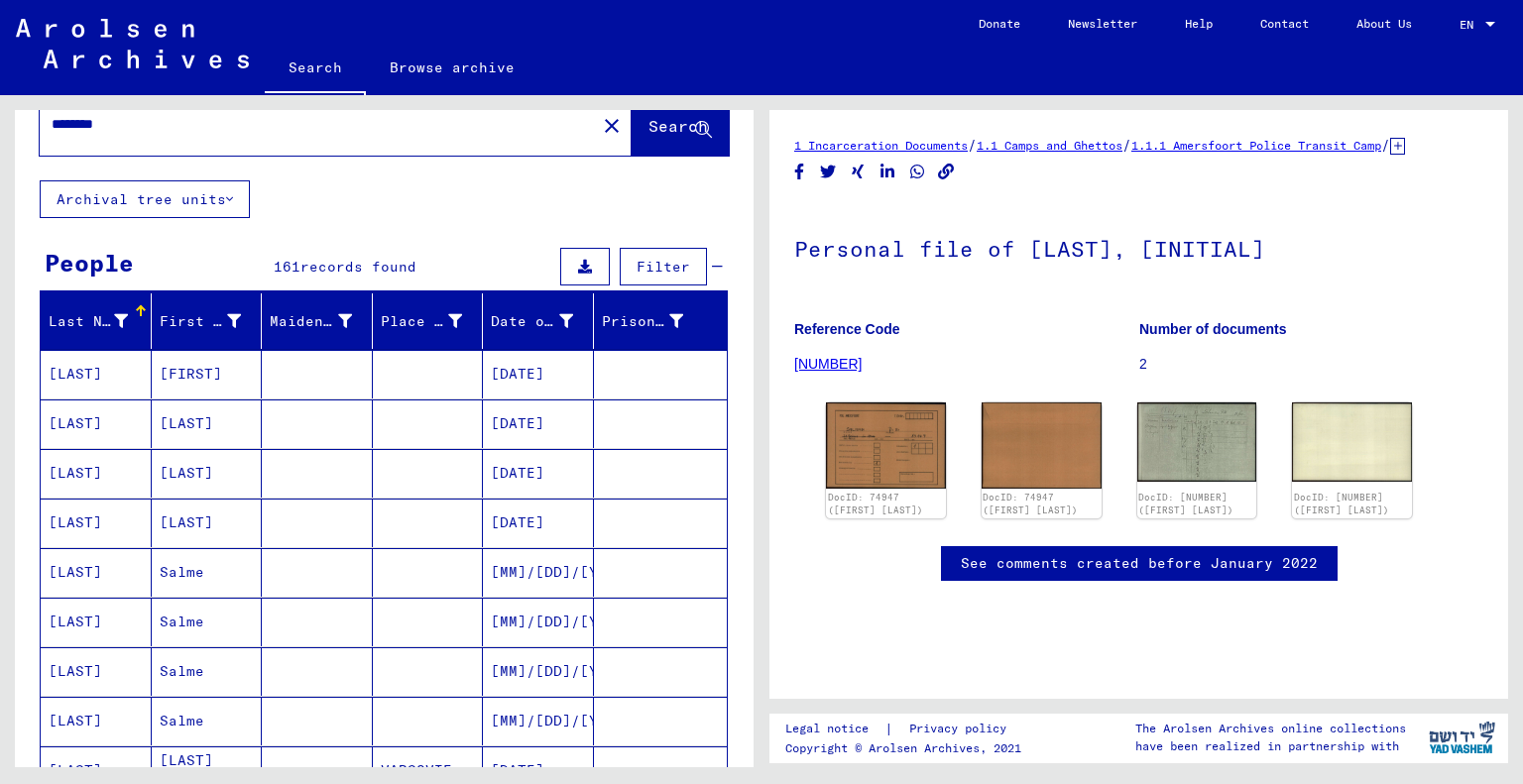 scroll, scrollTop: 8, scrollLeft: 0, axis: vertical 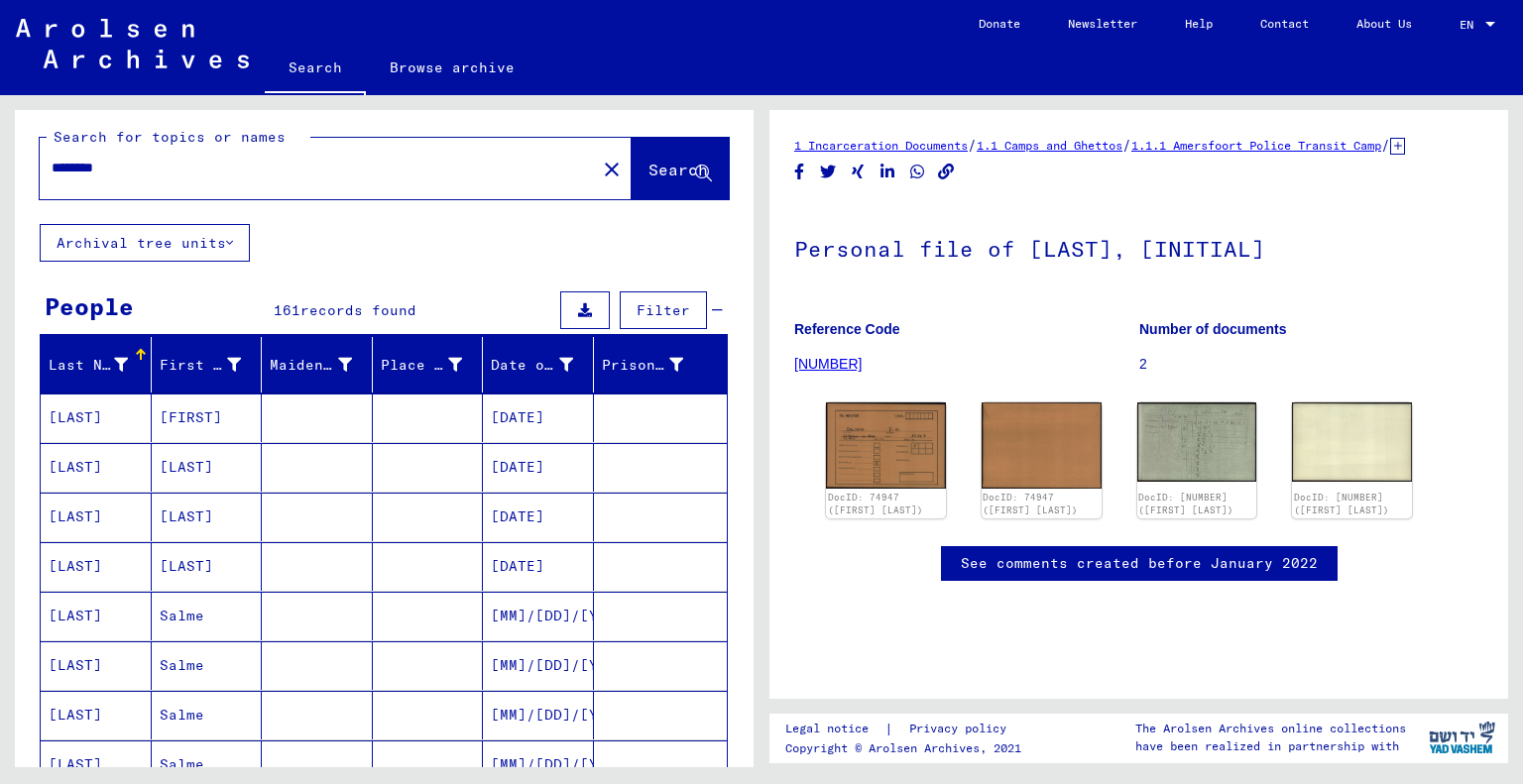 drag, startPoint x: 115, startPoint y: 167, endPoint x: 127, endPoint y: 172, distance: 13 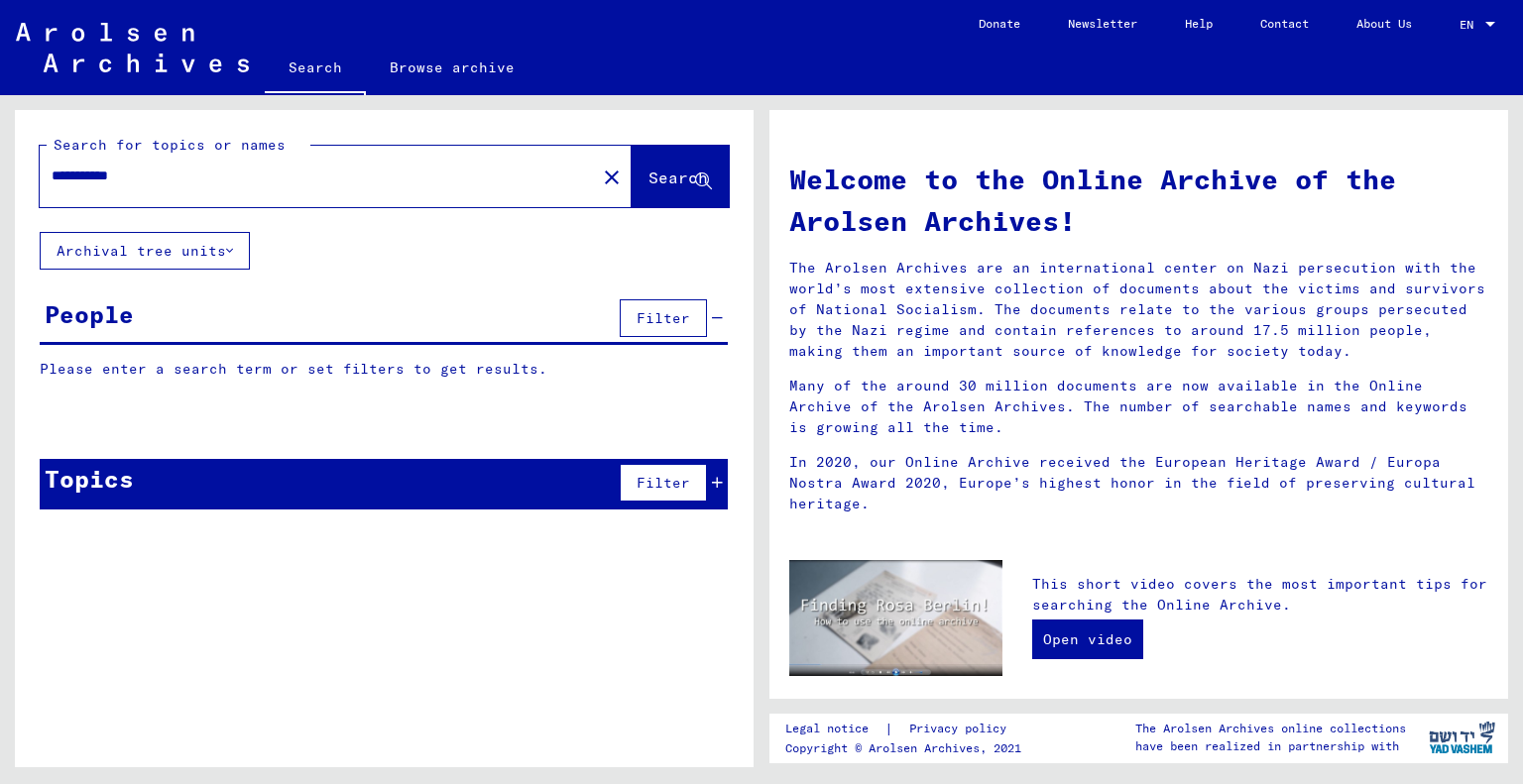 scroll, scrollTop: 0, scrollLeft: 0, axis: both 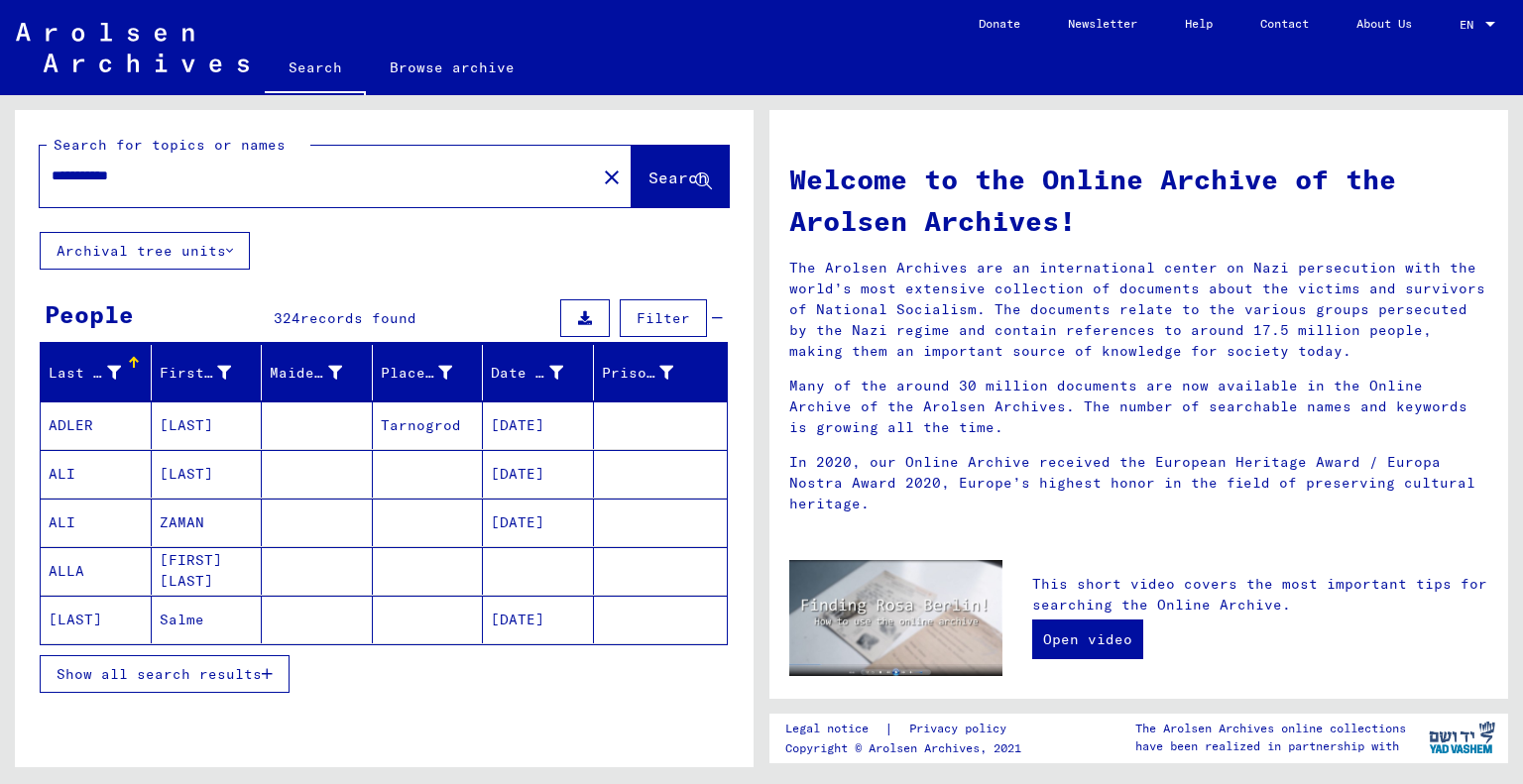 click on "Show all search results" at bounding box center [159, 674] 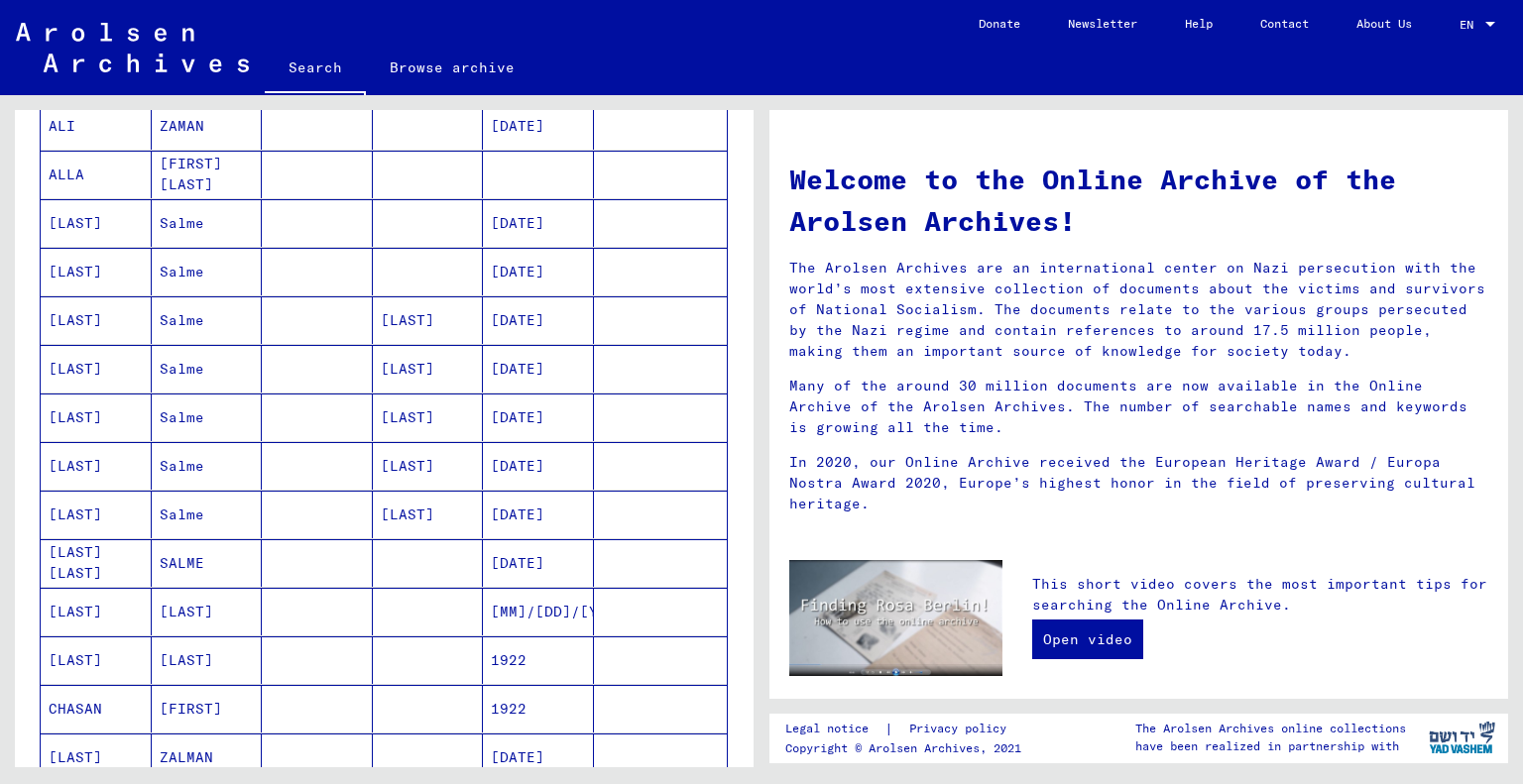 scroll, scrollTop: 0, scrollLeft: 0, axis: both 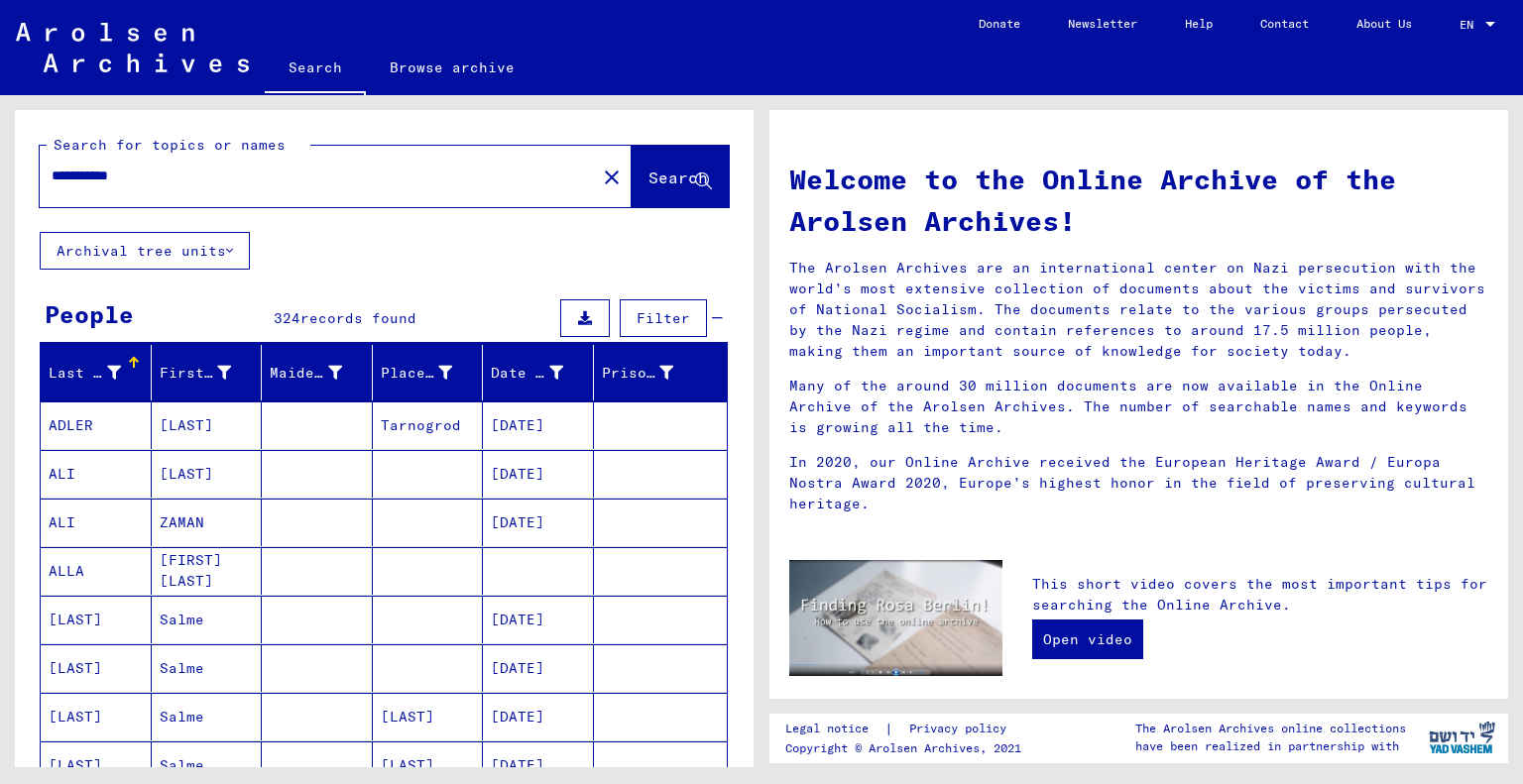 click on "**********" at bounding box center (311, 175) 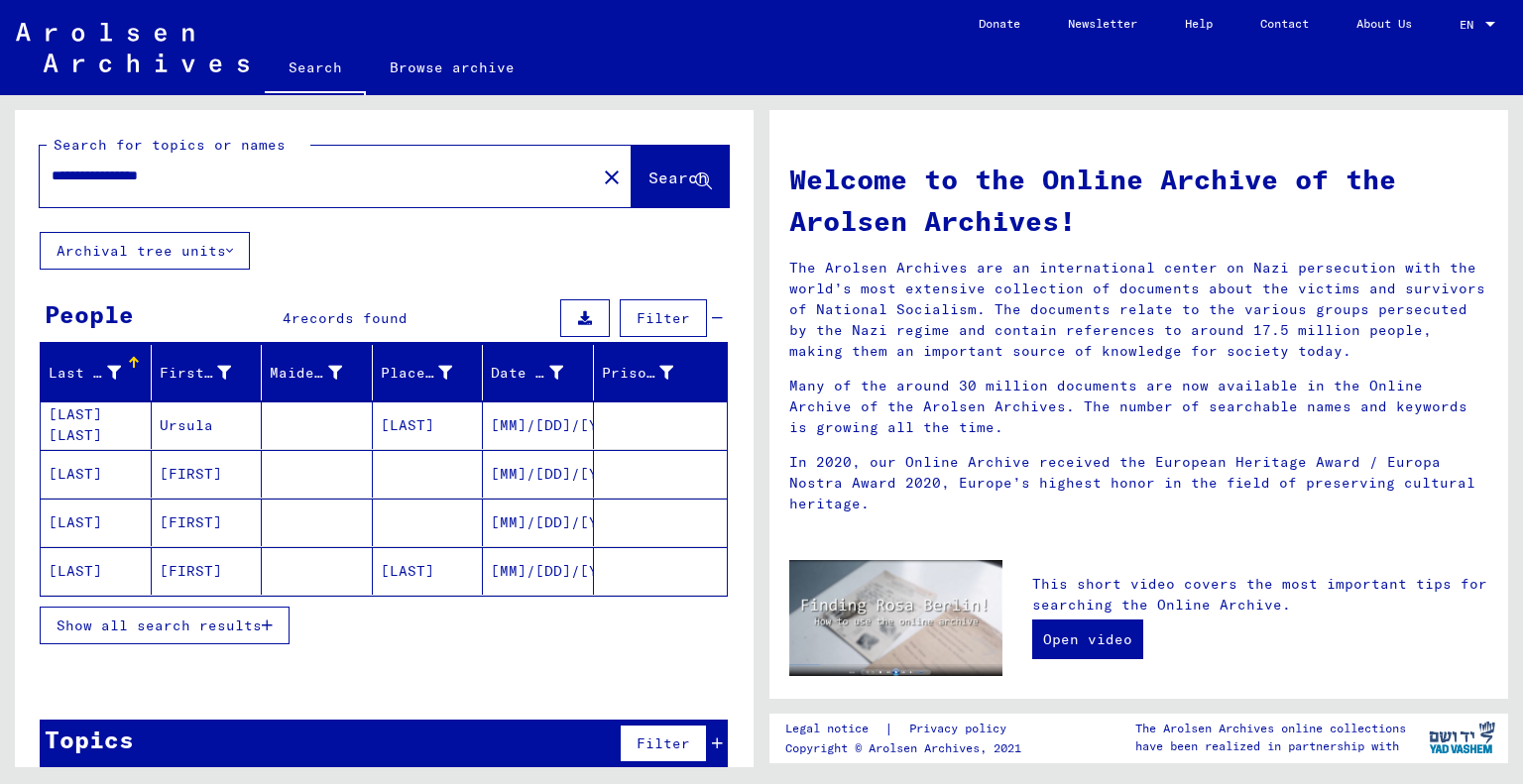click on "[FIRST]" at bounding box center [207, 522] 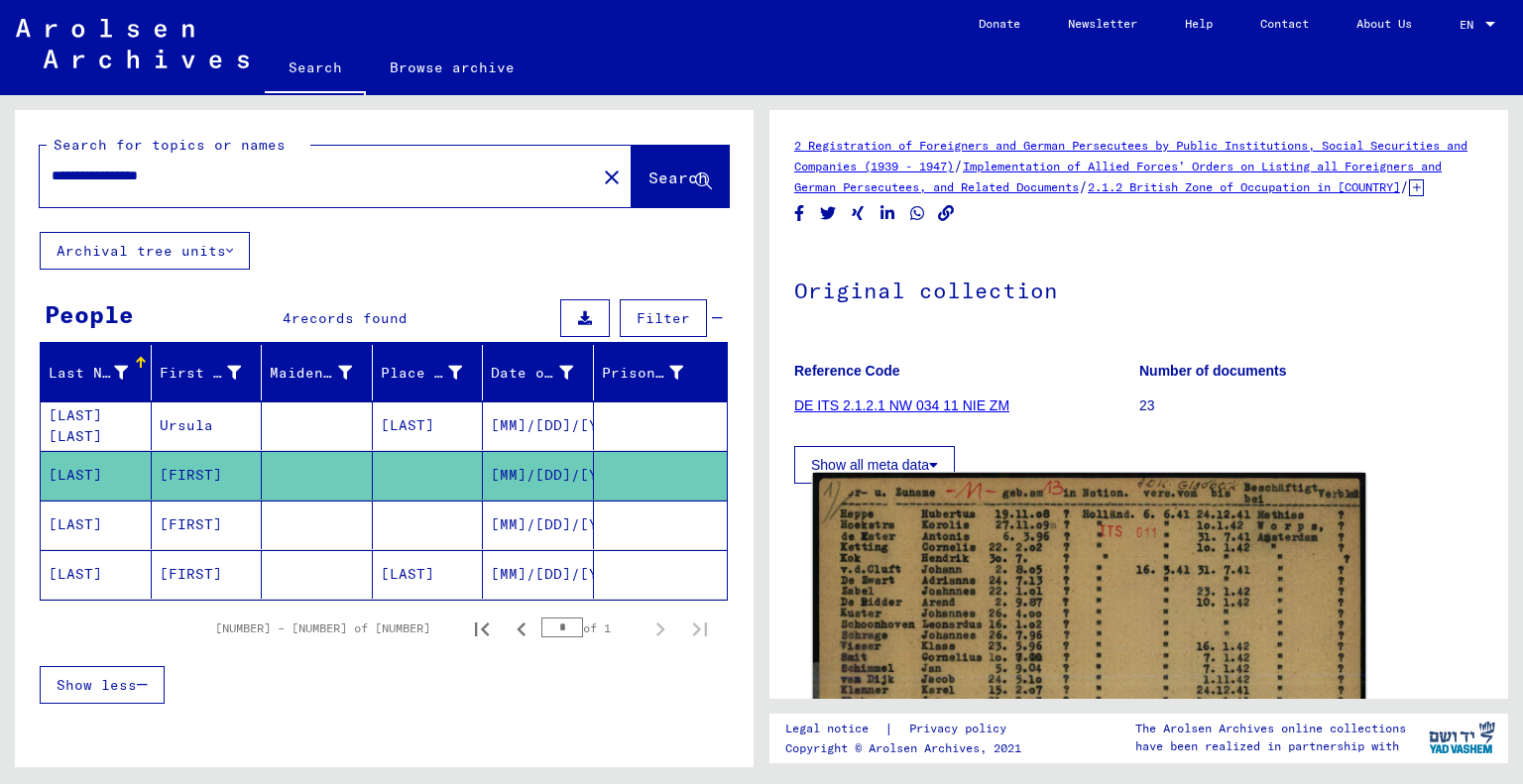 scroll, scrollTop: 0, scrollLeft: 0, axis: both 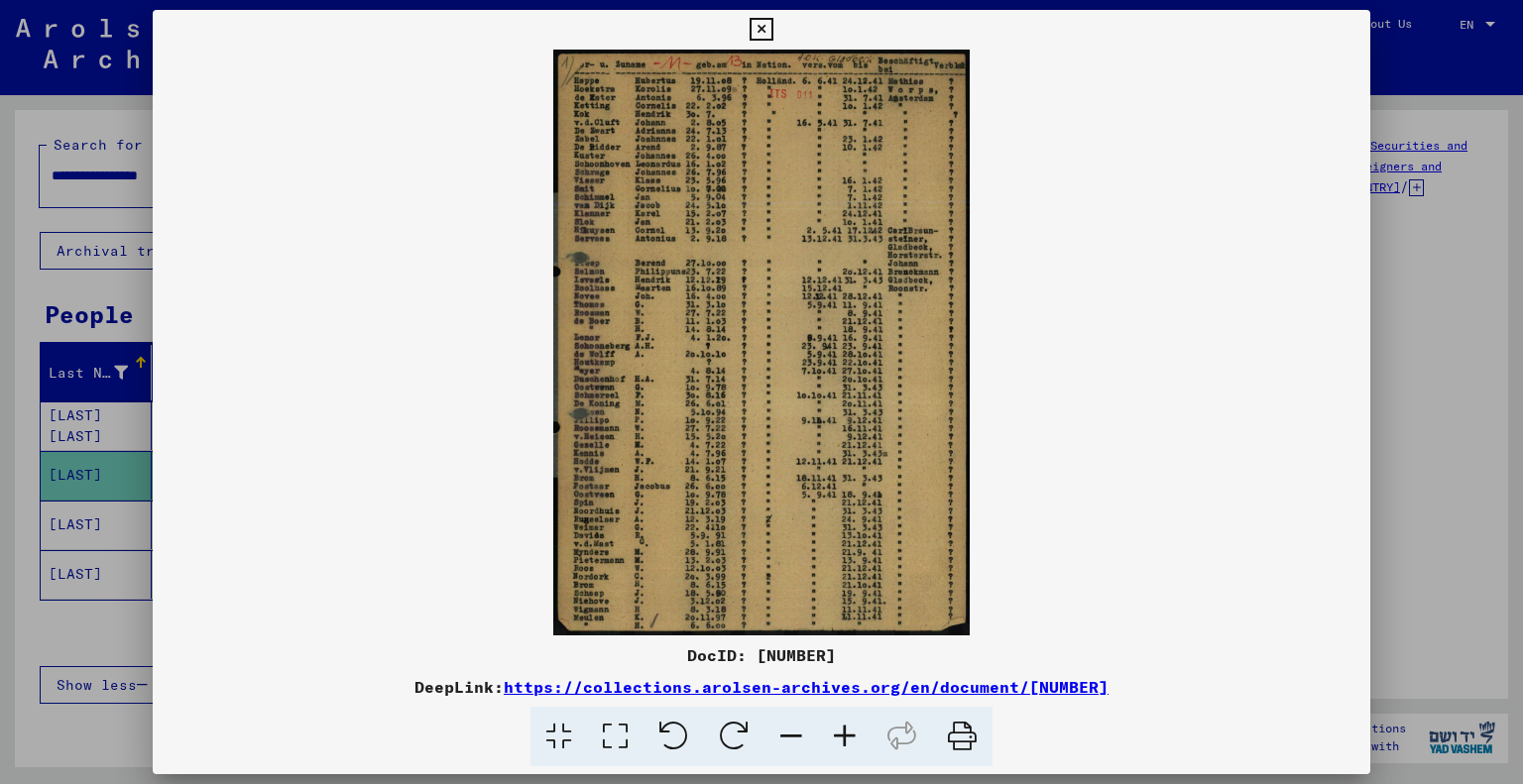 click at bounding box center [845, 736] 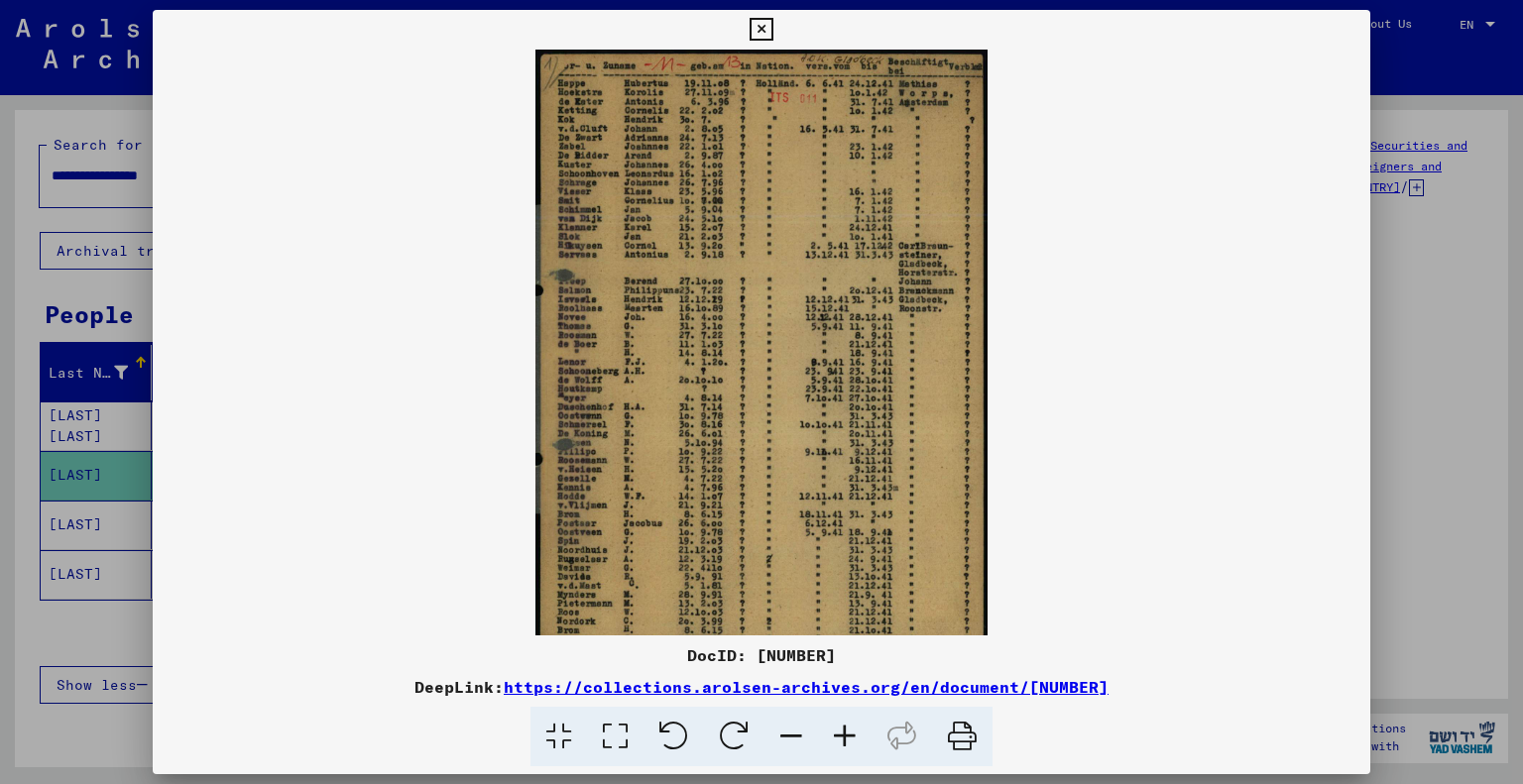 click at bounding box center (845, 736) 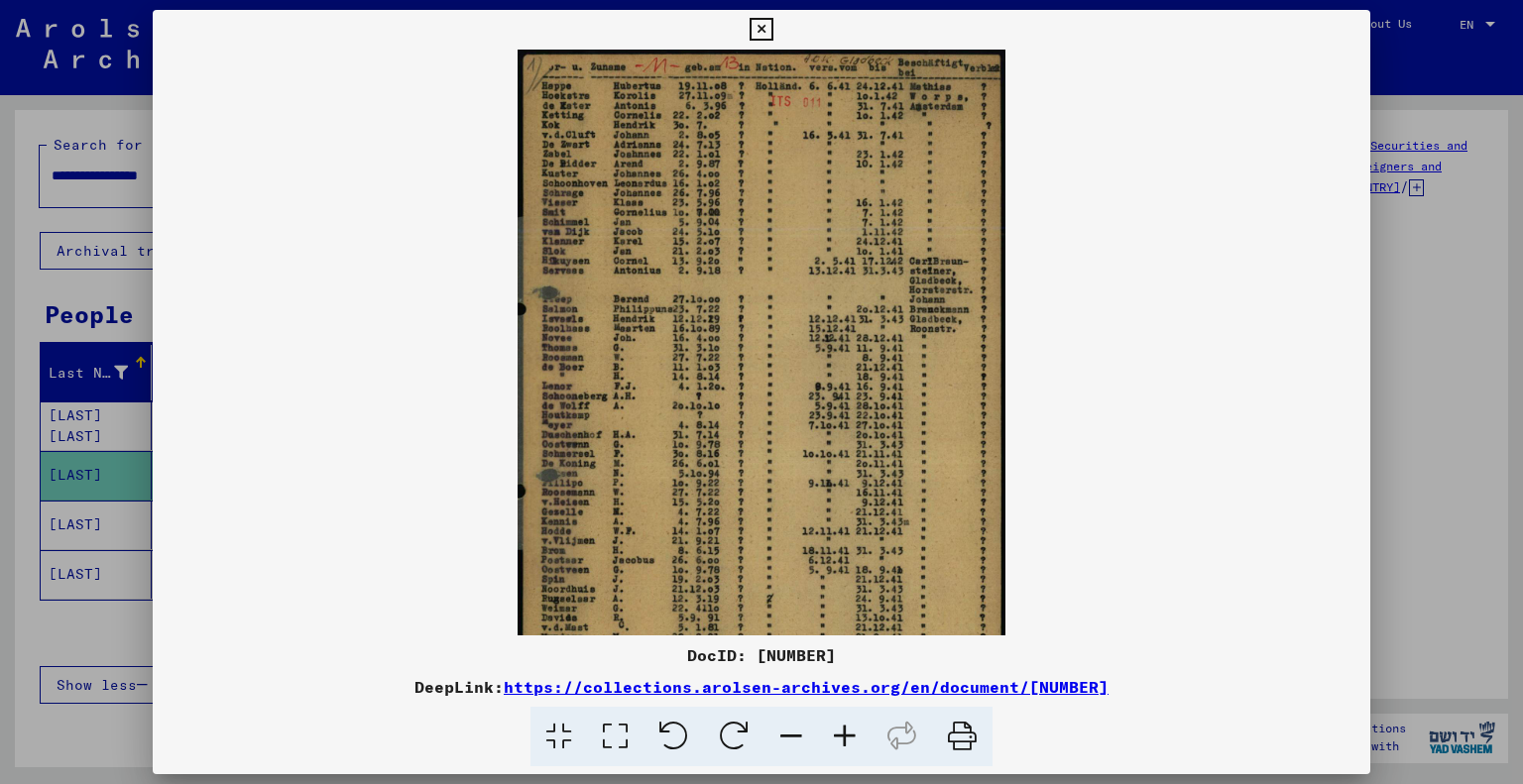 click at bounding box center [845, 736] 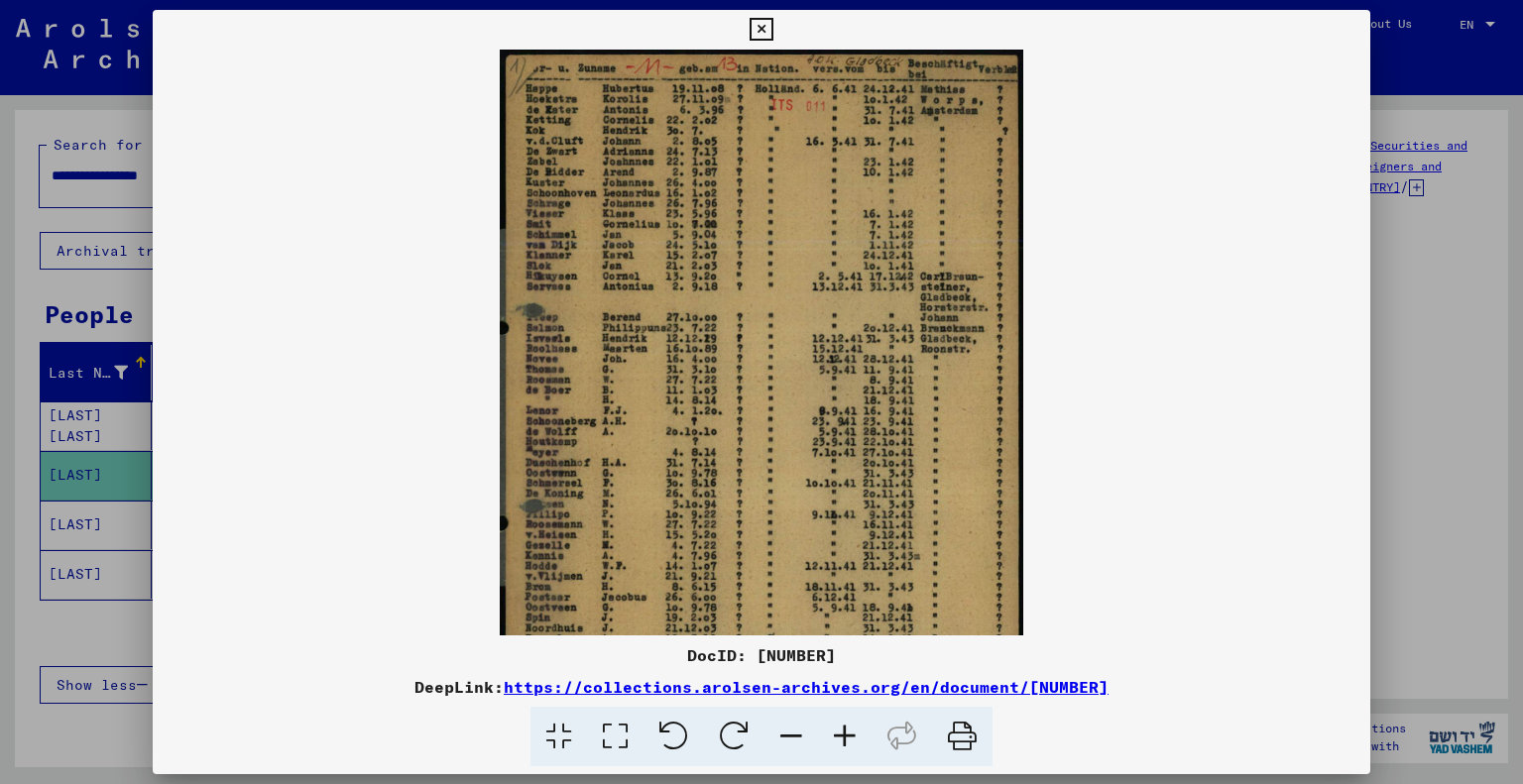 click at bounding box center [845, 736] 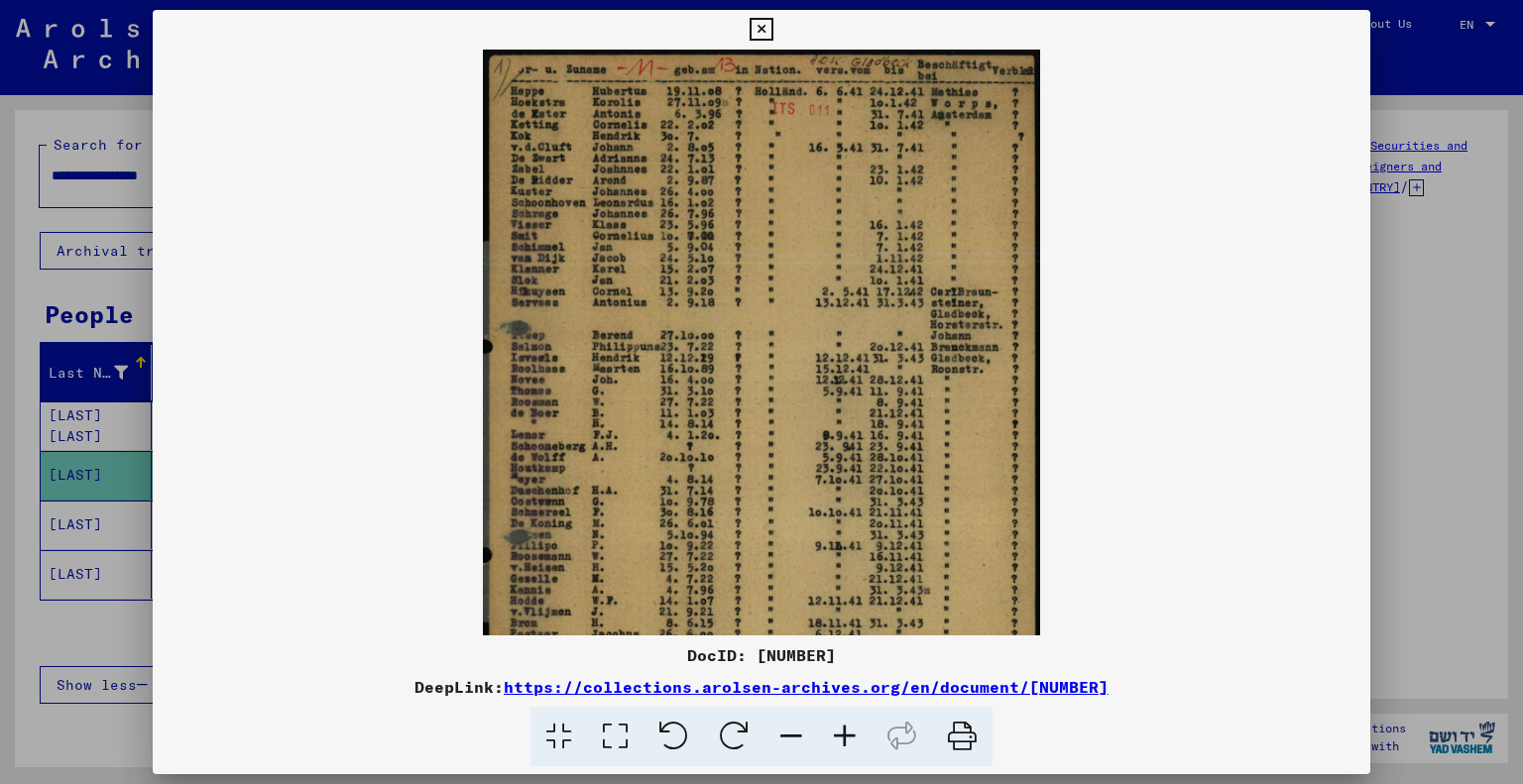 click at bounding box center [845, 736] 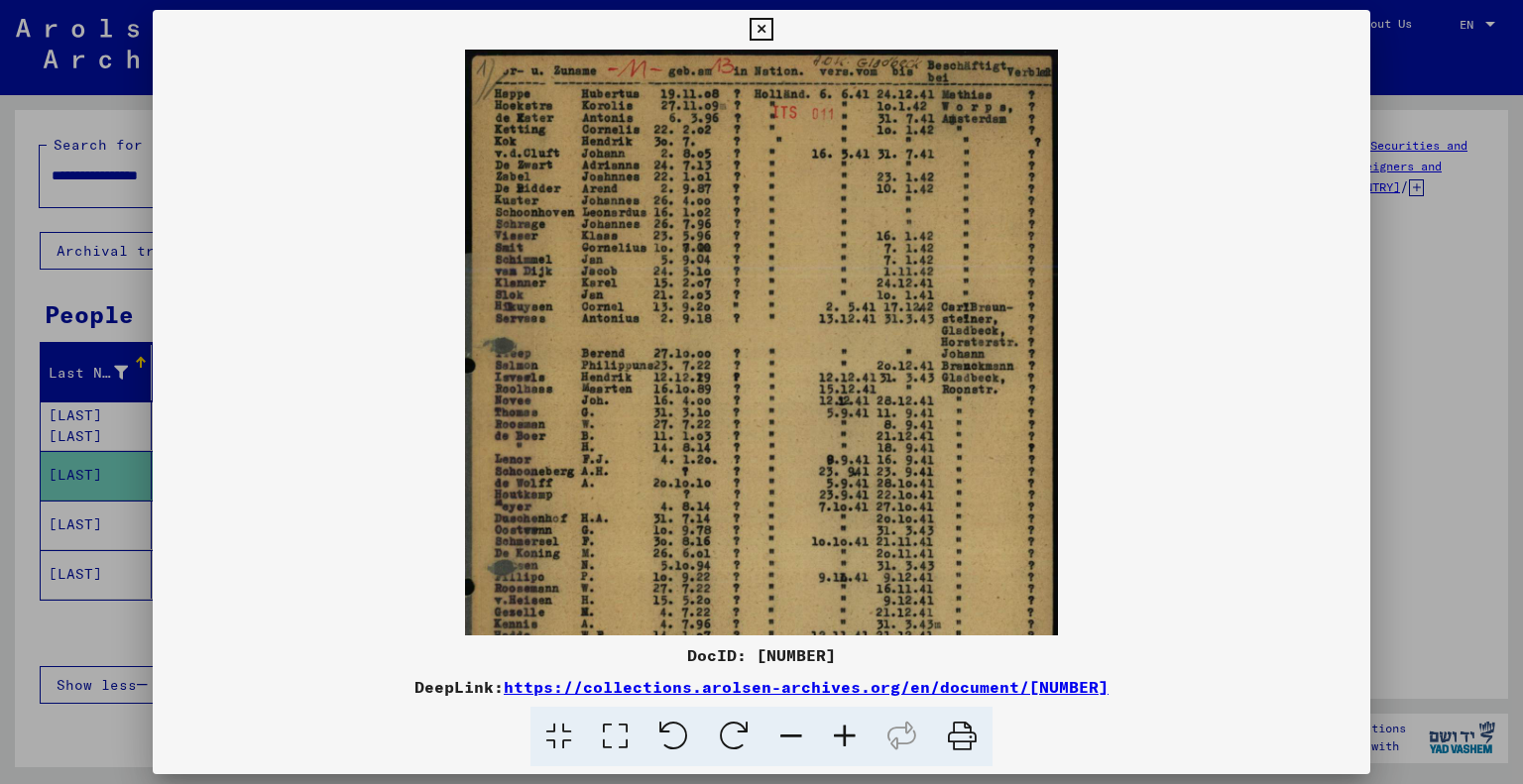 click at bounding box center [845, 736] 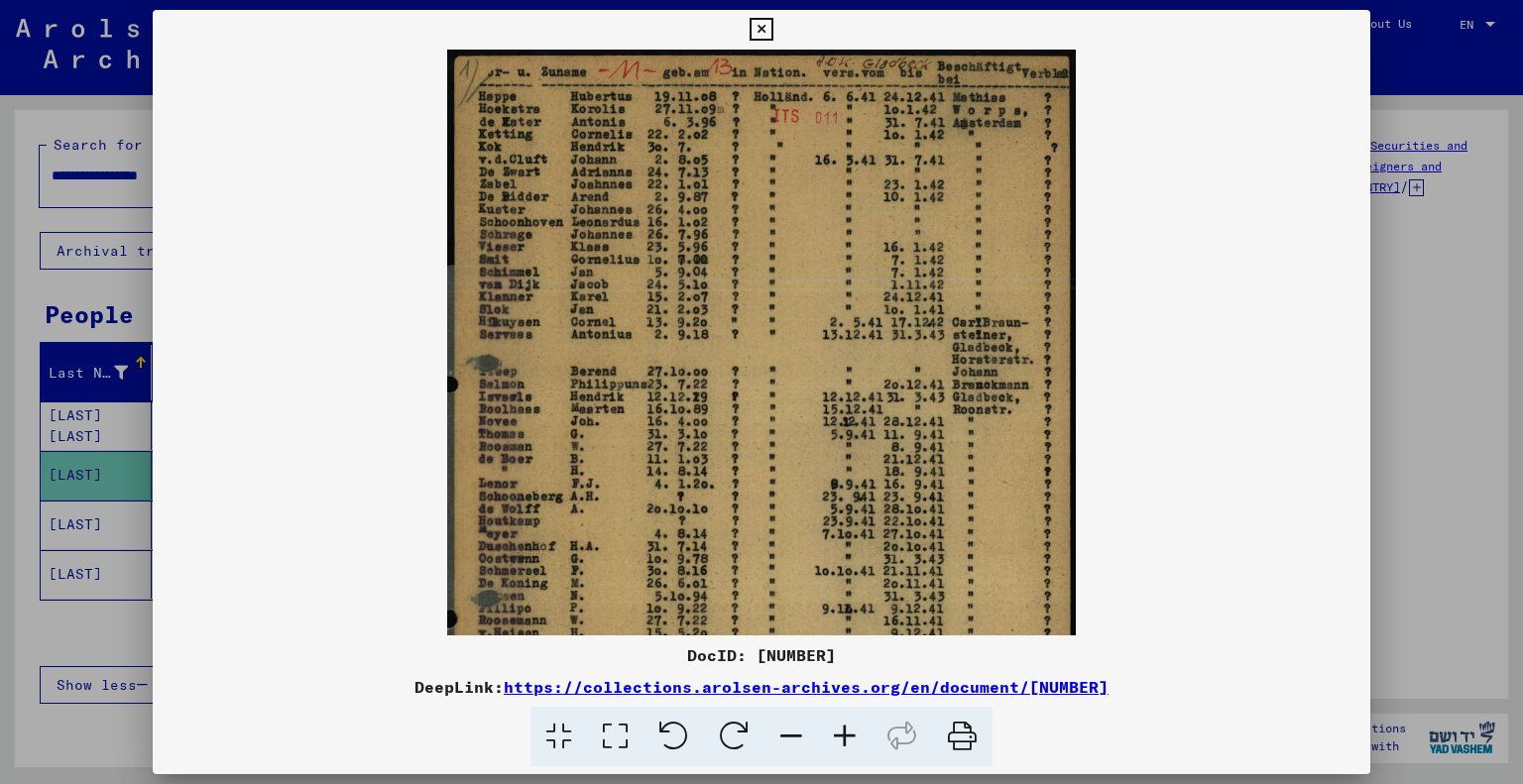 click at bounding box center (845, 736) 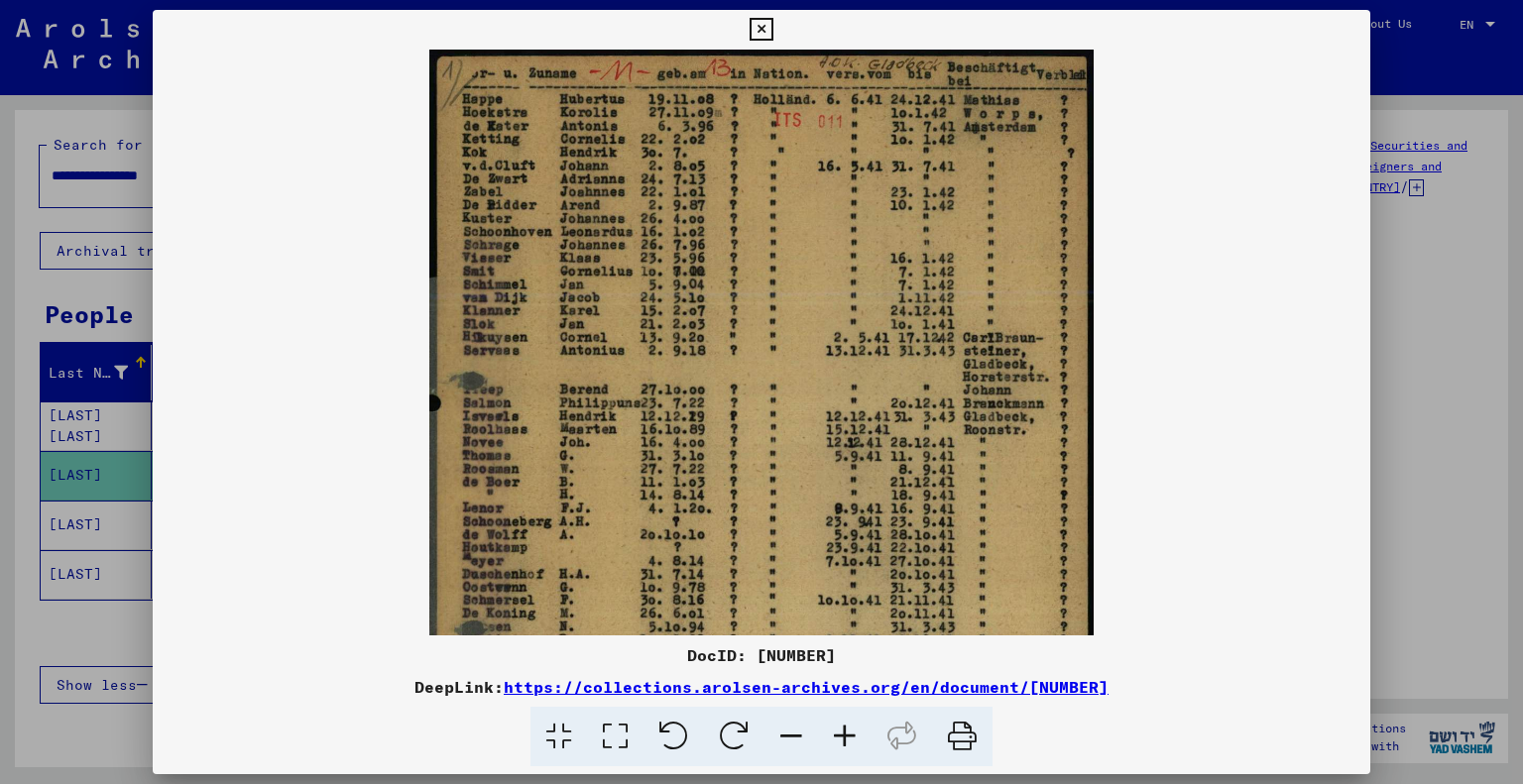 click at bounding box center (845, 736) 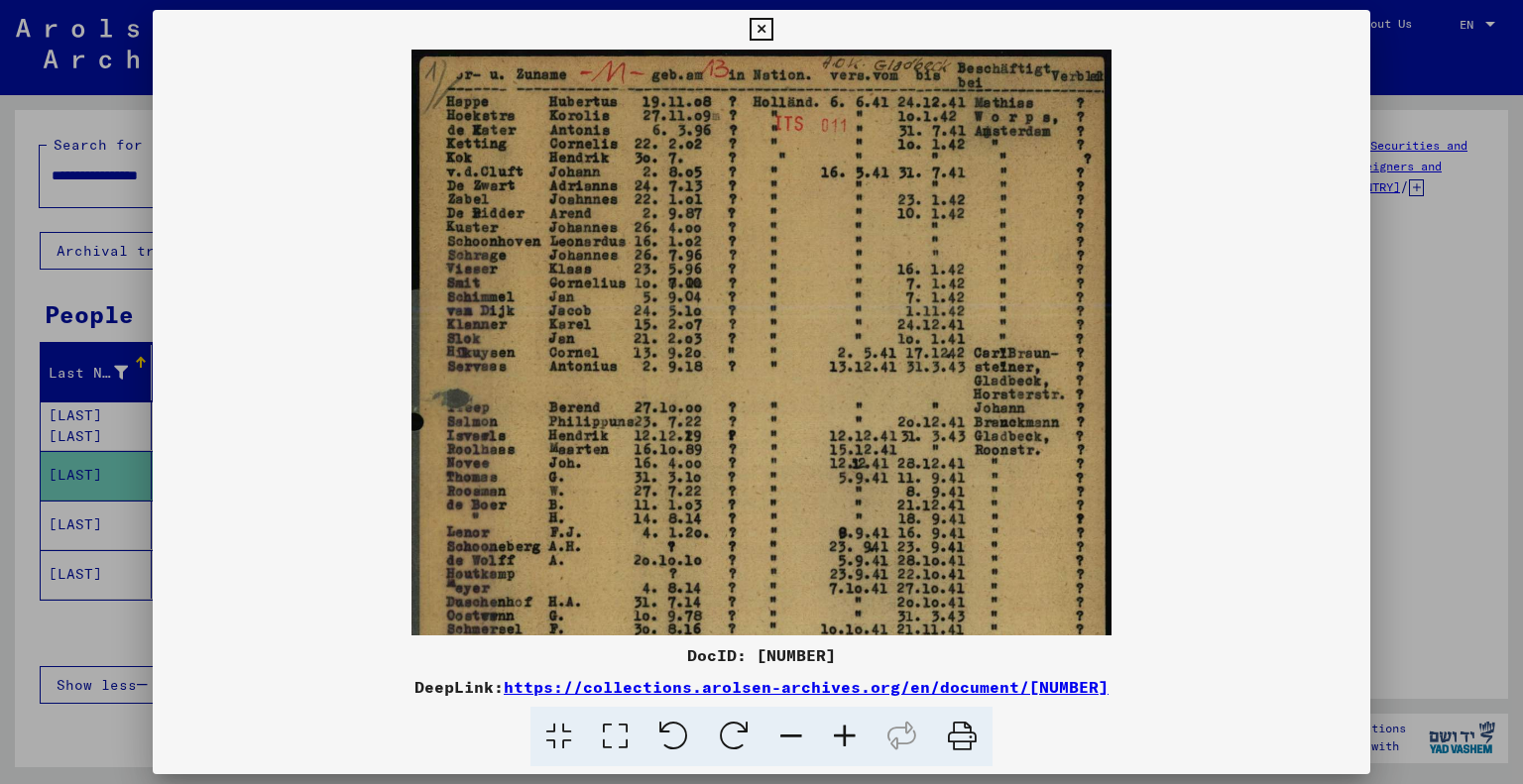 click at bounding box center (845, 736) 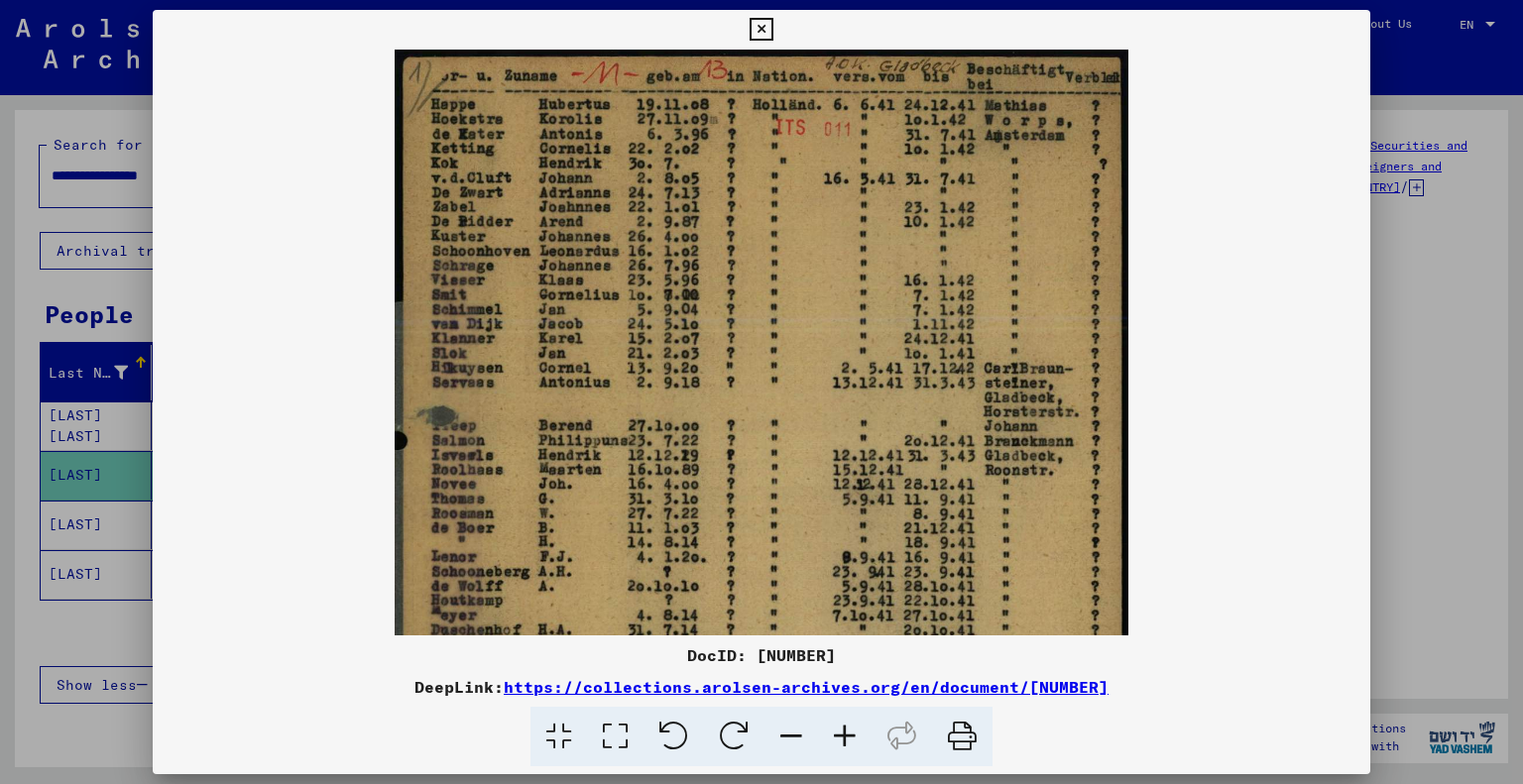 click at bounding box center [845, 736] 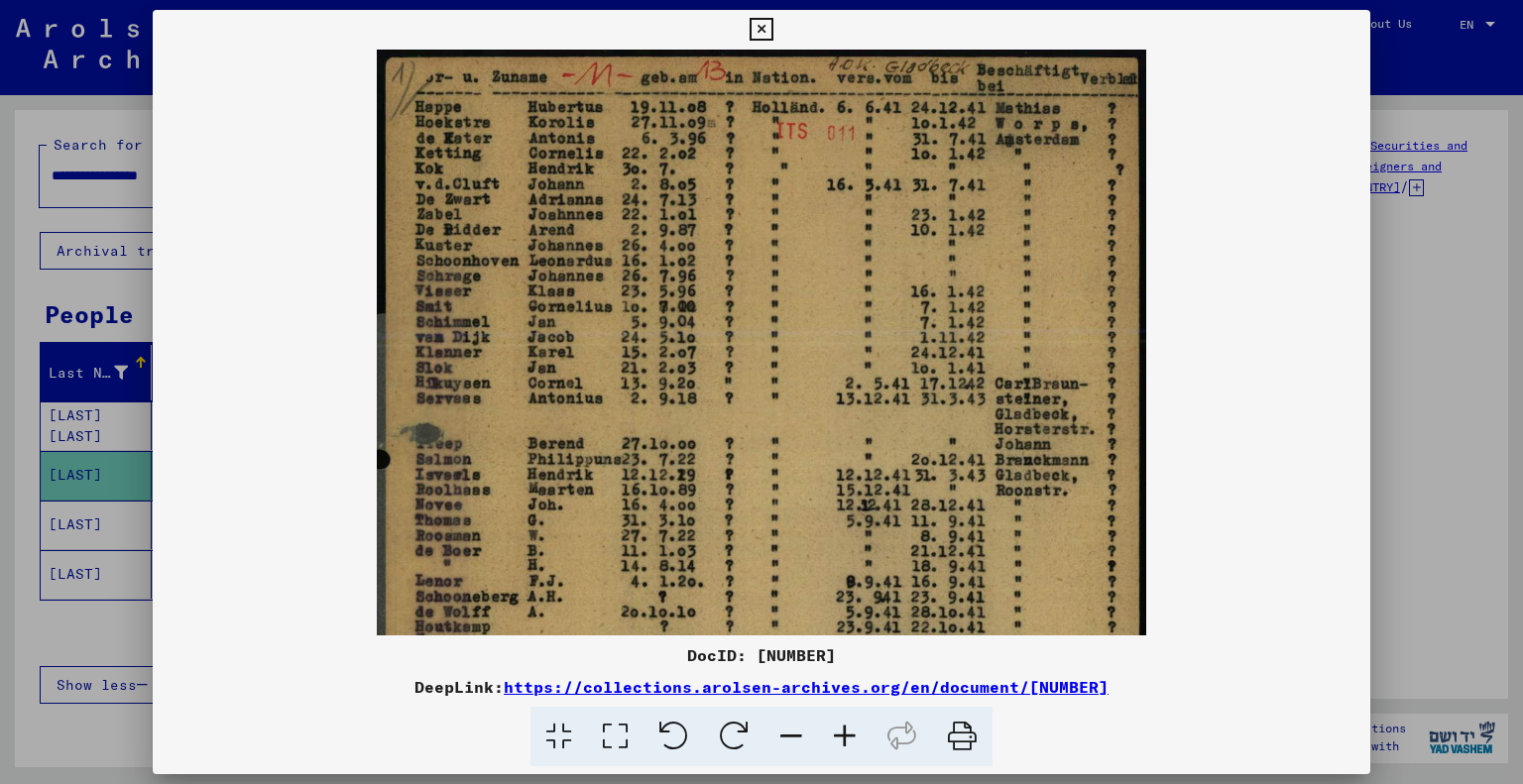 click at bounding box center (845, 736) 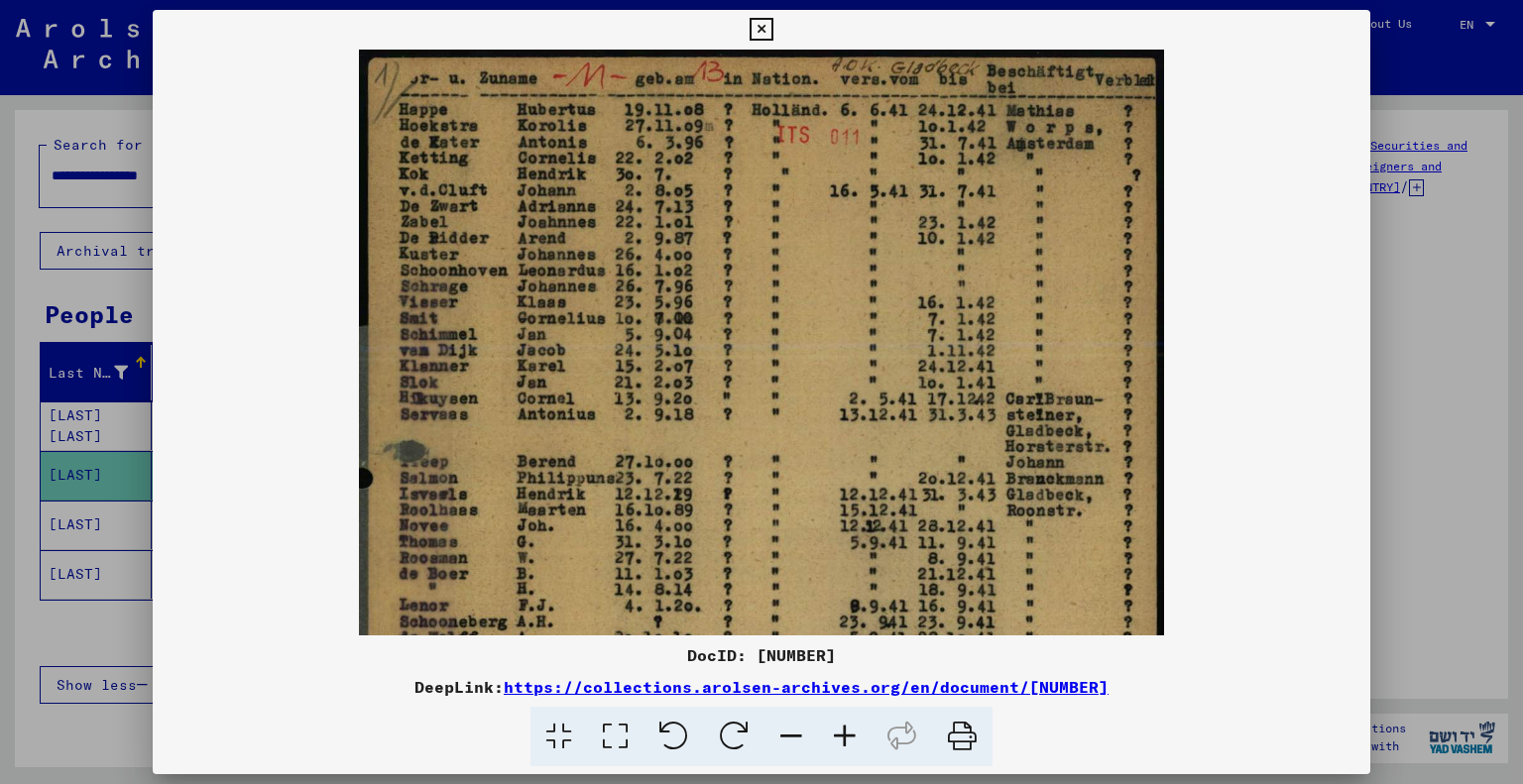 click at bounding box center [845, 736] 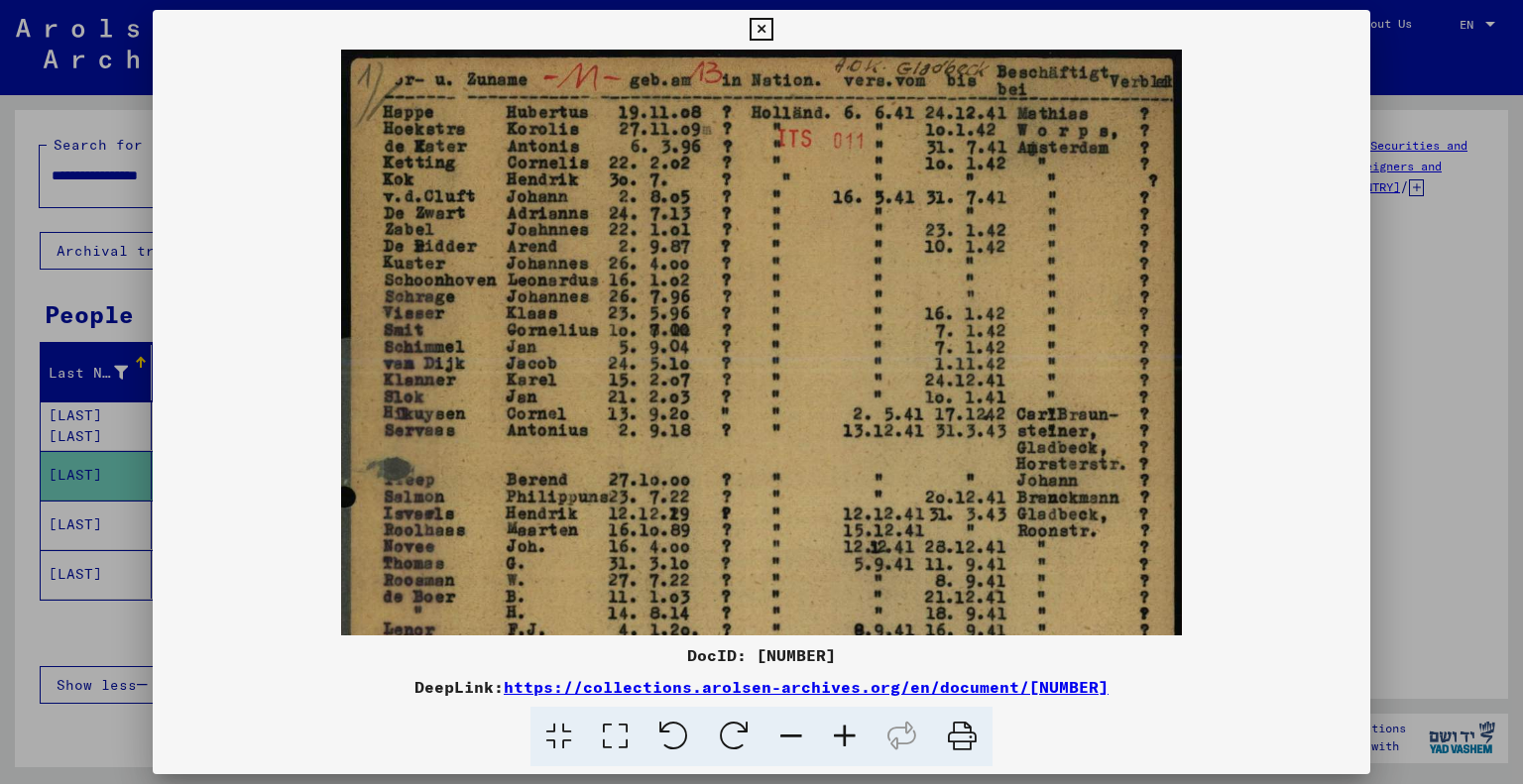 click at bounding box center (845, 736) 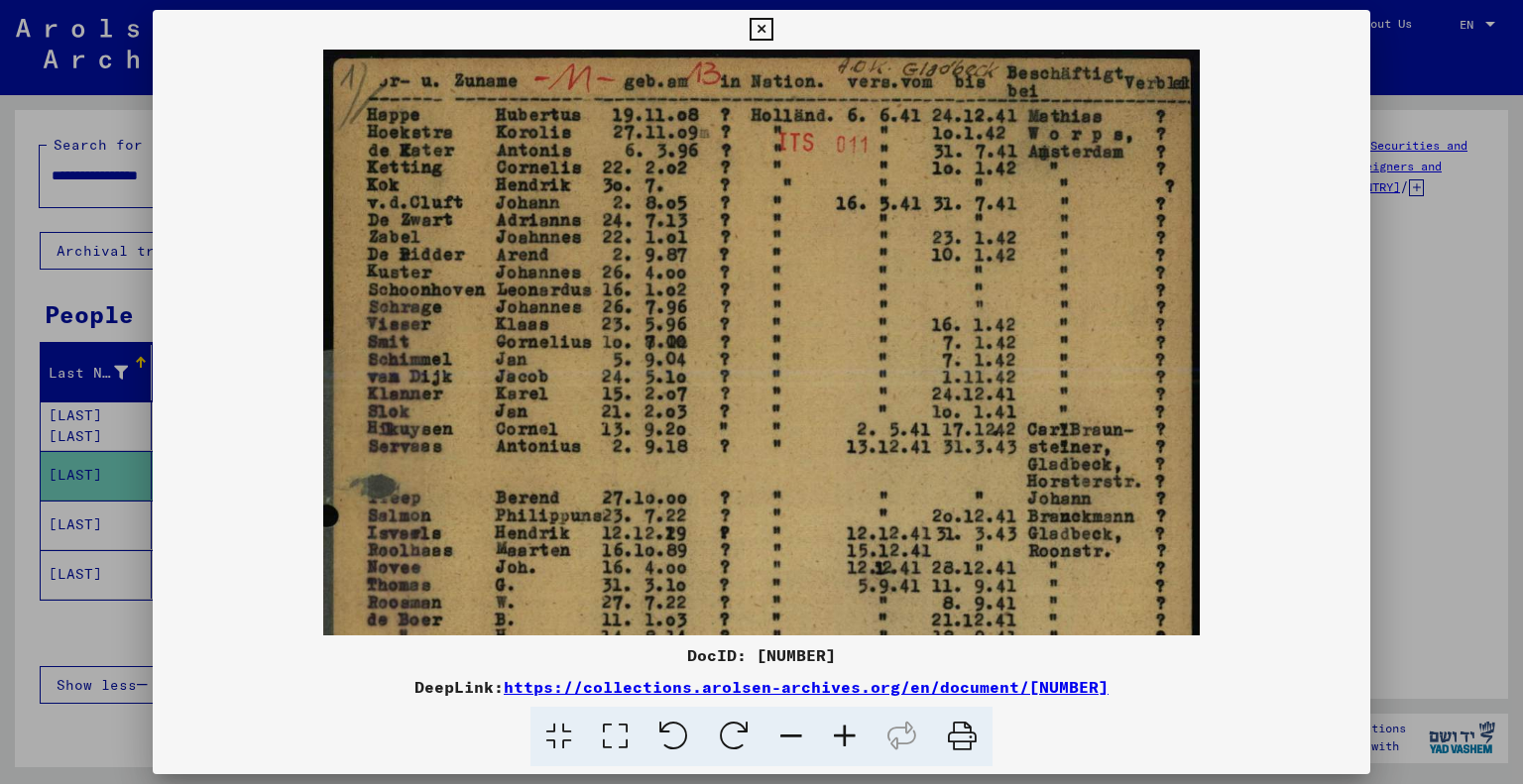 click at bounding box center (845, 736) 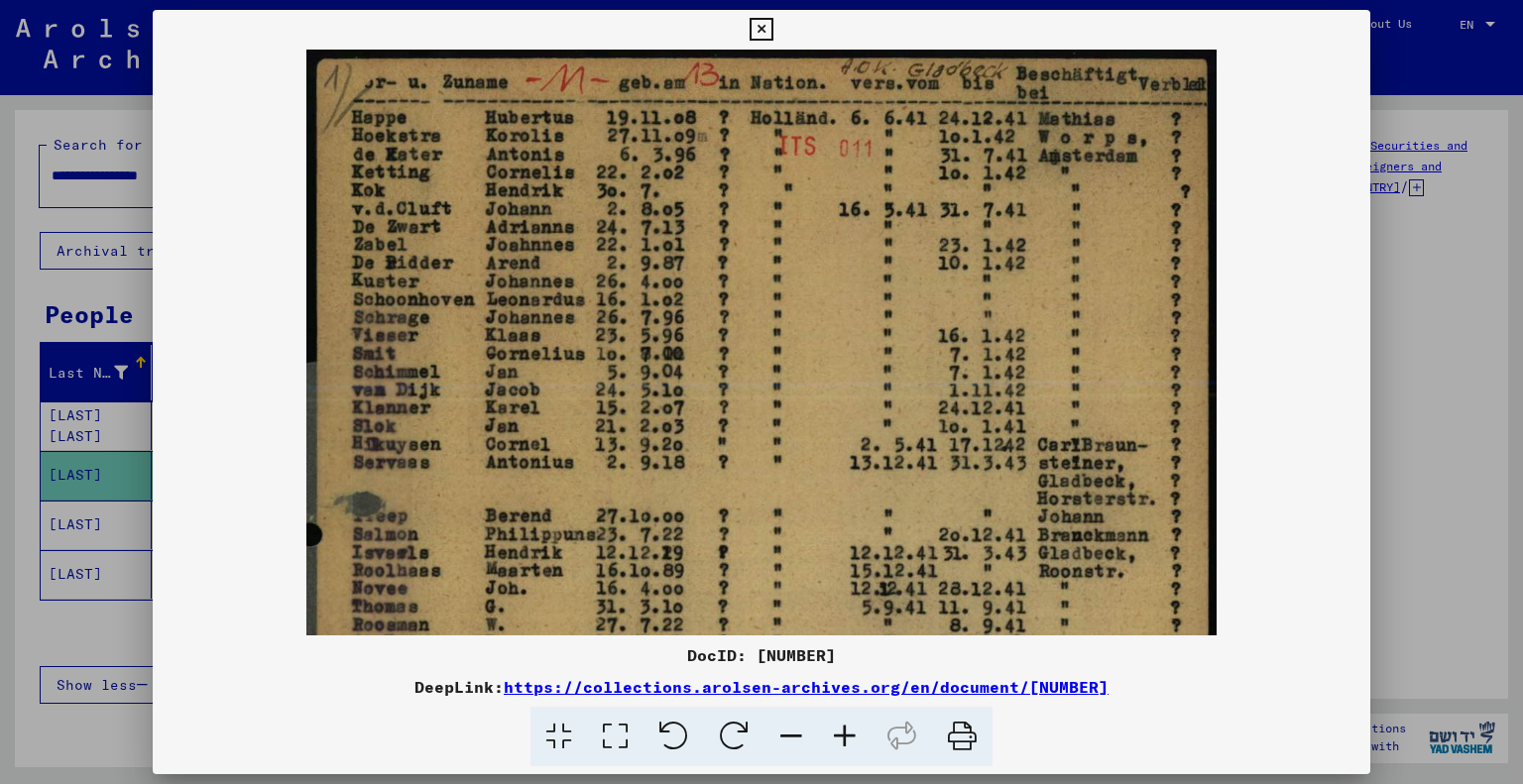 click at bounding box center (845, 736) 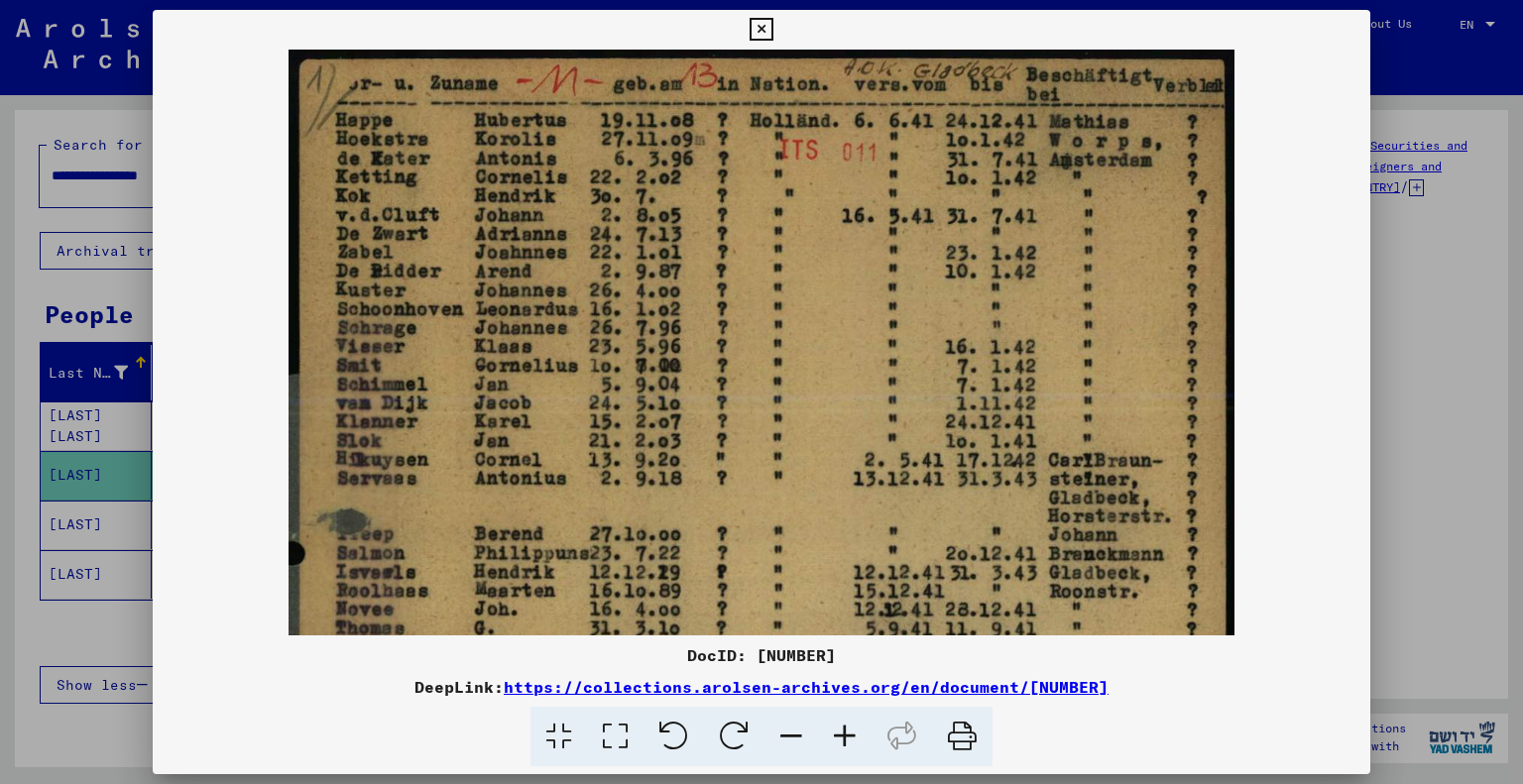 click at bounding box center (762, 714) 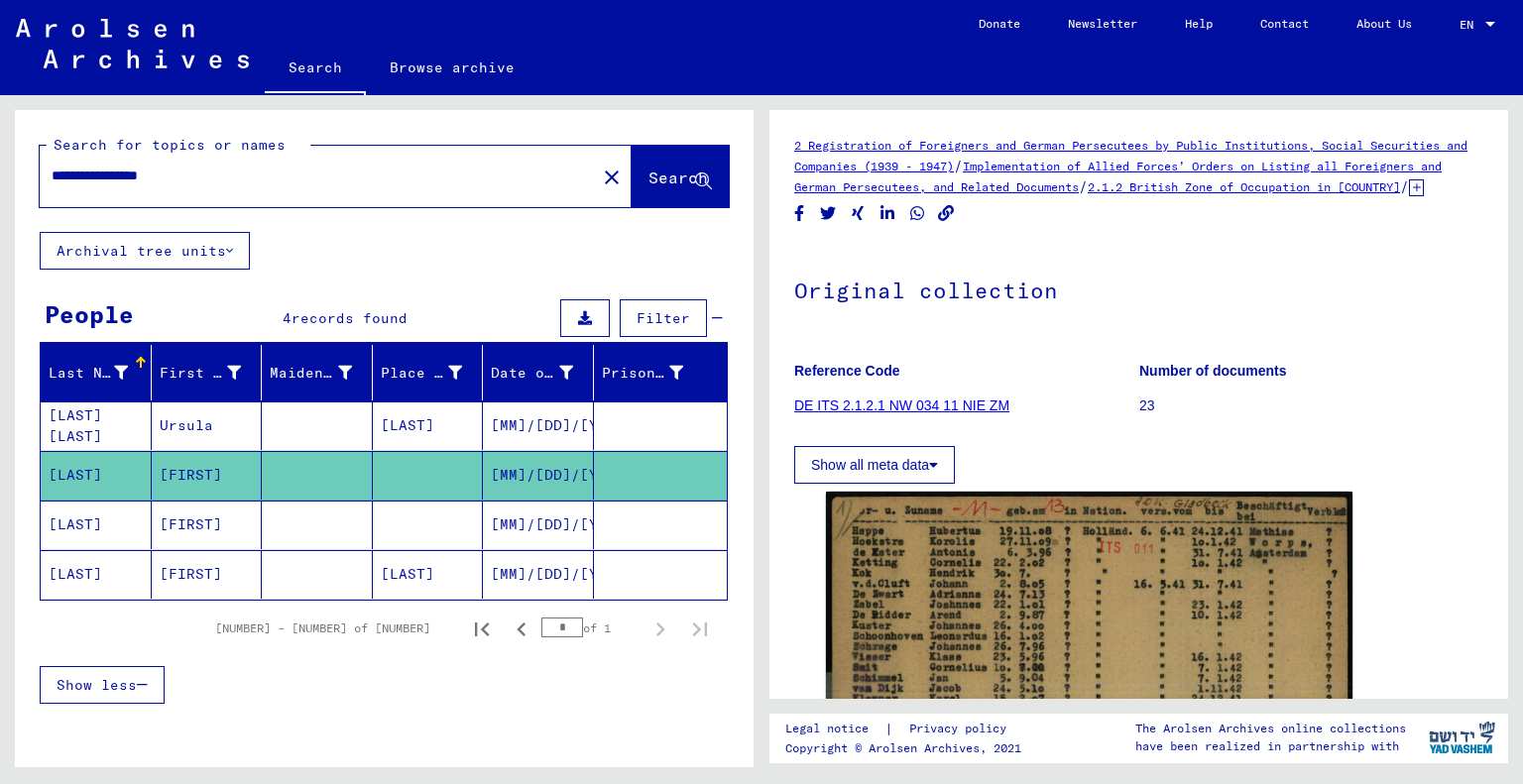 click on "**********" at bounding box center (317, 175) 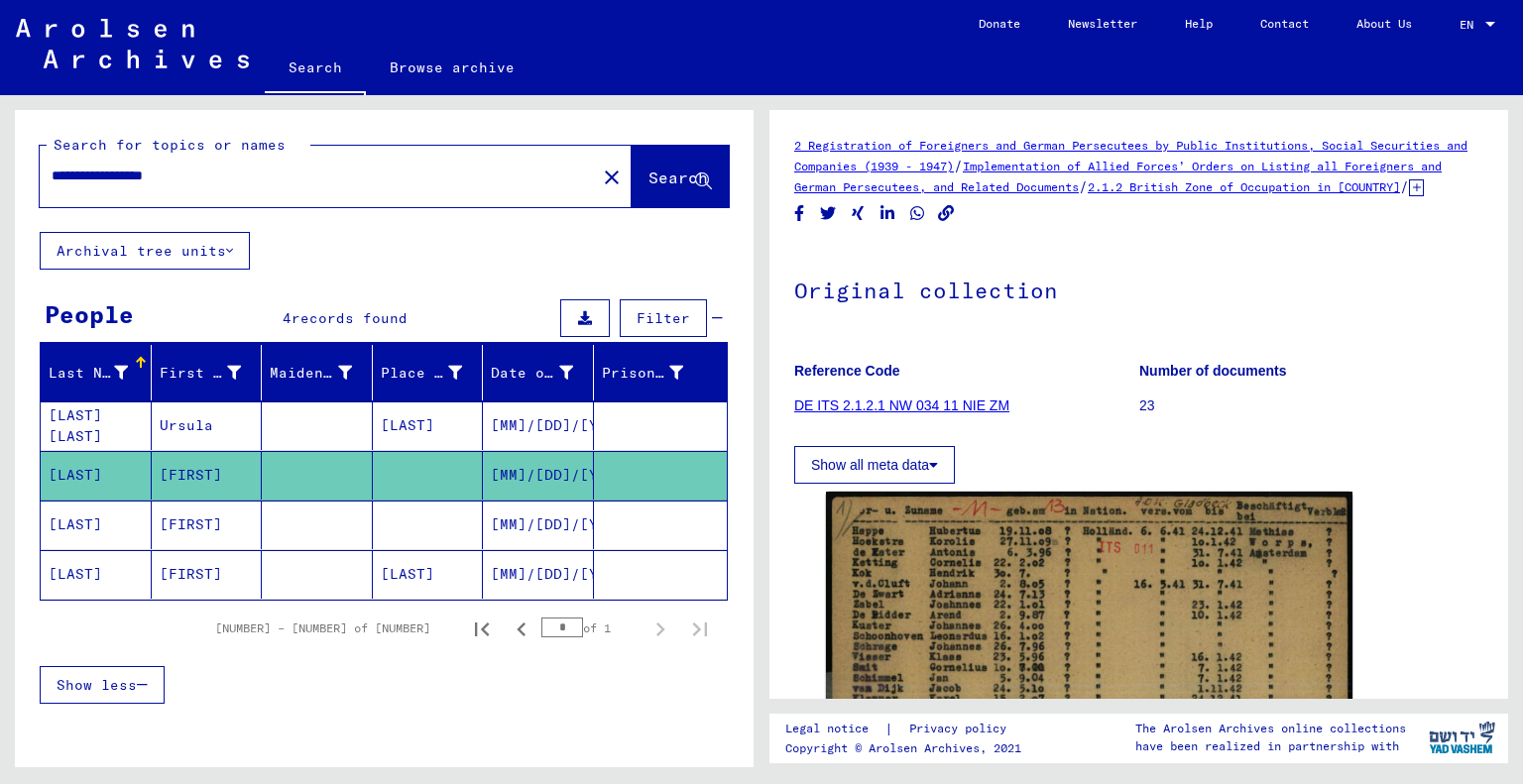 click on "**********" at bounding box center (317, 175) 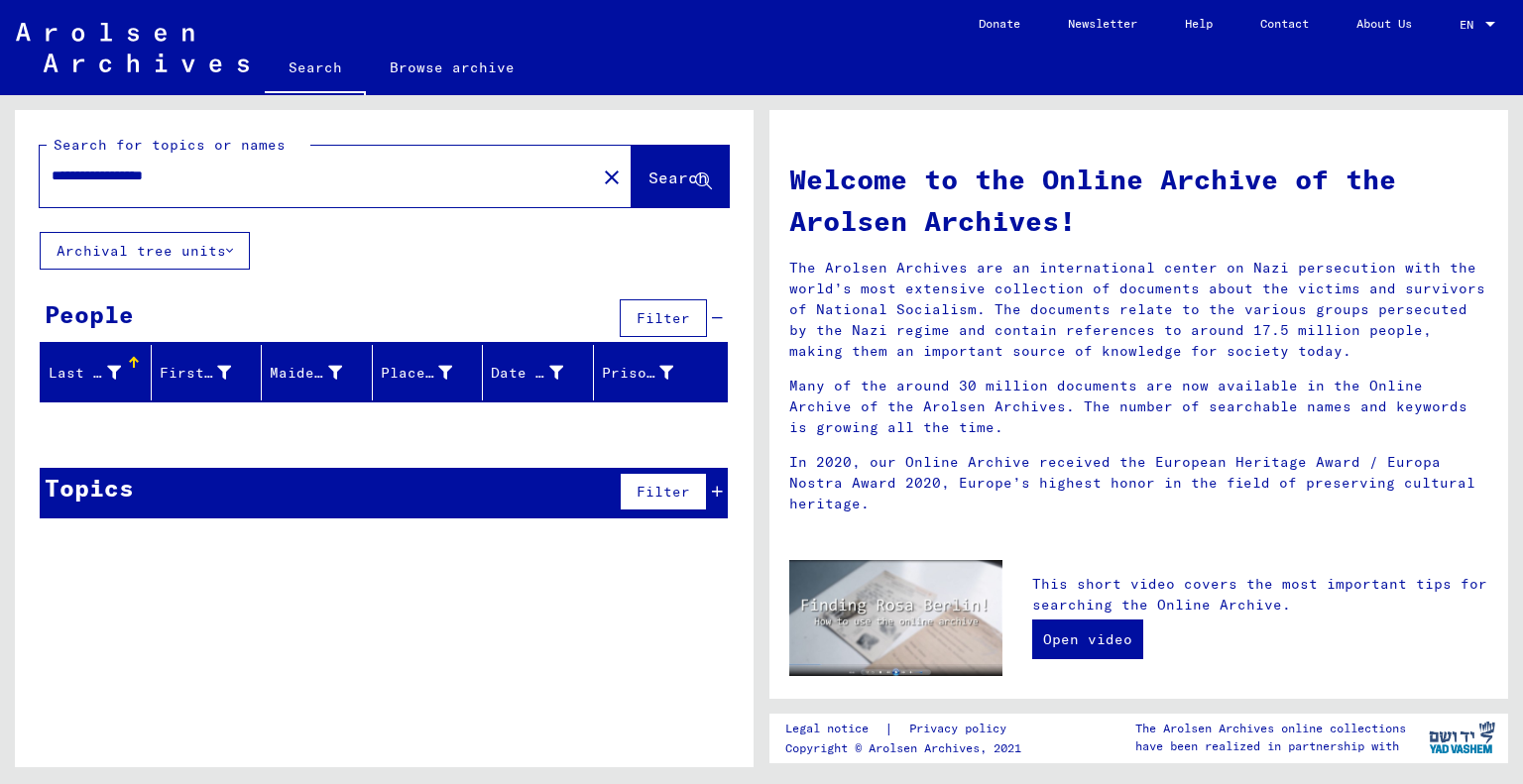 click on "**********" at bounding box center (311, 175) 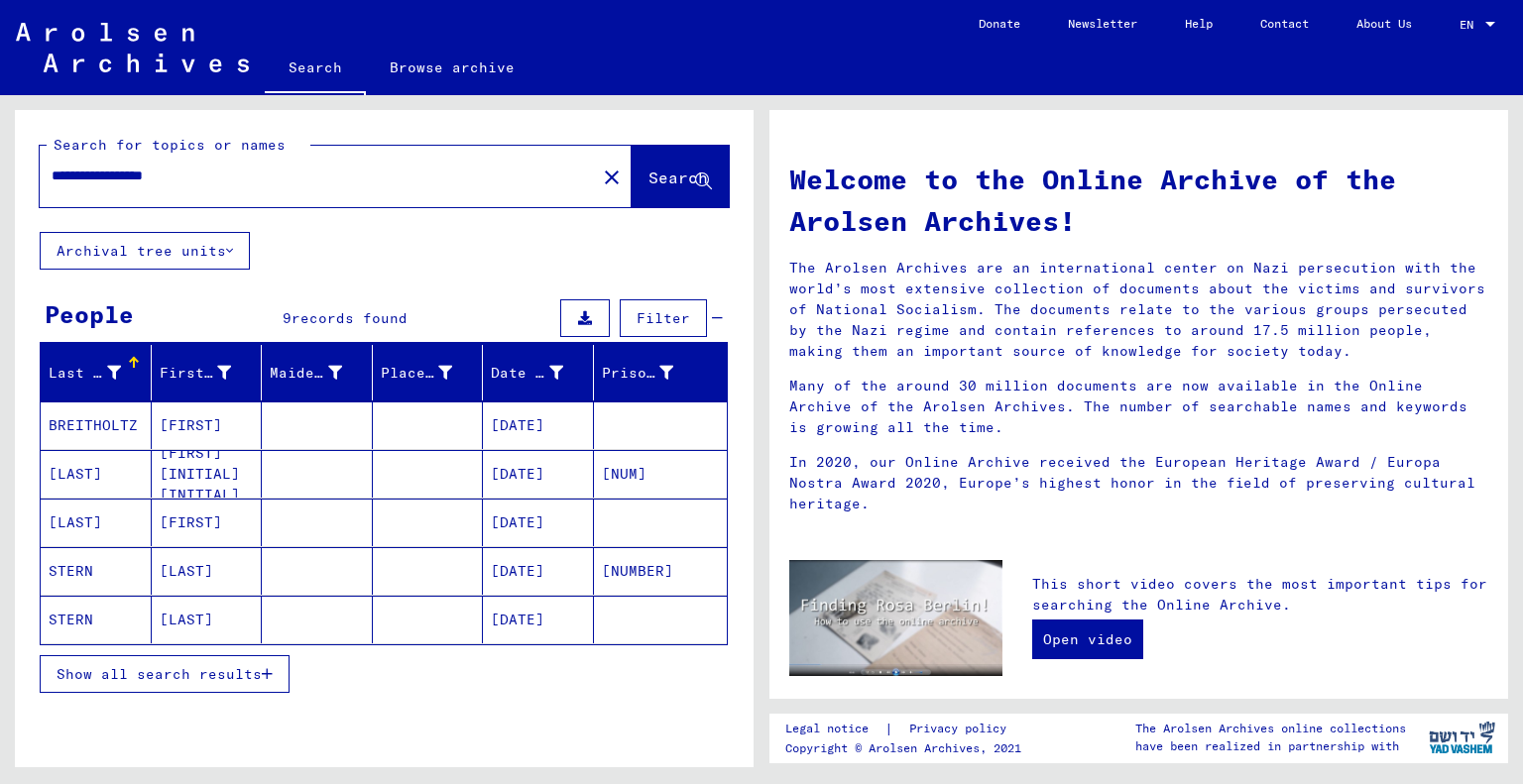 click on "[DATE]" at bounding box center [538, 522] 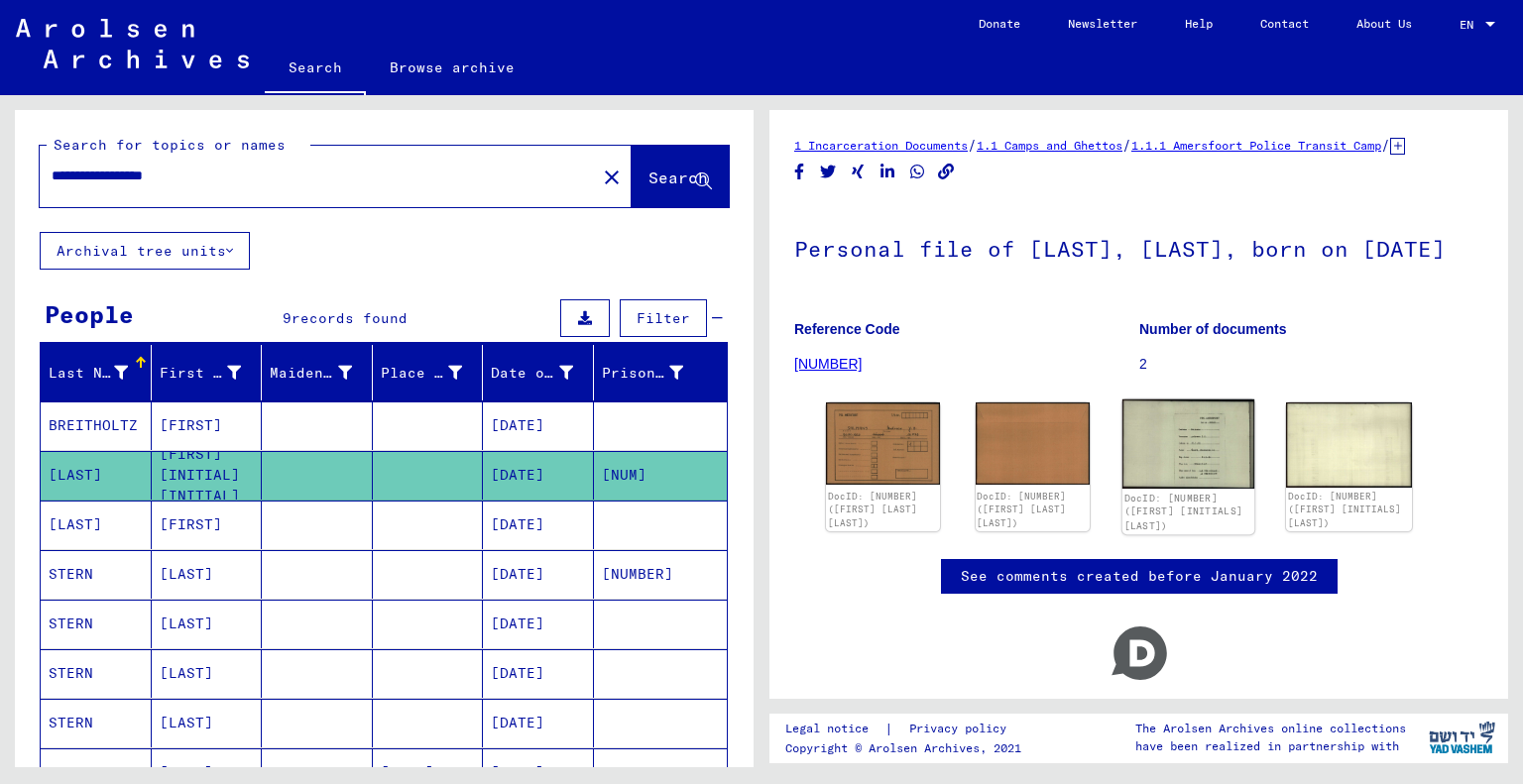 click 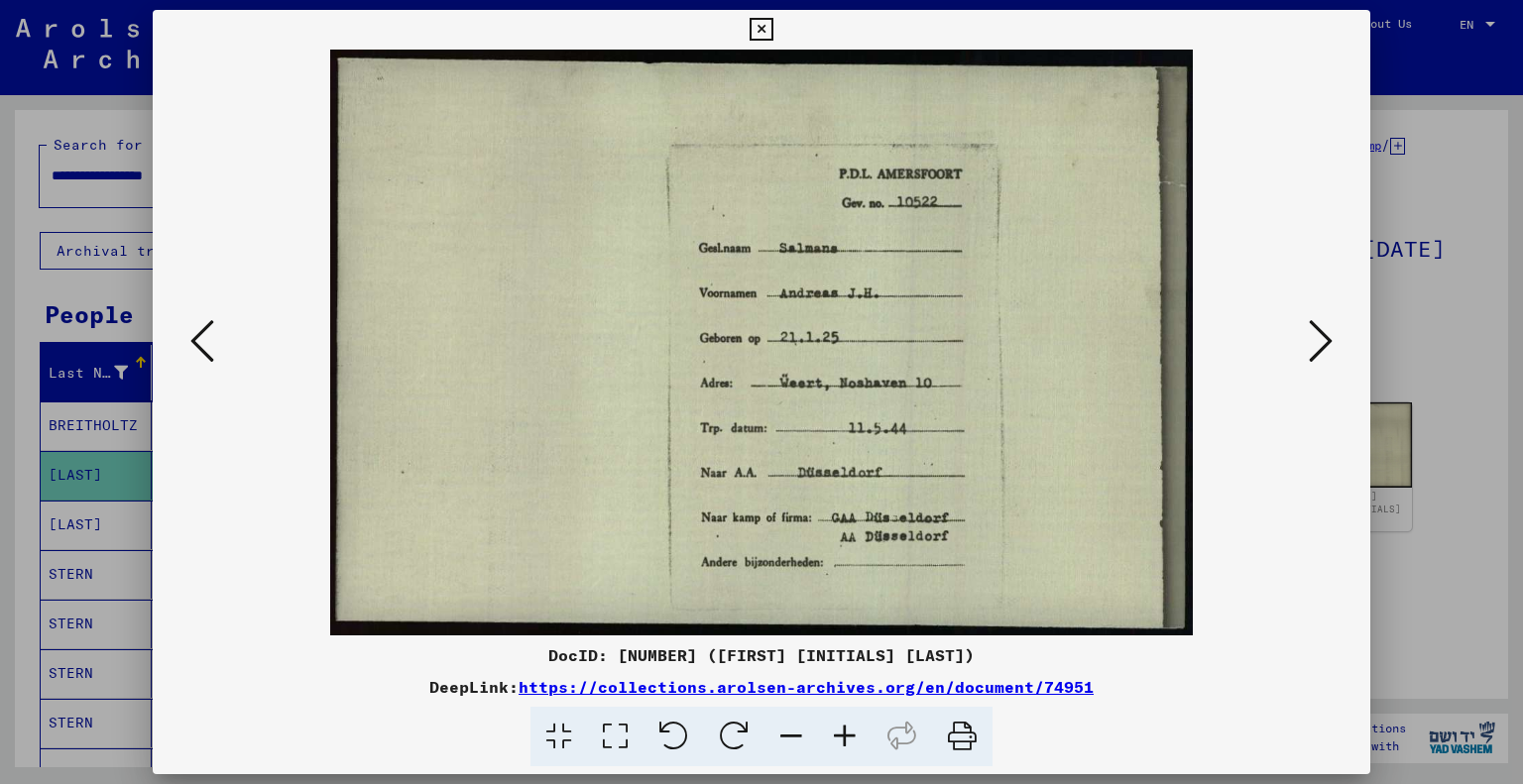 click at bounding box center [761, 30] 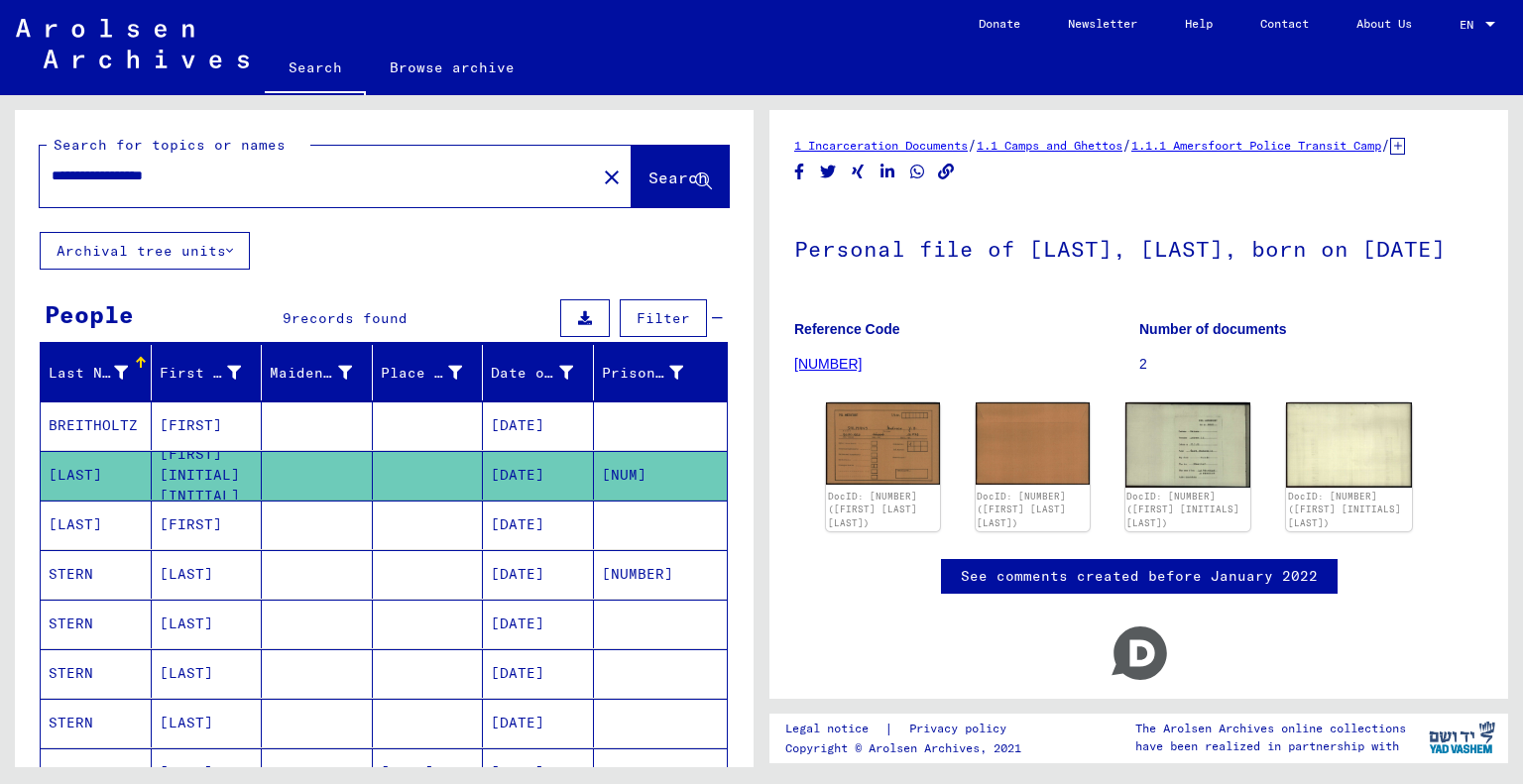 drag, startPoint x: 67, startPoint y: 174, endPoint x: 268, endPoint y: 224, distance: 207.12557 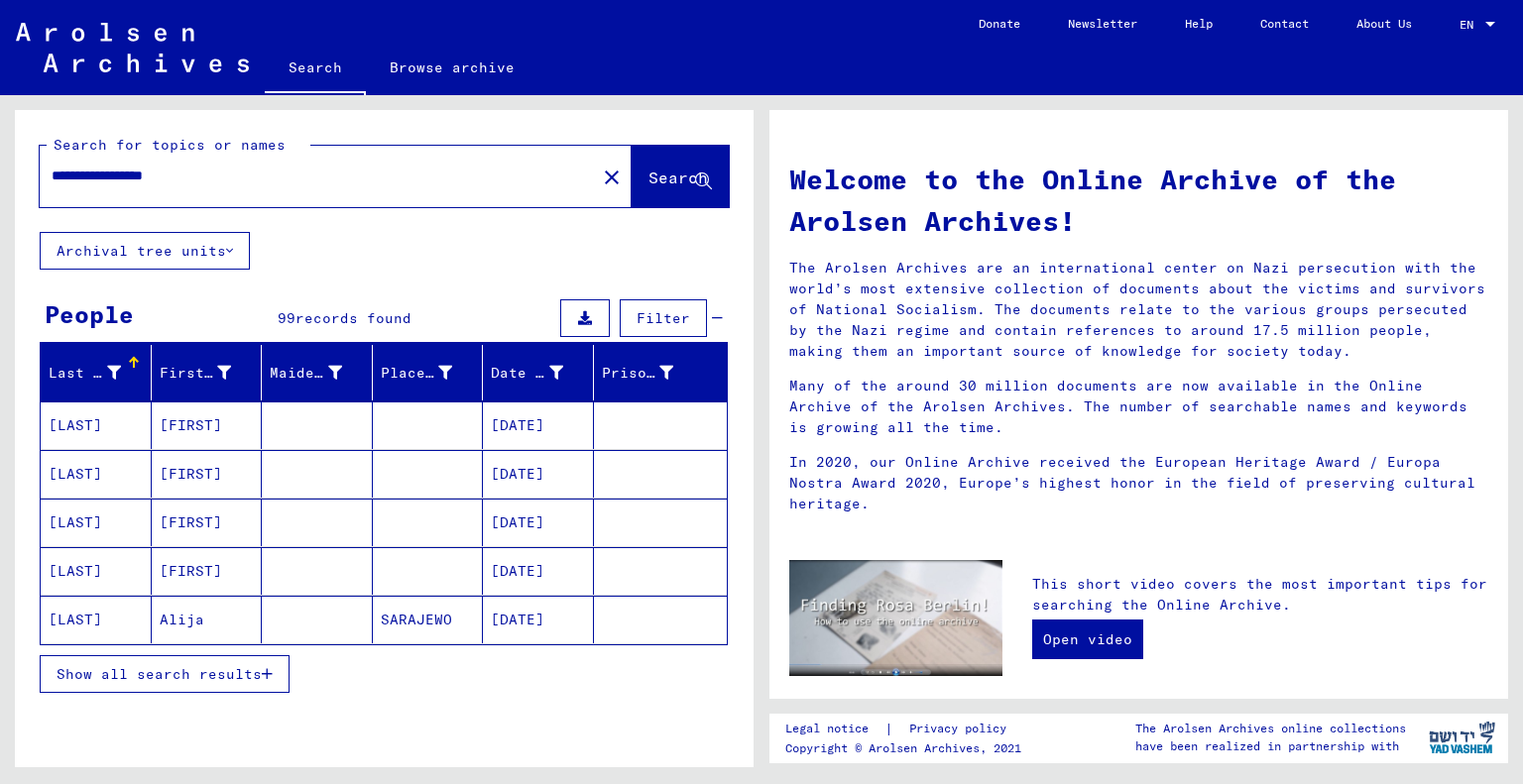 click on "Show all search results" at bounding box center [159, 674] 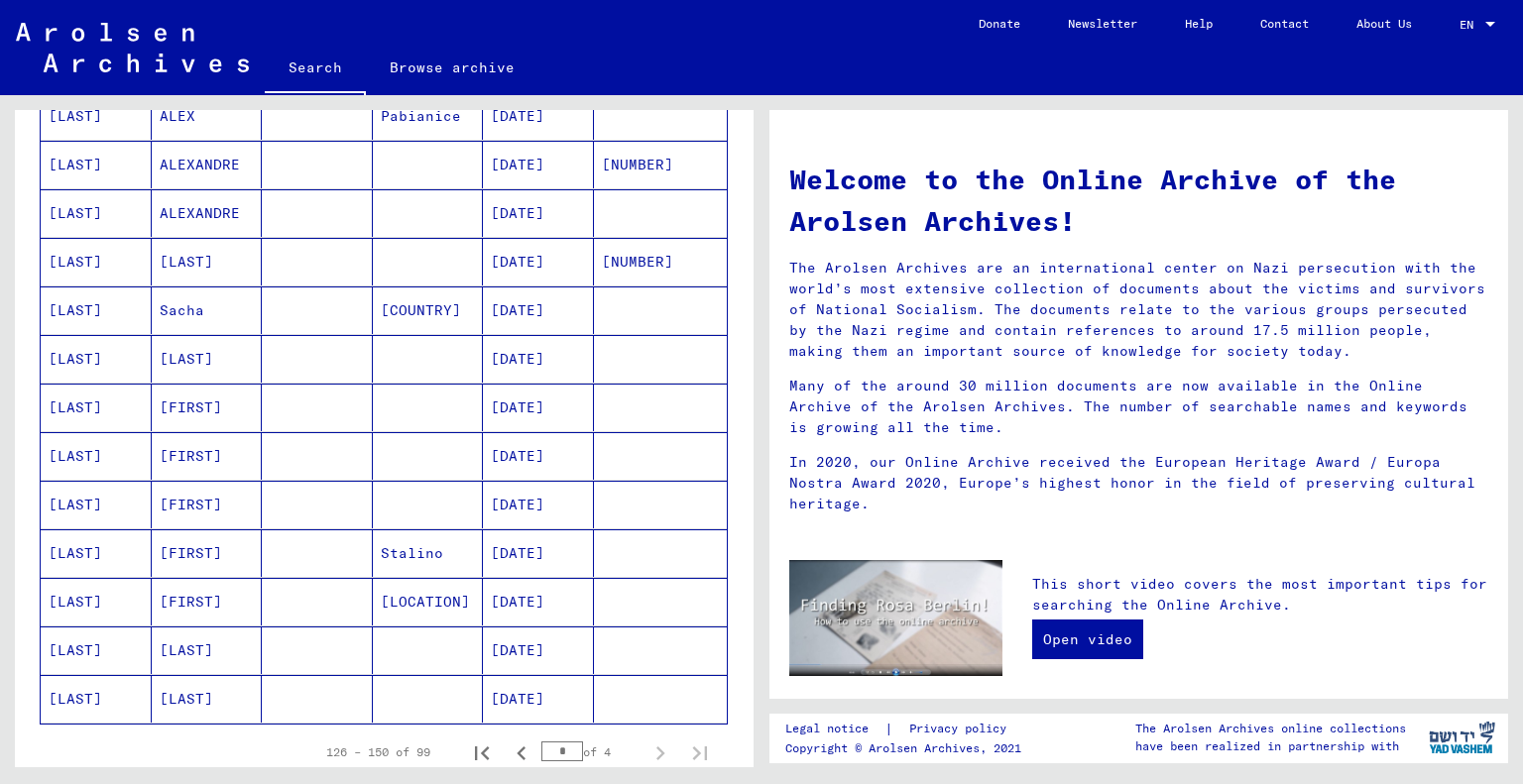 scroll, scrollTop: 1090, scrollLeft: 0, axis: vertical 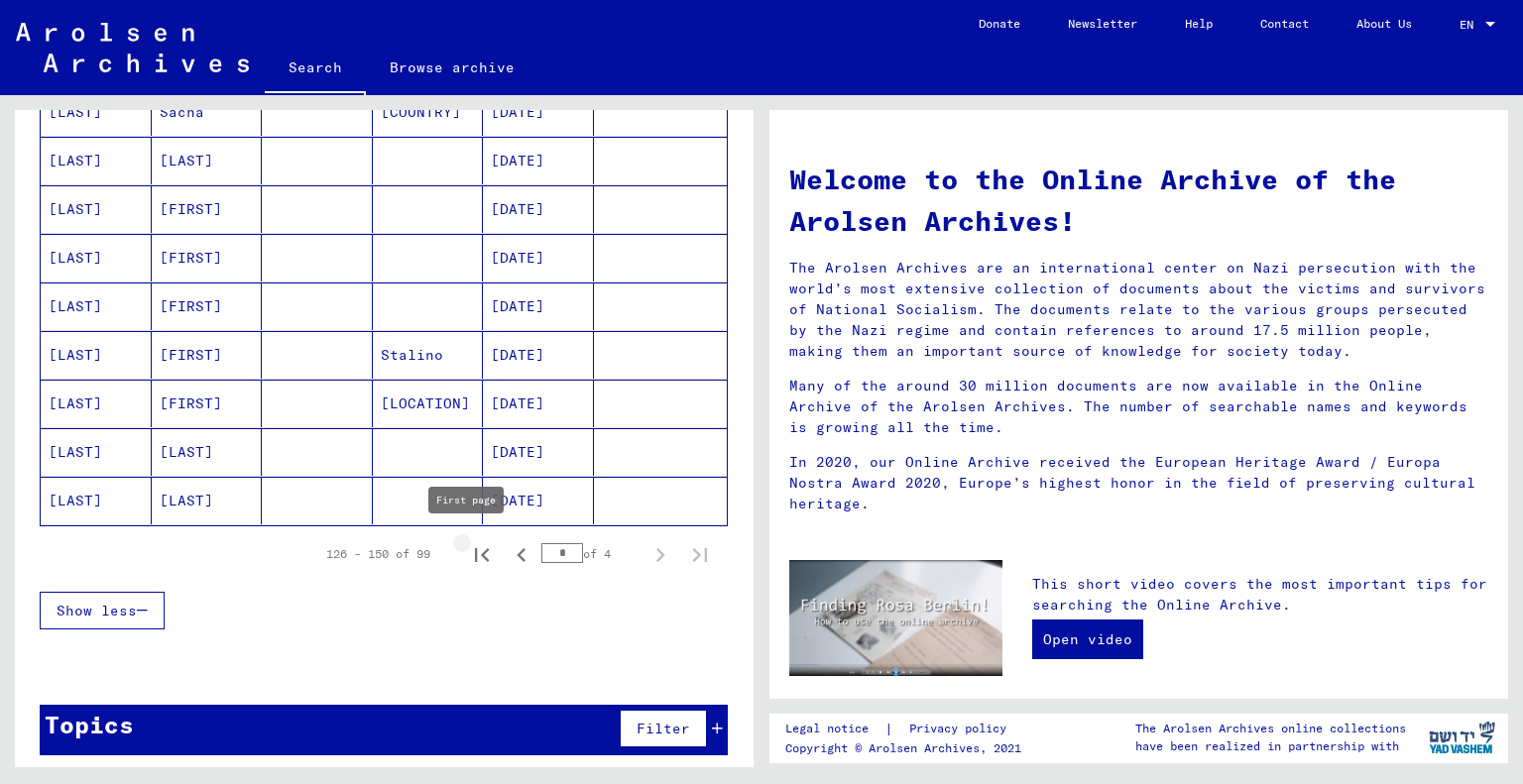 click 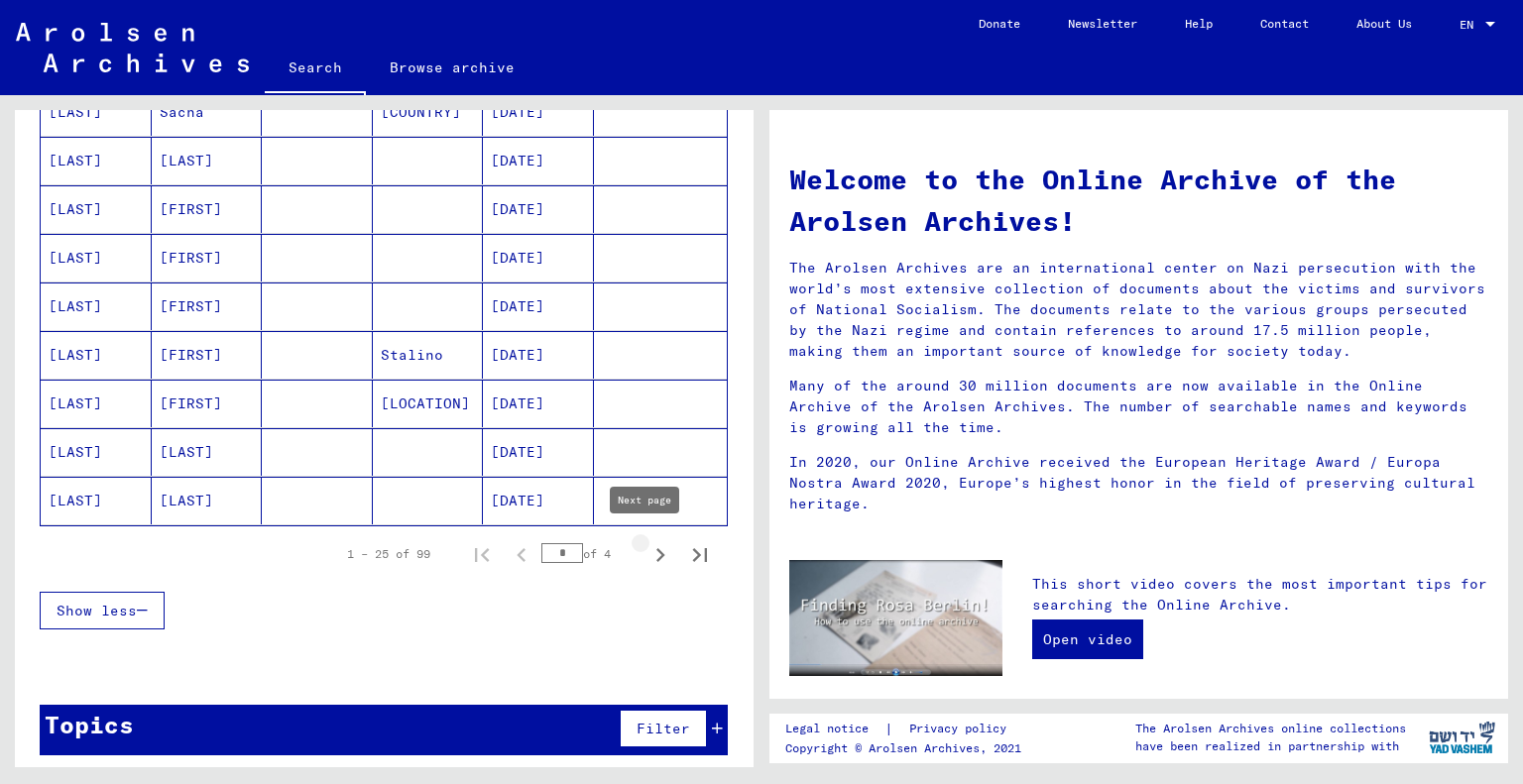click 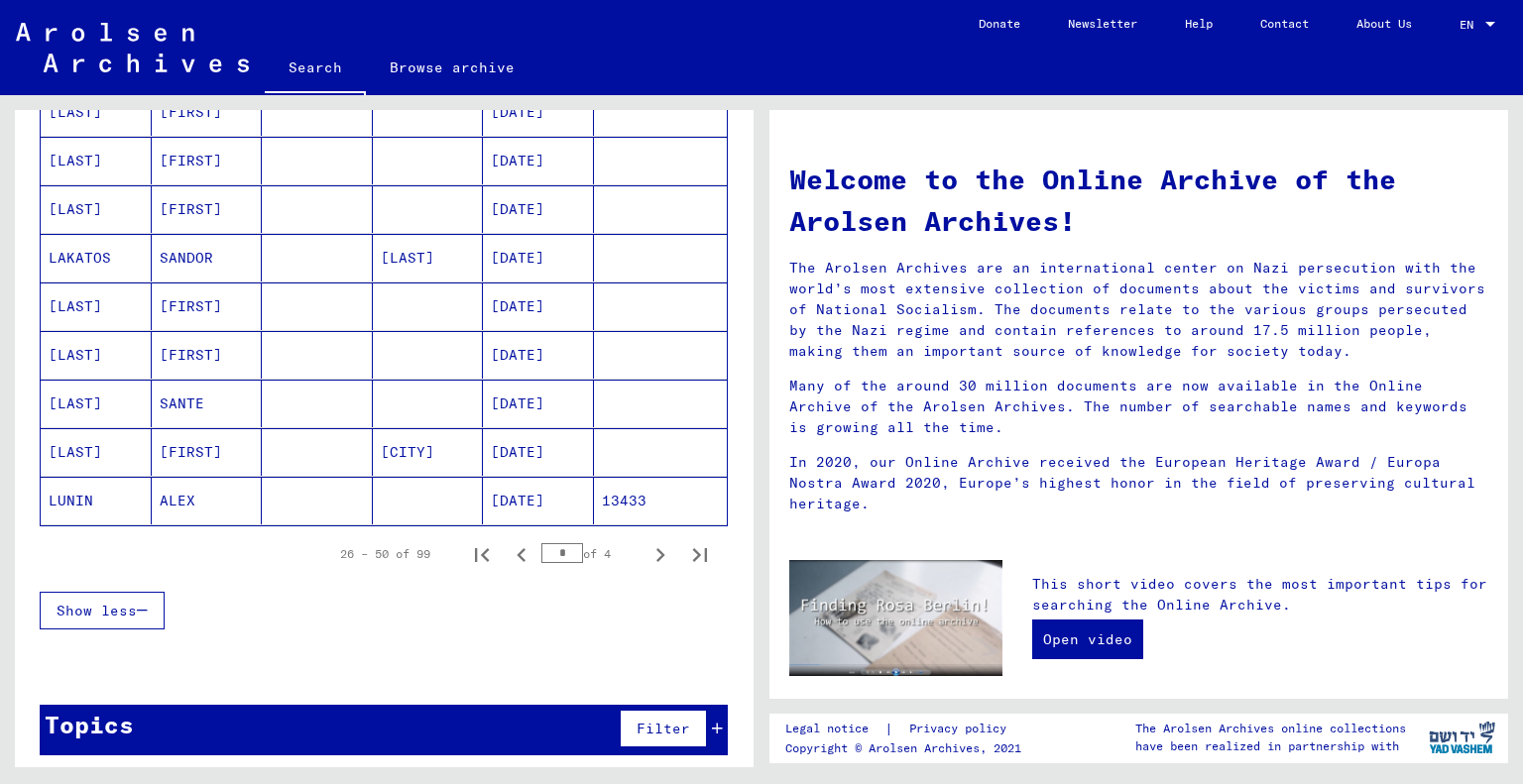 click 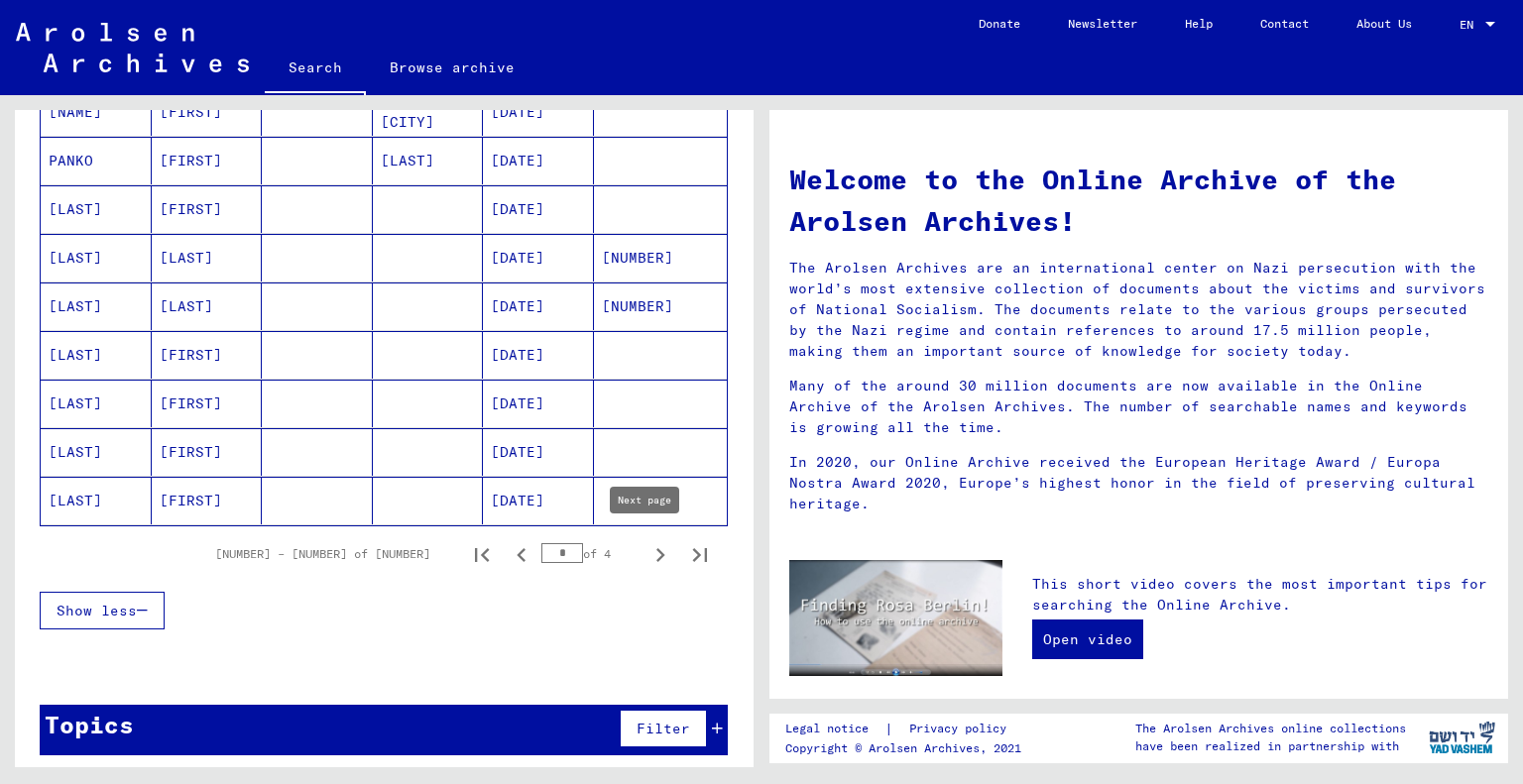 click 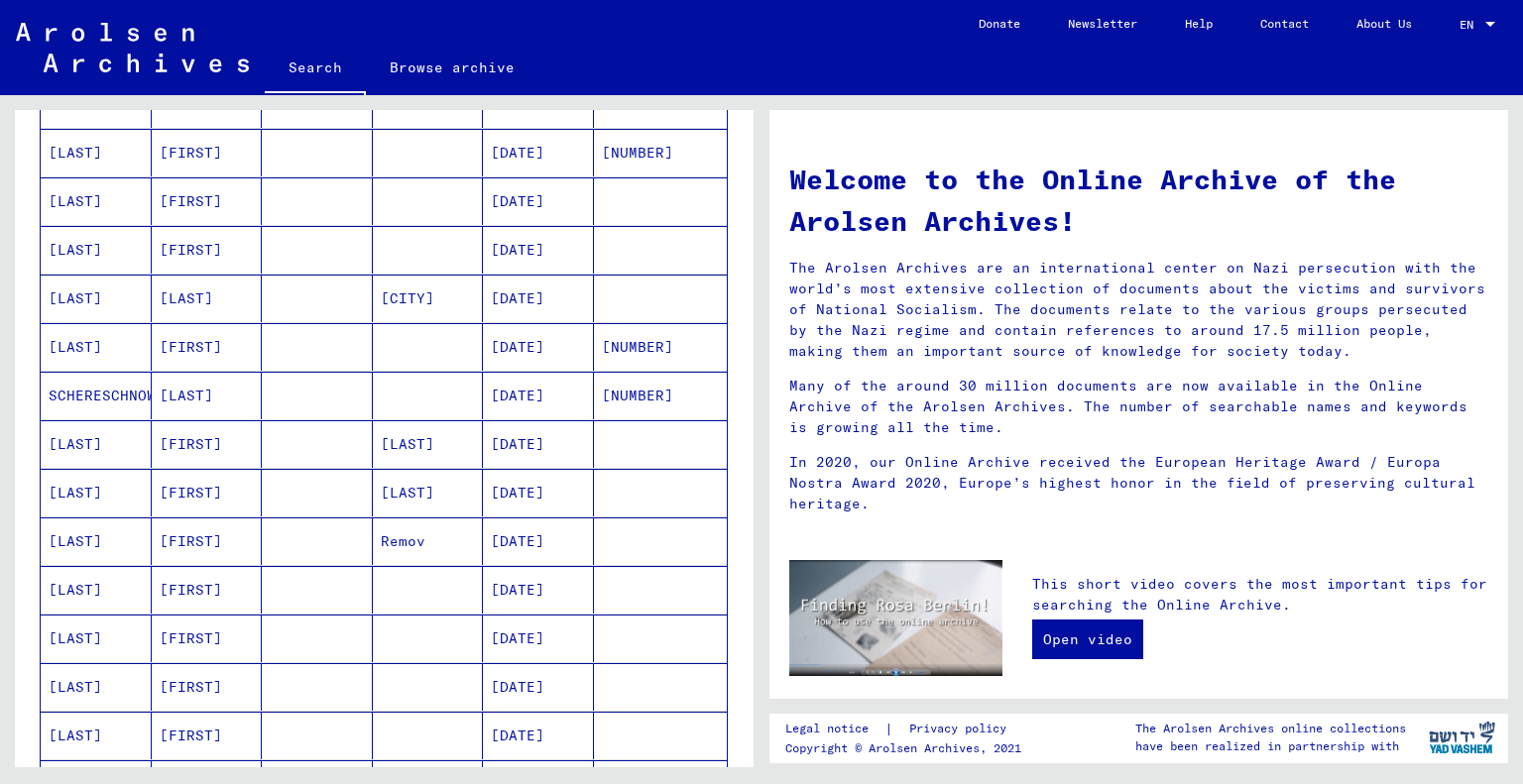 scroll, scrollTop: 250, scrollLeft: 0, axis: vertical 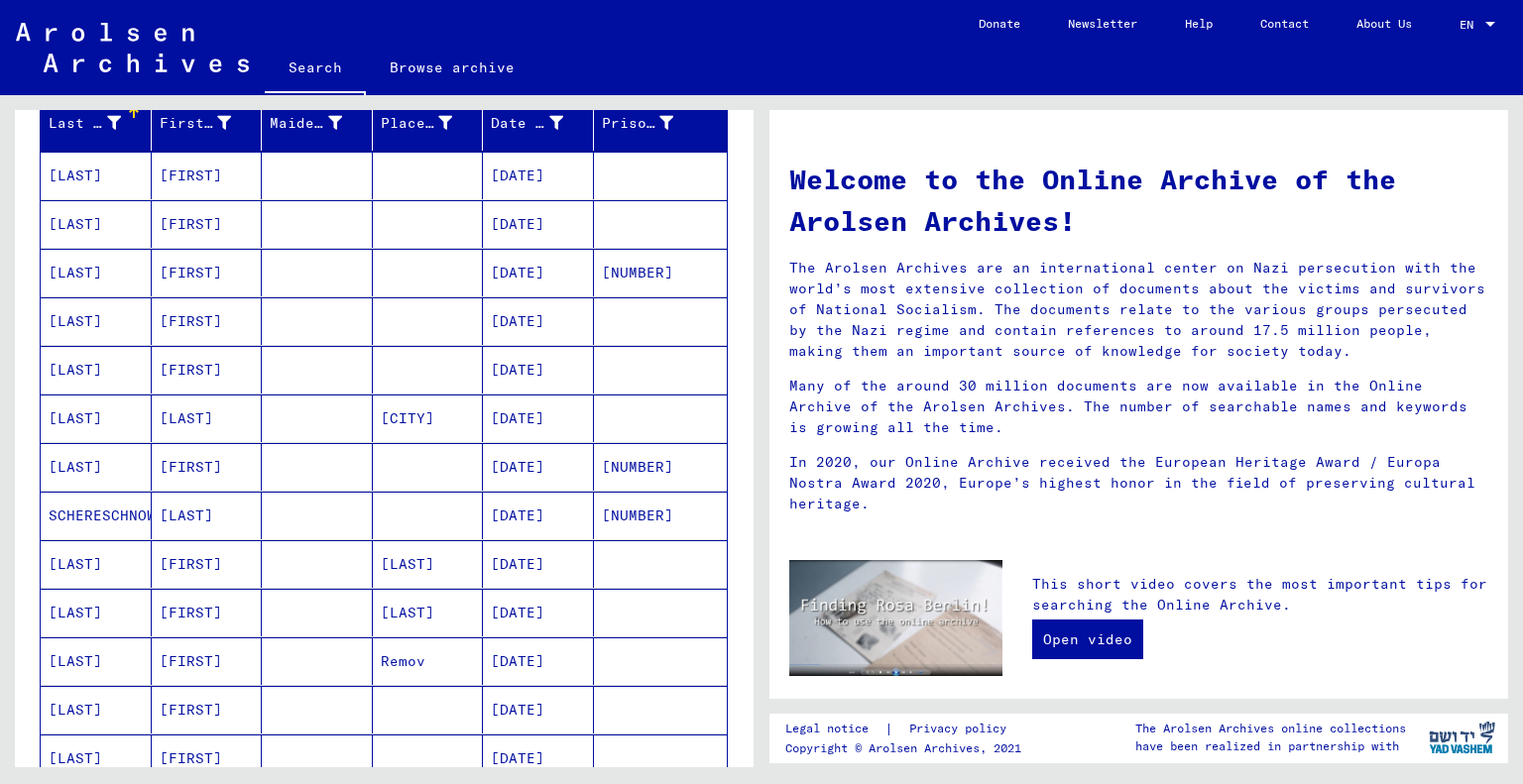 click on "[DATE]" at bounding box center (538, 321) 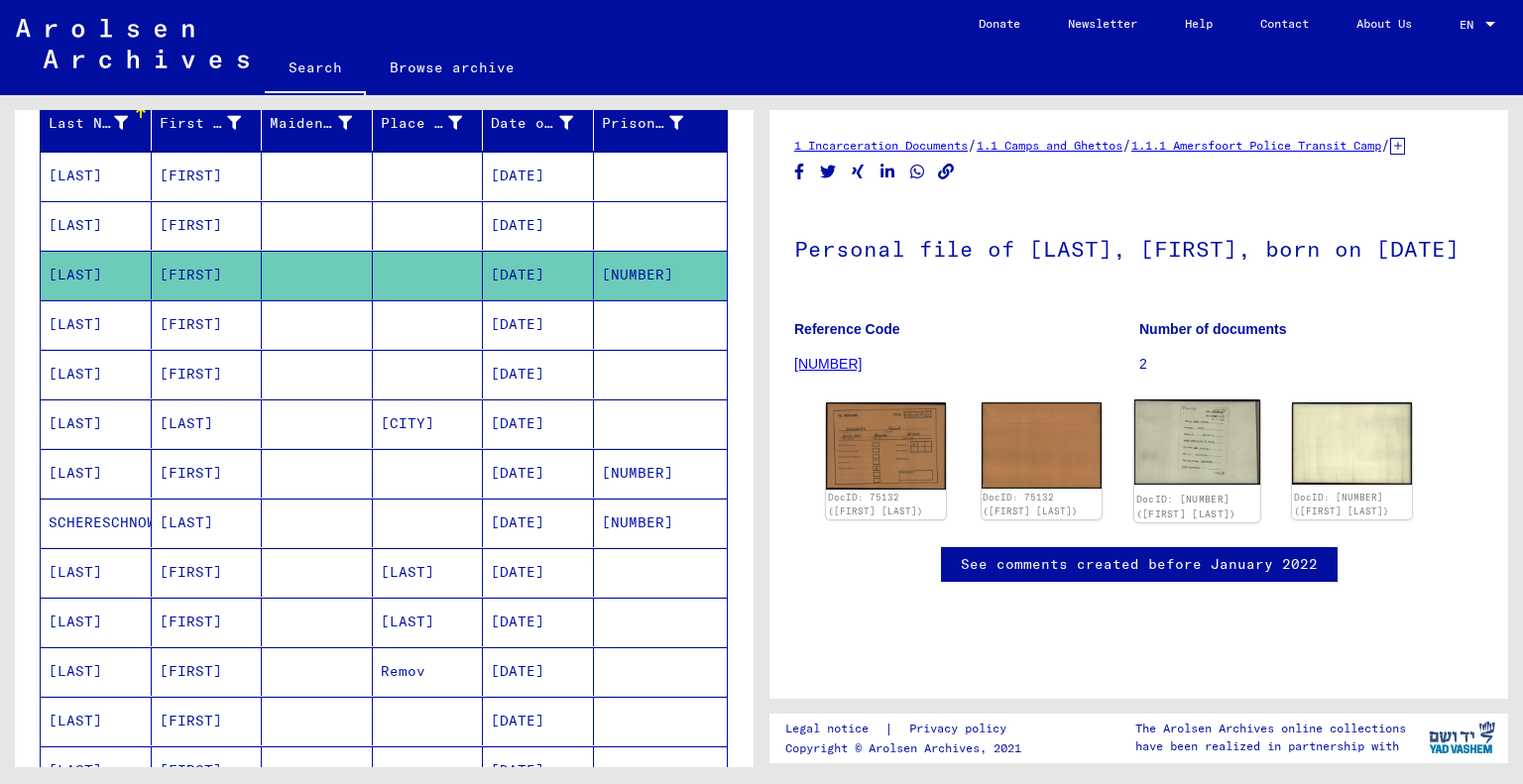 click 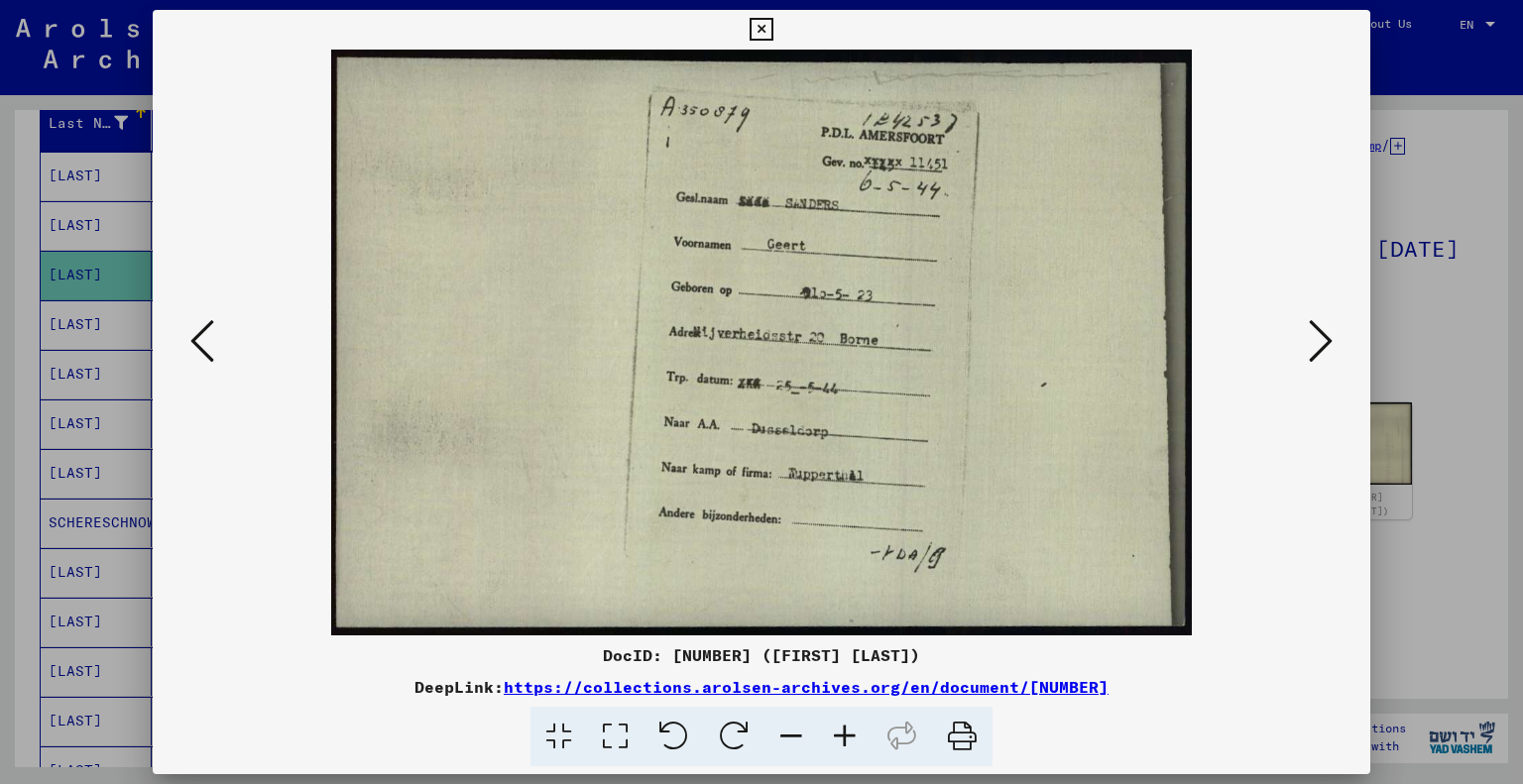click at bounding box center (845, 736) 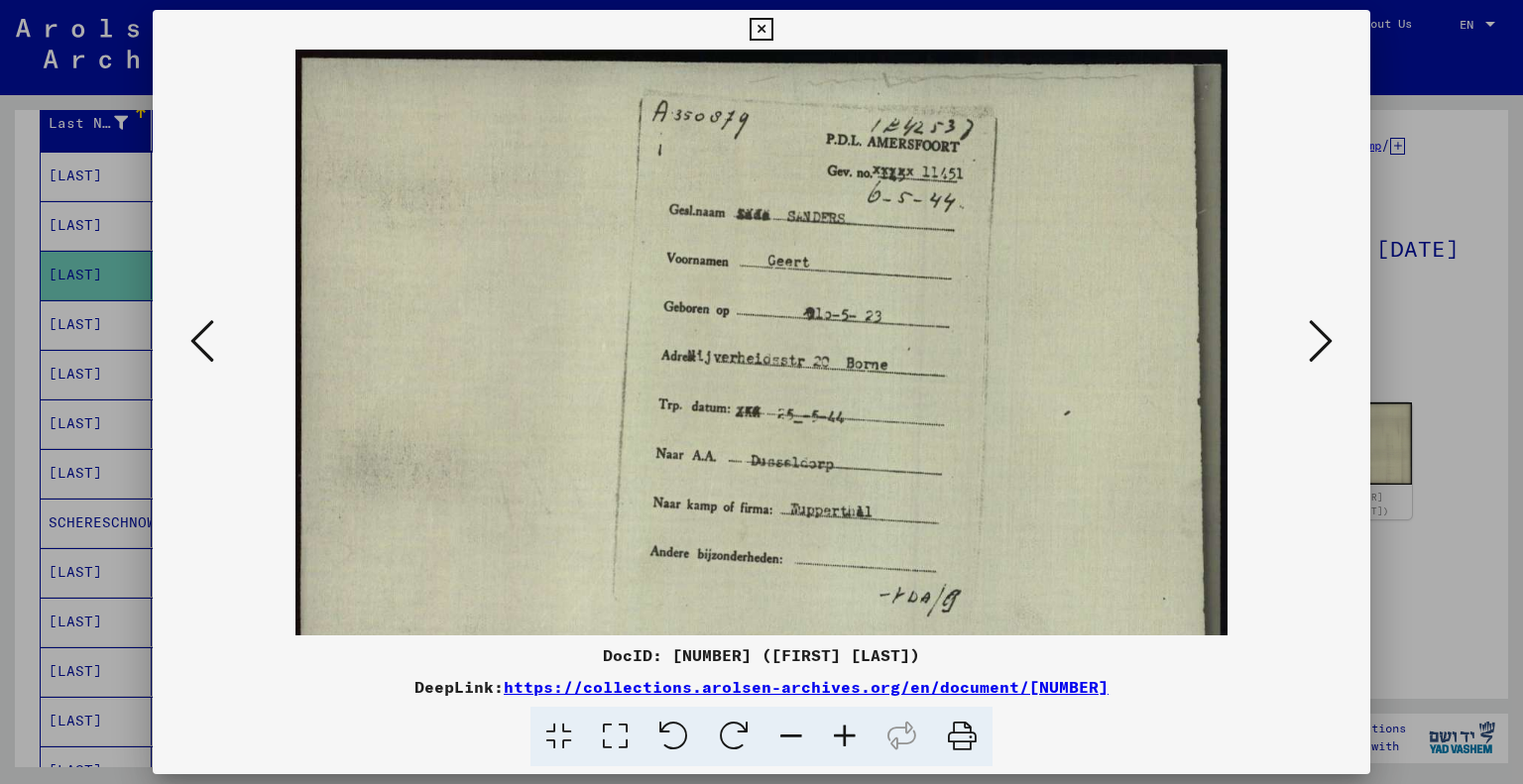 click at bounding box center [845, 736] 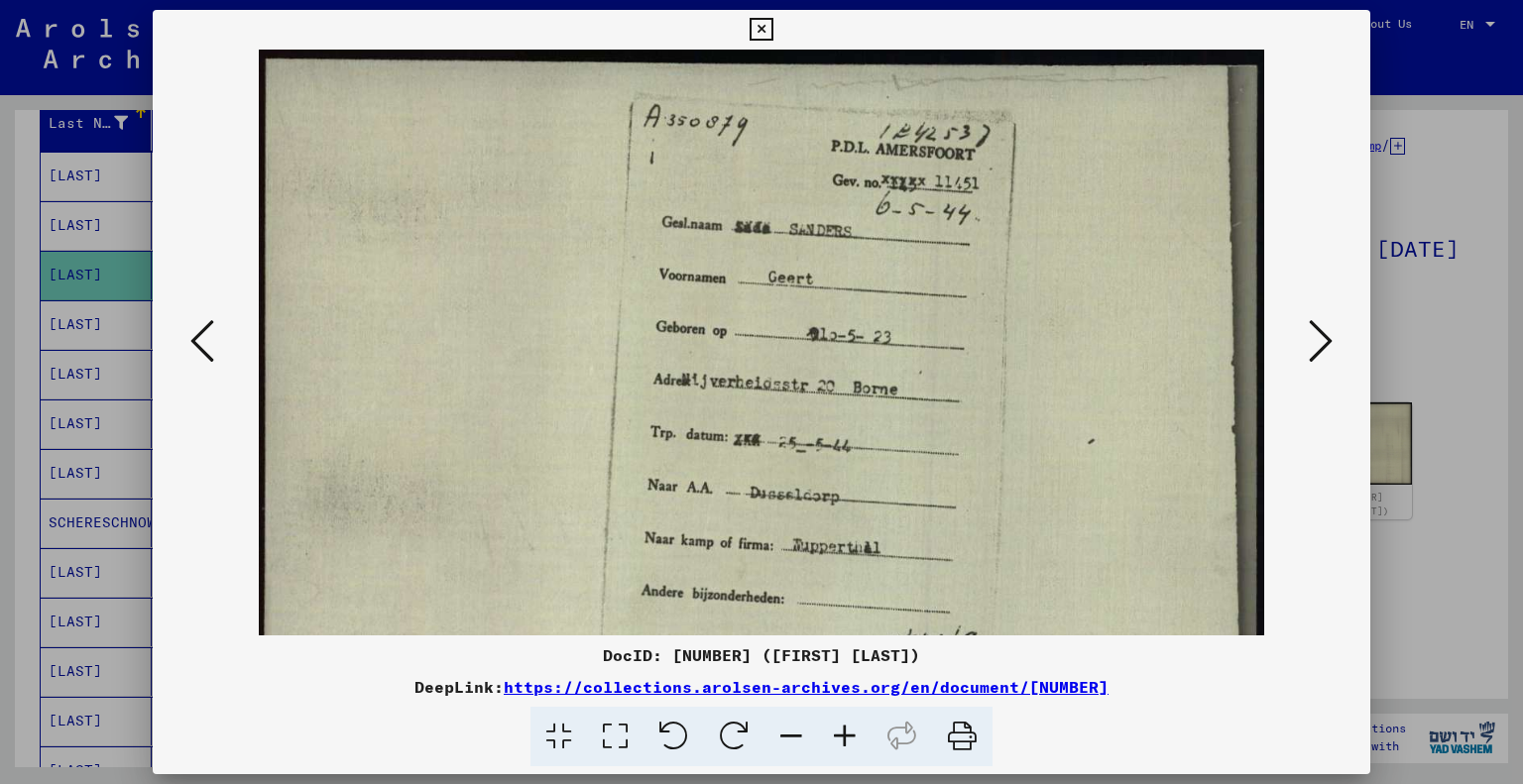 click at bounding box center (845, 736) 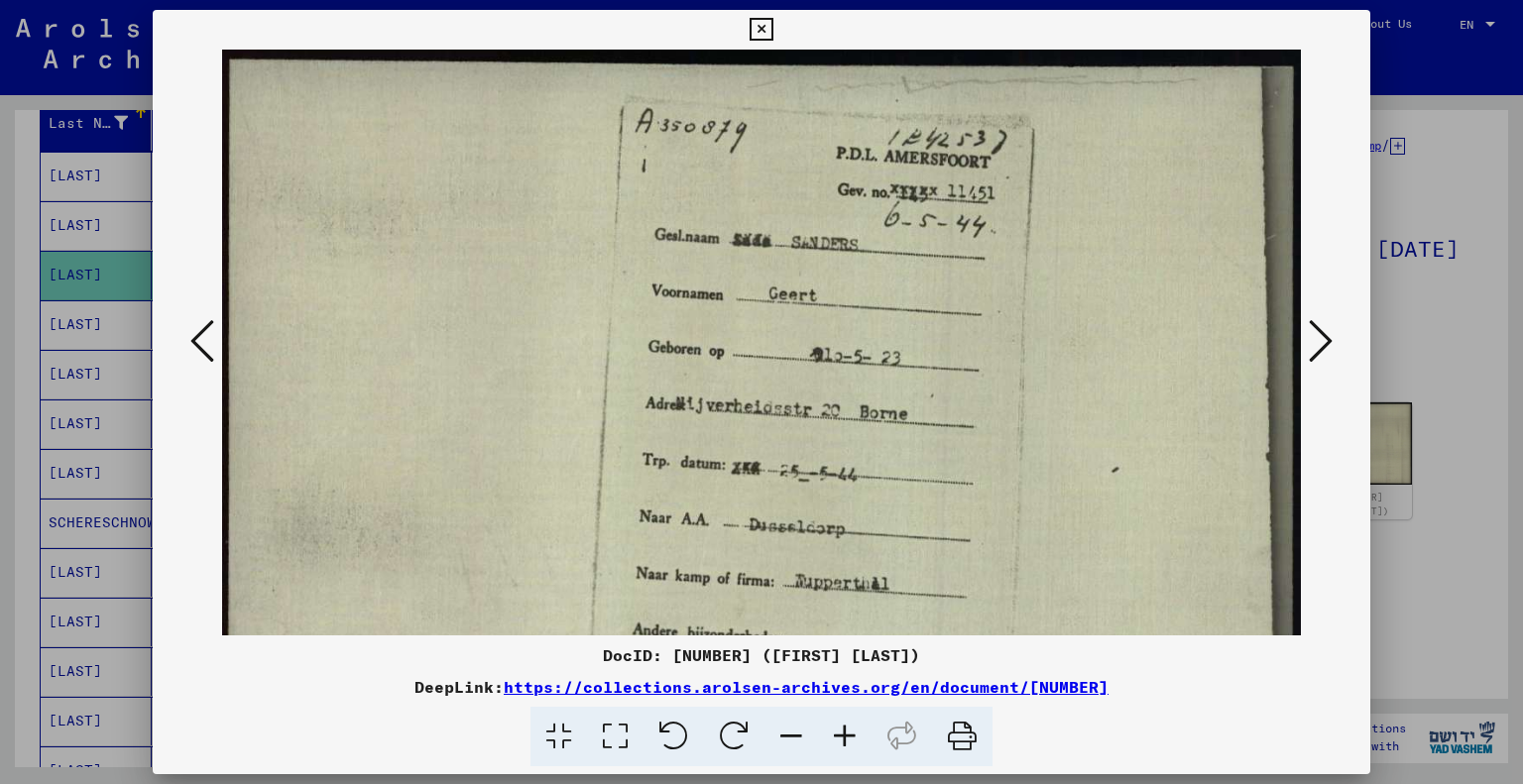 click at bounding box center [845, 736] 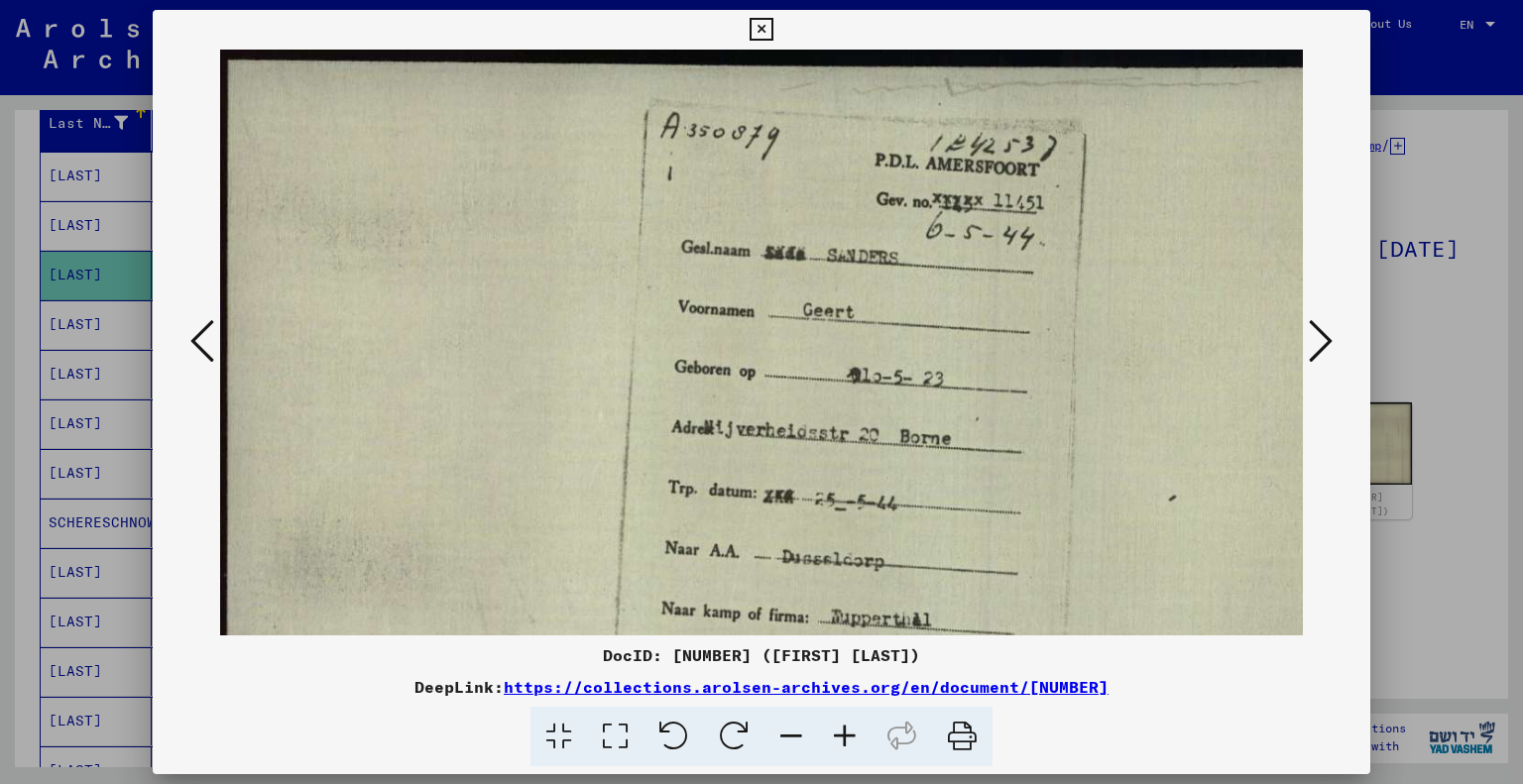 click at bounding box center (845, 736) 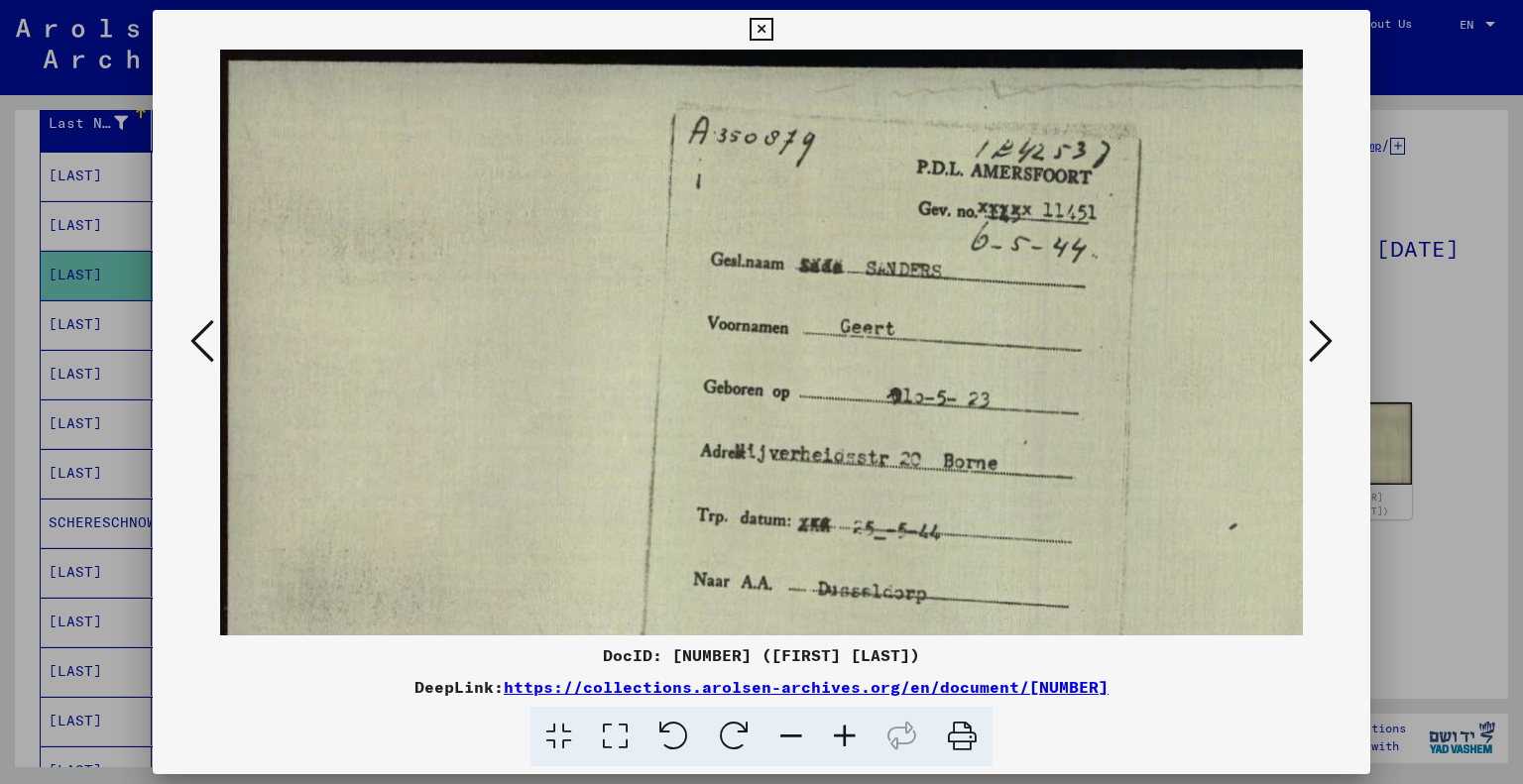 click at bounding box center [845, 736] 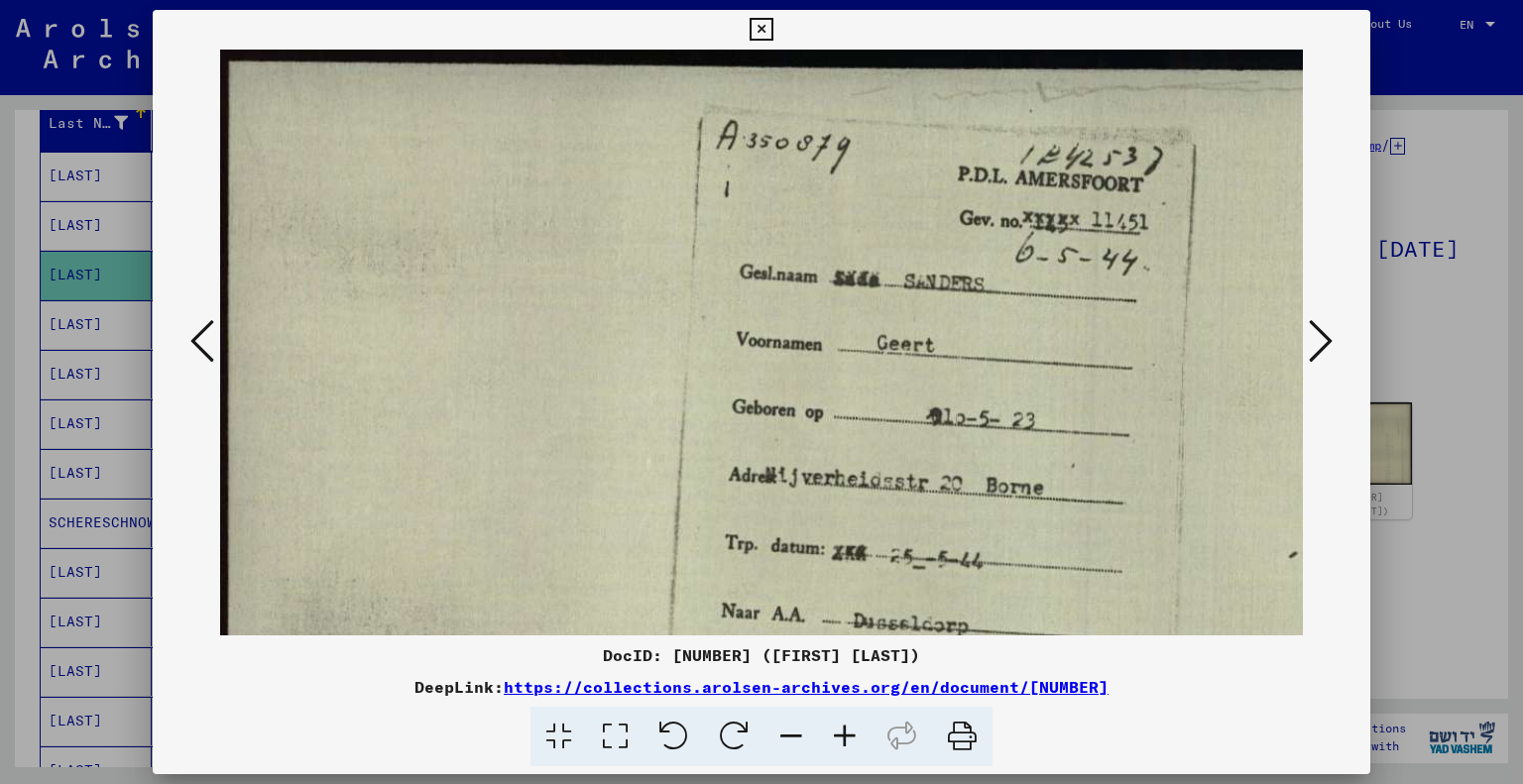 click at bounding box center (845, 736) 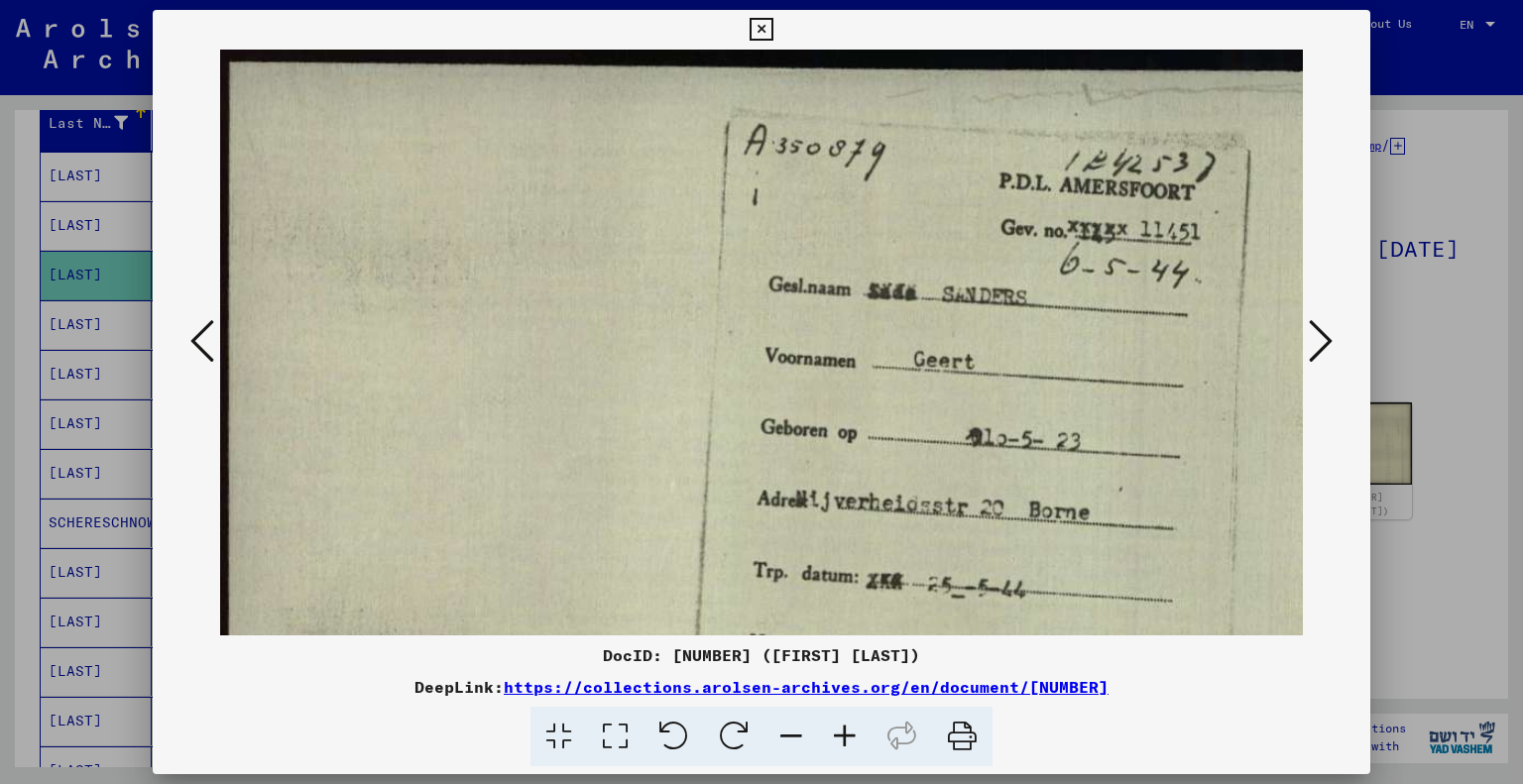 click at bounding box center (845, 736) 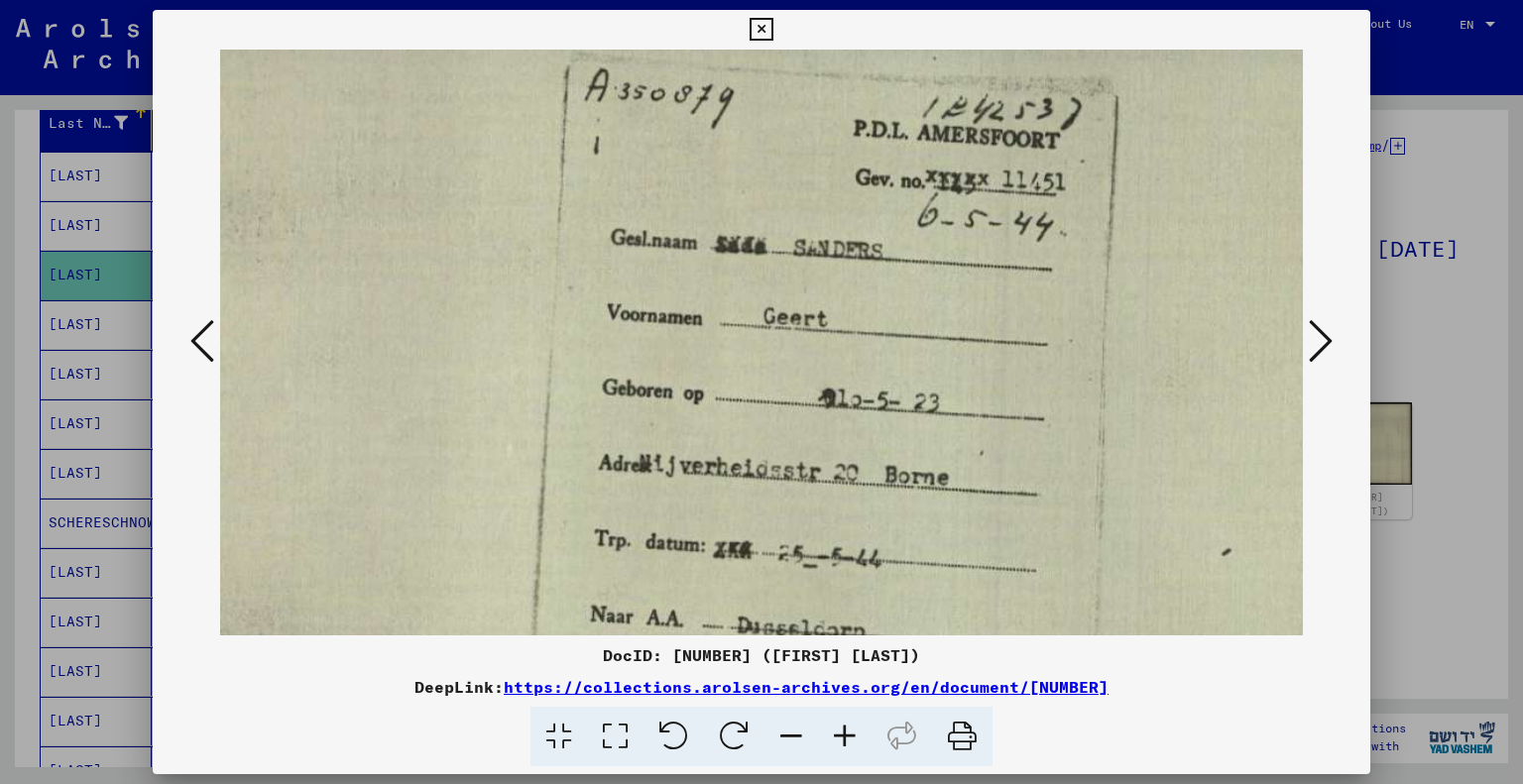 scroll, scrollTop: 61, scrollLeft: 191, axis: both 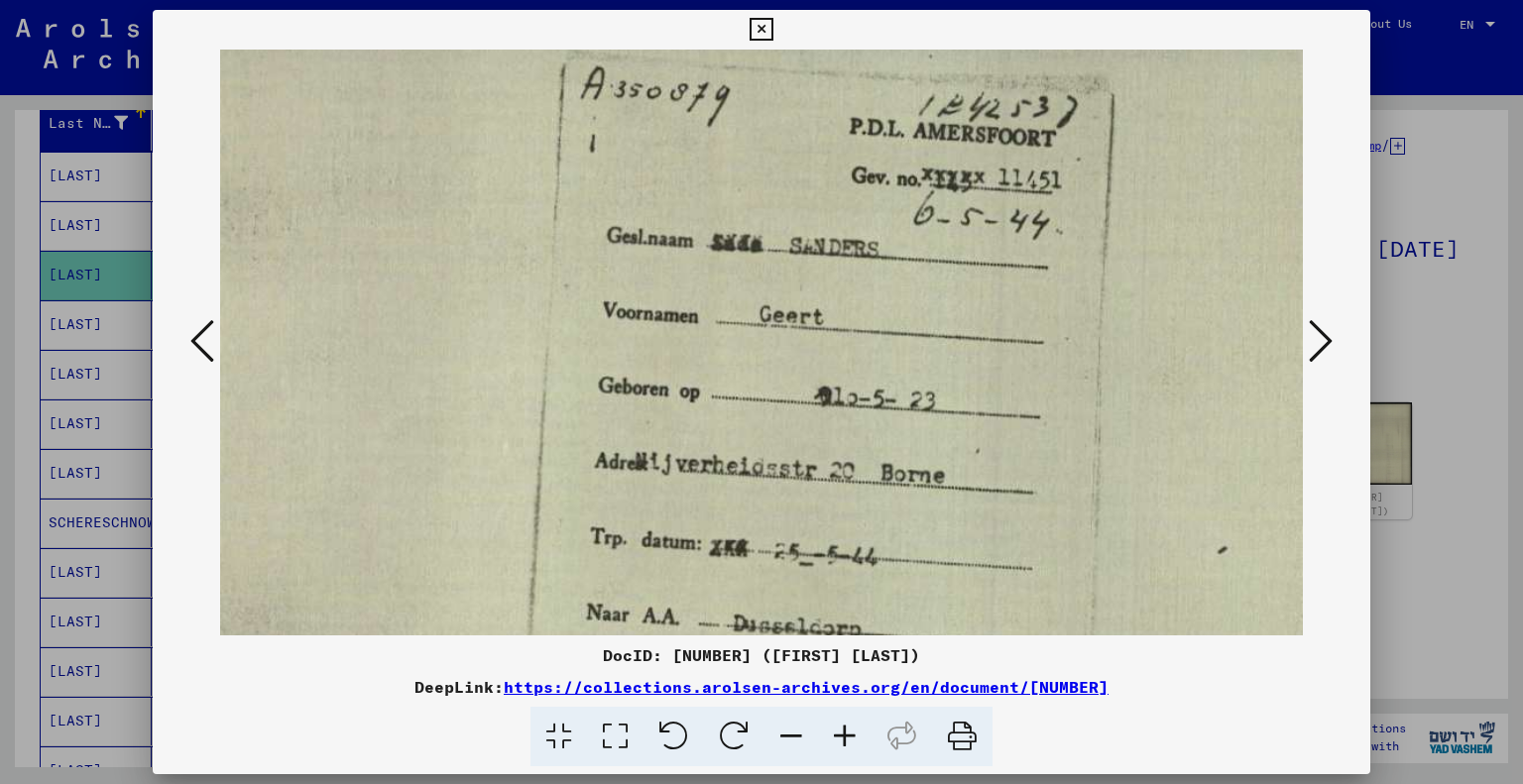 drag, startPoint x: 869, startPoint y: 560, endPoint x: 678, endPoint y: 500, distance: 200.2024 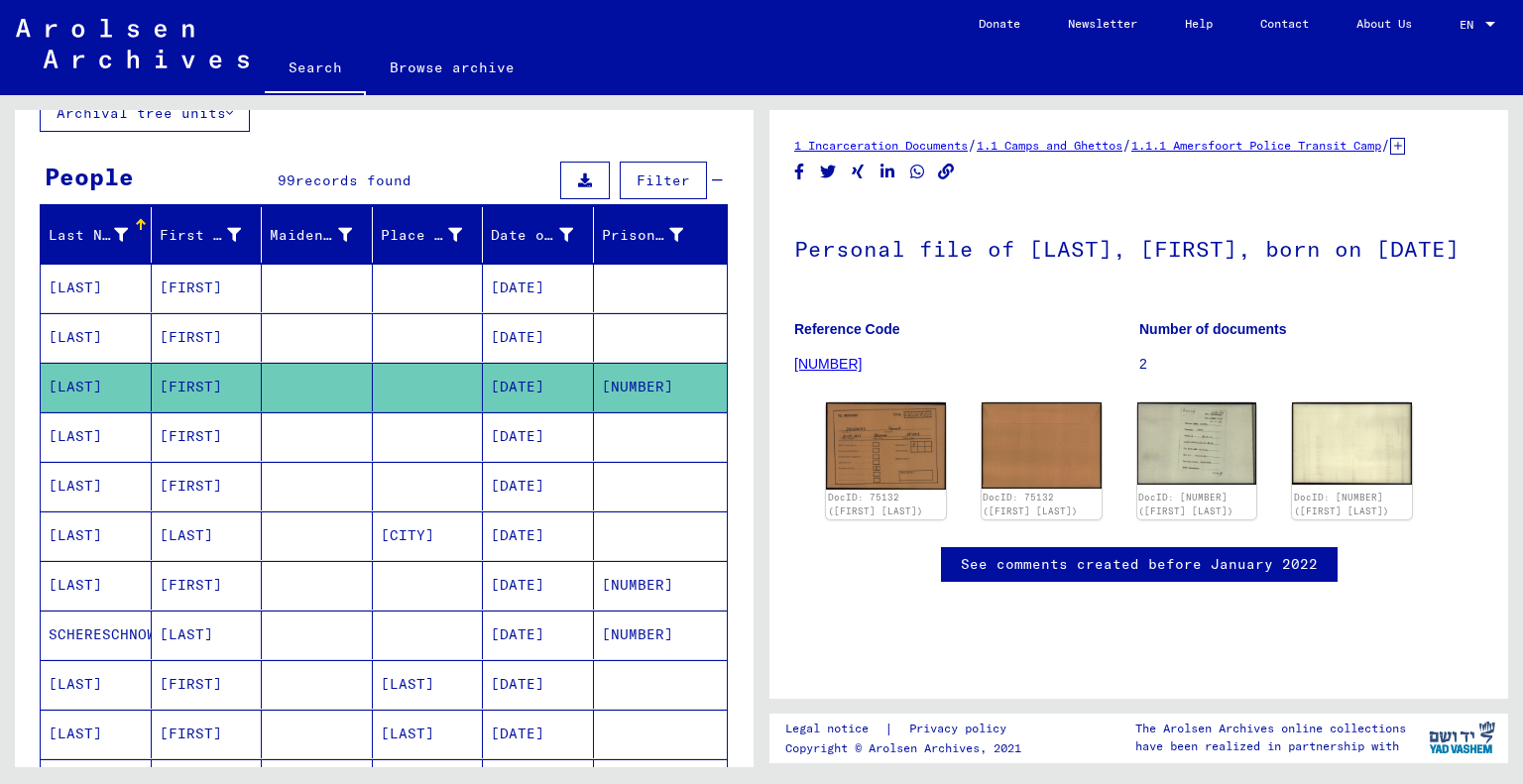 scroll, scrollTop: 0, scrollLeft: 0, axis: both 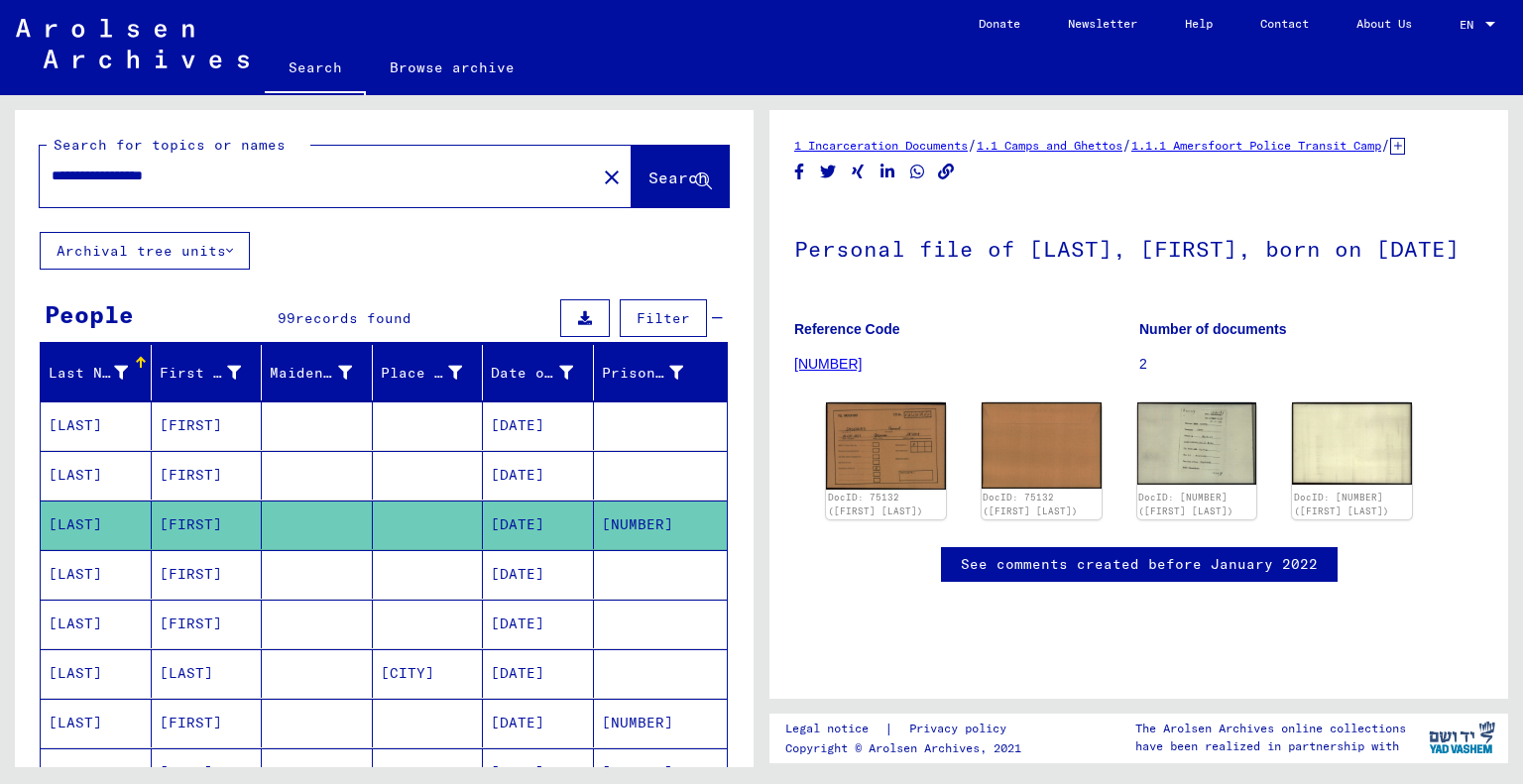 click on "**********" at bounding box center [317, 175] 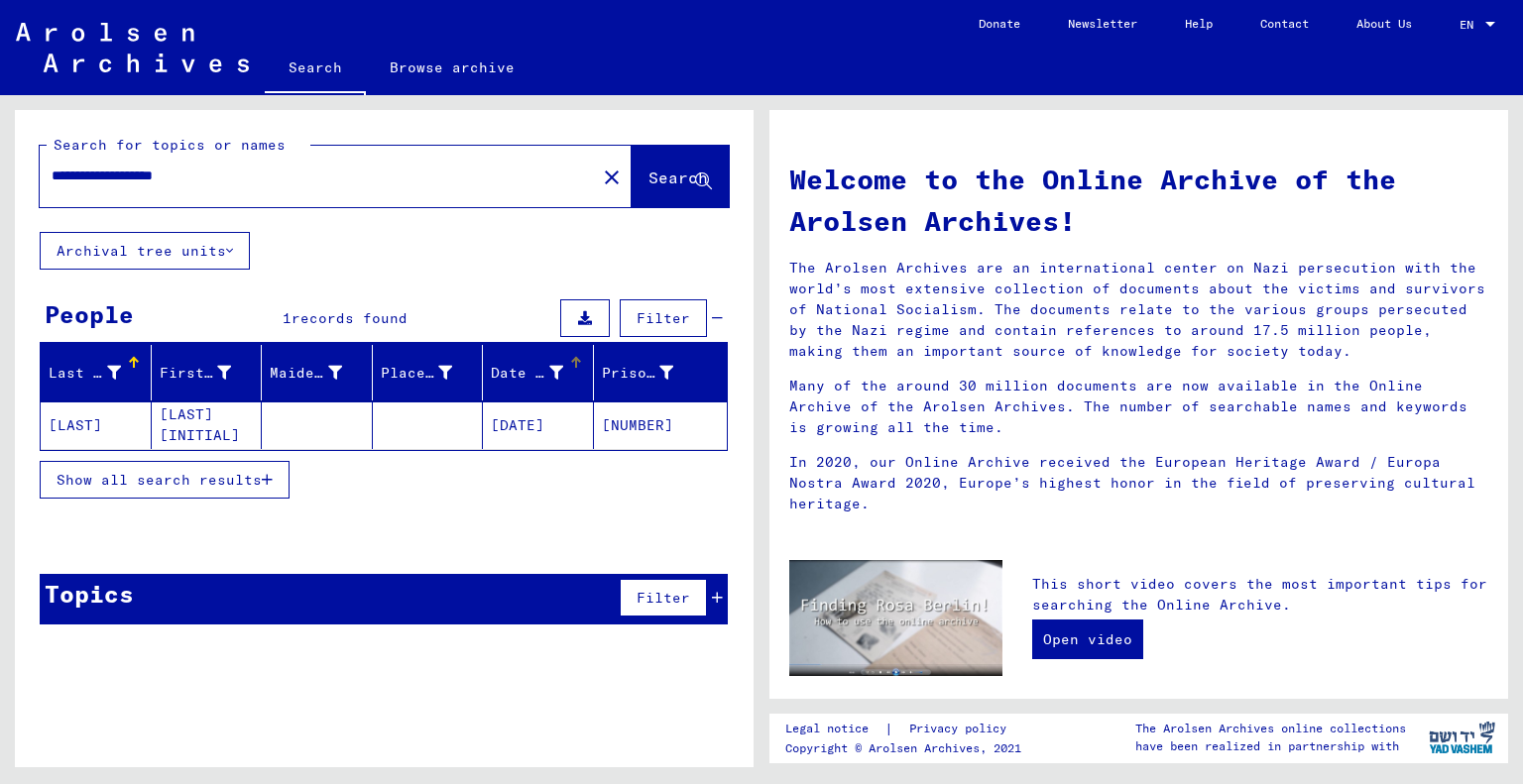 click on "[DATE]" 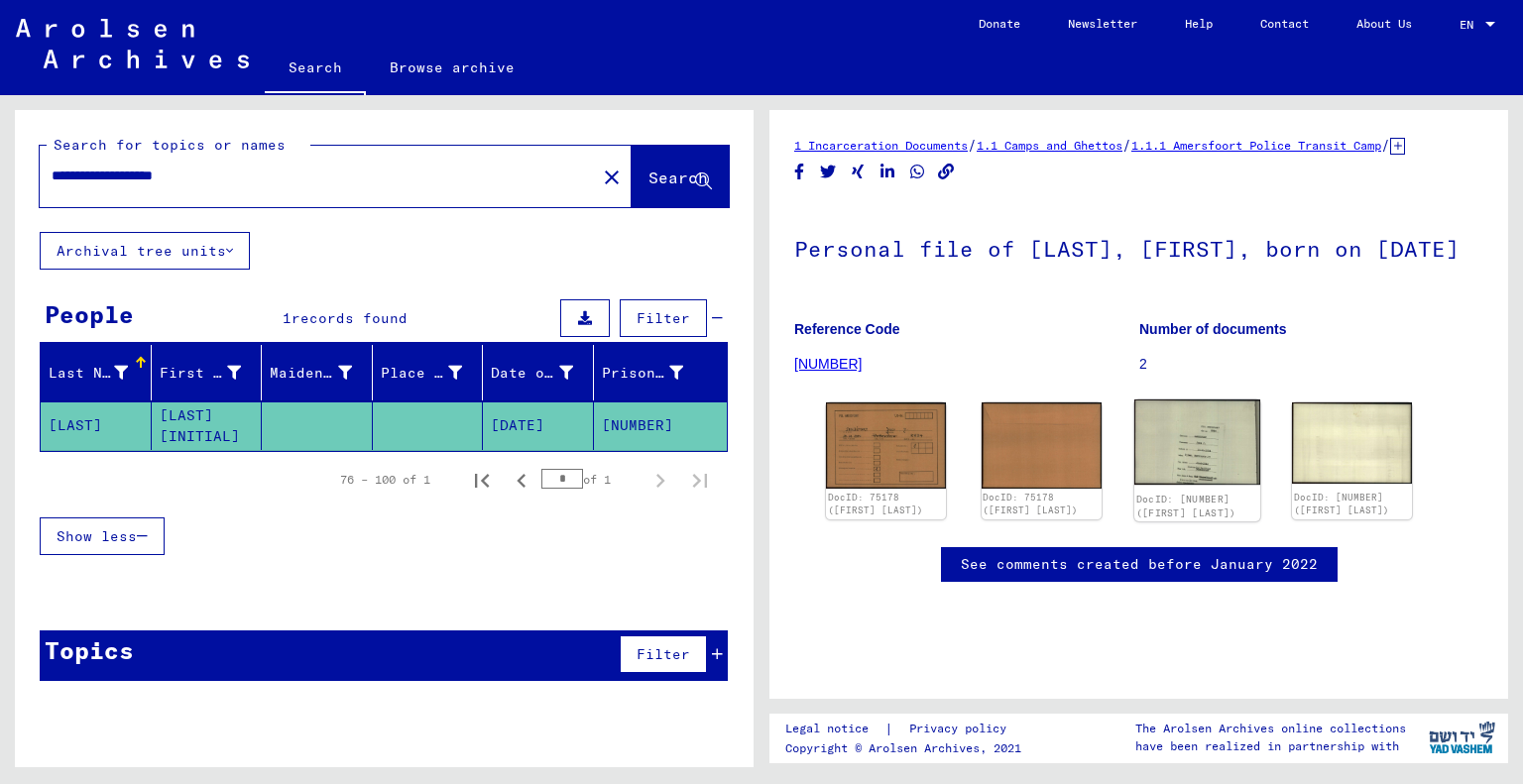 scroll, scrollTop: 0, scrollLeft: 0, axis: both 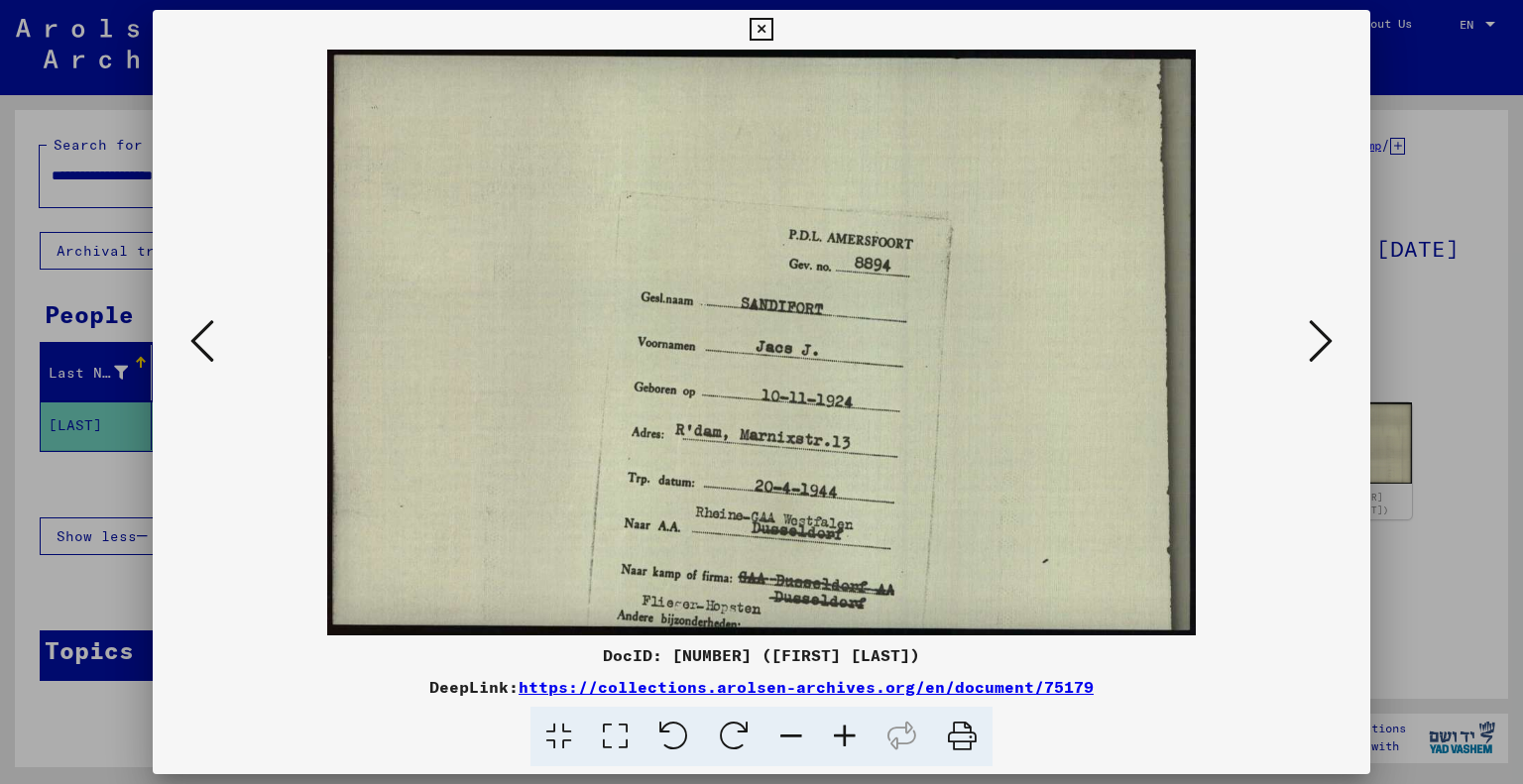 click at bounding box center [761, 30] 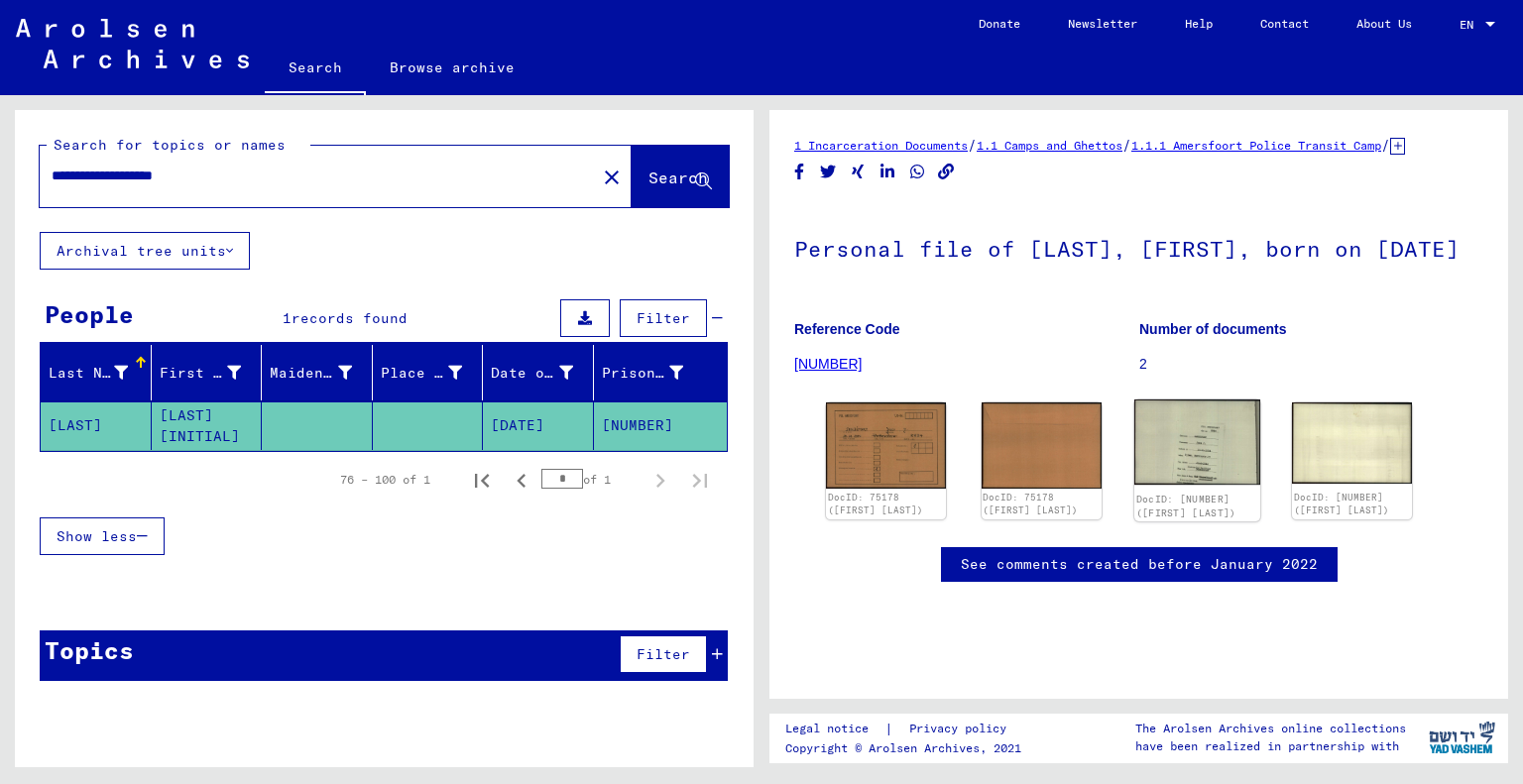 click 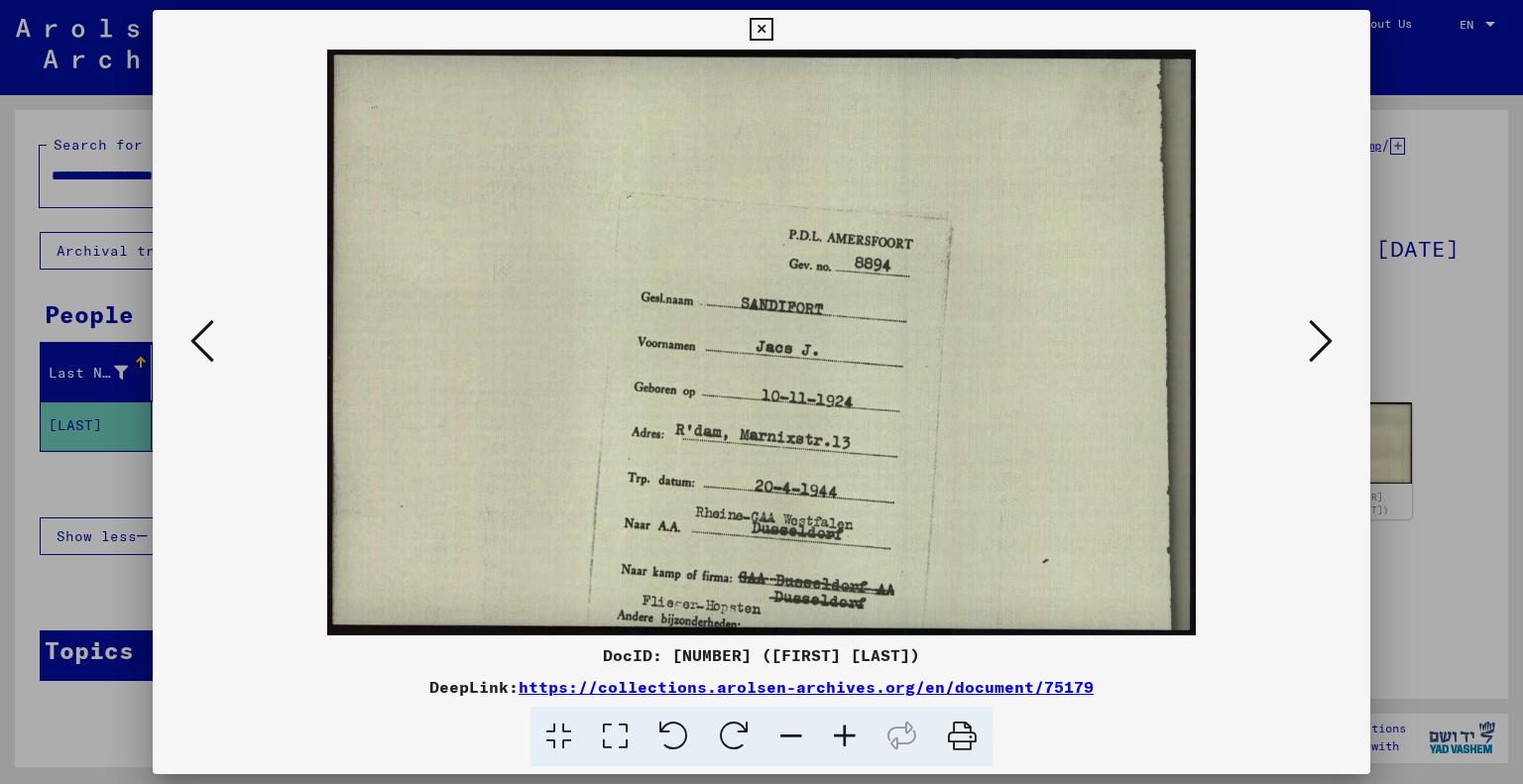 click at bounding box center (761, 30) 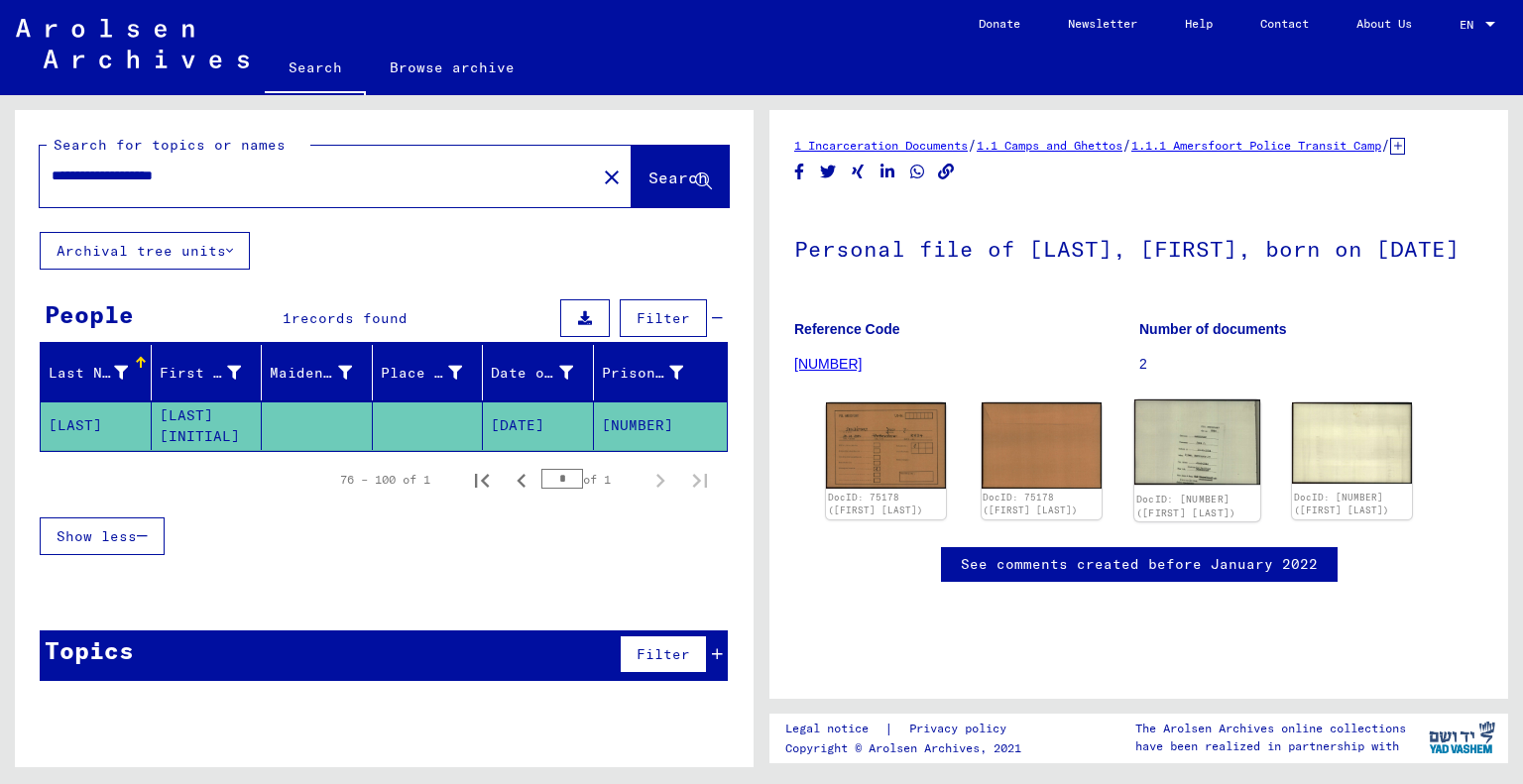 click 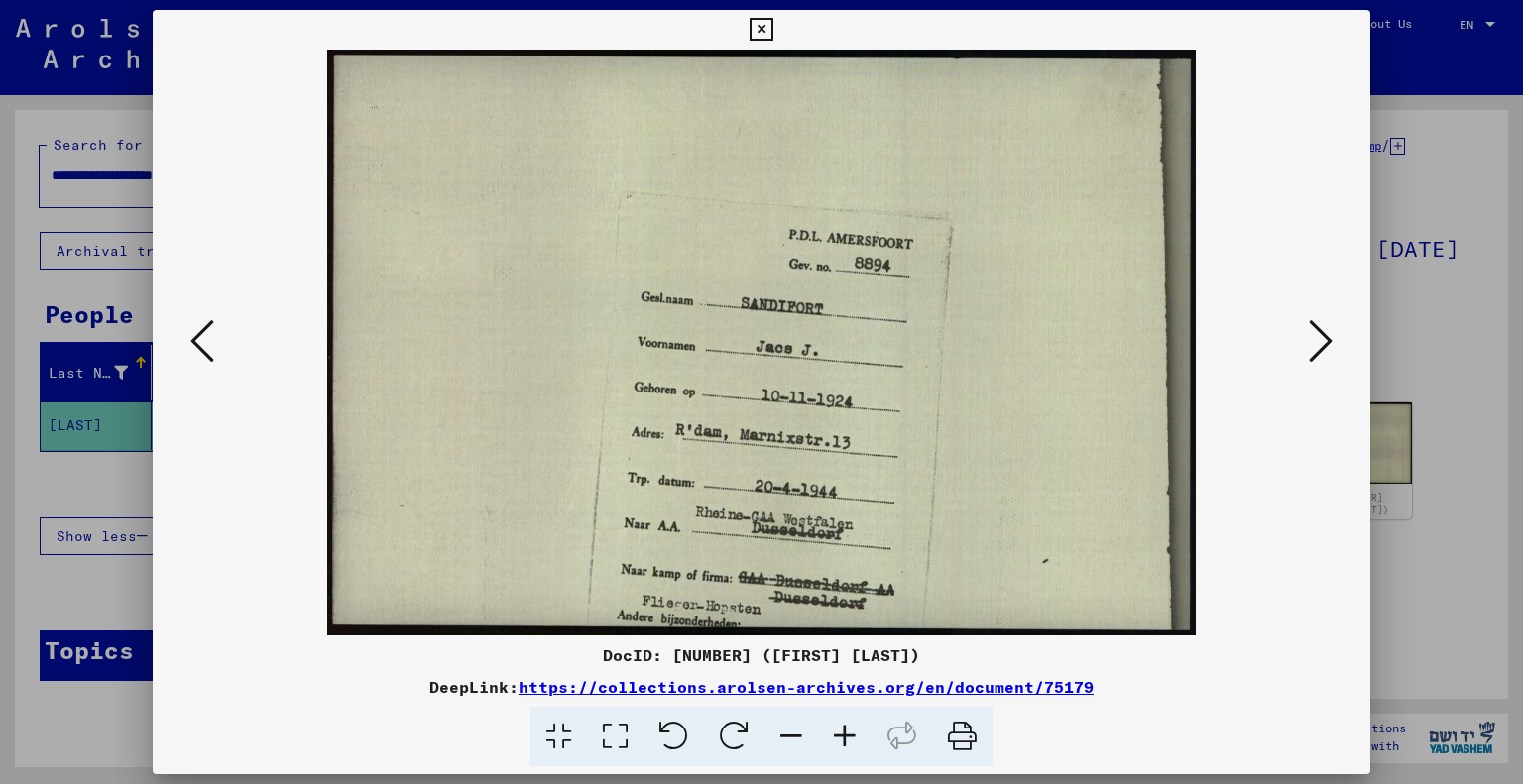 click at bounding box center [761, 30] 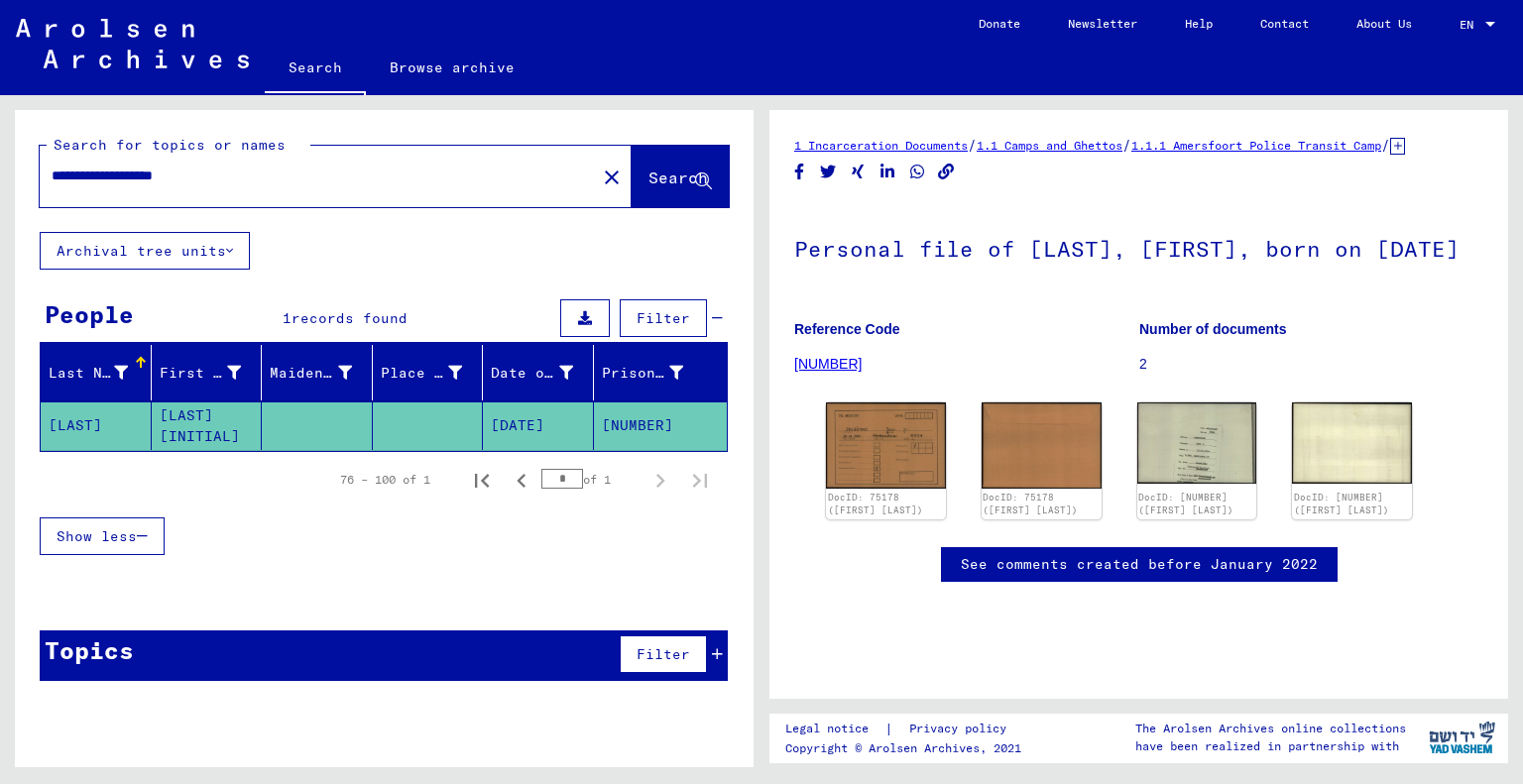drag, startPoint x: 82, startPoint y: 169, endPoint x: 195, endPoint y: 190, distance: 114.934764 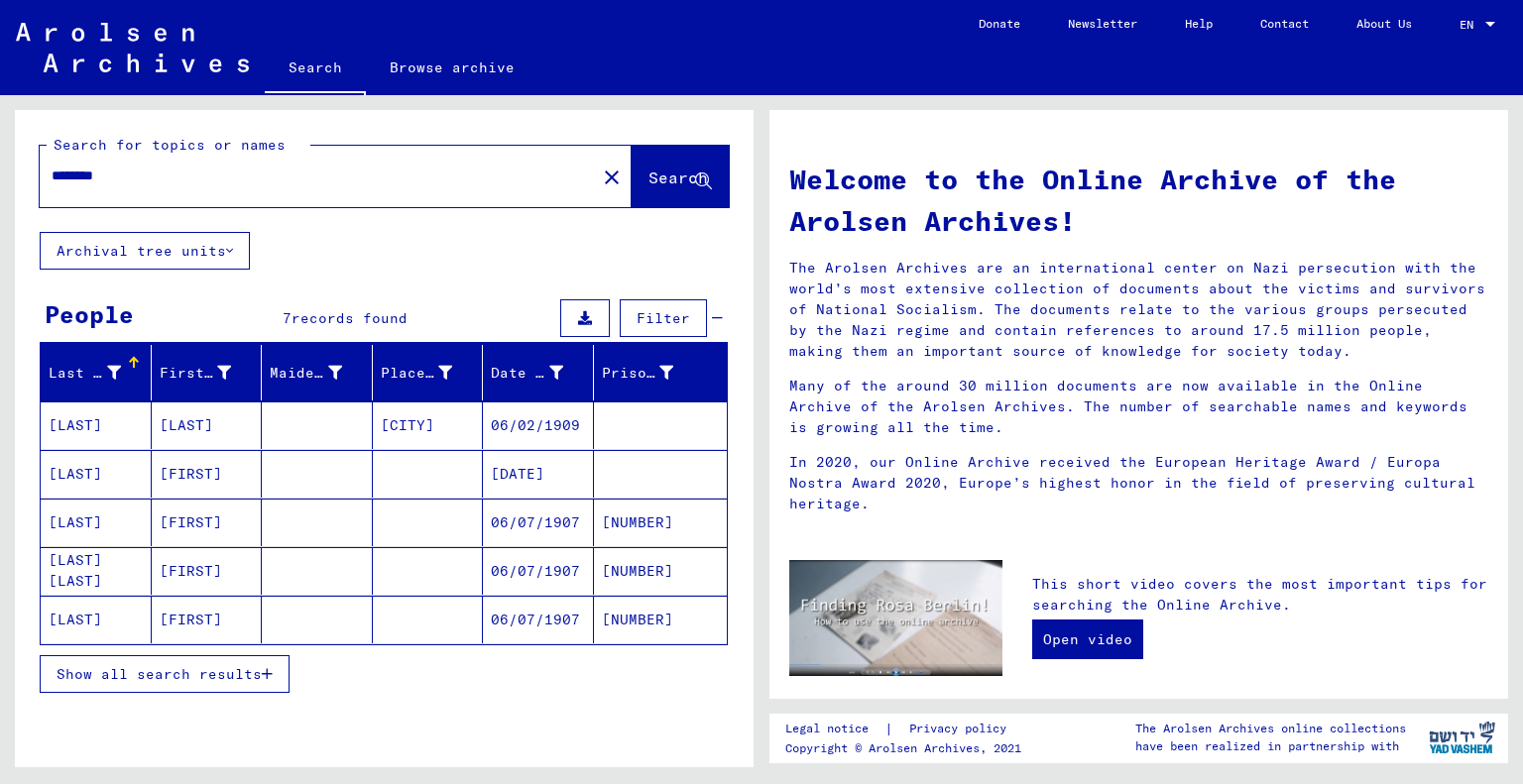 click on "Show all search results" at bounding box center [159, 674] 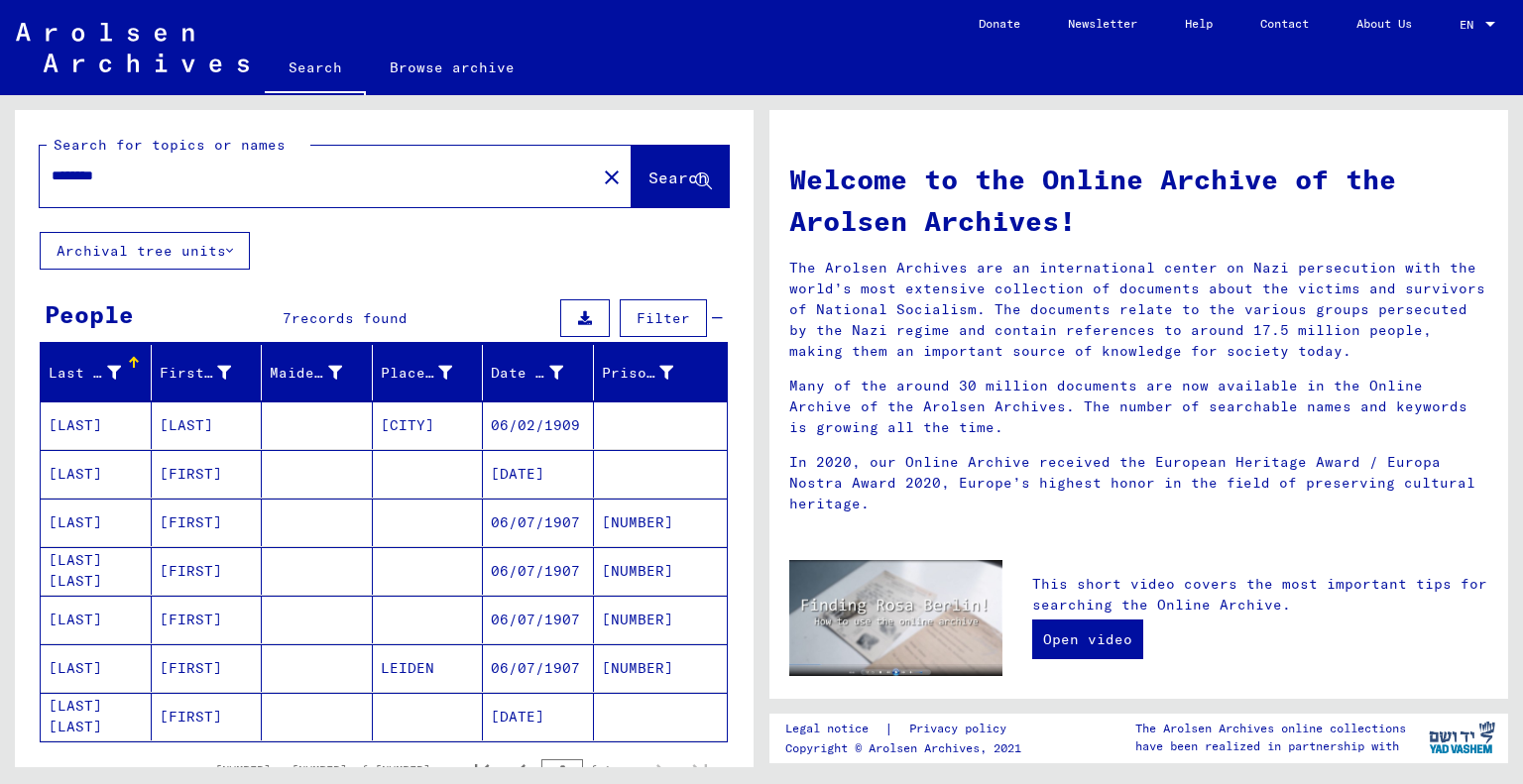 drag, startPoint x: 76, startPoint y: 174, endPoint x: 203, endPoint y: 192, distance: 128.26925 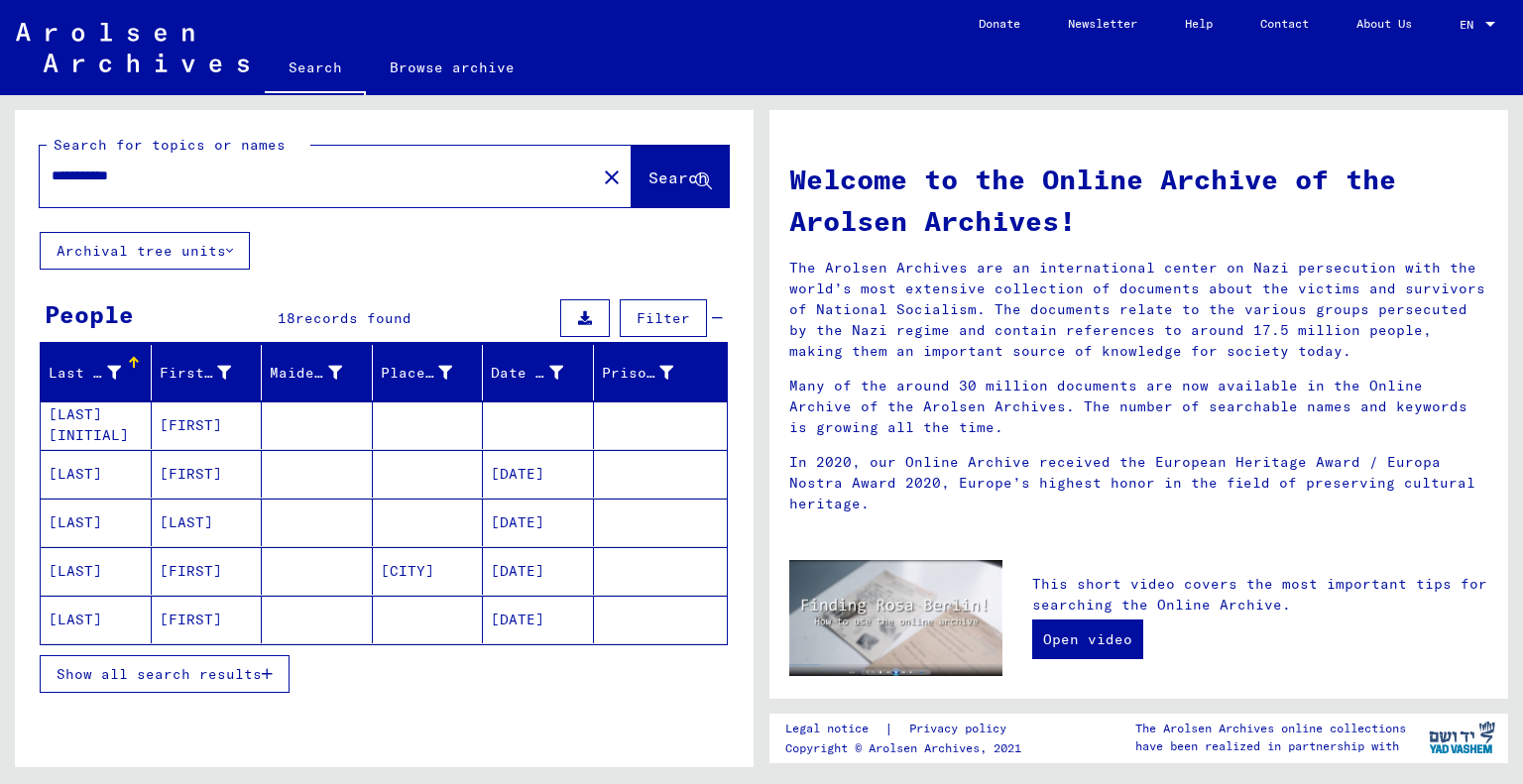 click on "[FIRST]" at bounding box center [207, 474] 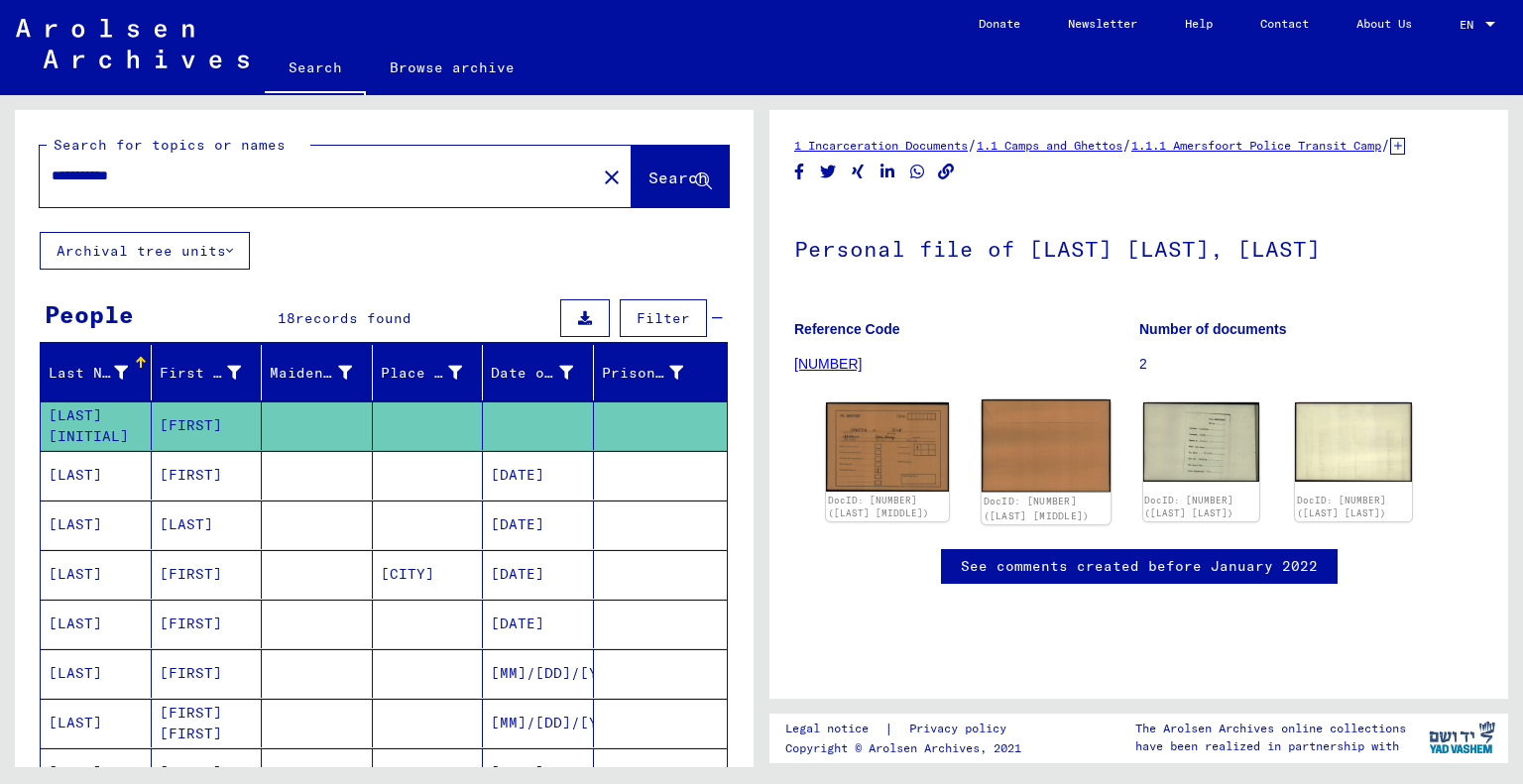 scroll, scrollTop: 0, scrollLeft: 0, axis: both 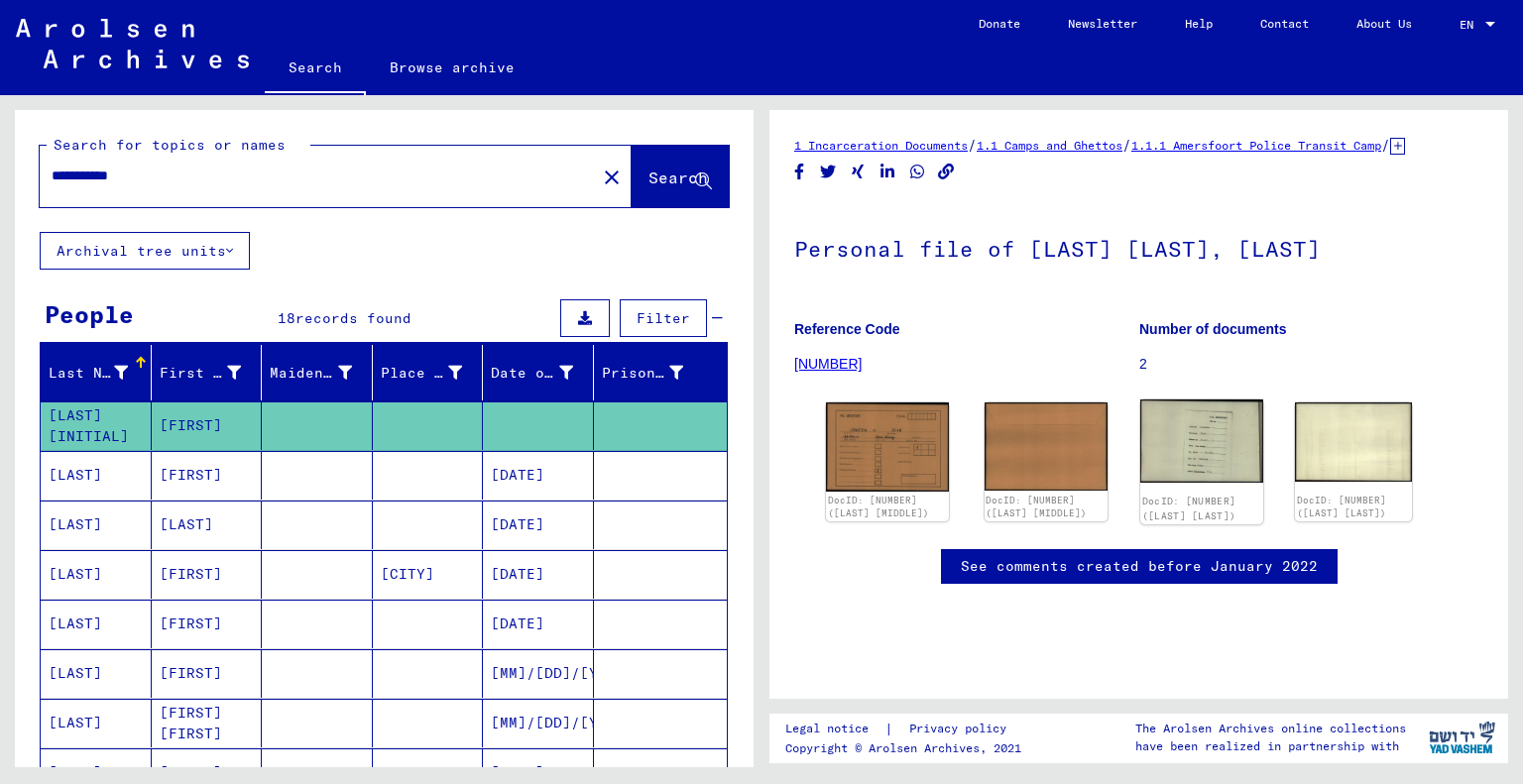 click 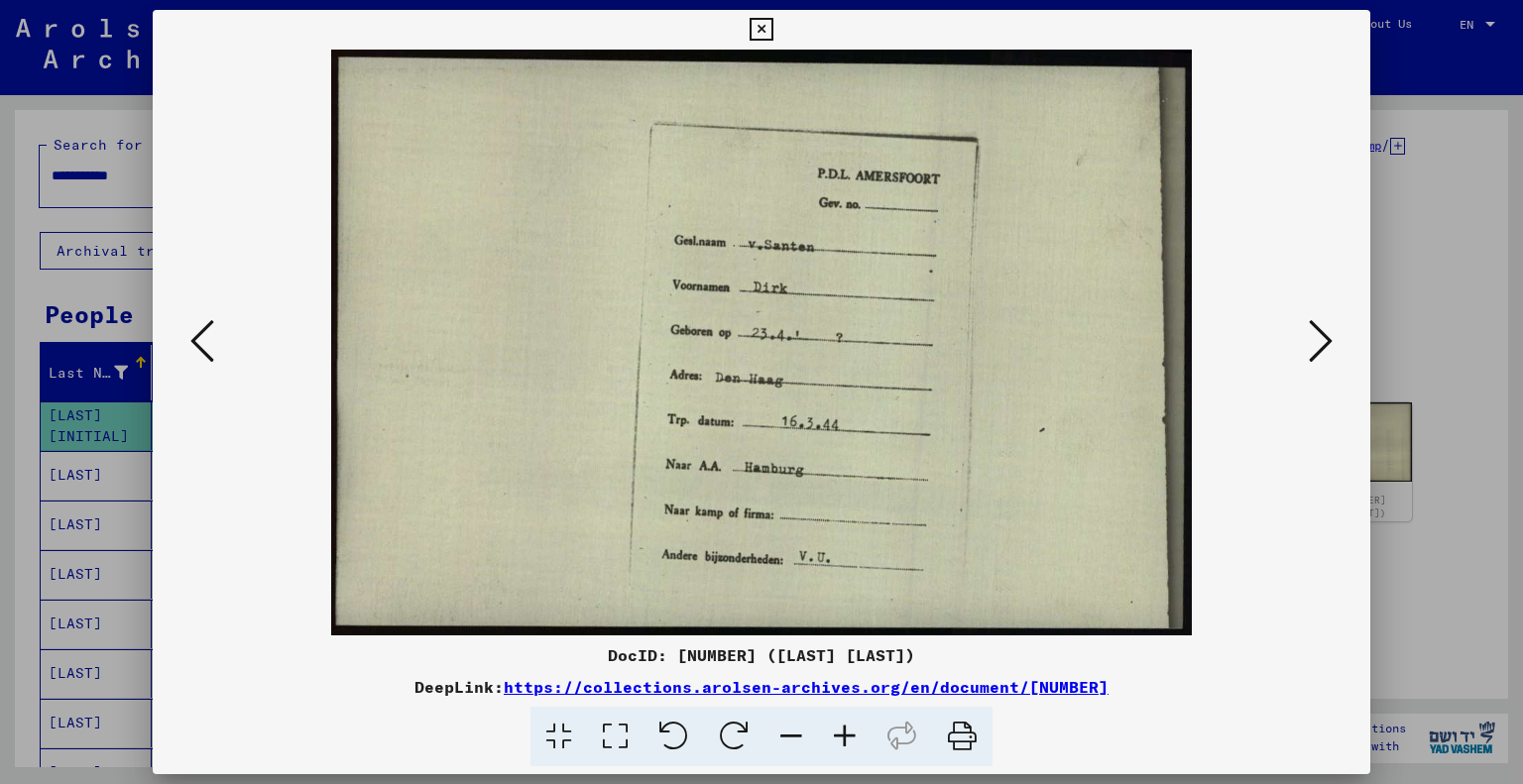 click at bounding box center [761, 30] 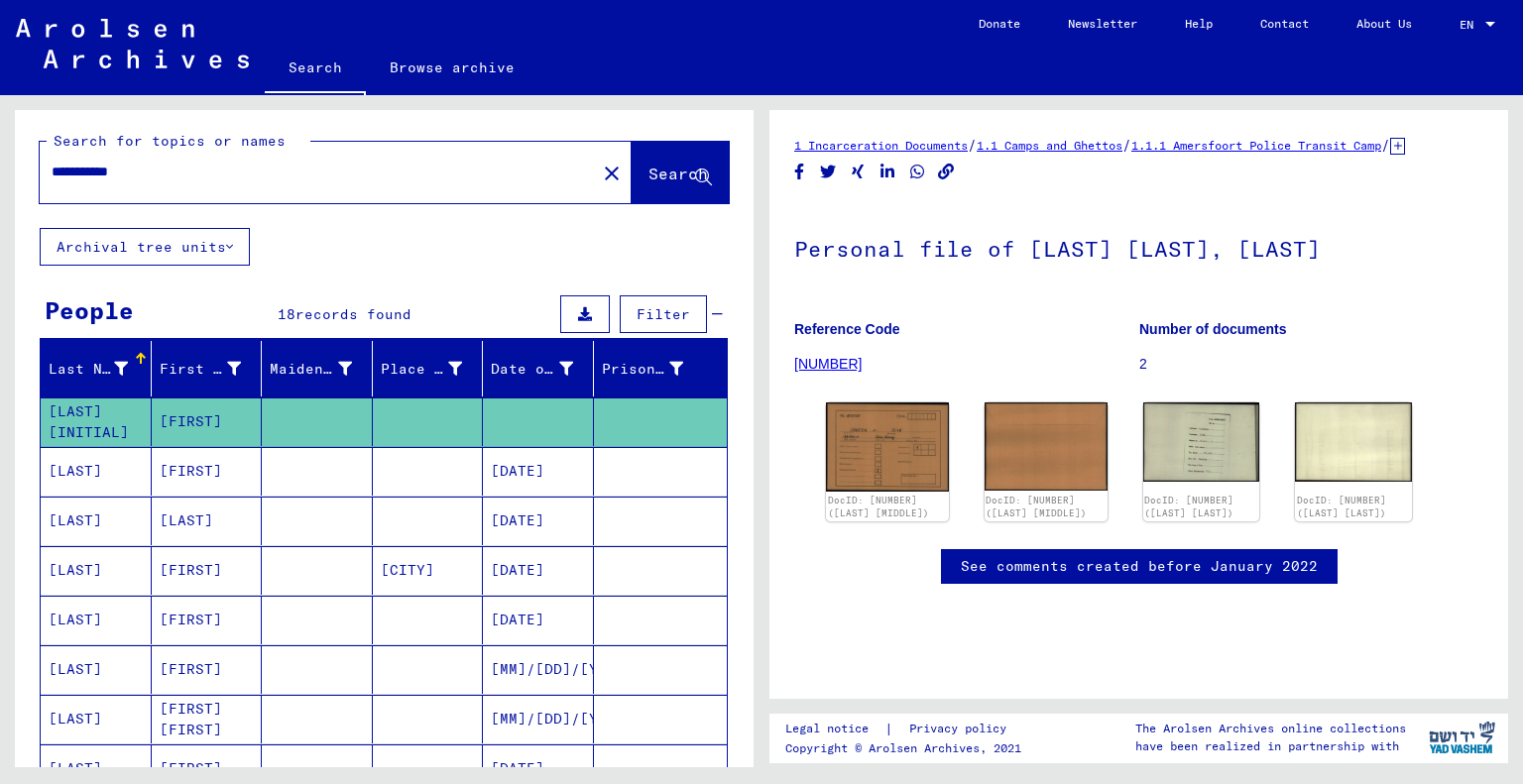 scroll, scrollTop: 0, scrollLeft: 0, axis: both 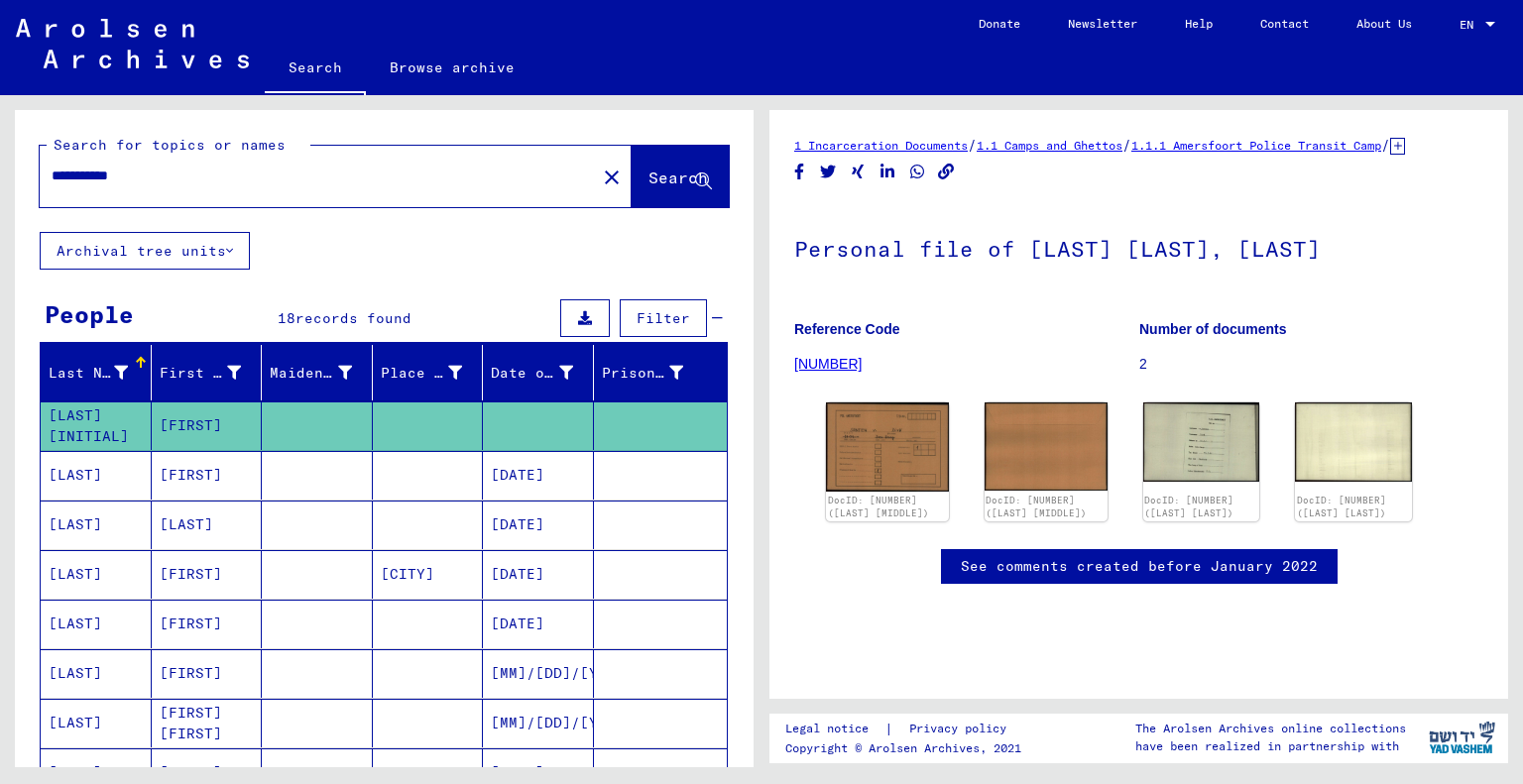 drag, startPoint x: 83, startPoint y: 171, endPoint x: 196, endPoint y: 197, distance: 115.95258 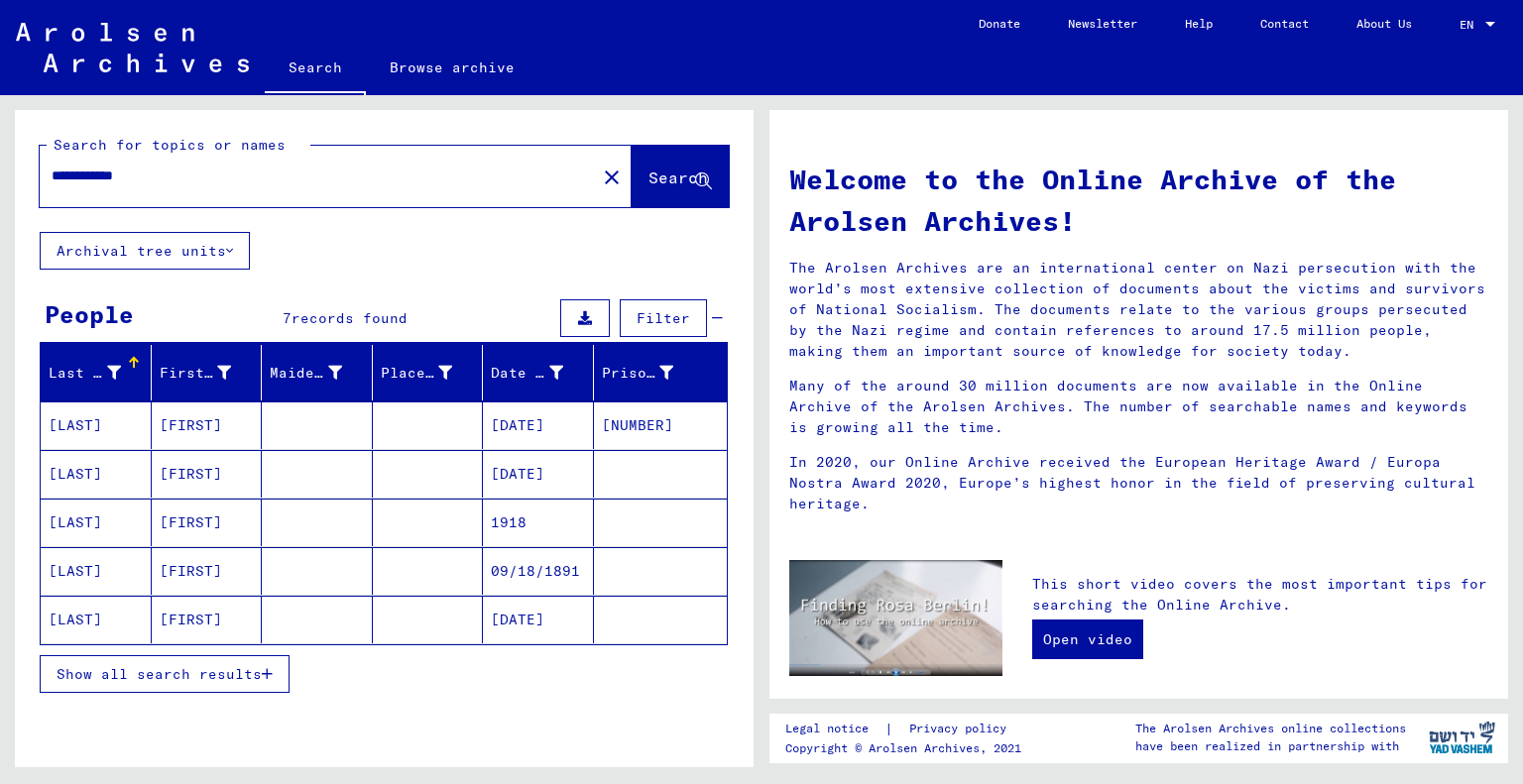 click on "[DATE]" at bounding box center [538, 474] 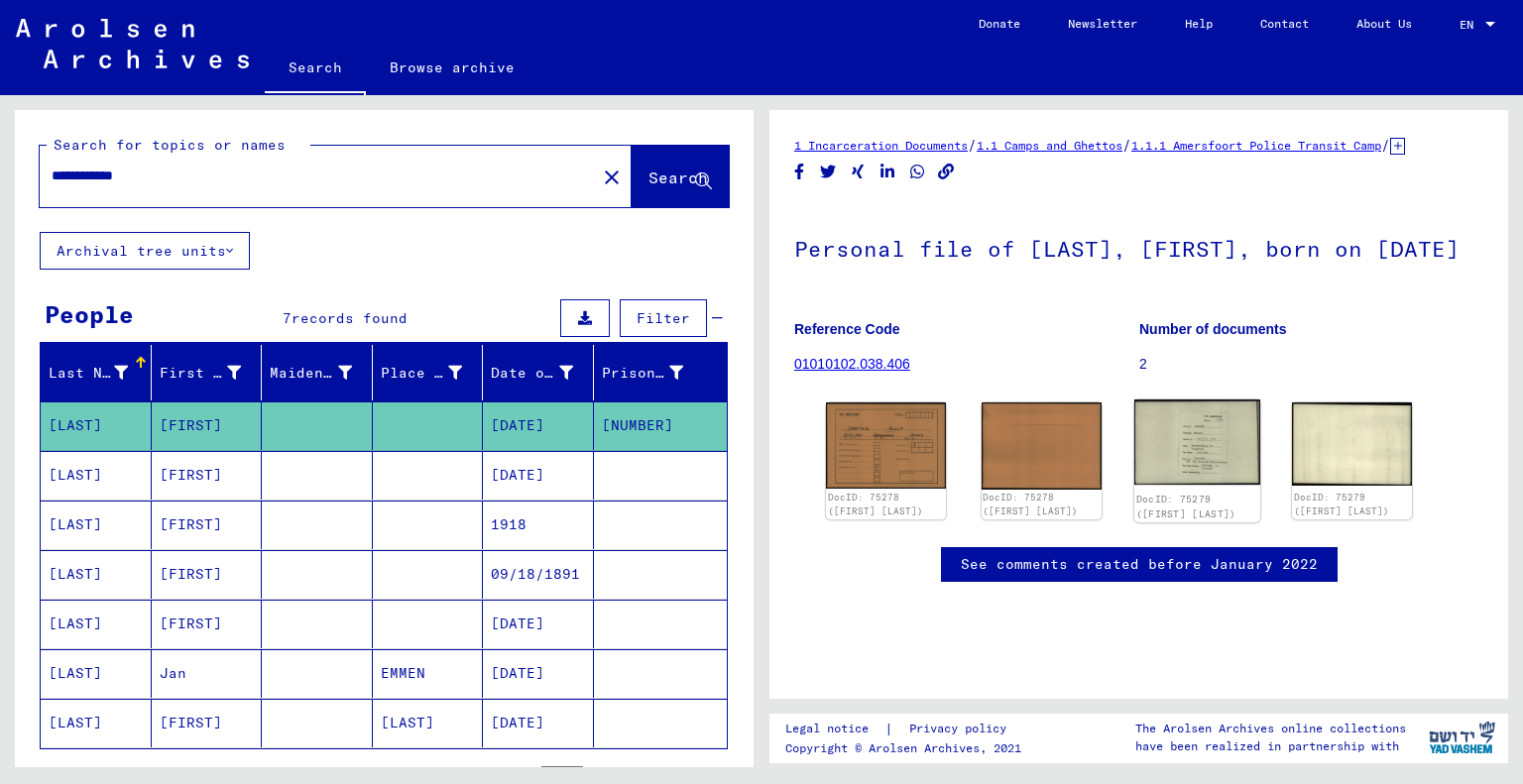 scroll, scrollTop: 0, scrollLeft: 0, axis: both 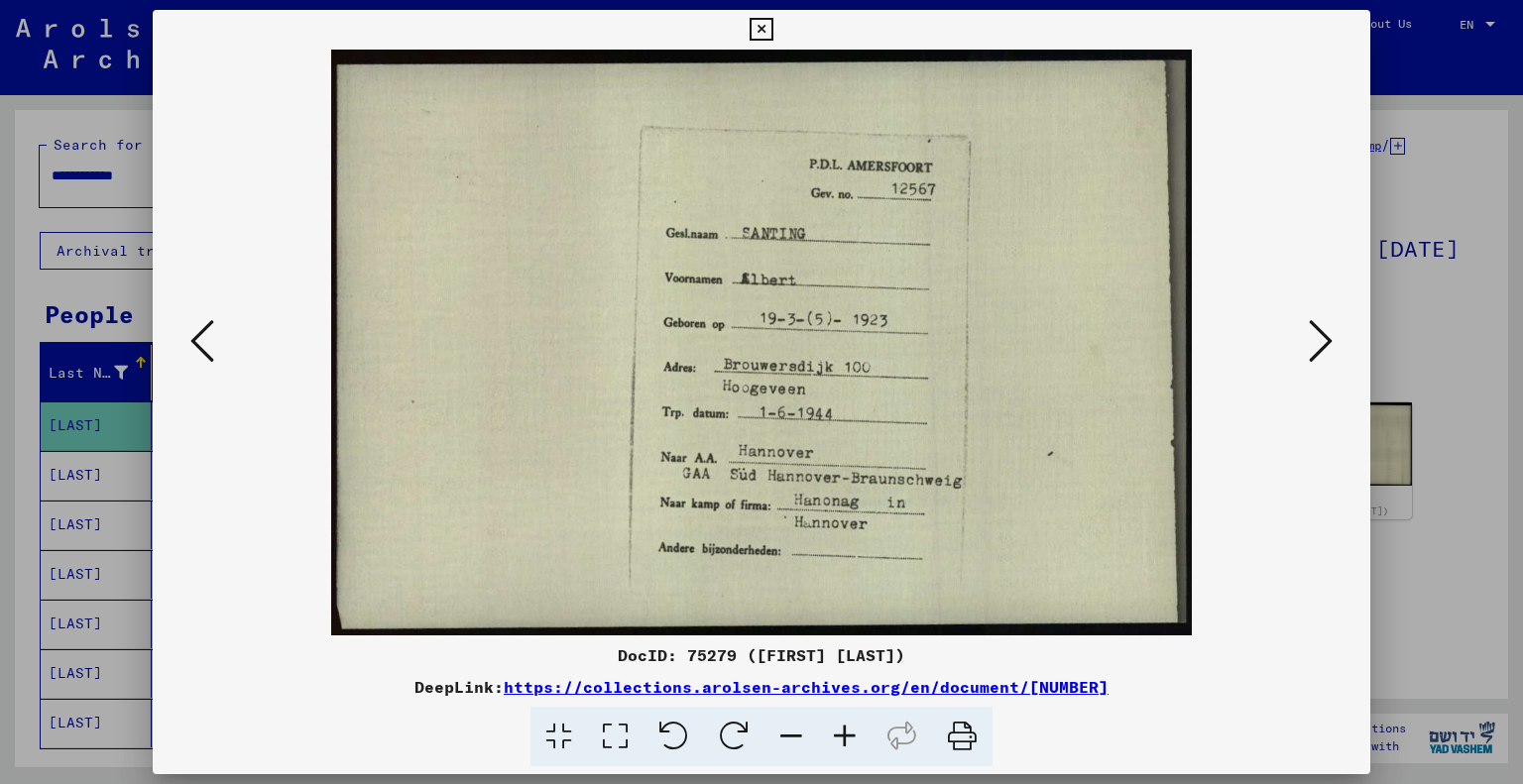 click at bounding box center [761, 30] 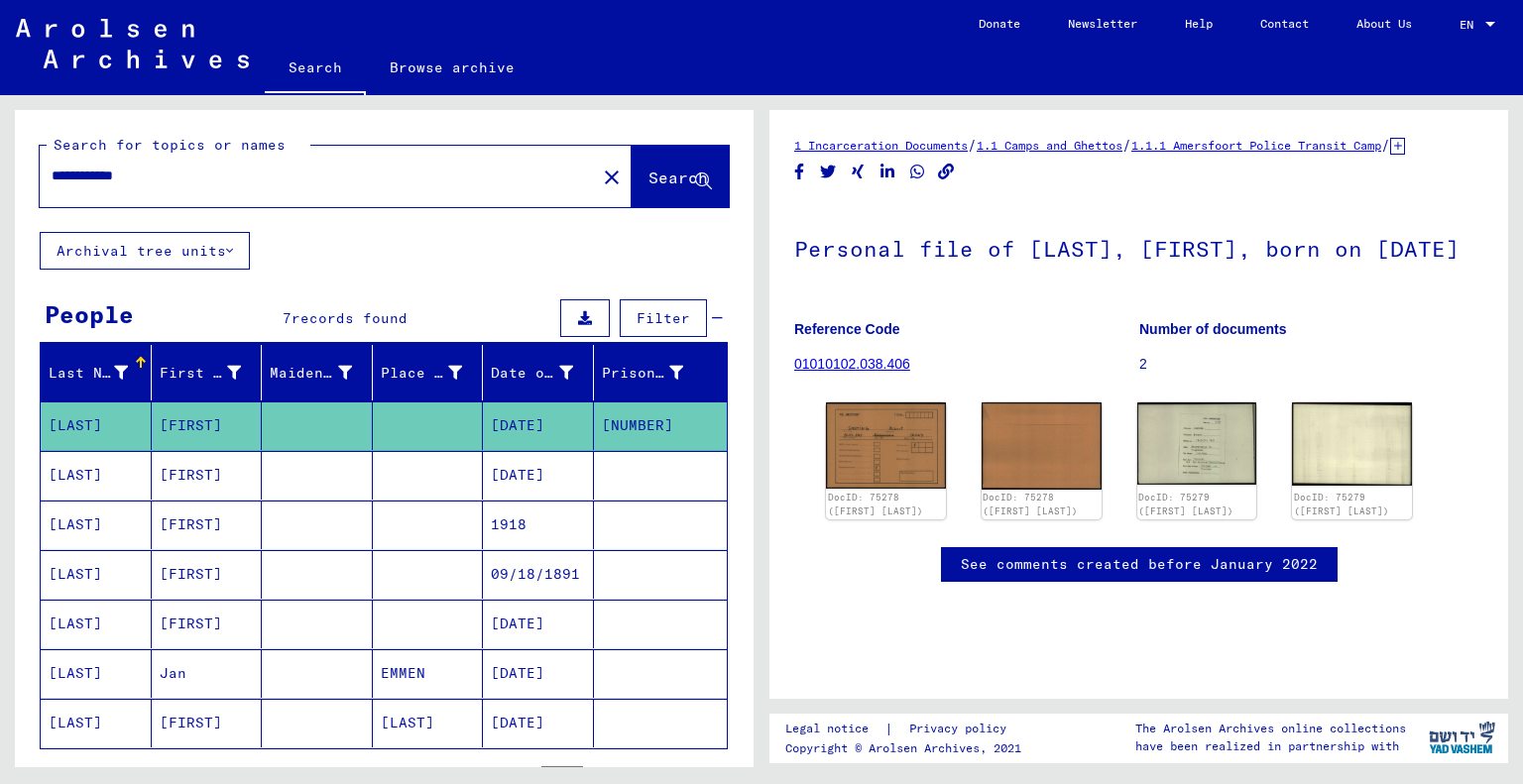 drag, startPoint x: 123, startPoint y: 172, endPoint x: 213, endPoint y: 204, distance: 95.519631 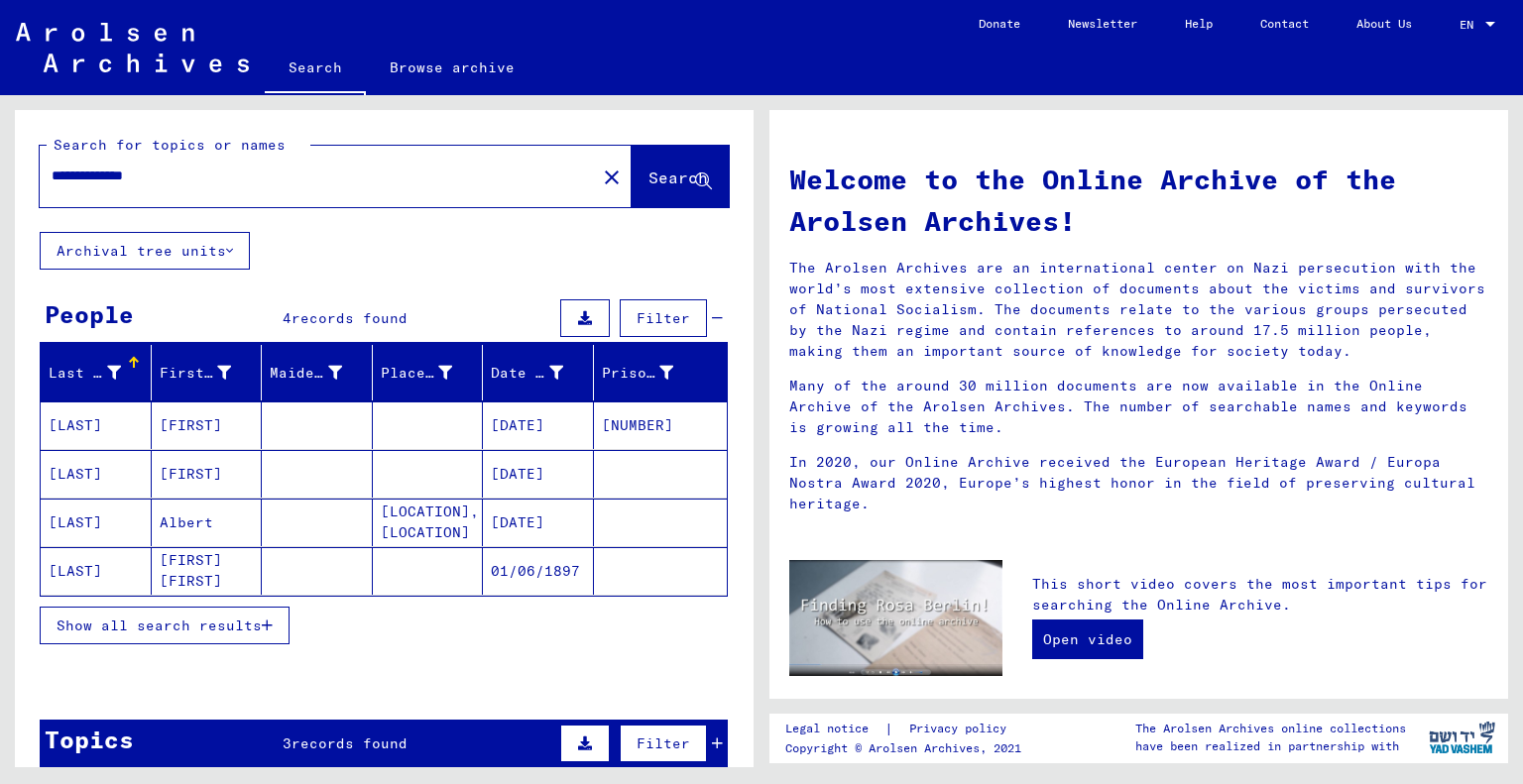 click on "Show all search results" at bounding box center [159, 625] 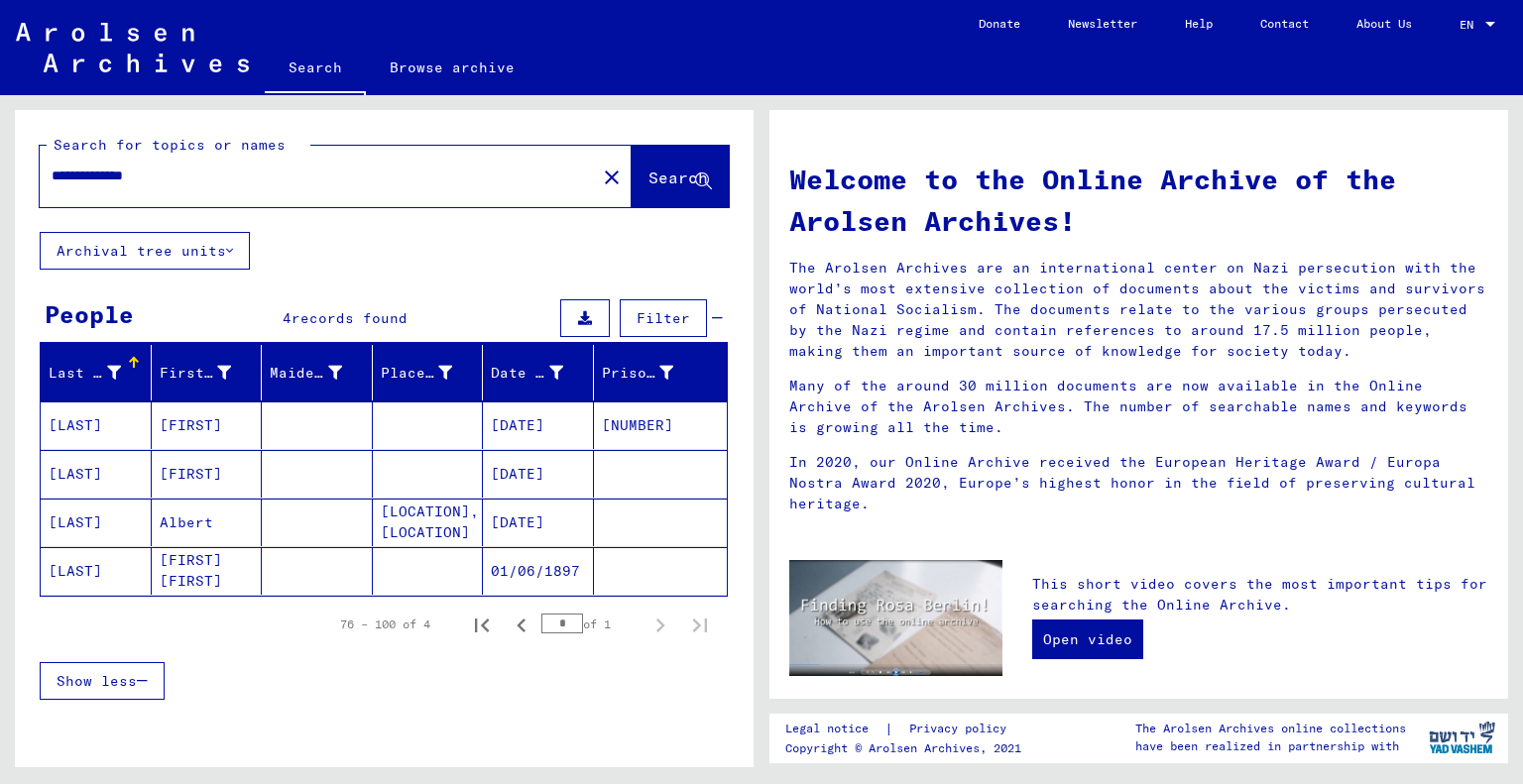 click on "[DATE]" at bounding box center (538, 474) 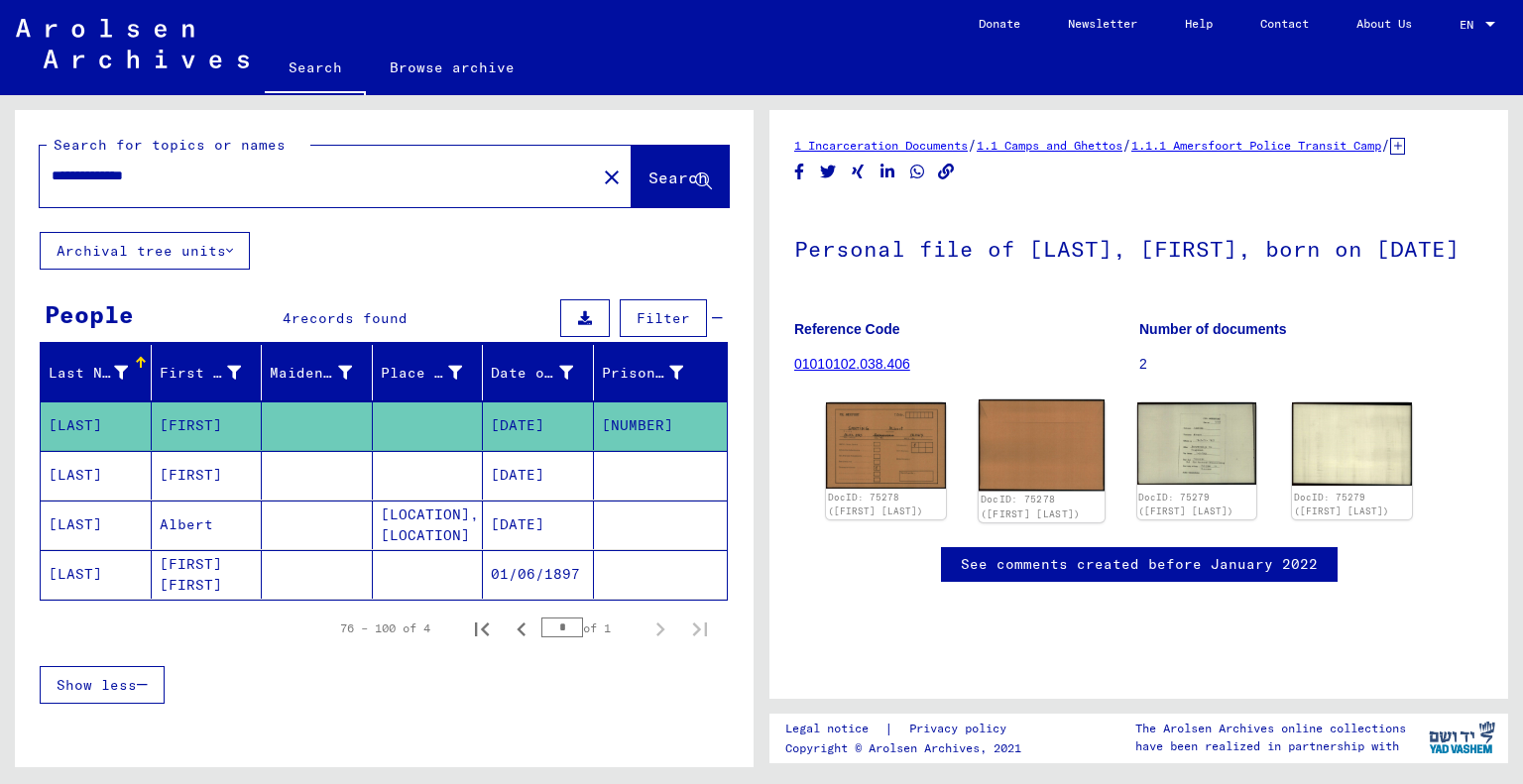 scroll, scrollTop: 0, scrollLeft: 0, axis: both 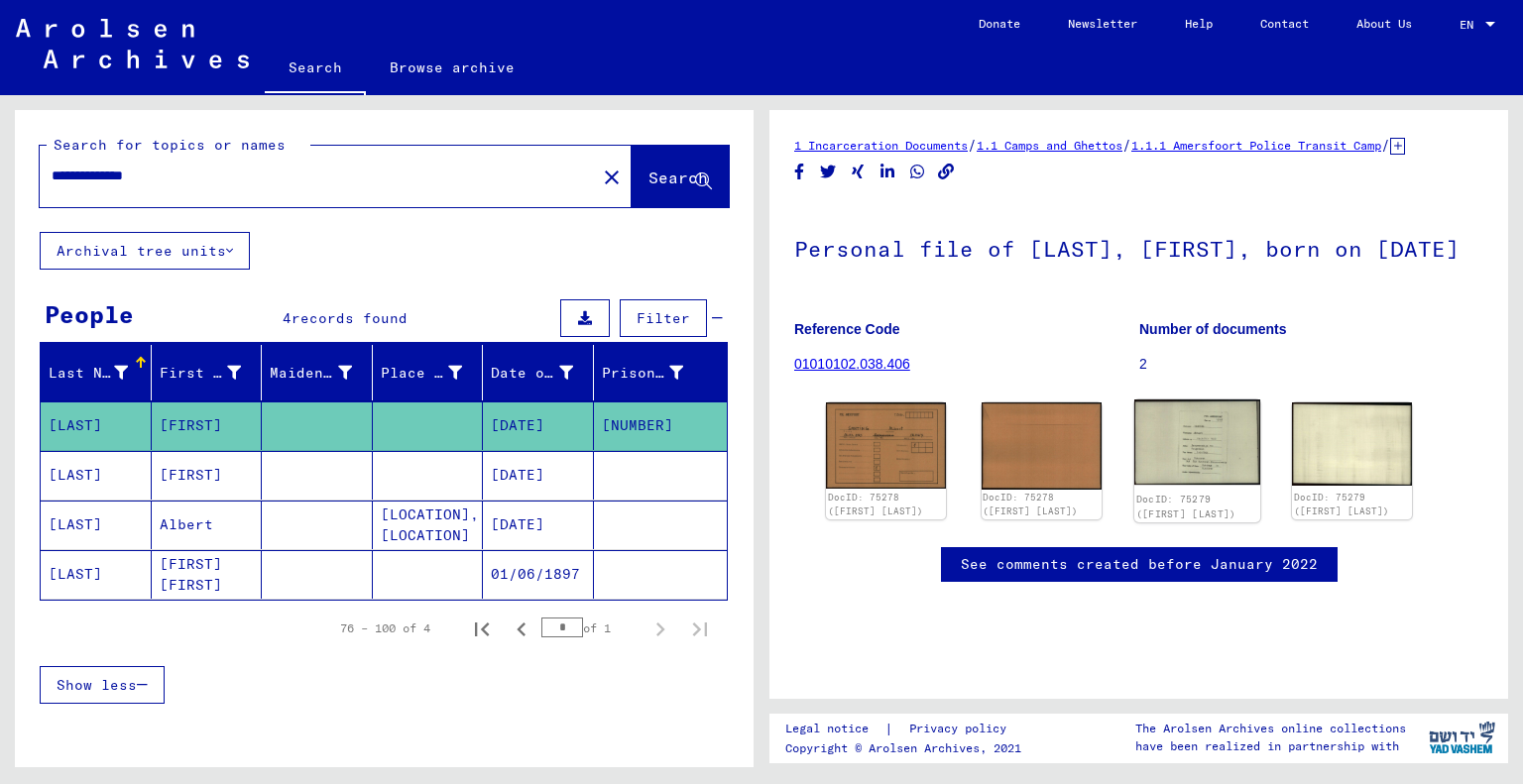 click 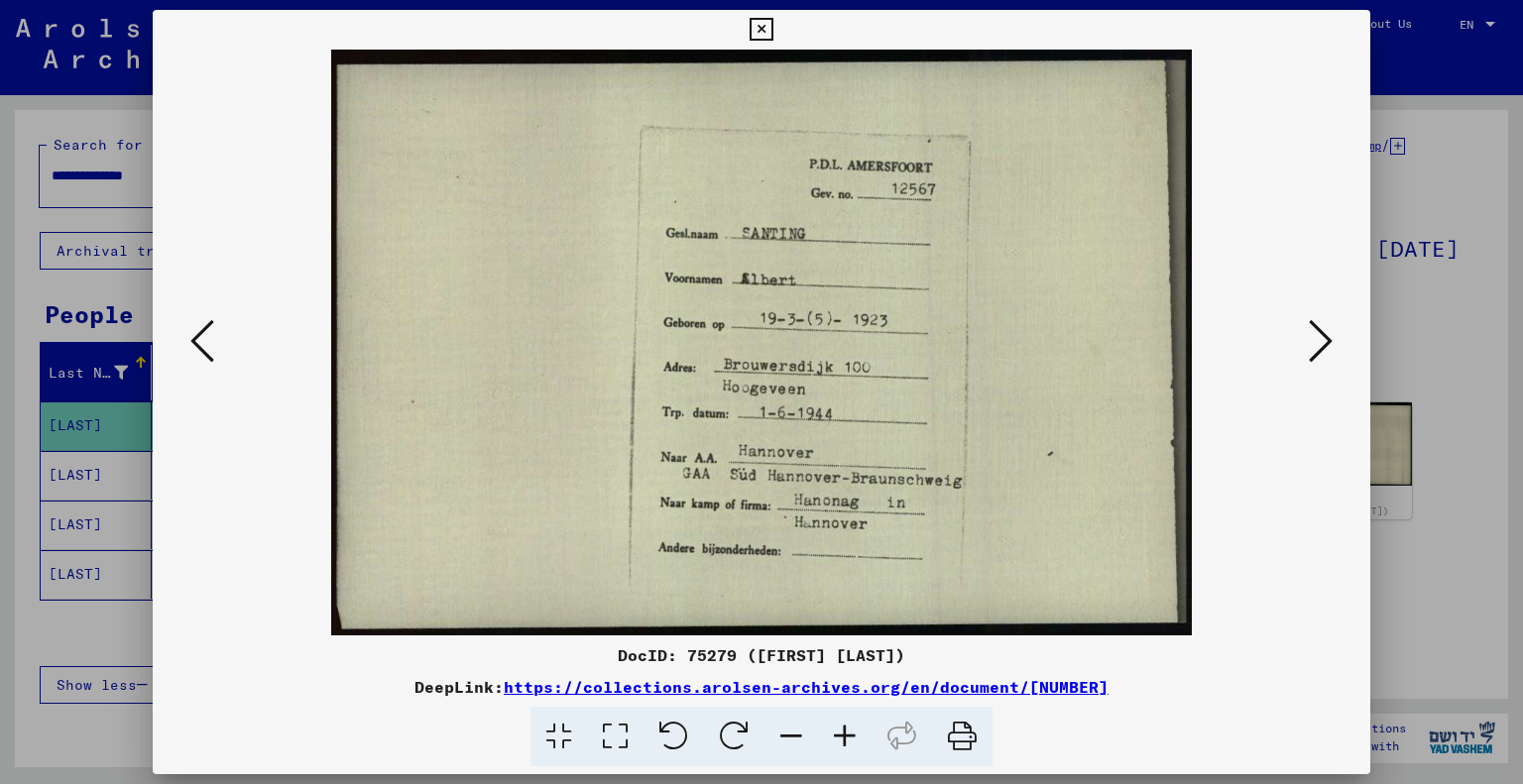click at bounding box center [845, 736] 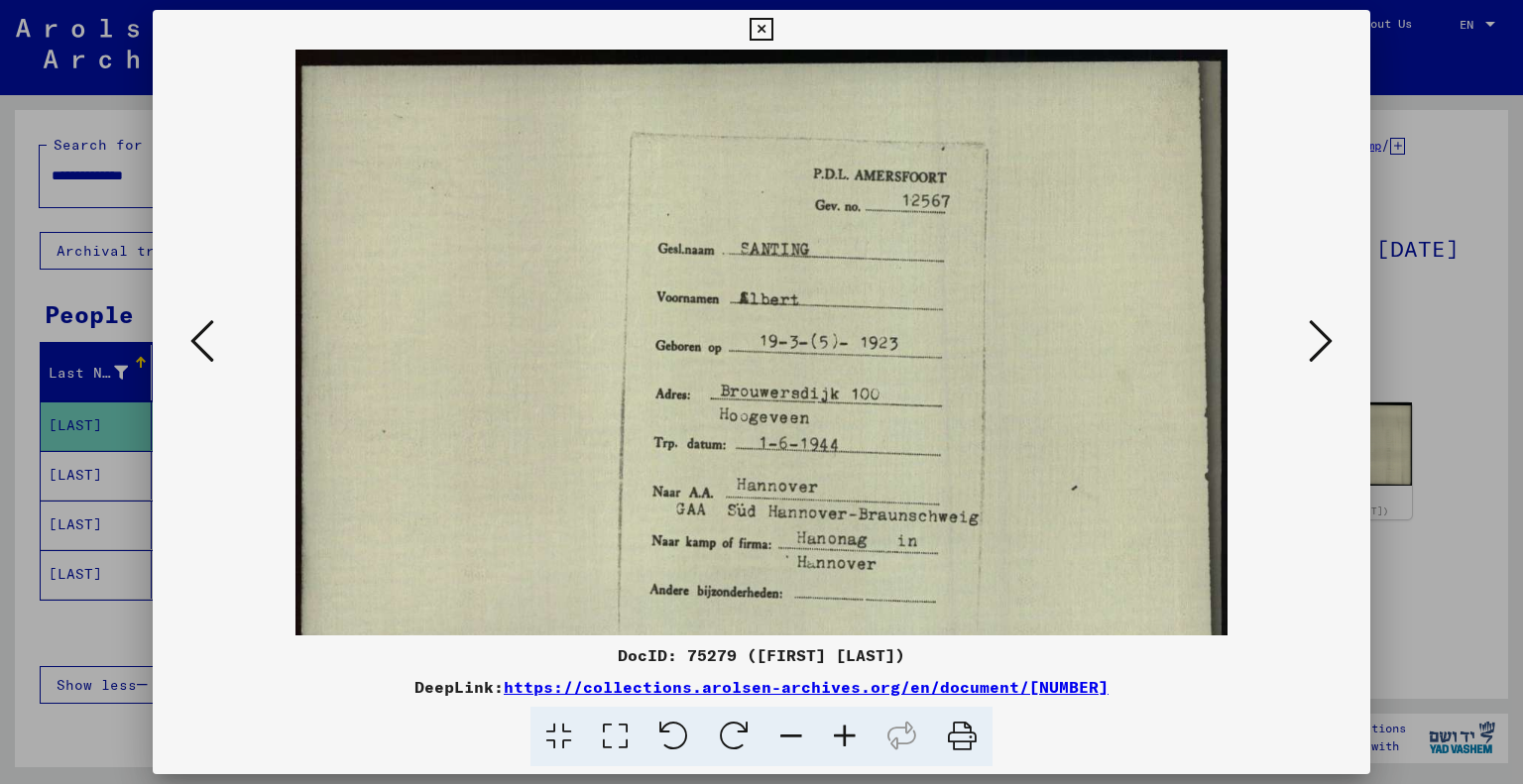 click at bounding box center [845, 736] 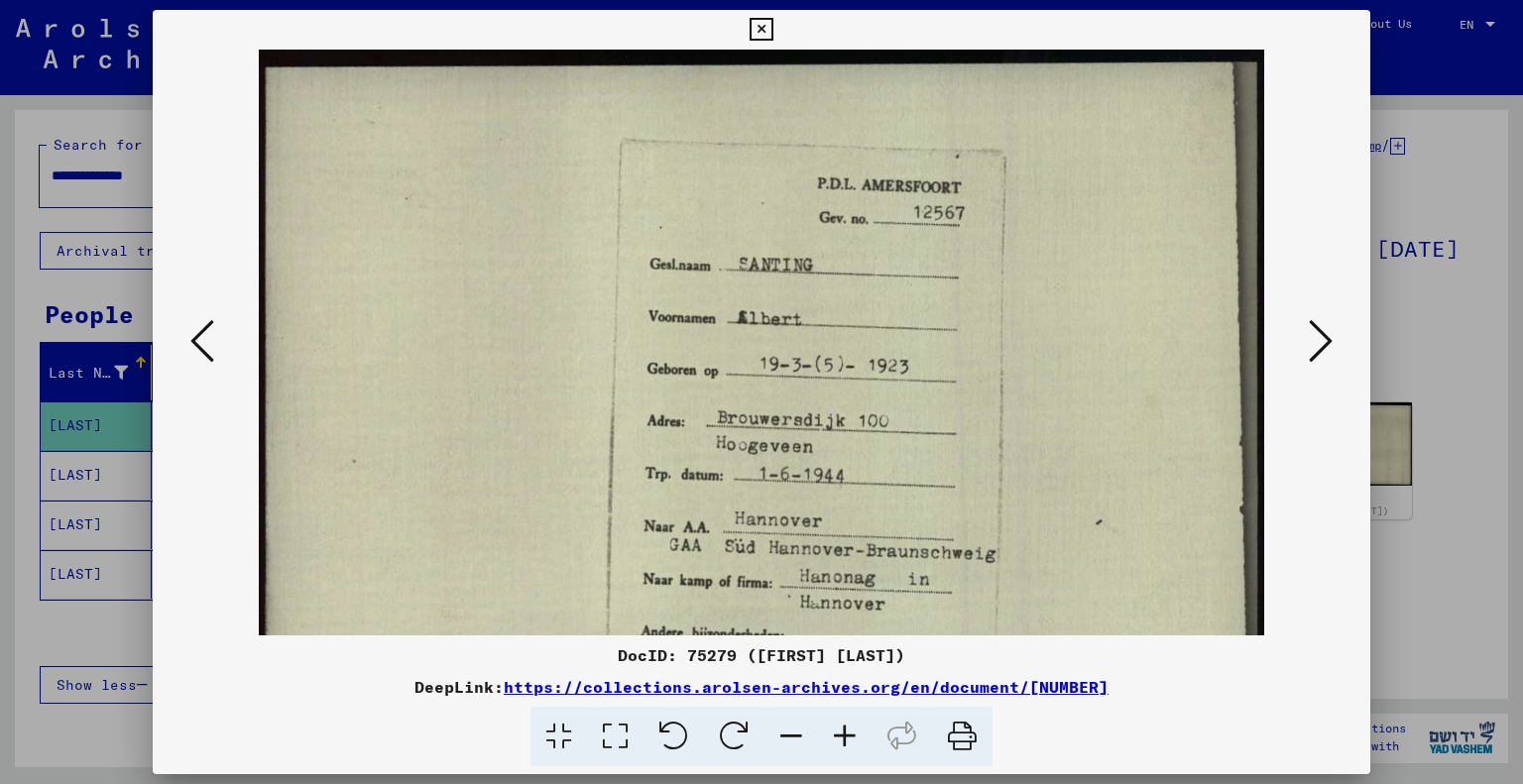 click at bounding box center [845, 736] 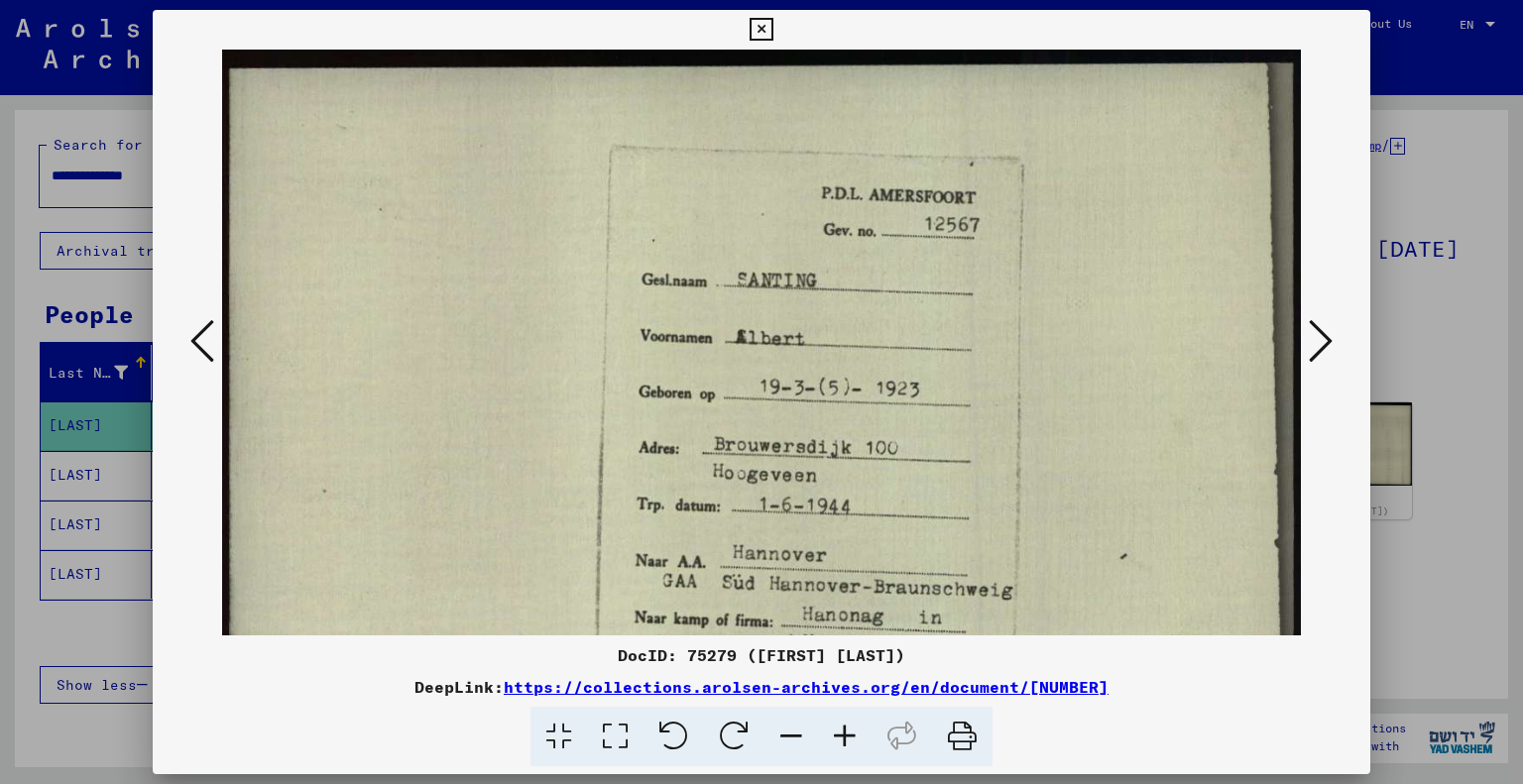 click at bounding box center (845, 736) 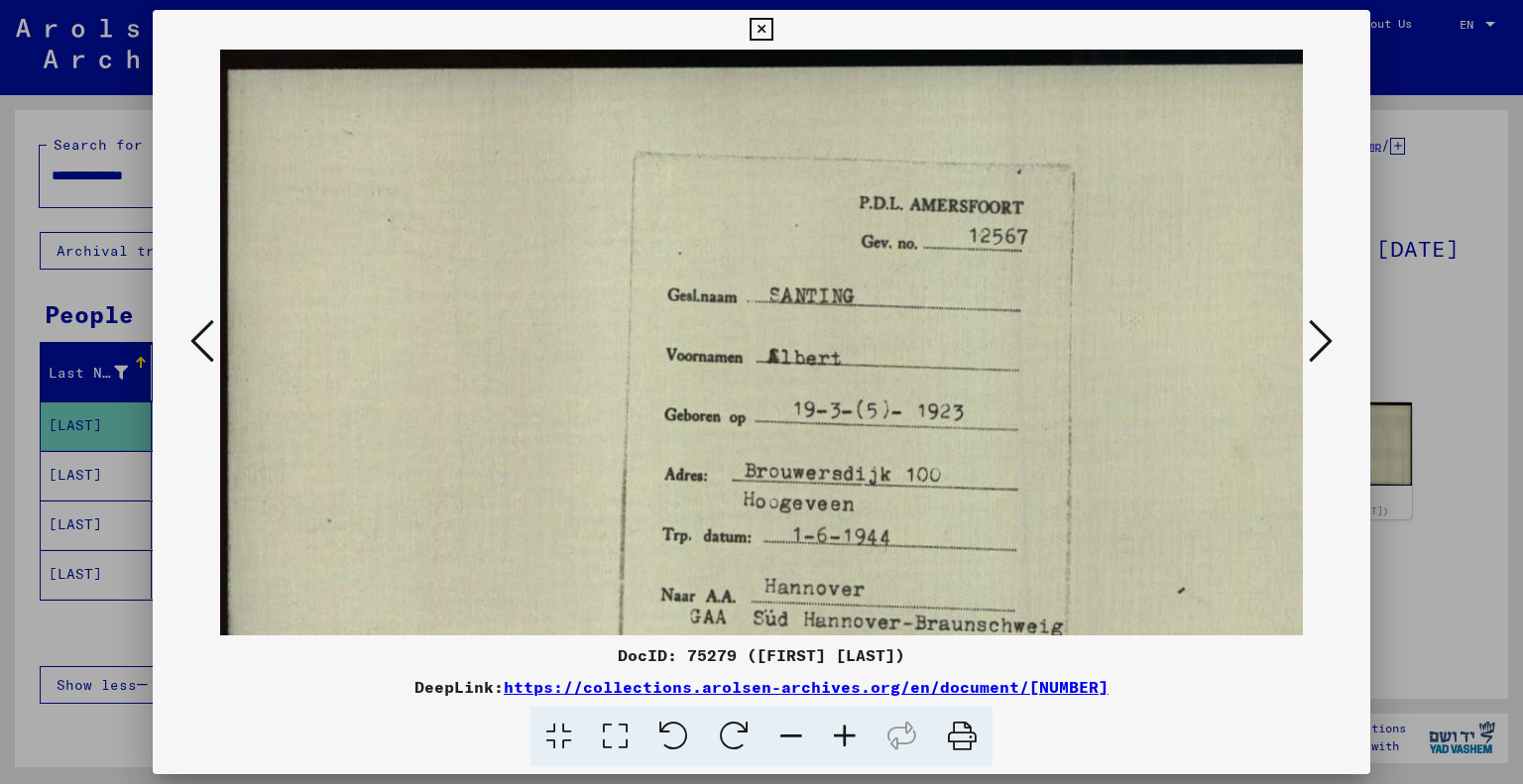 click at bounding box center [845, 736] 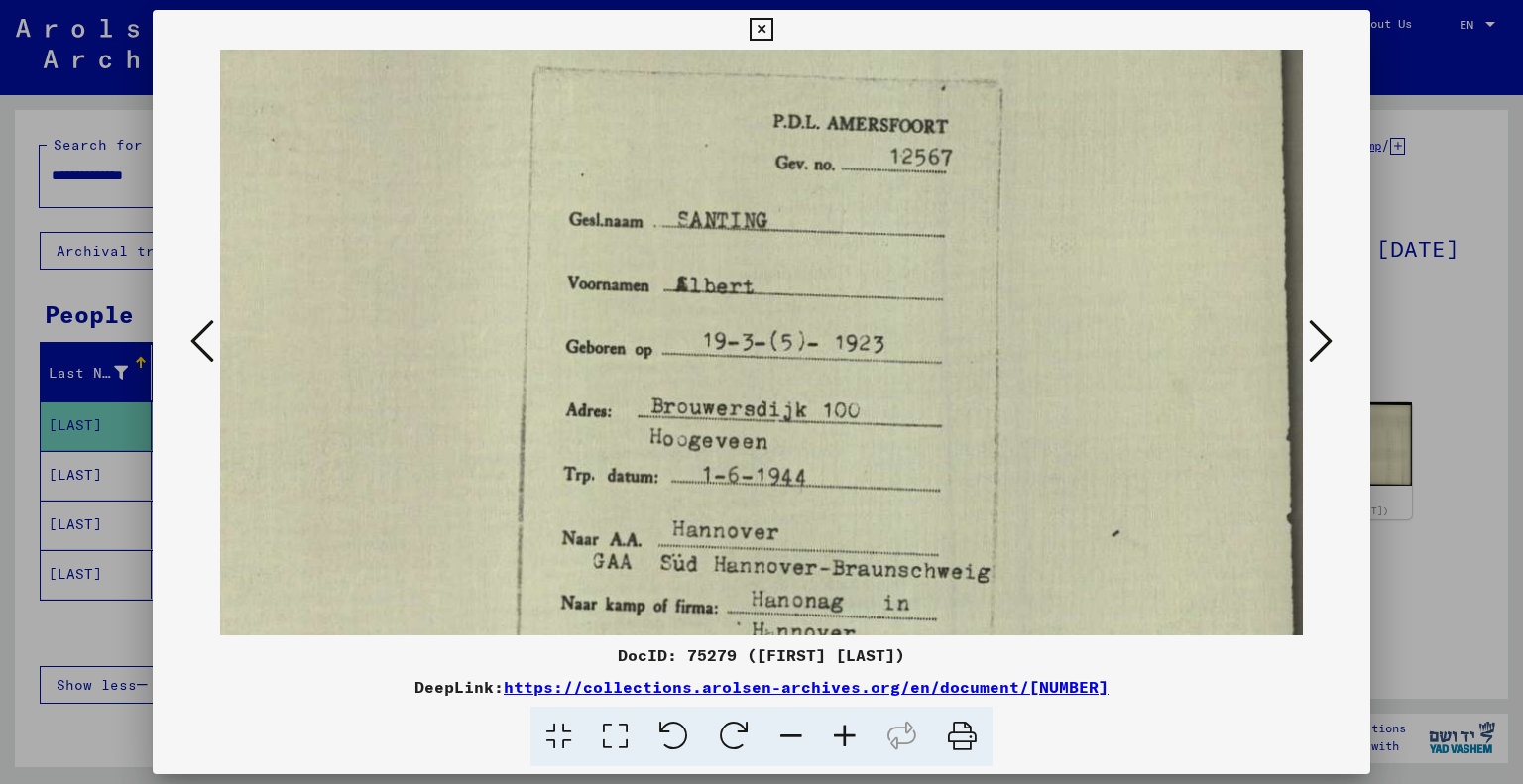 drag, startPoint x: 726, startPoint y: 493, endPoint x: 626, endPoint y: 290, distance: 226.29406 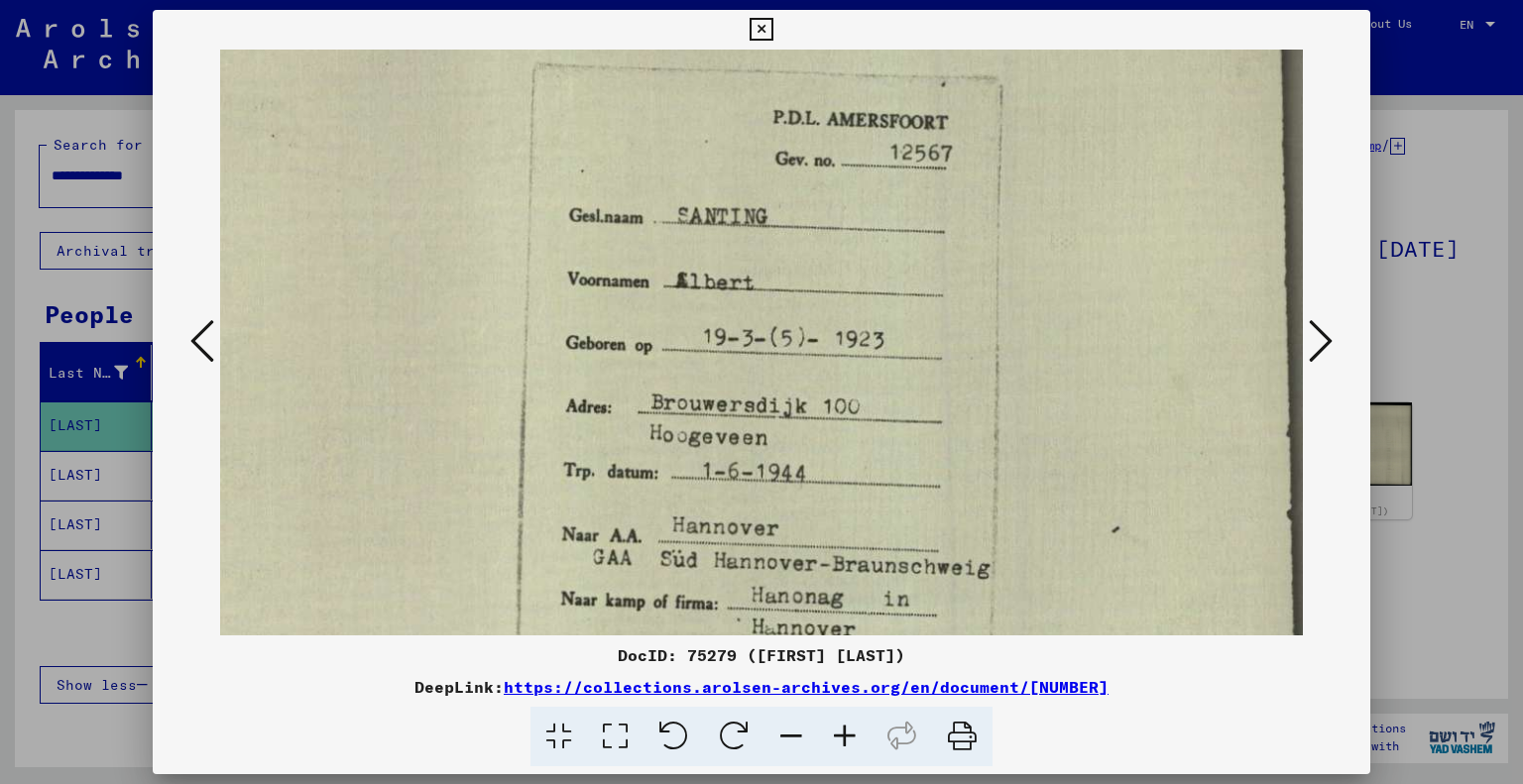 click at bounding box center [761, 30] 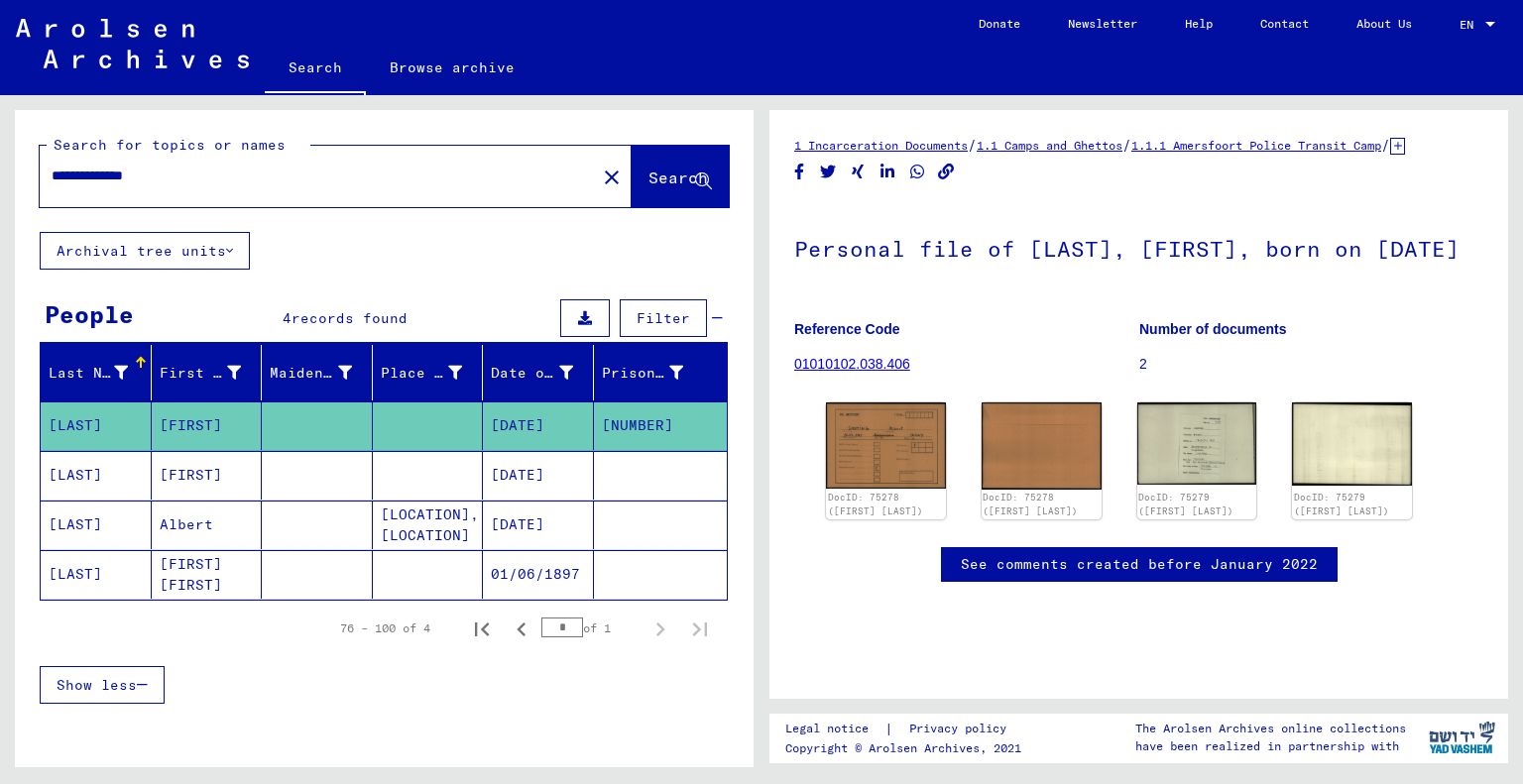 drag, startPoint x: 68, startPoint y: 177, endPoint x: 234, endPoint y: 197, distance: 167.20048 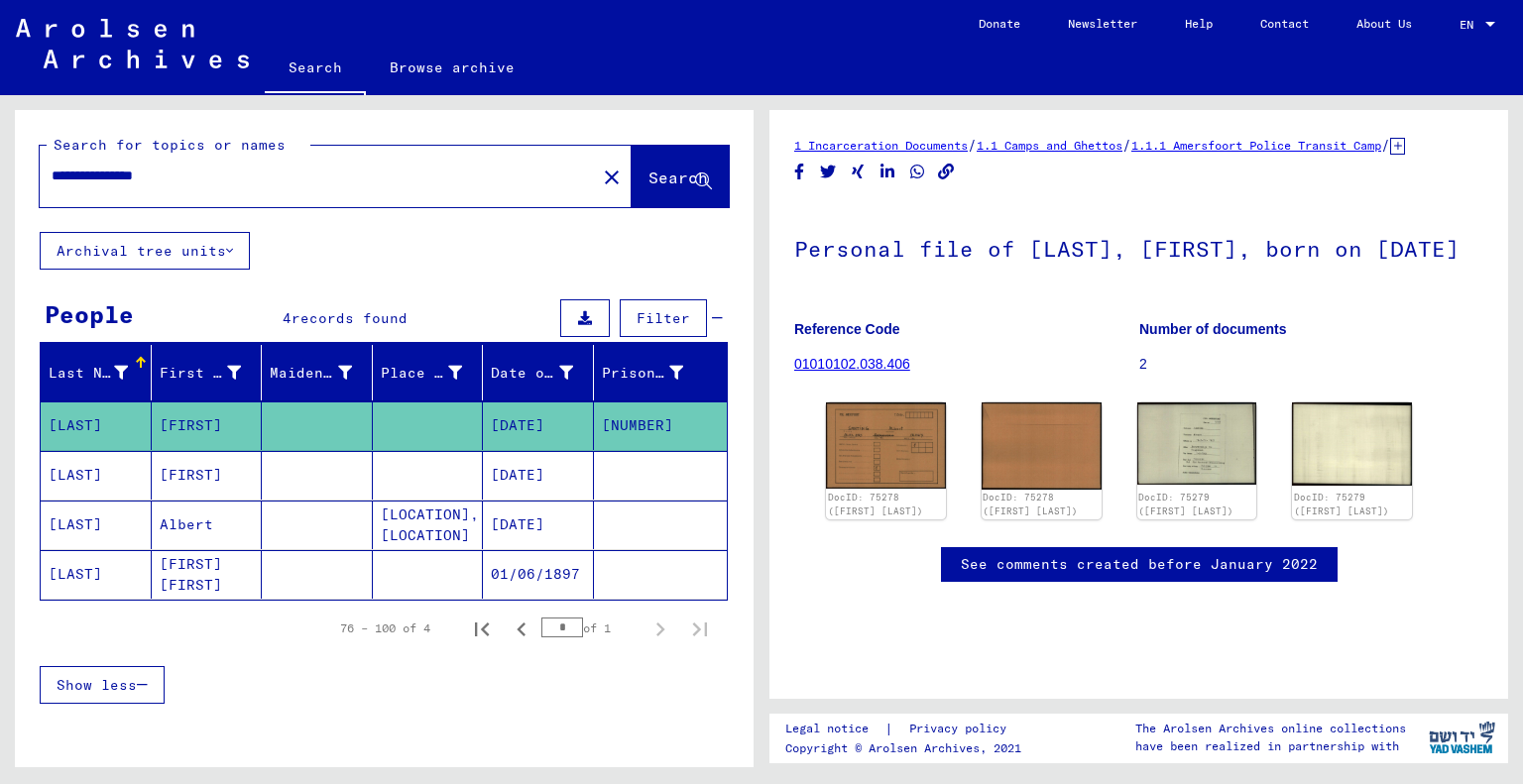type on "**********" 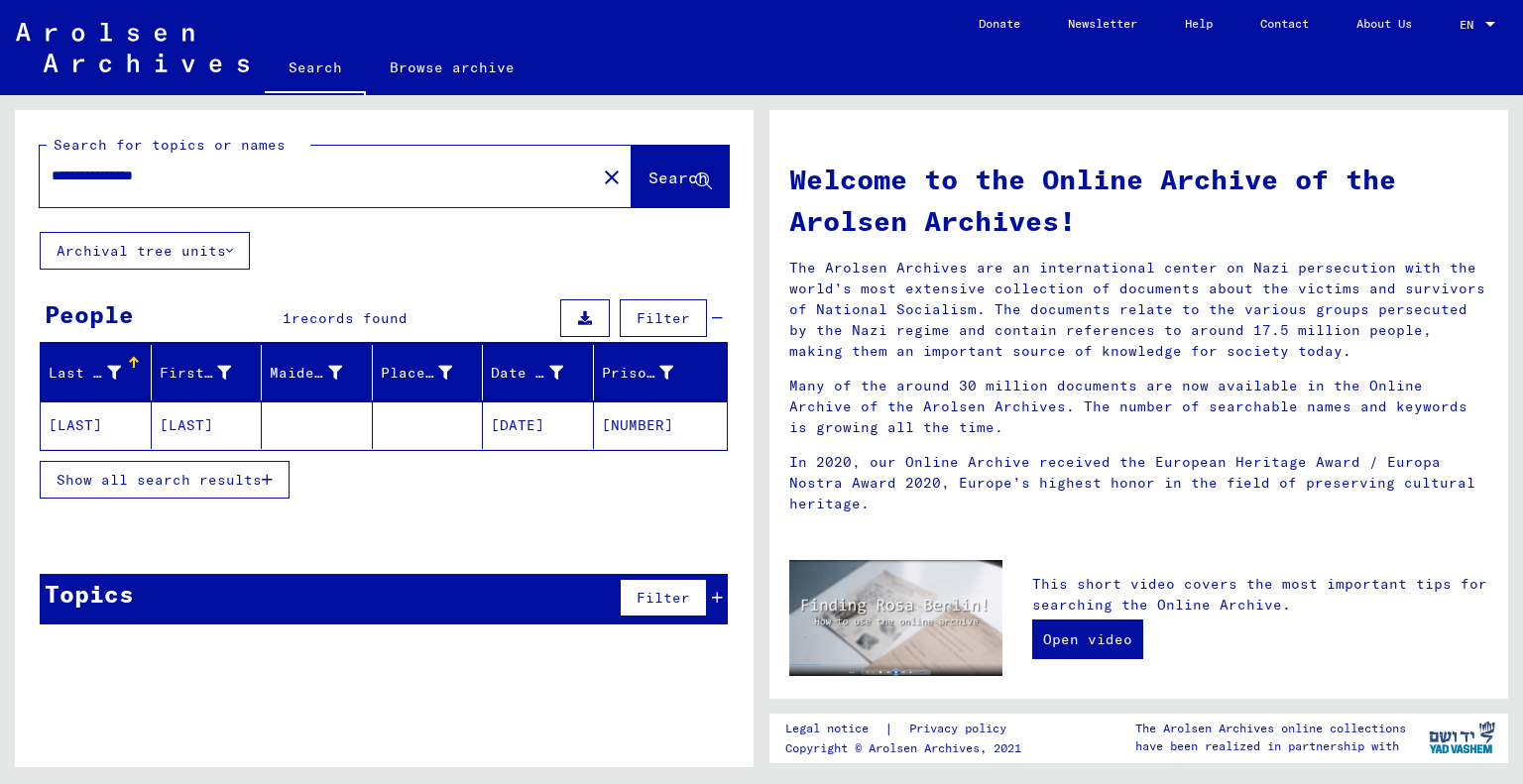 click on "[DATE]" 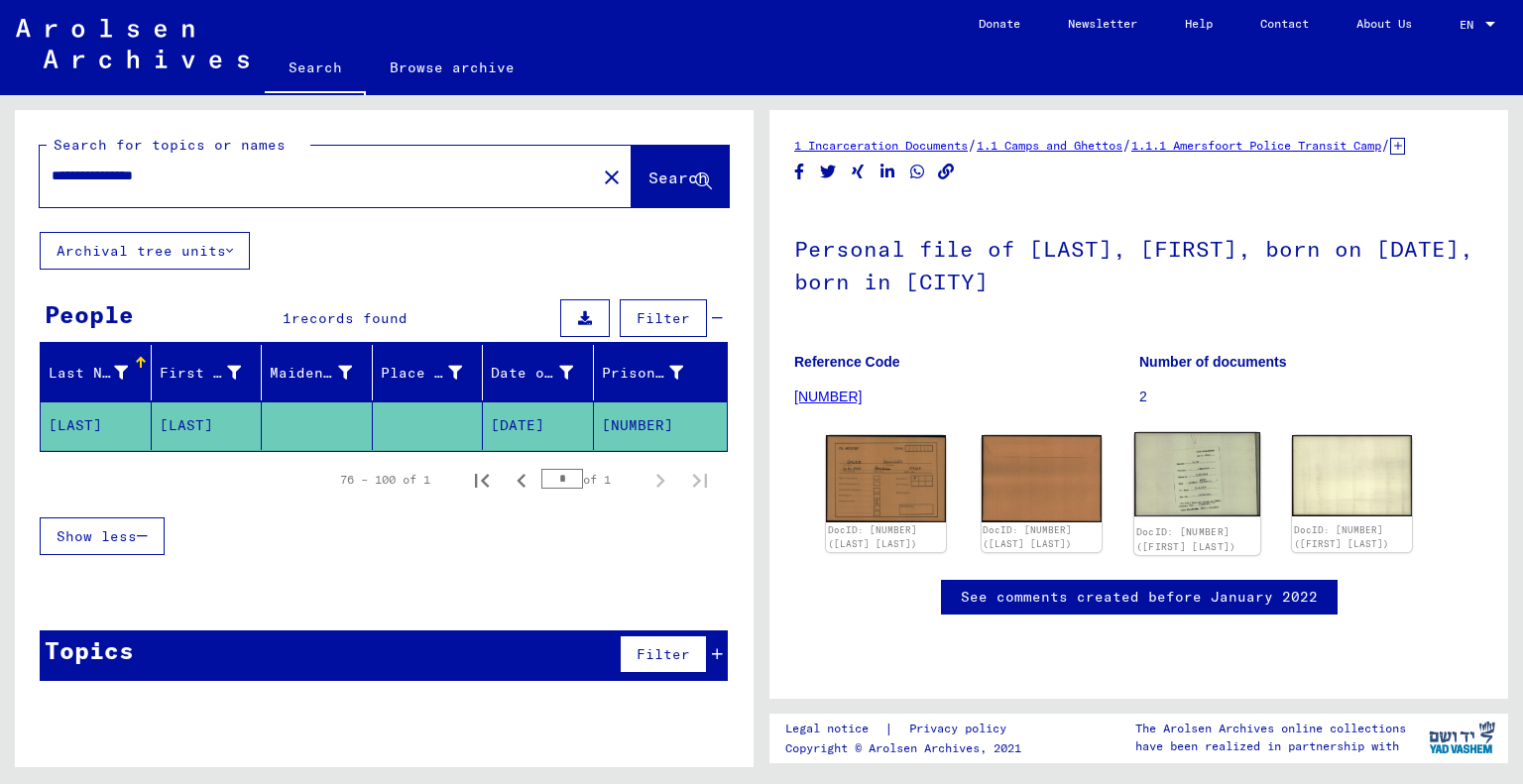 click 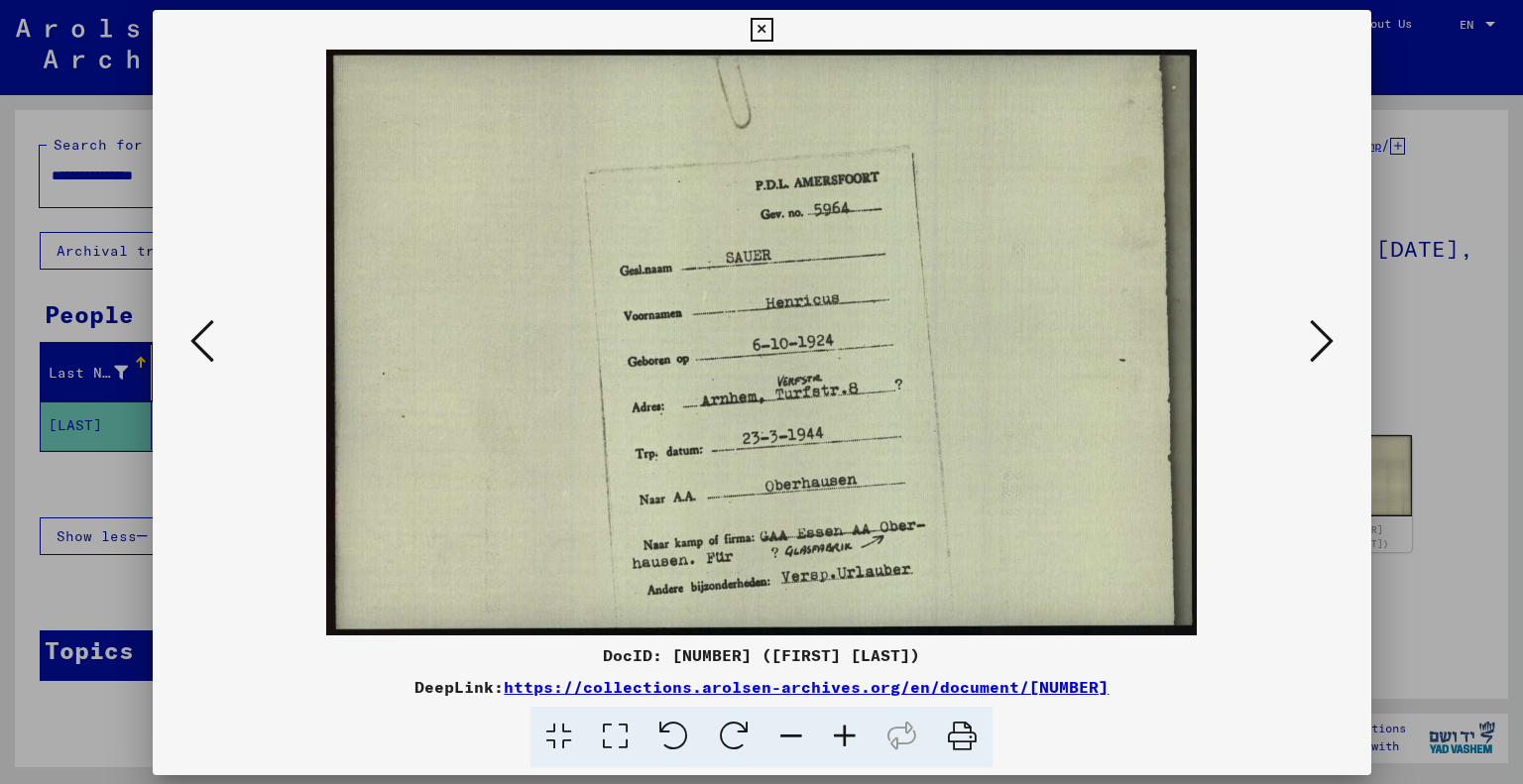 scroll, scrollTop: 0, scrollLeft: 0, axis: both 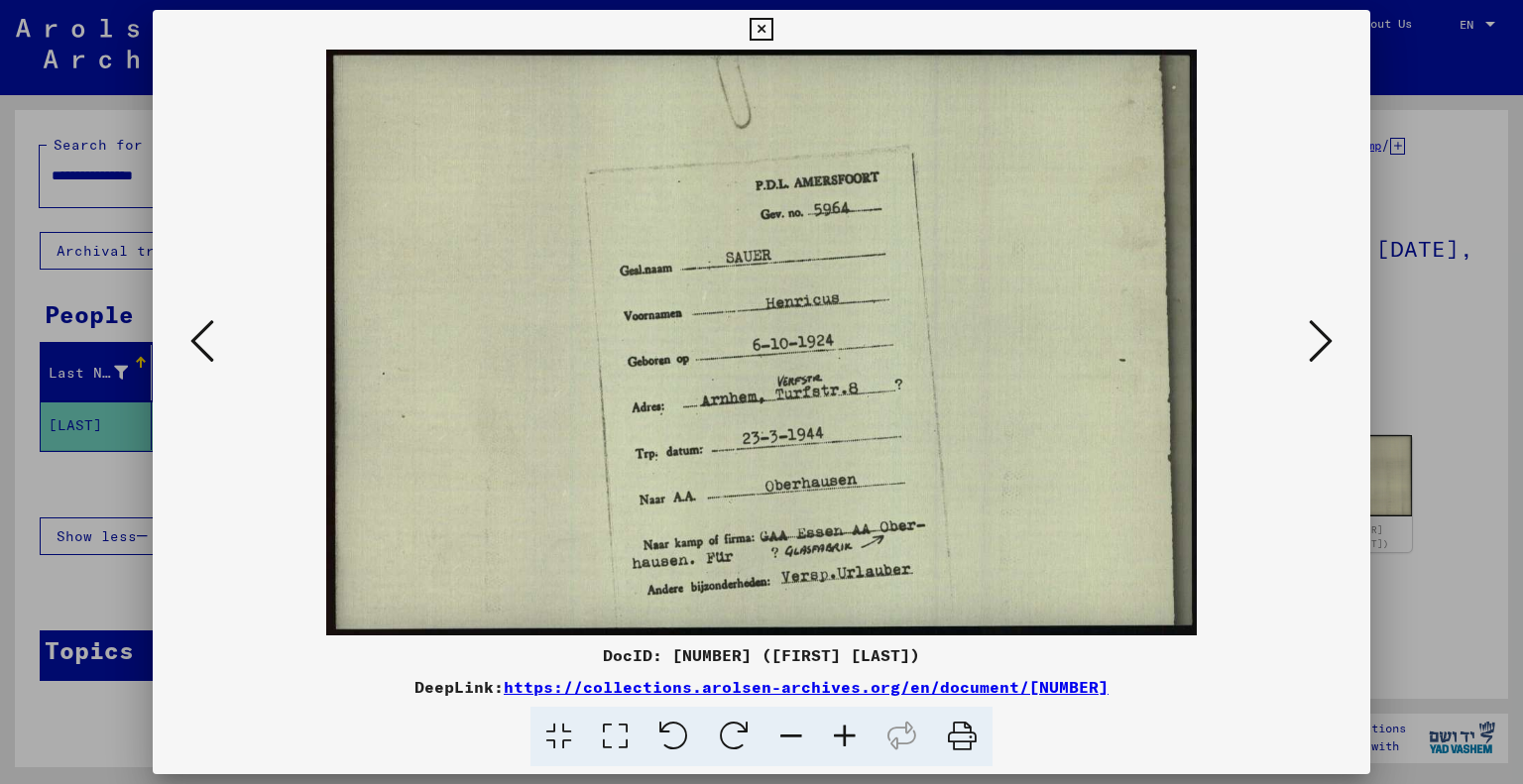 click at bounding box center [761, 30] 